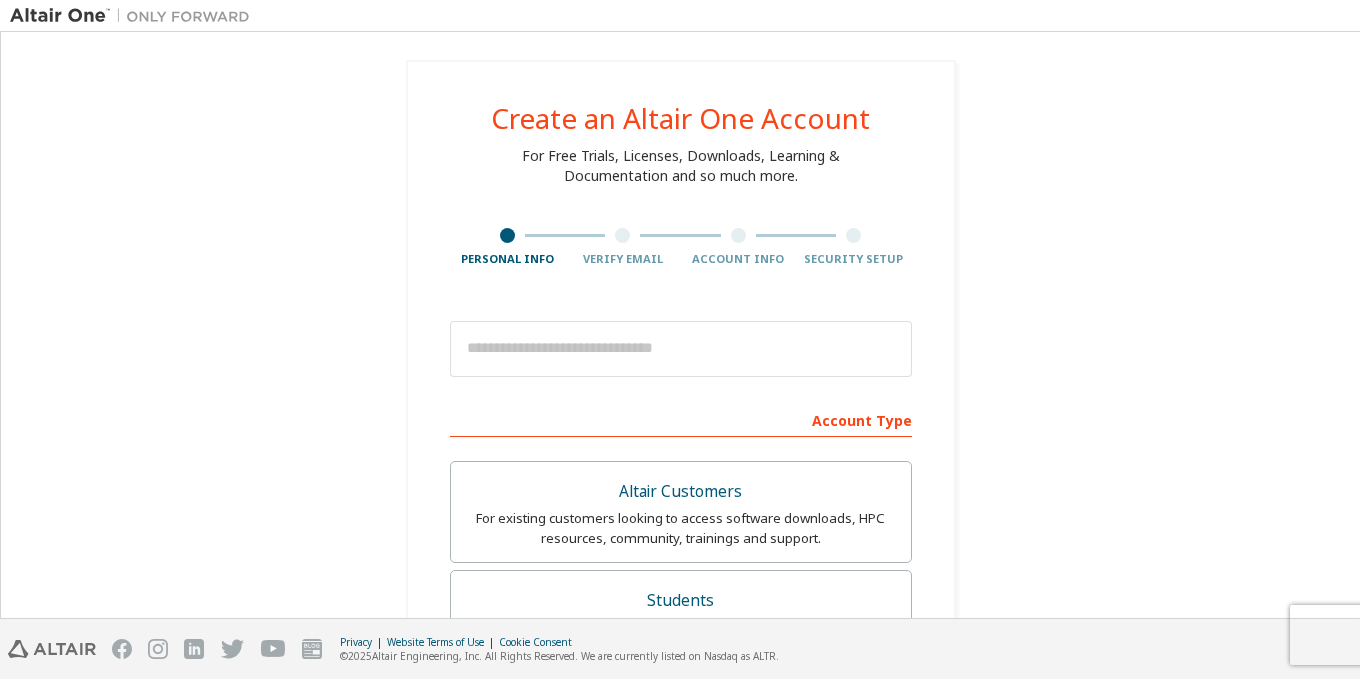 scroll, scrollTop: 0, scrollLeft: 0, axis: both 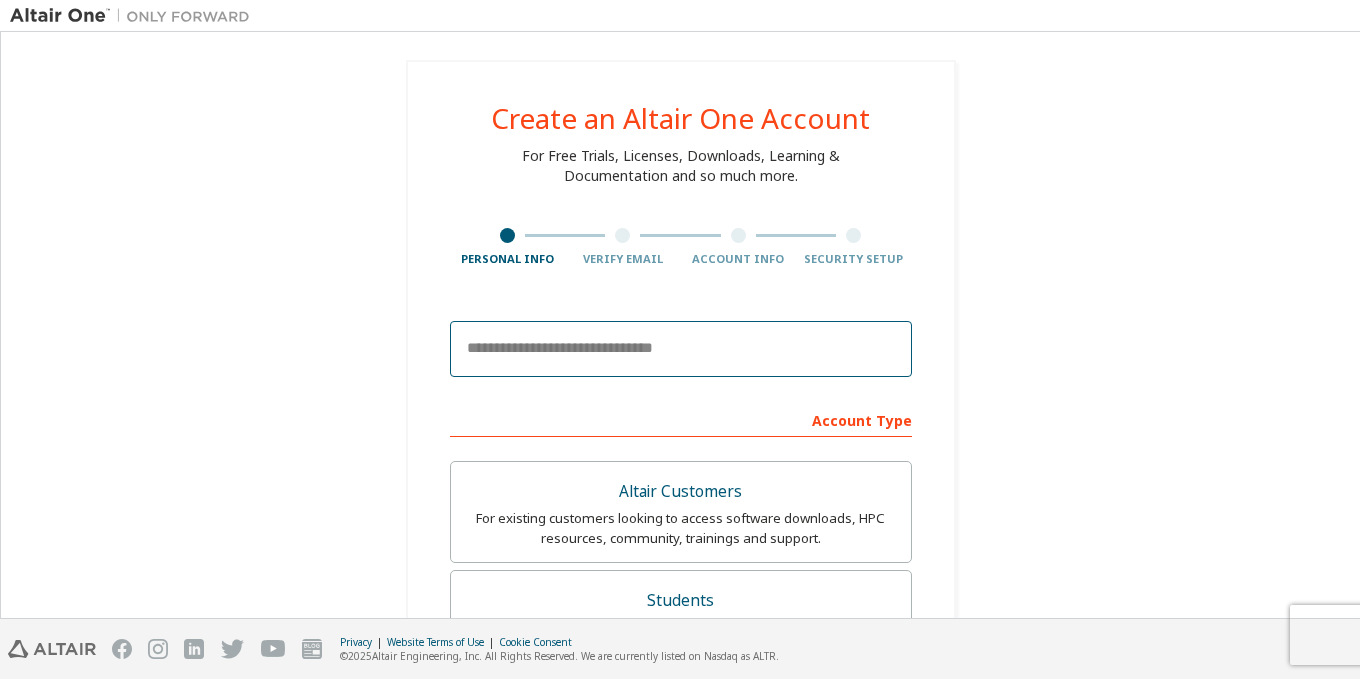 click at bounding box center (681, 349) 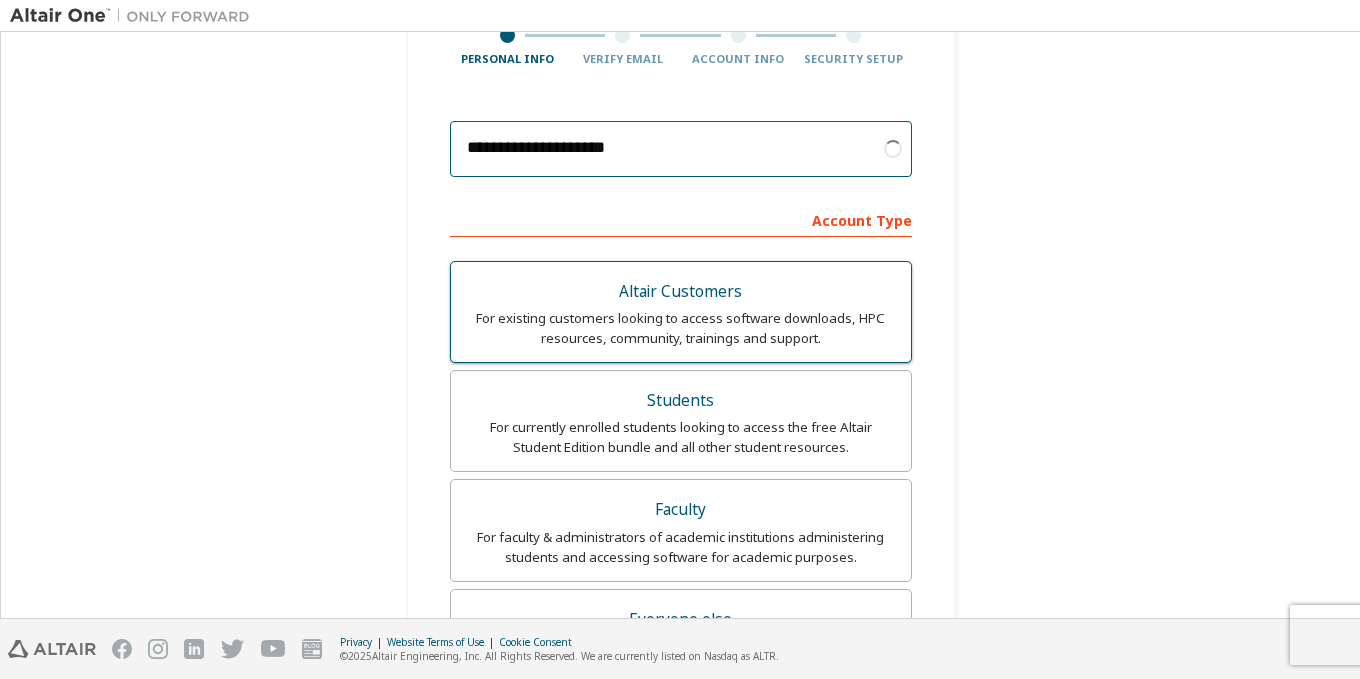 scroll, scrollTop: 0, scrollLeft: 0, axis: both 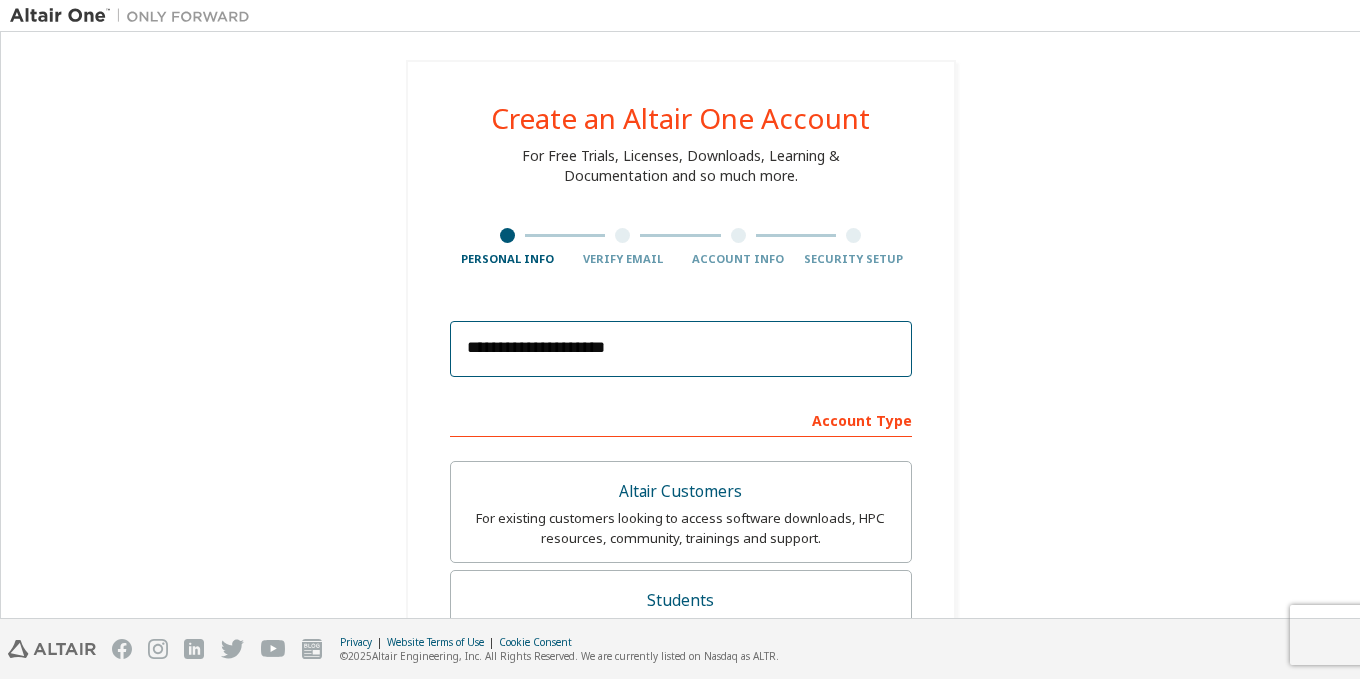 drag, startPoint x: 682, startPoint y: 338, endPoint x: 304, endPoint y: 335, distance: 378.0119 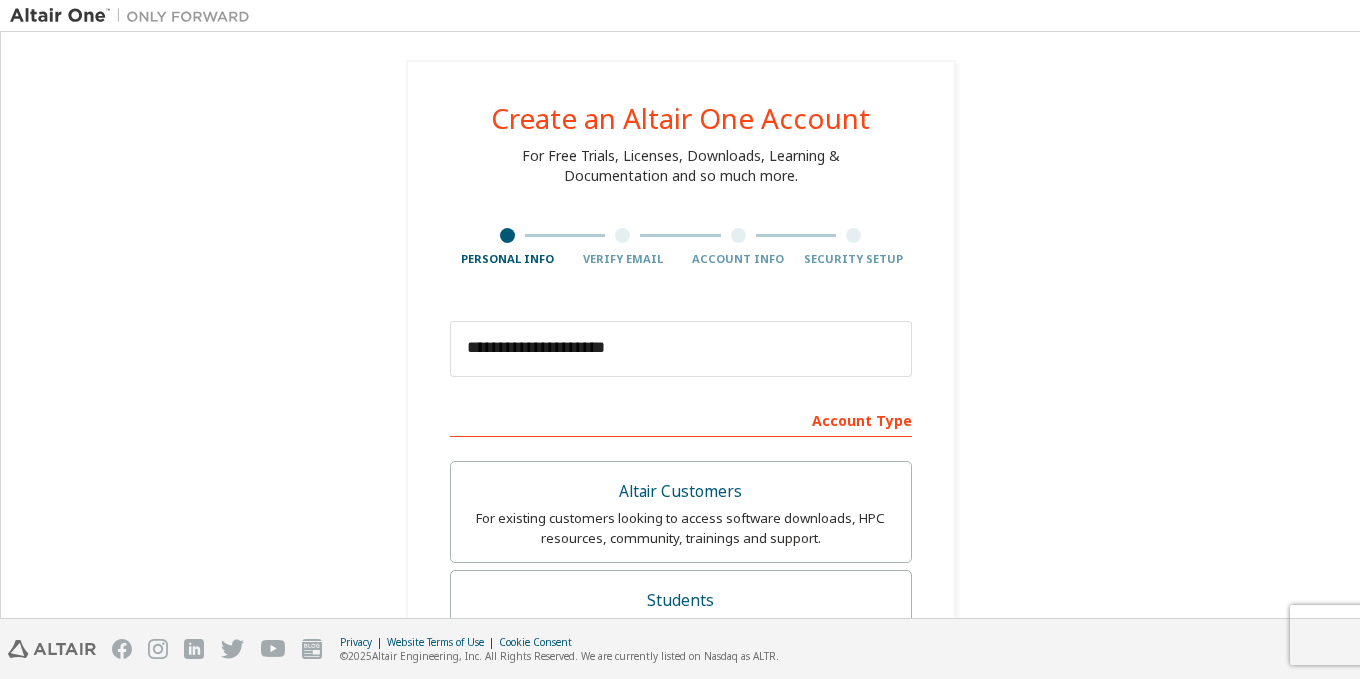 click on "**********" at bounding box center (681, 649) 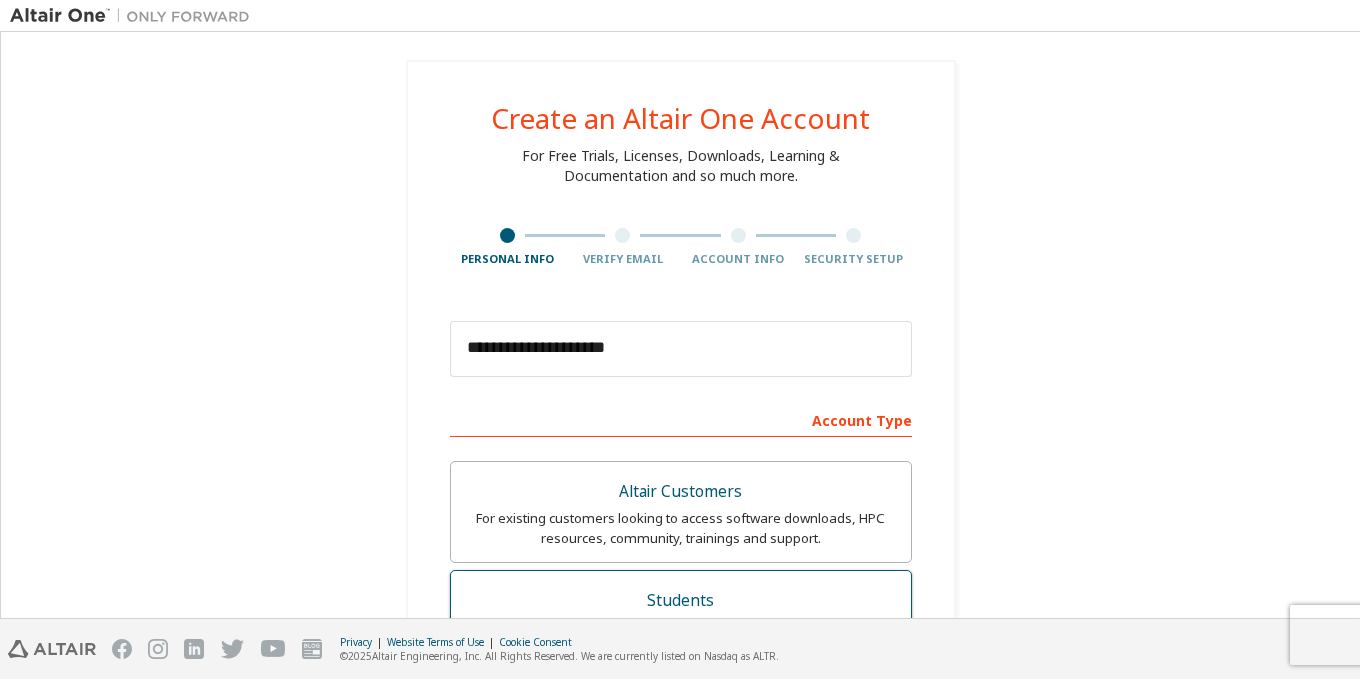 scroll, scrollTop: 400, scrollLeft: 0, axis: vertical 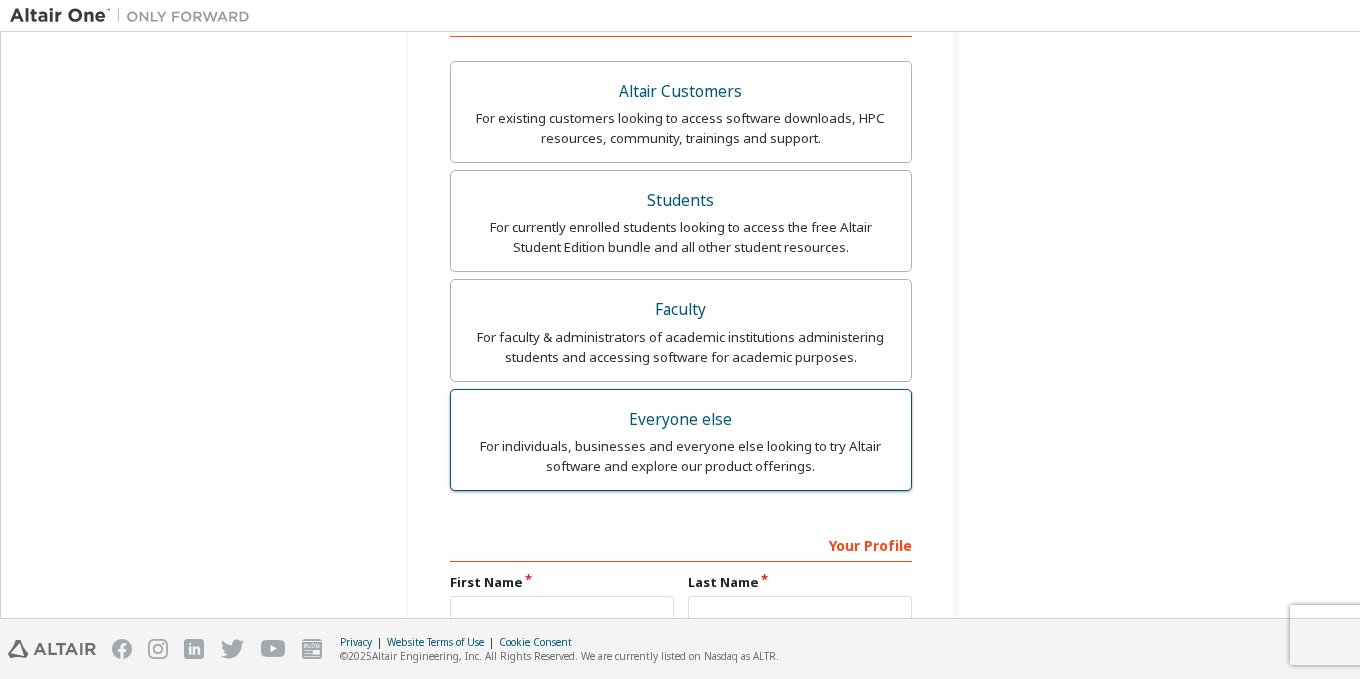 click on "Everyone else" at bounding box center (681, 420) 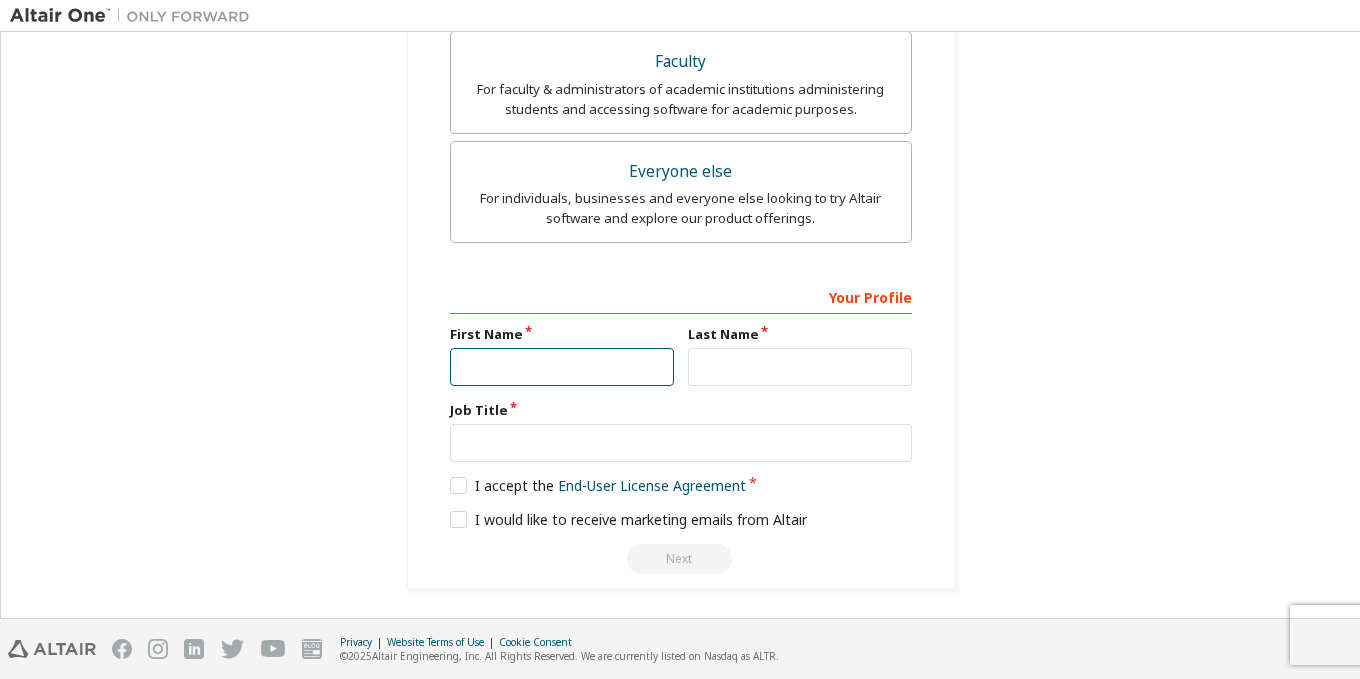 click at bounding box center [562, 367] 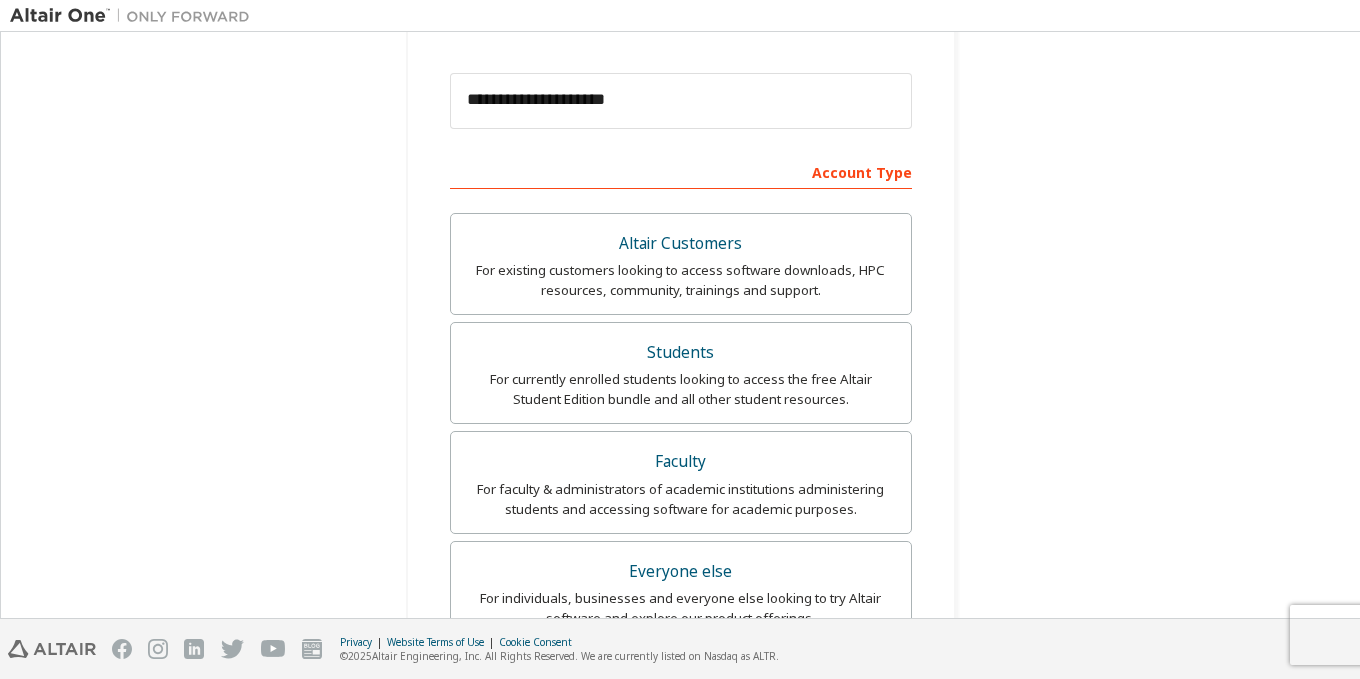 scroll, scrollTop: 0, scrollLeft: 0, axis: both 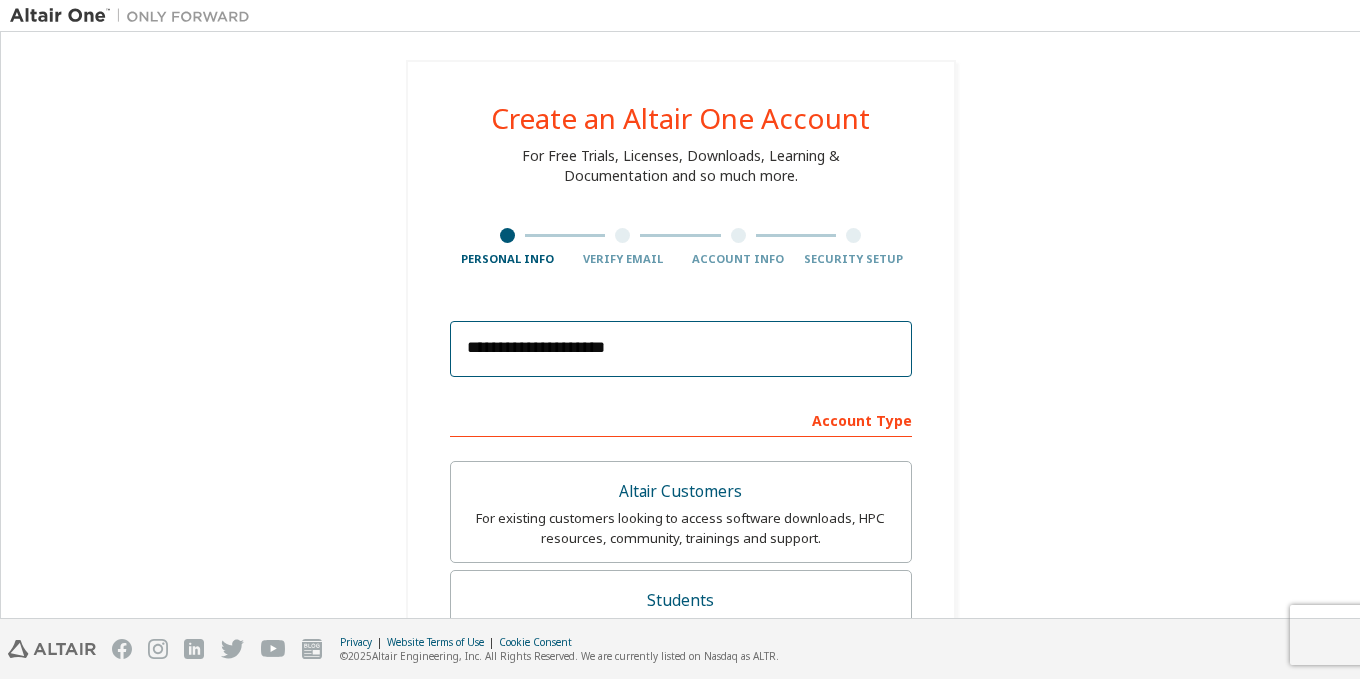 click on "**********" at bounding box center [681, 349] 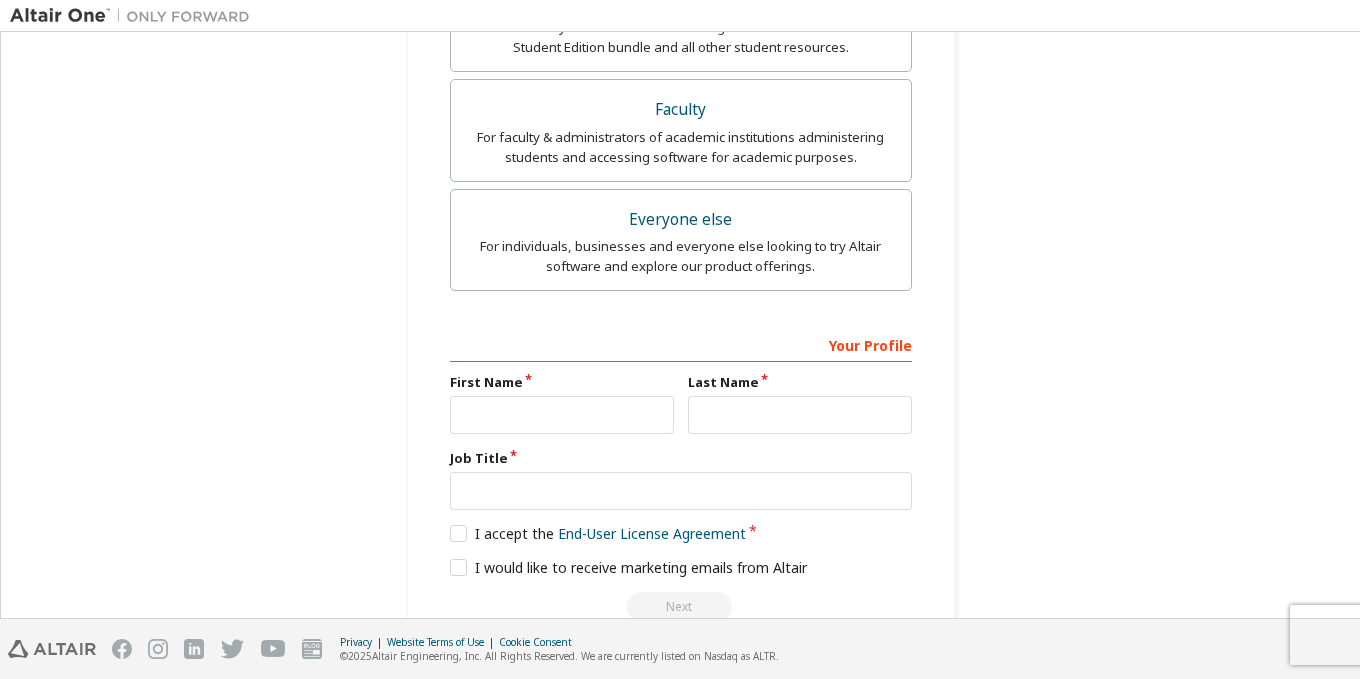 scroll, scrollTop: 648, scrollLeft: 0, axis: vertical 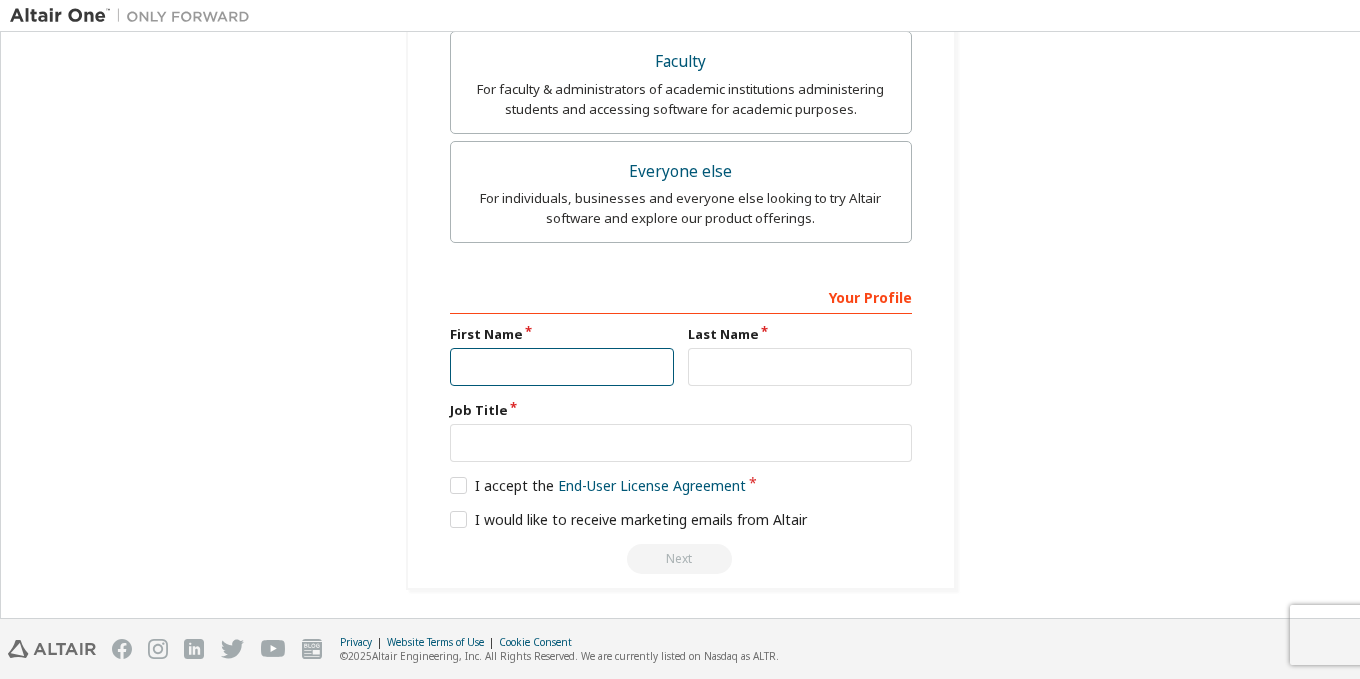 click at bounding box center (562, 367) 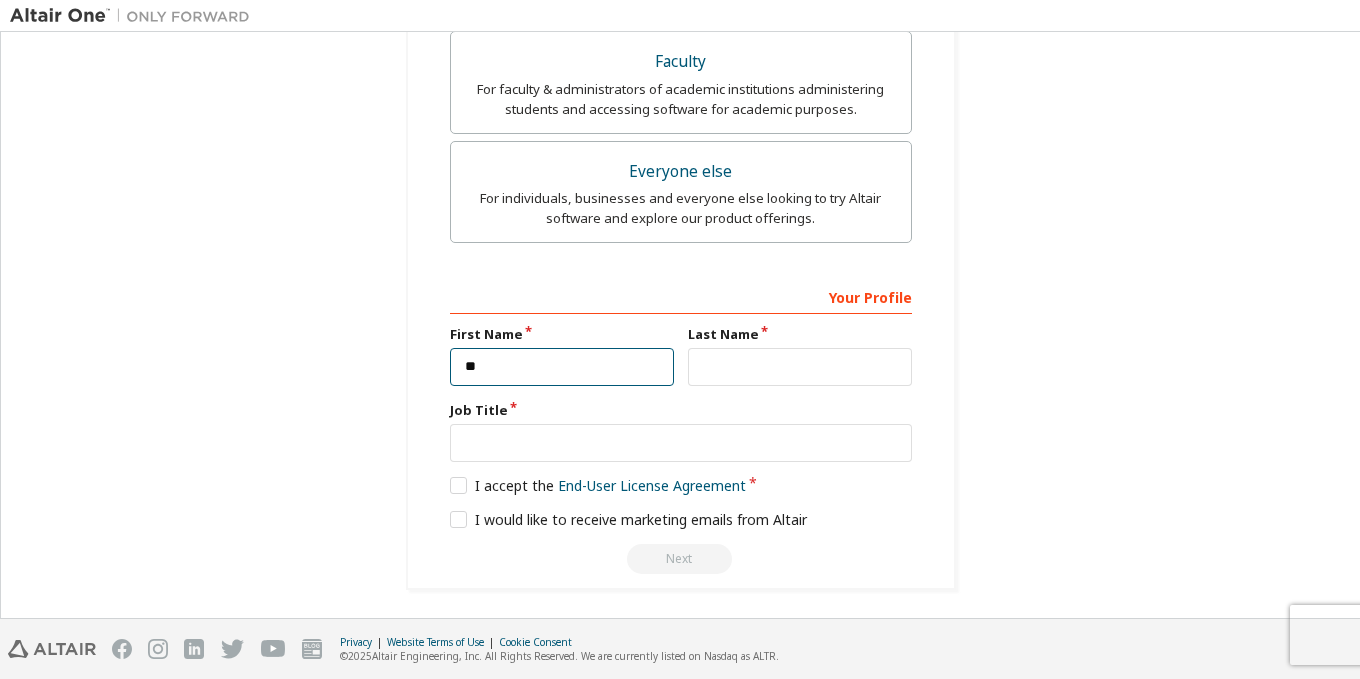 type on "*" 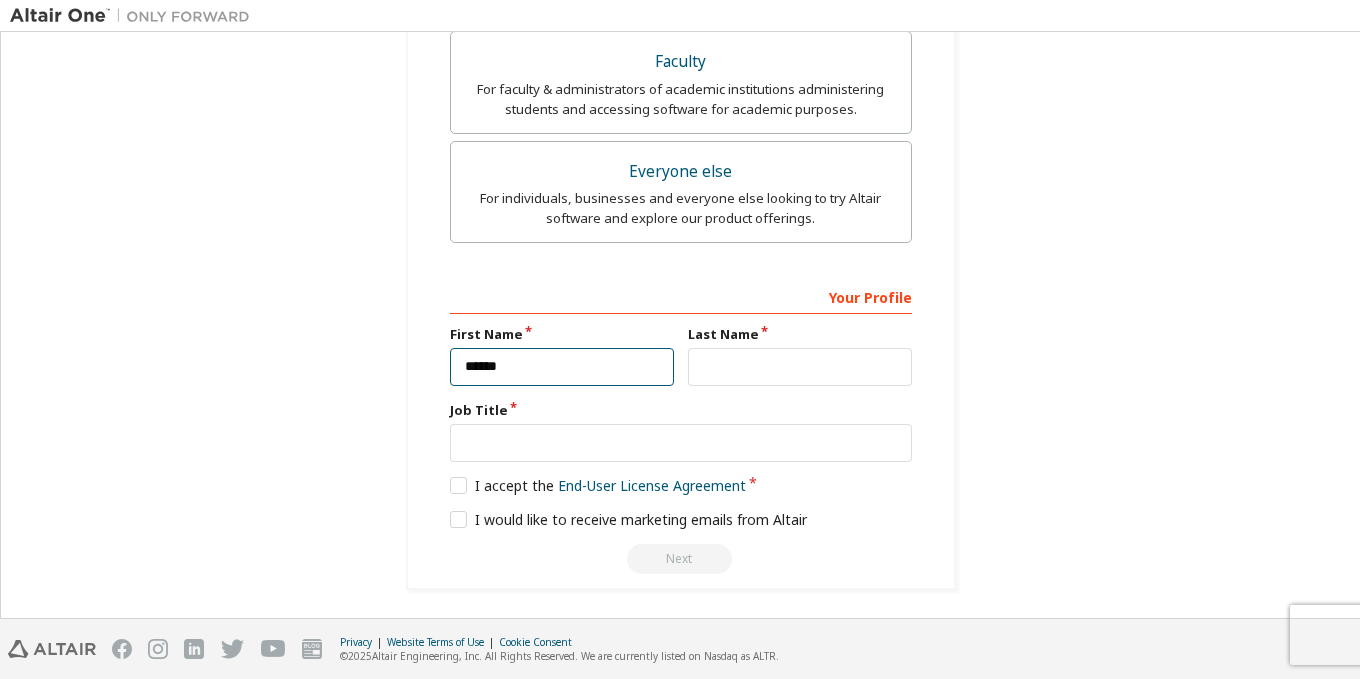 type on "******" 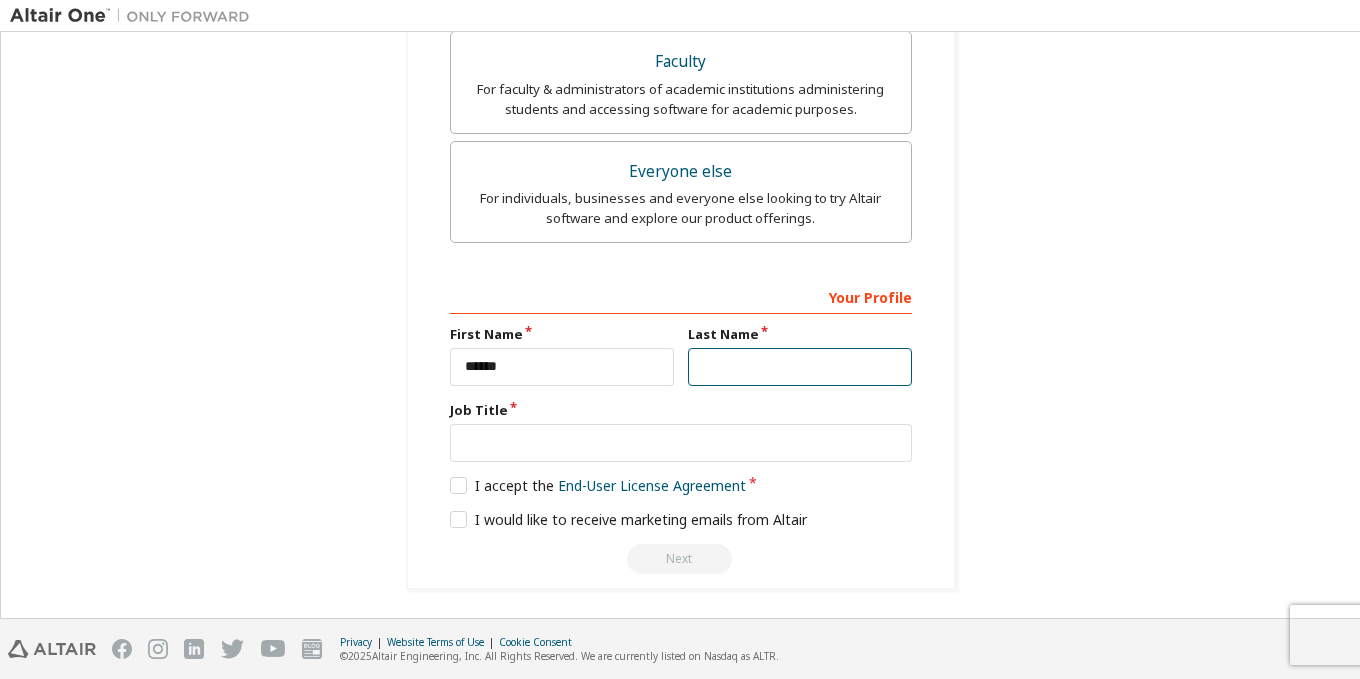 click at bounding box center (800, 367) 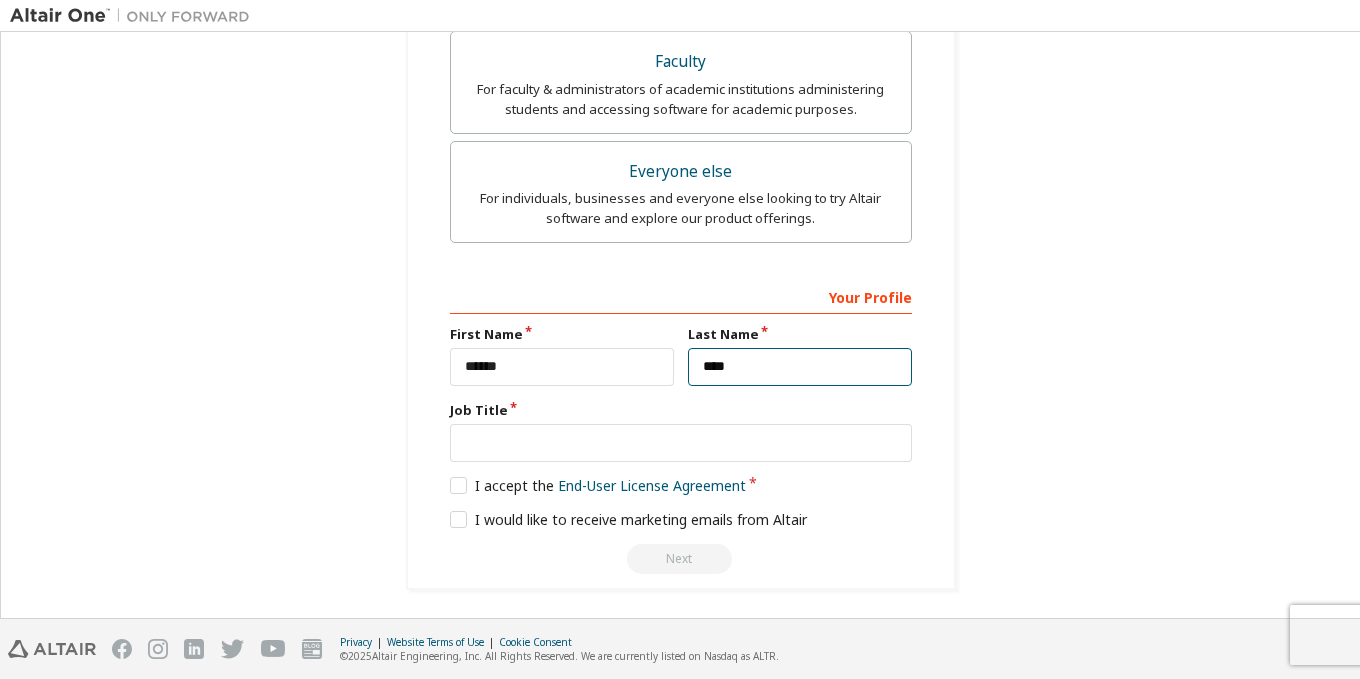 type on "****" 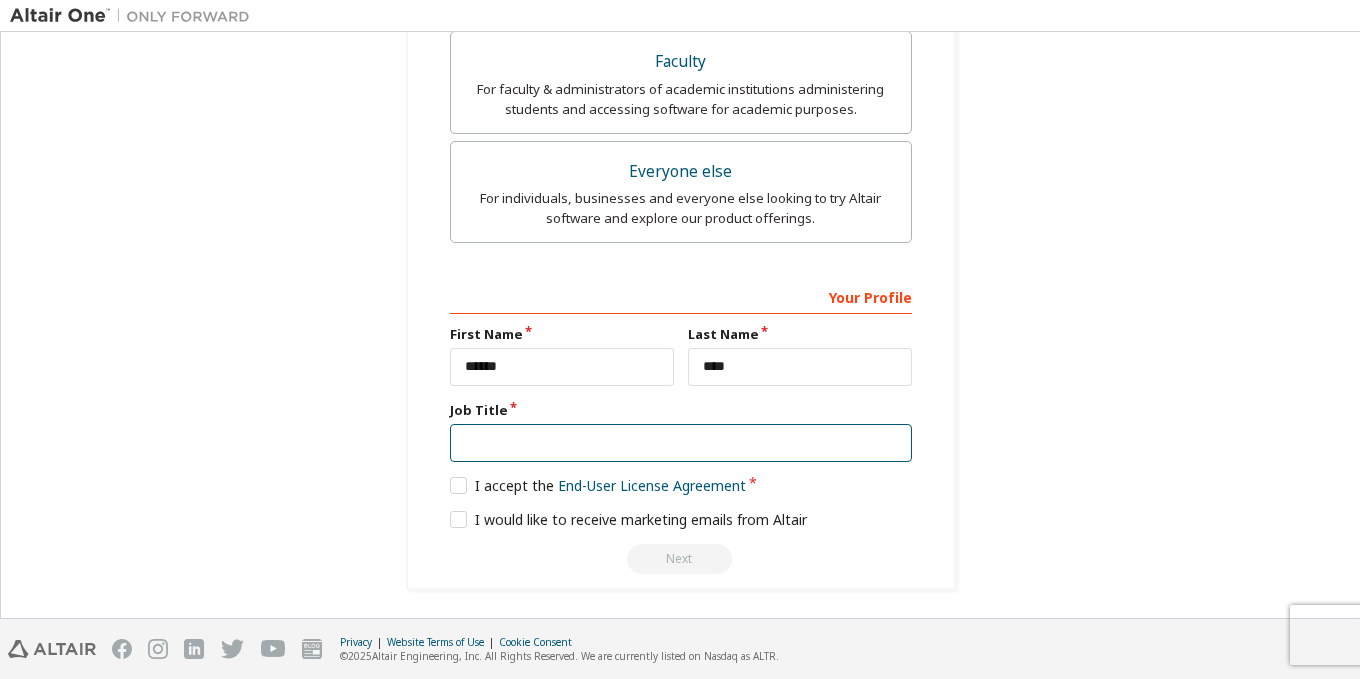click at bounding box center [681, 443] 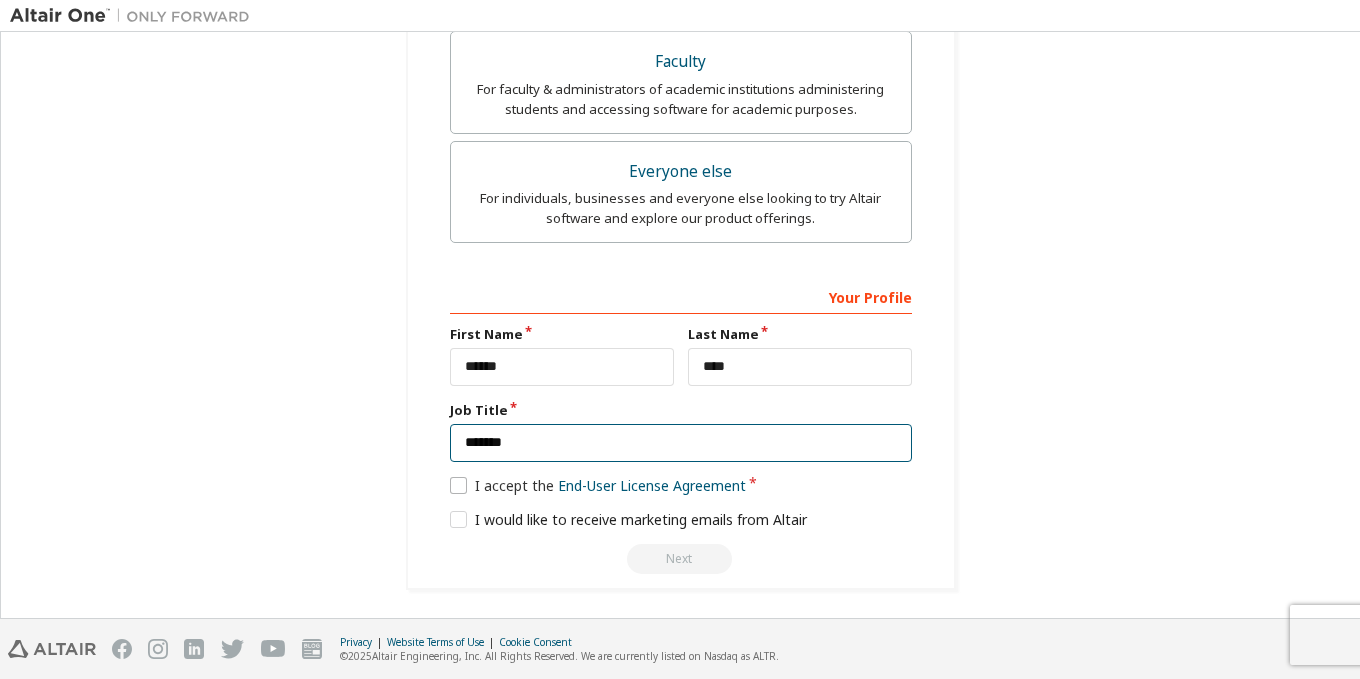 type on "*******" 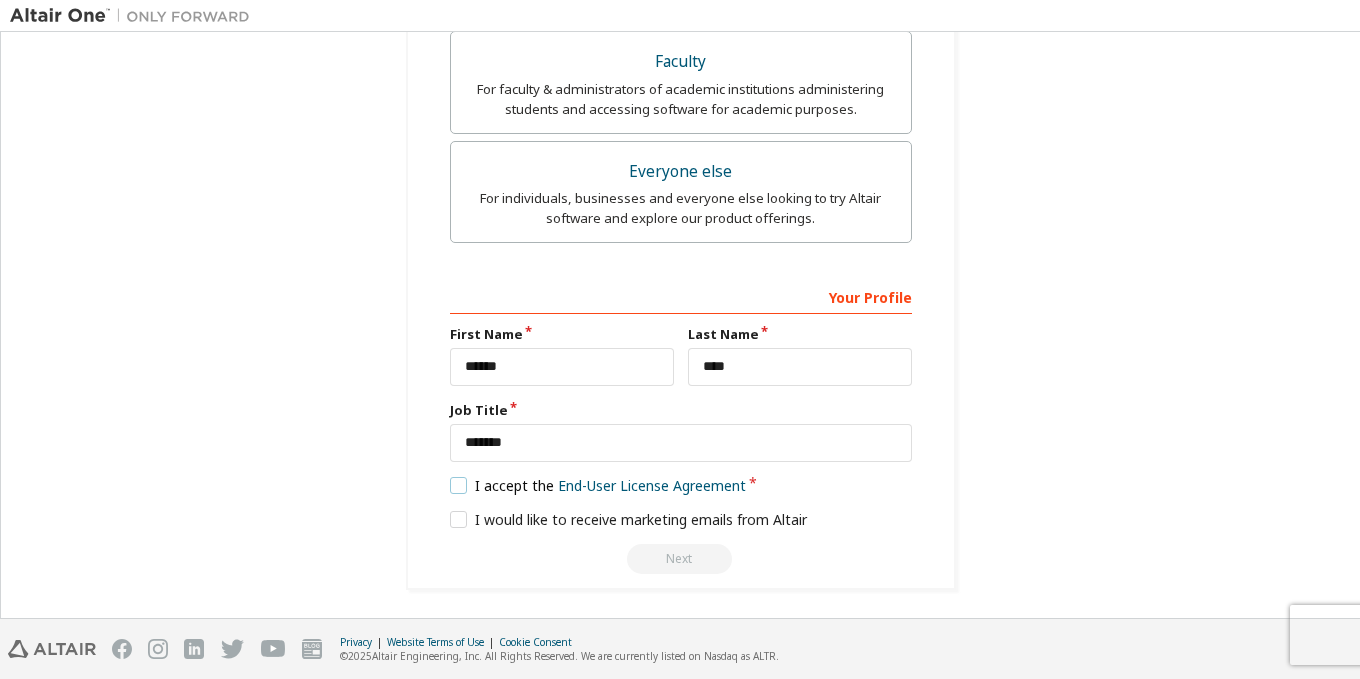 click on "I accept the    End-User License Agreement" at bounding box center [598, 485] 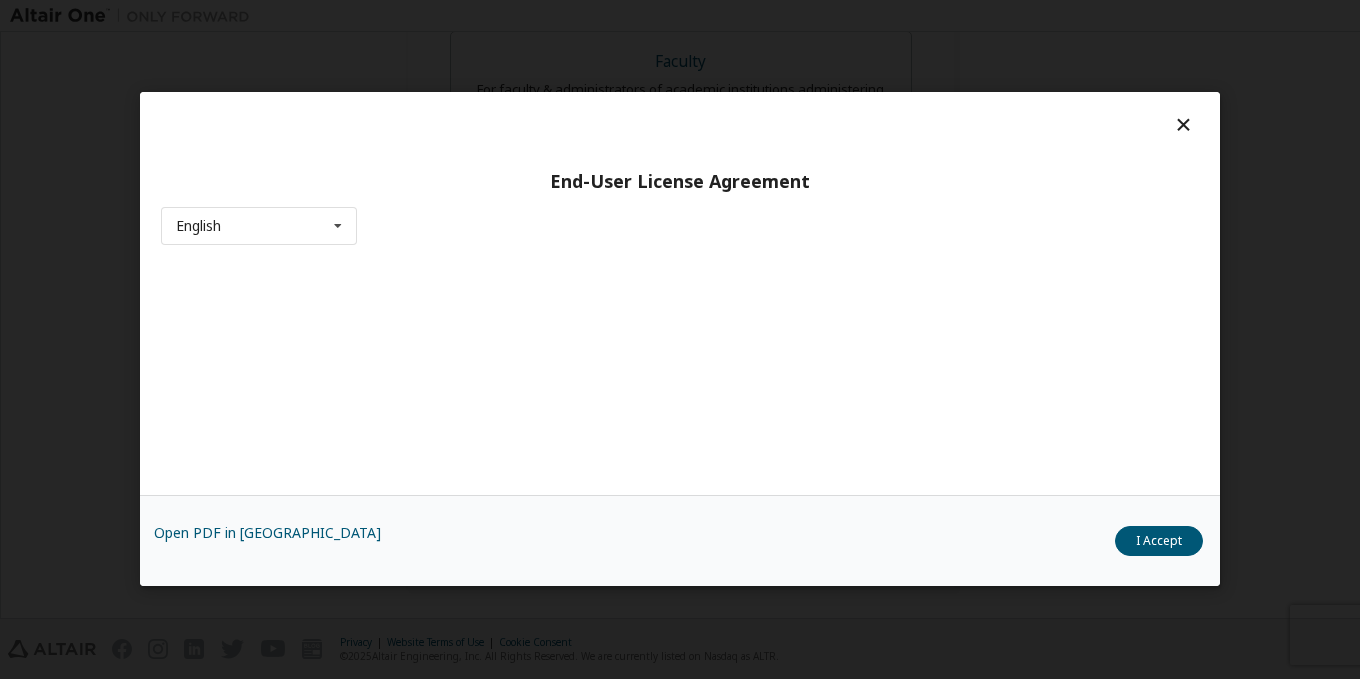 click on "Open PDF in New Tab I Accept" at bounding box center [680, 541] 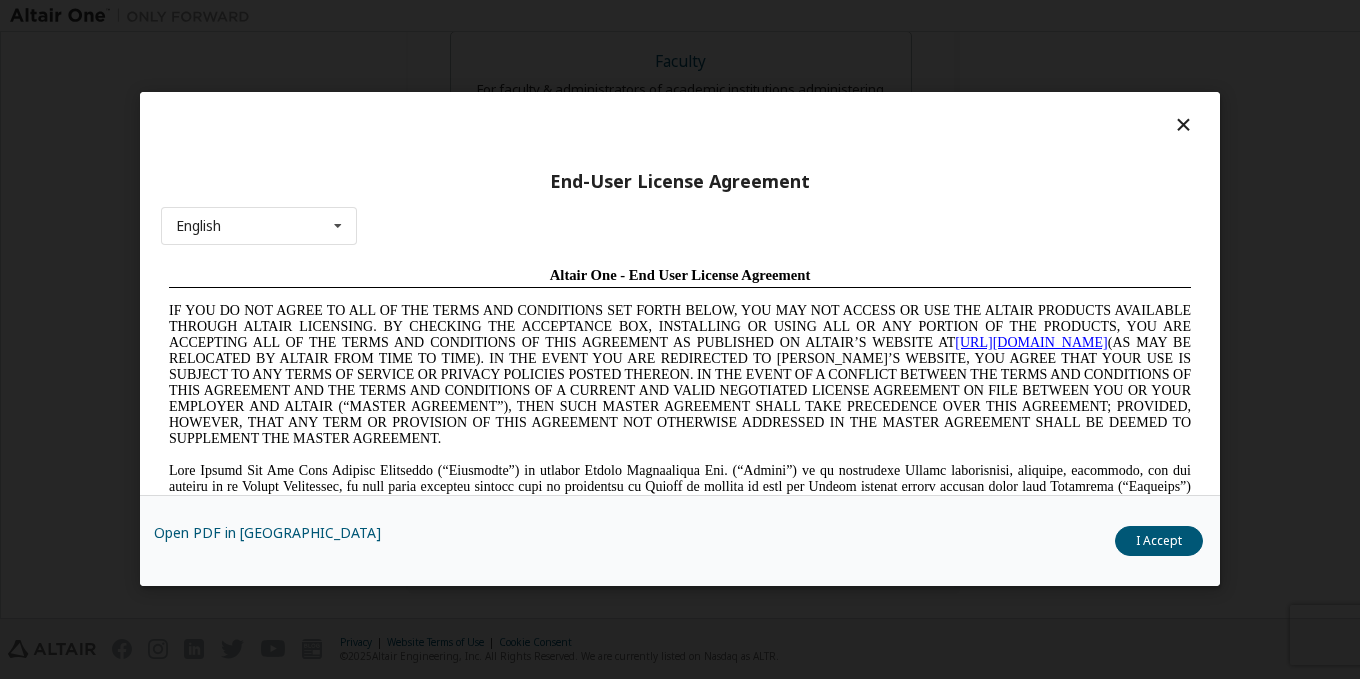 scroll, scrollTop: 0, scrollLeft: 0, axis: both 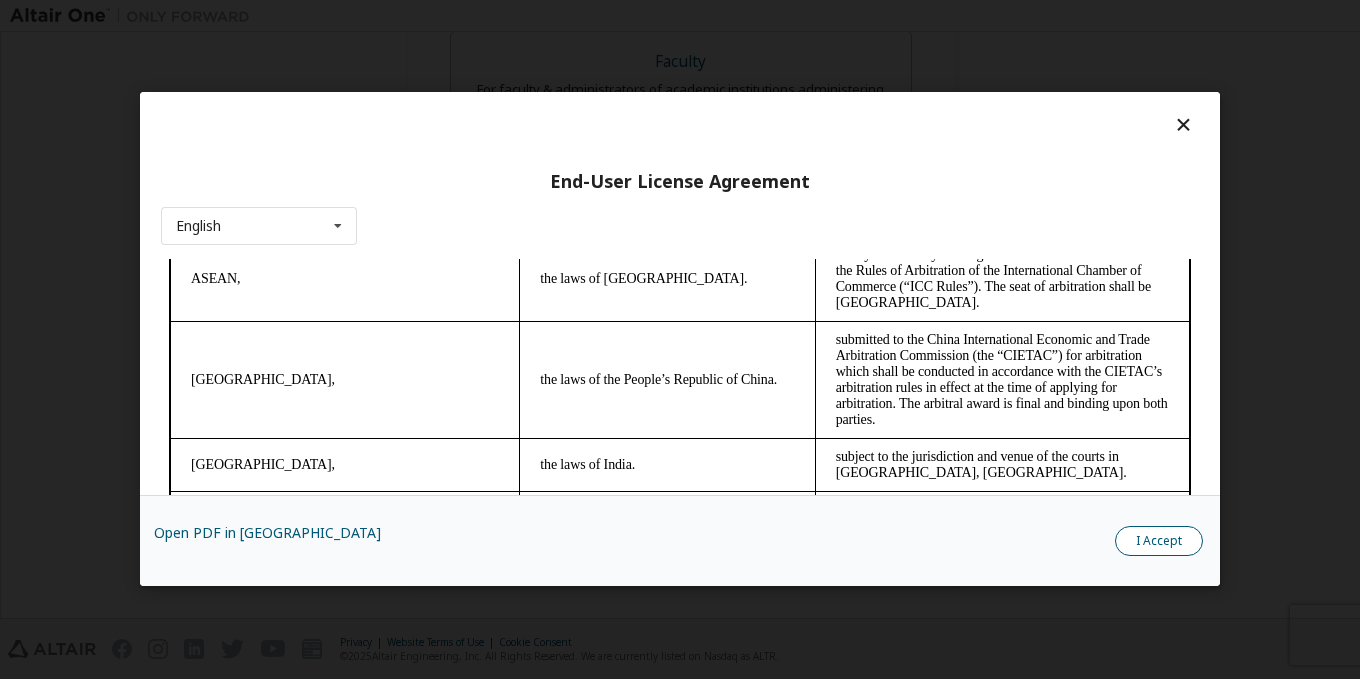 click on "I Accept" at bounding box center (1159, 542) 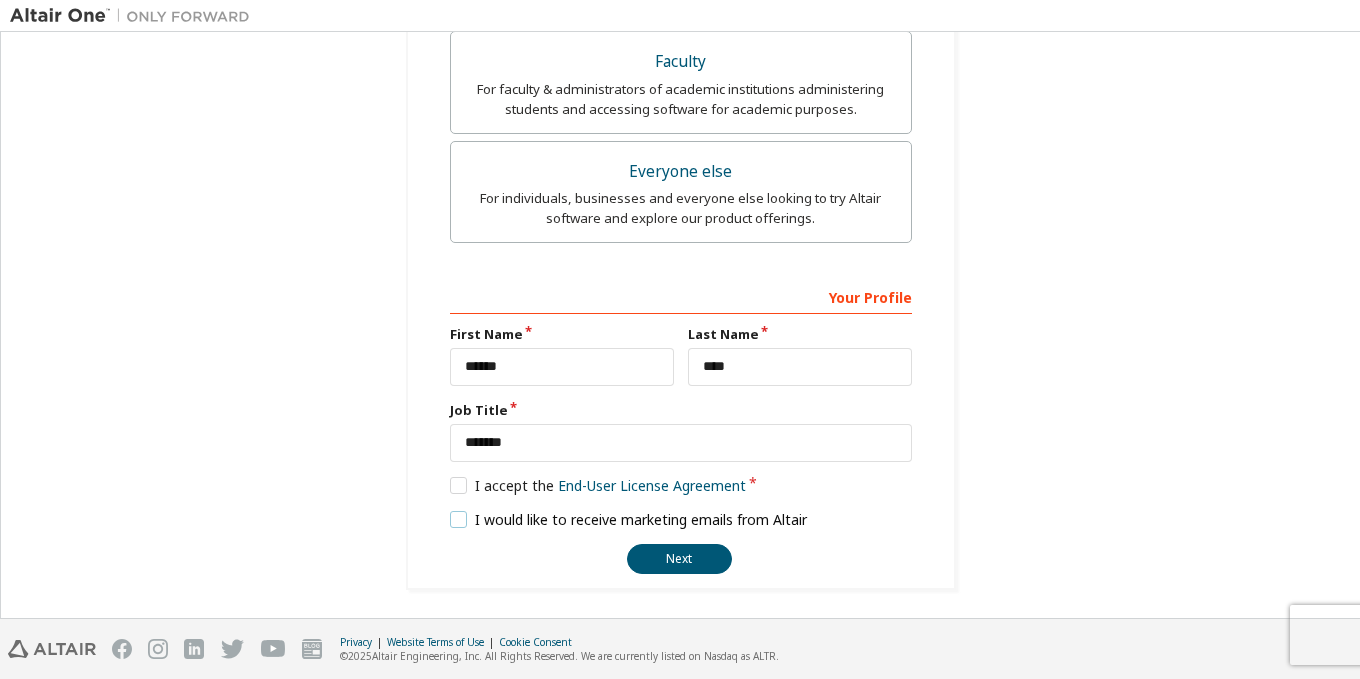 click on "I would like to receive marketing emails from Altair" at bounding box center (629, 519) 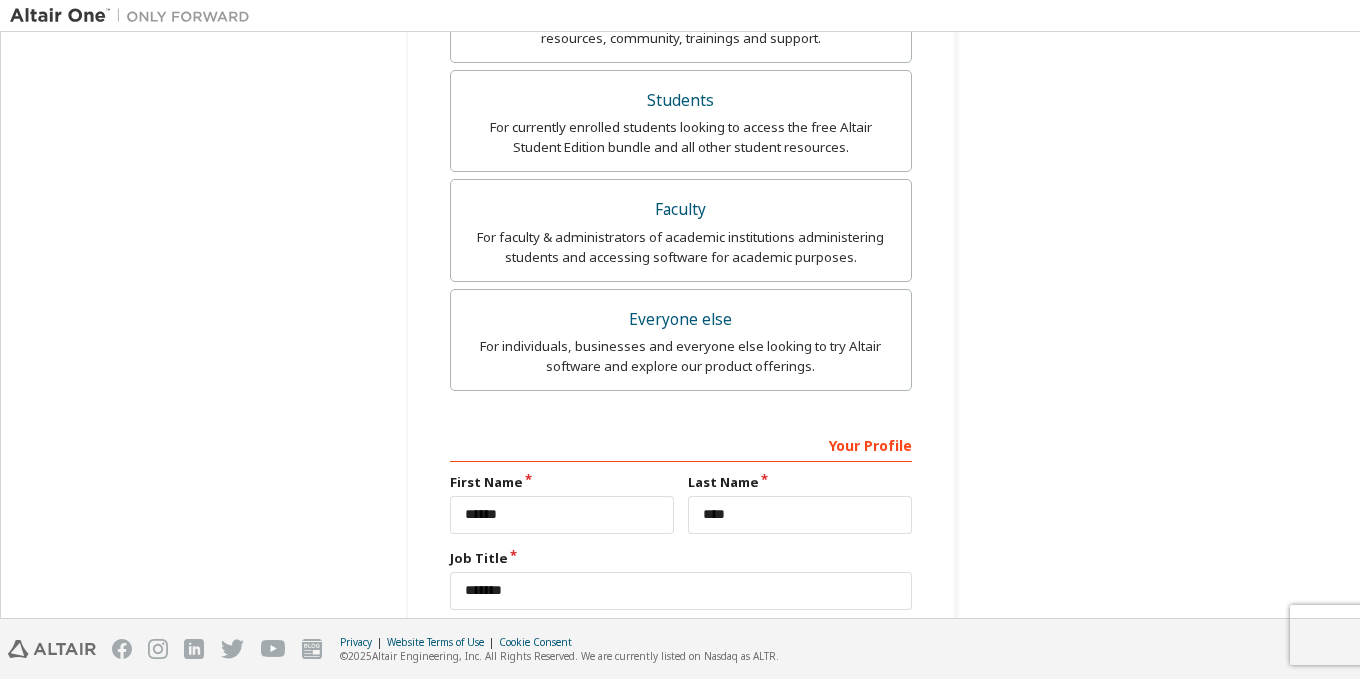 scroll, scrollTop: 648, scrollLeft: 0, axis: vertical 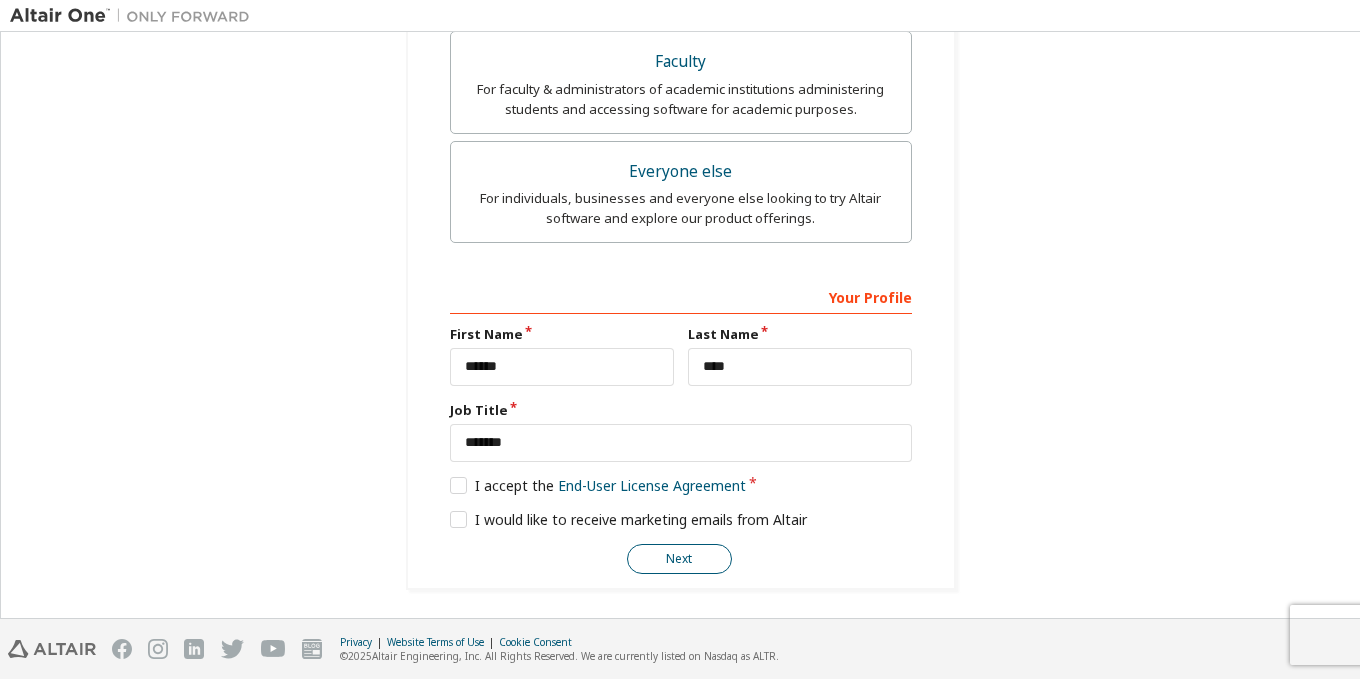 click on "Next" at bounding box center [679, 559] 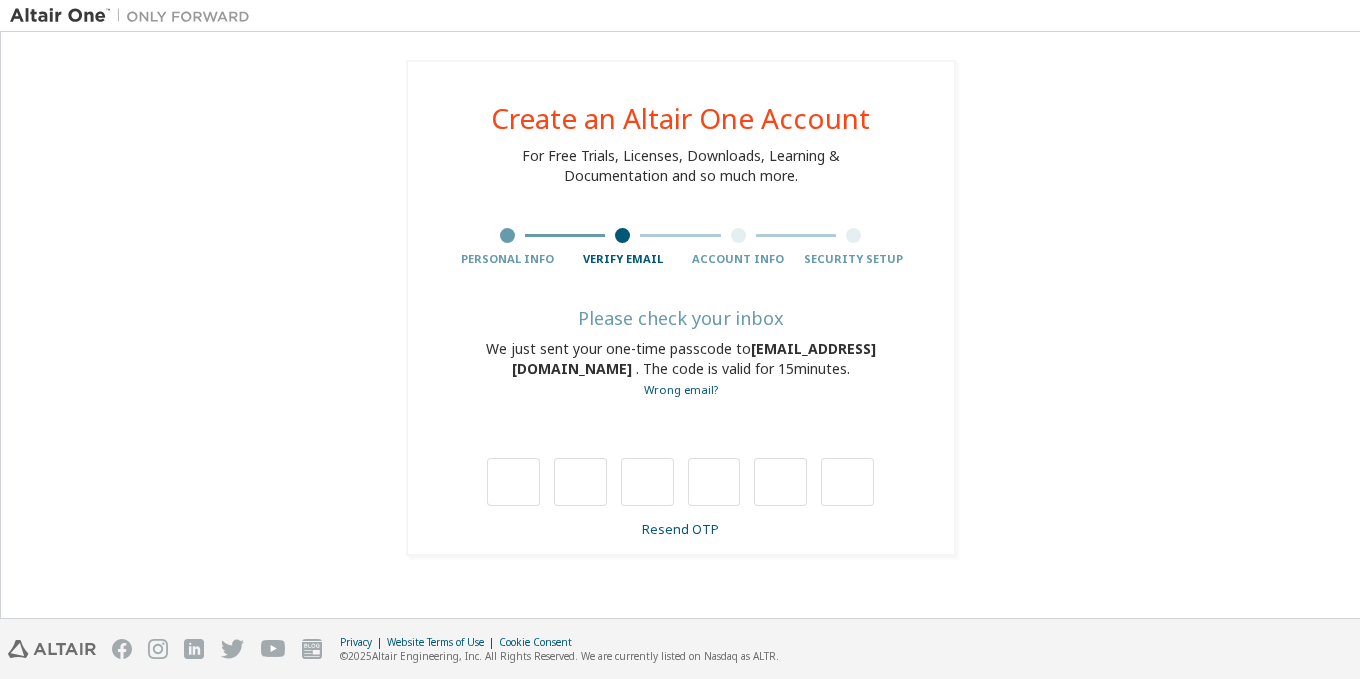 scroll, scrollTop: 0, scrollLeft: 0, axis: both 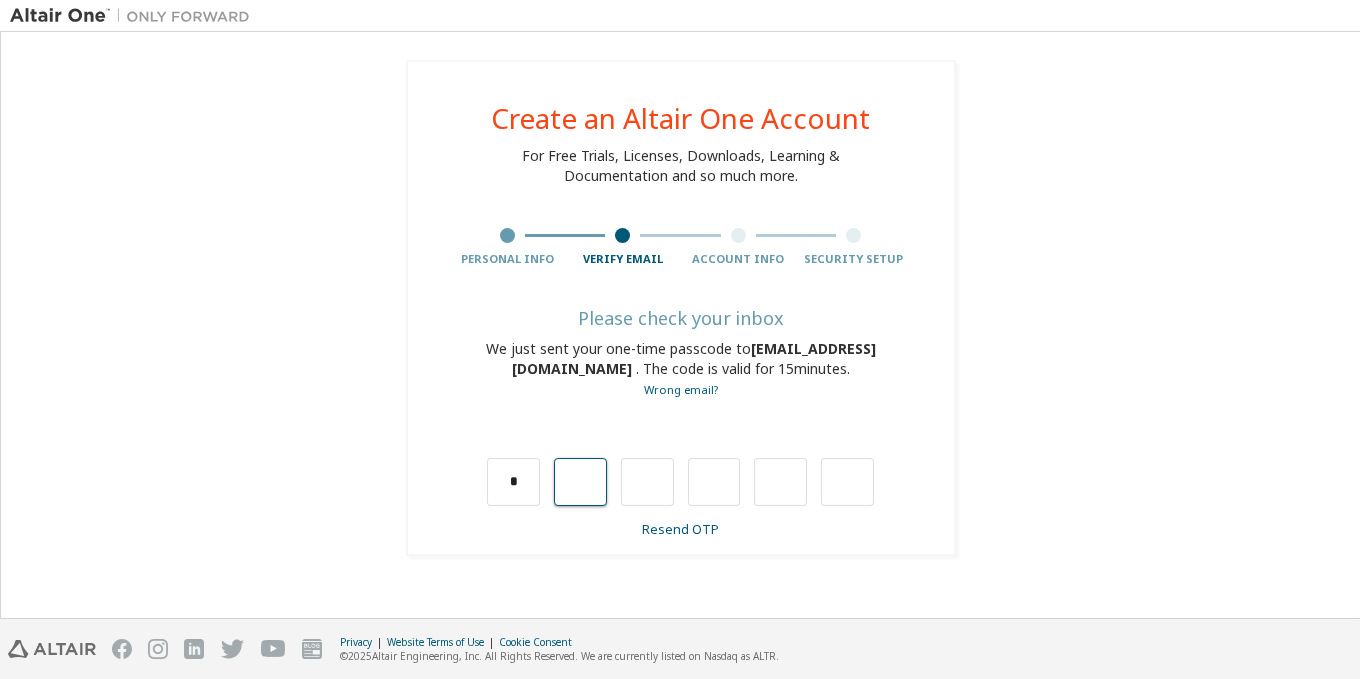 type on "*" 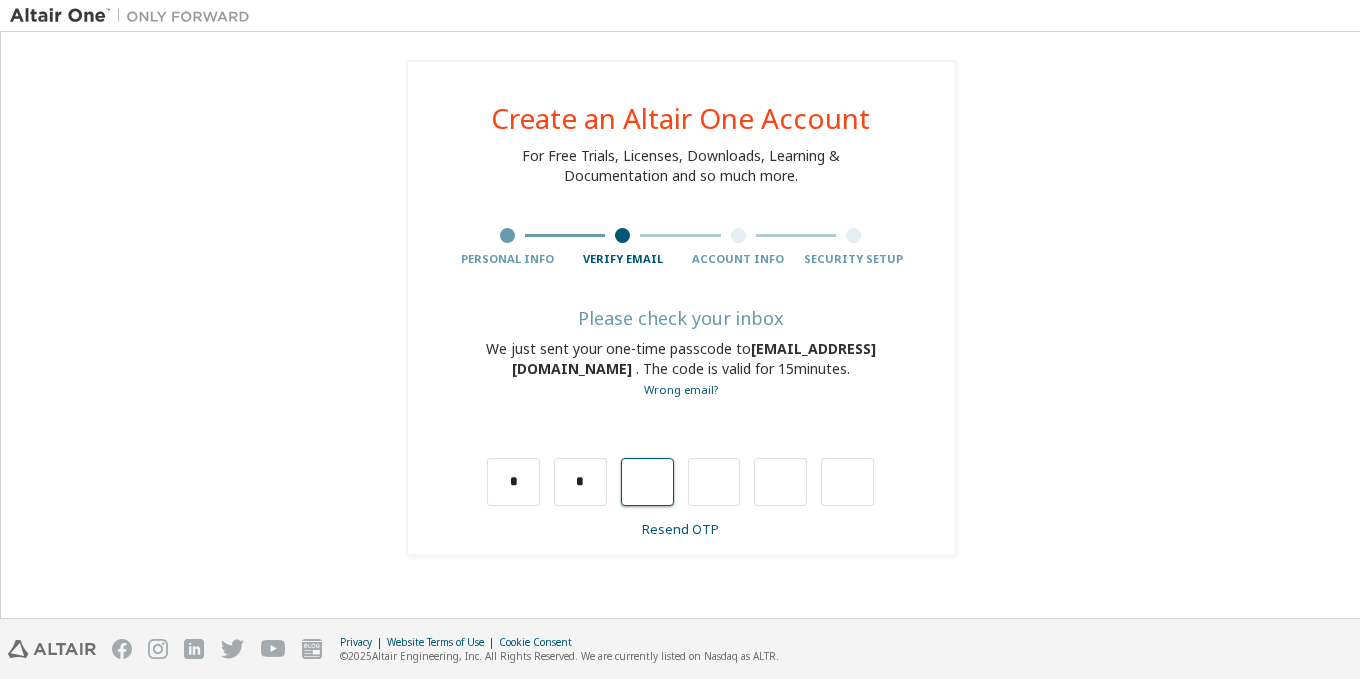 type on "*" 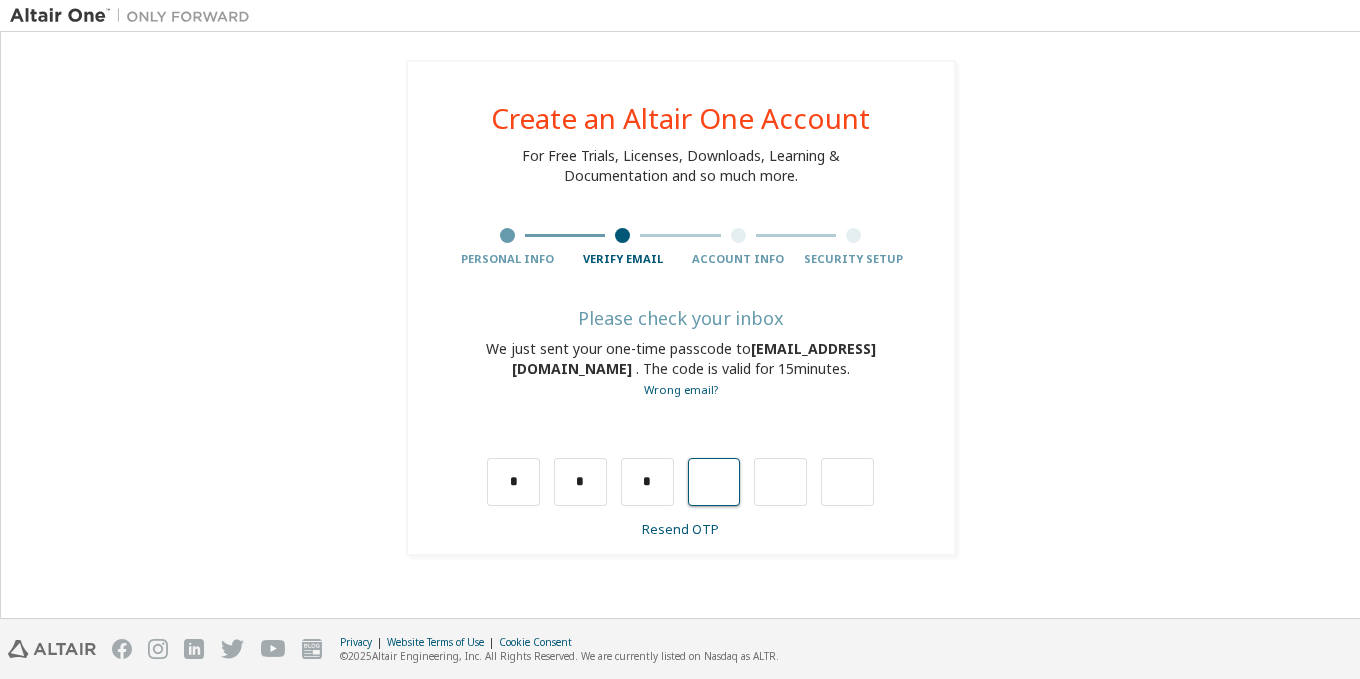 type on "*" 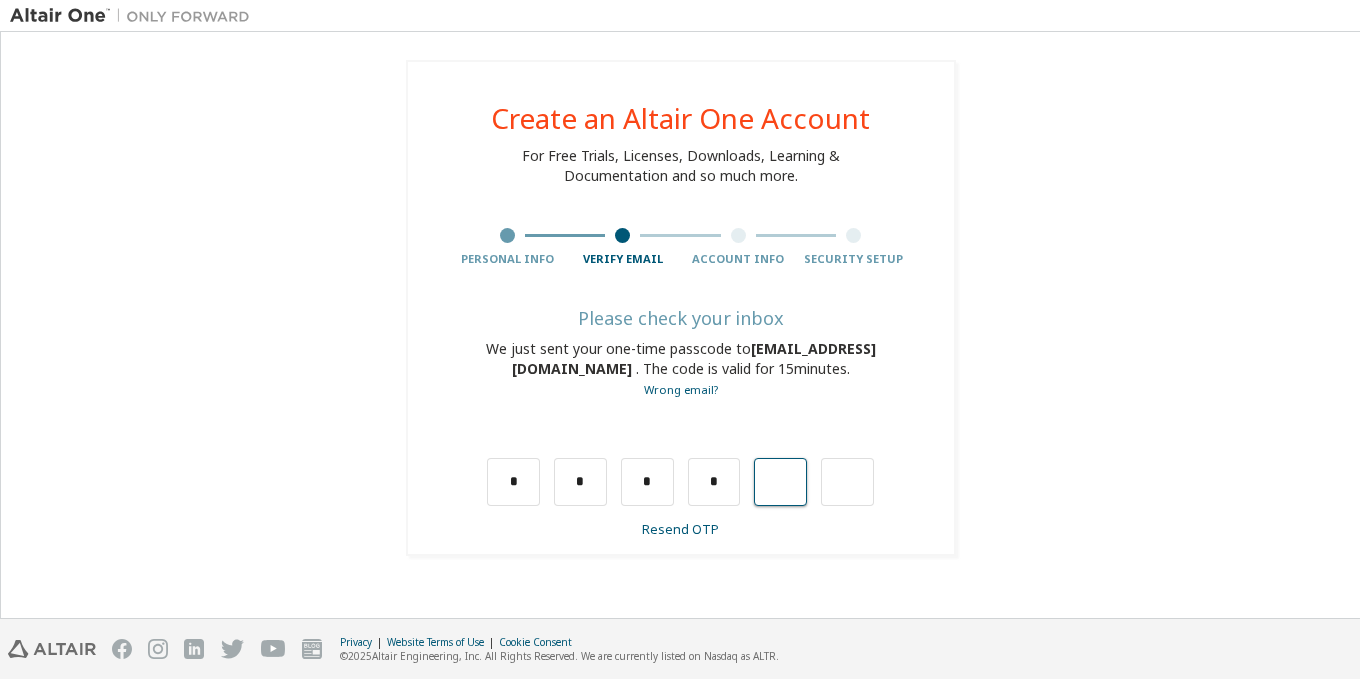 type on "*" 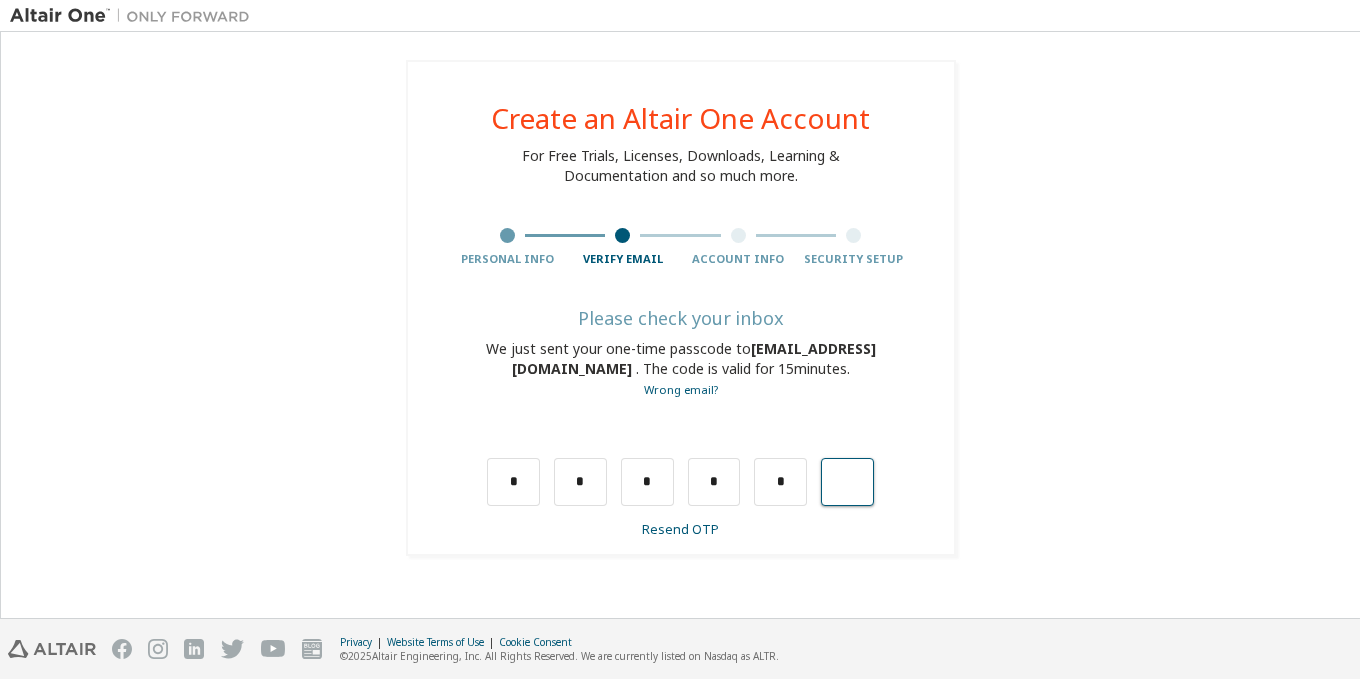 type on "*" 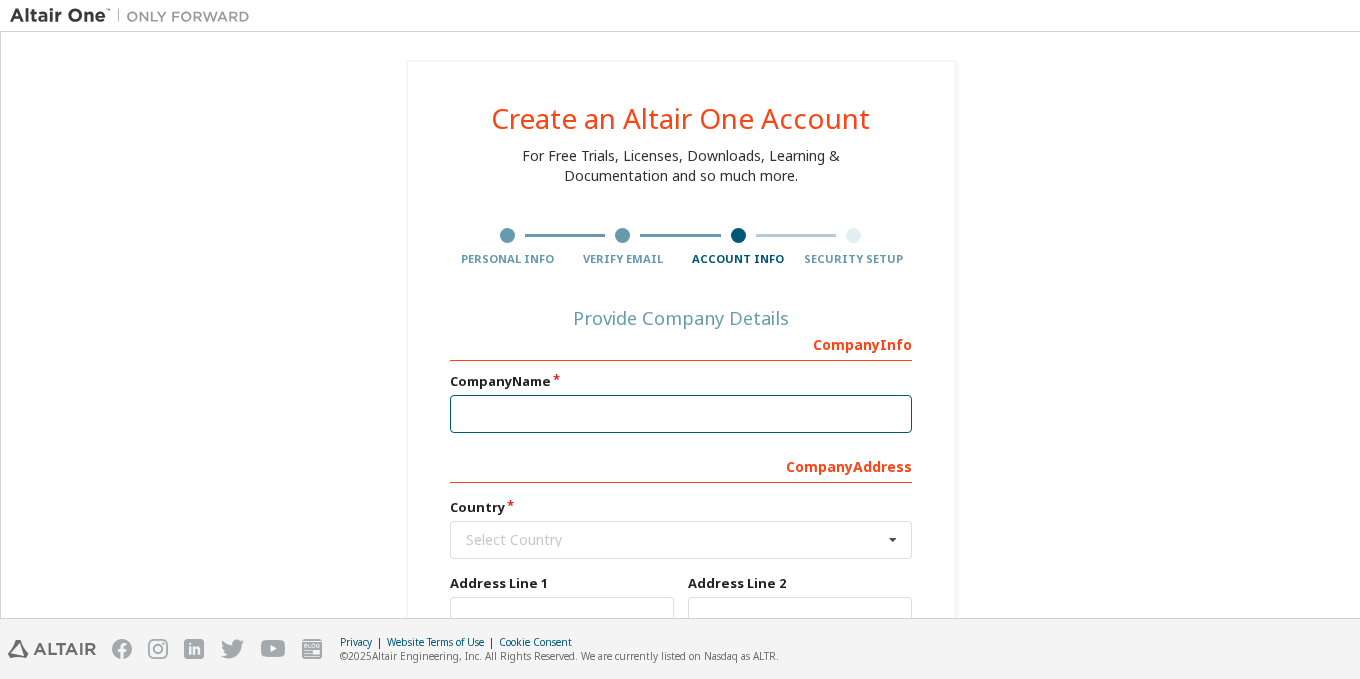 click at bounding box center (681, 414) 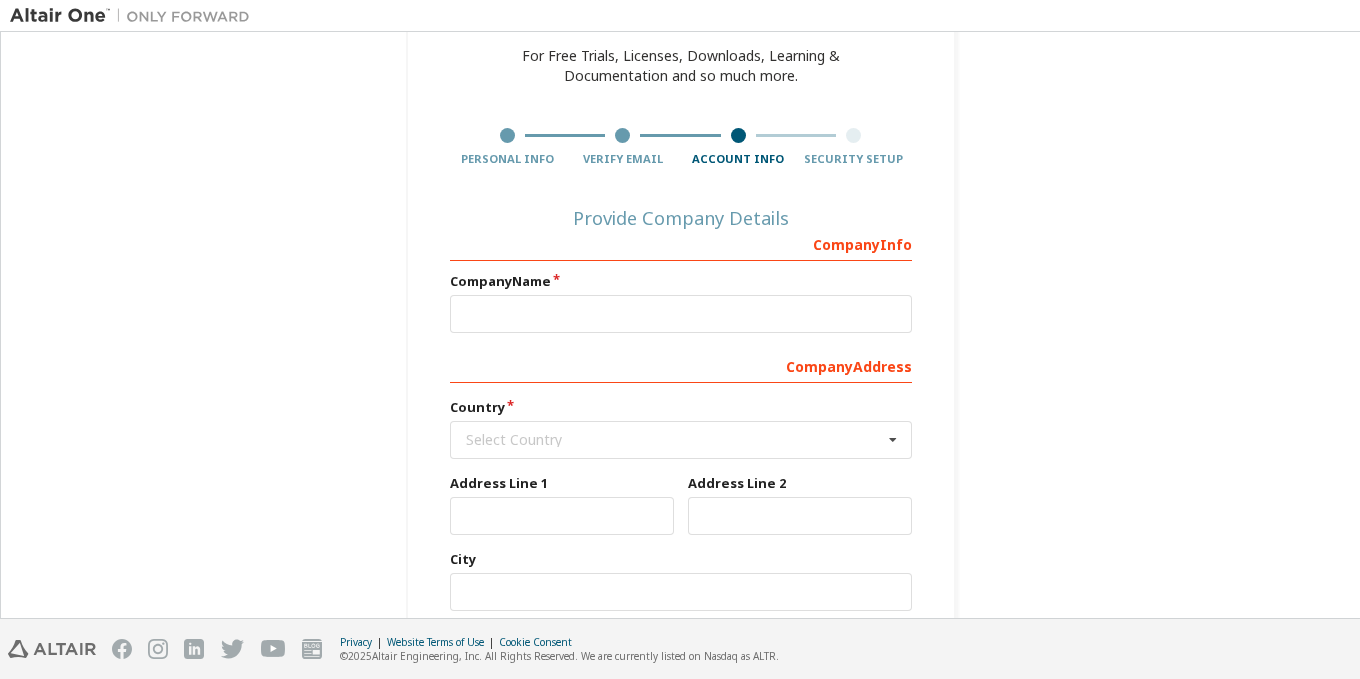 drag, startPoint x: 547, startPoint y: 277, endPoint x: 437, endPoint y: 271, distance: 110.16351 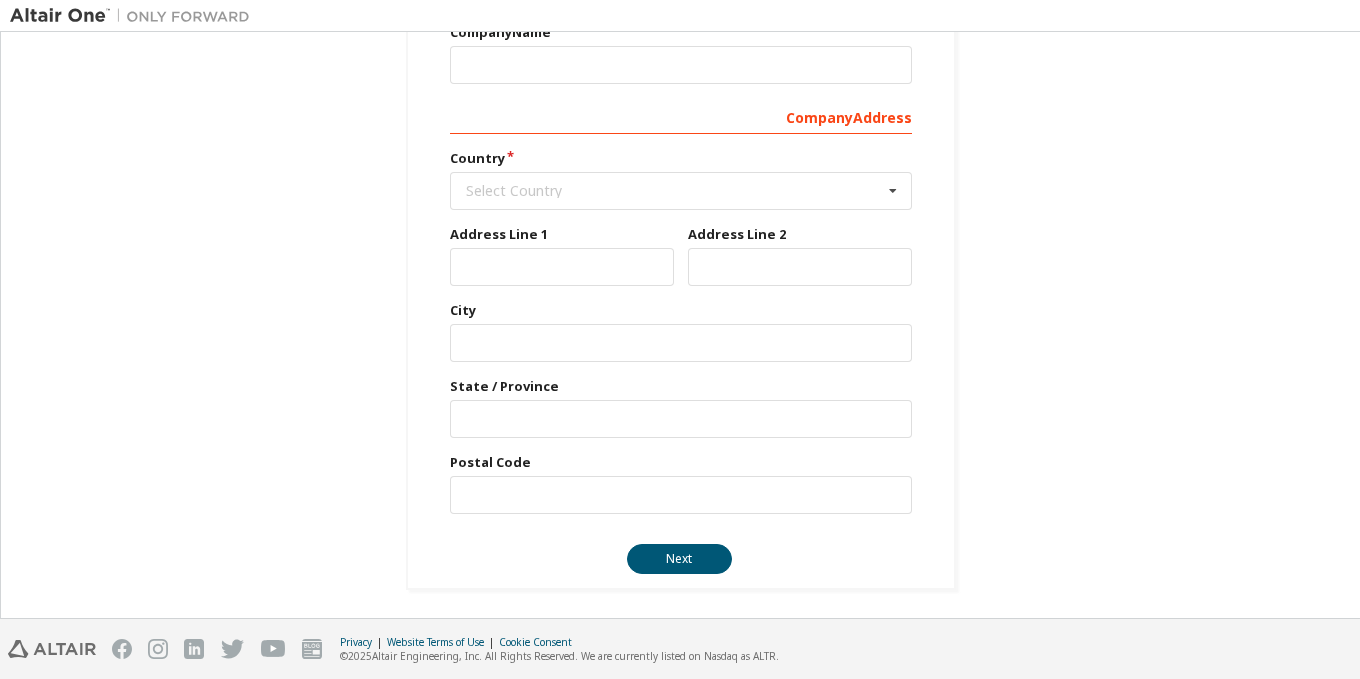 scroll, scrollTop: 0, scrollLeft: 0, axis: both 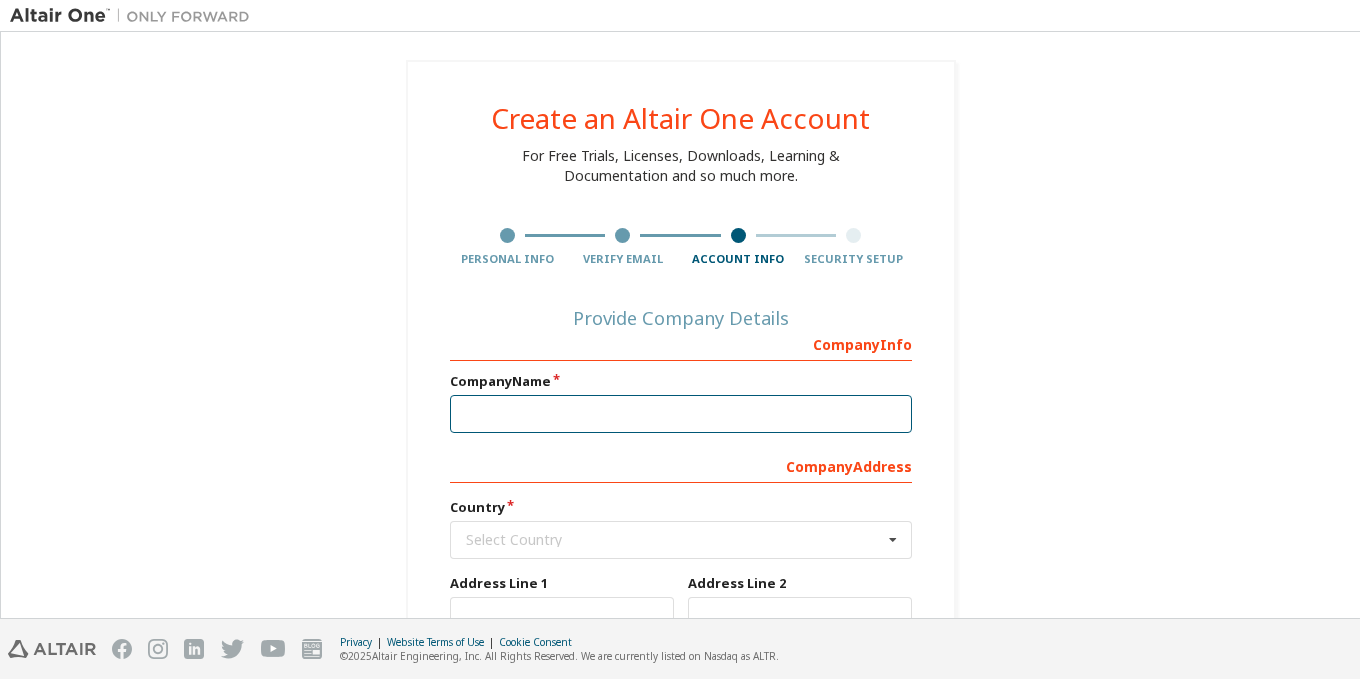 click at bounding box center (681, 414) 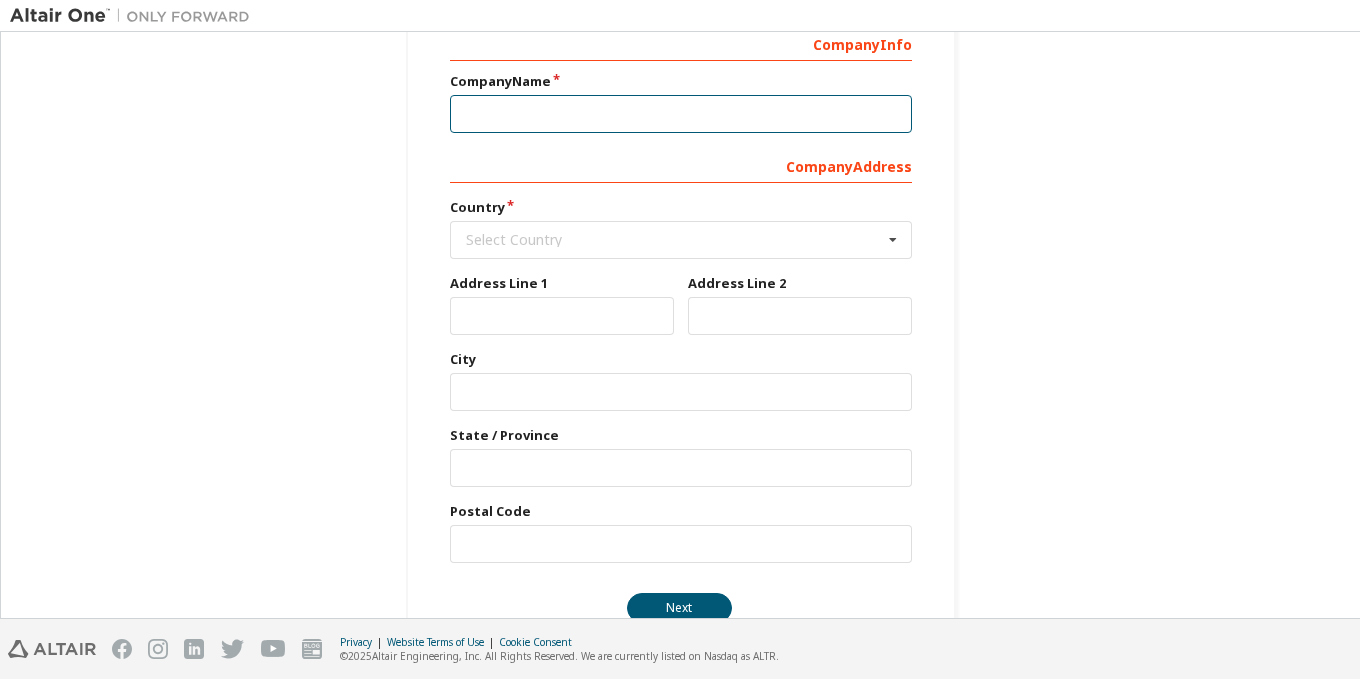 scroll, scrollTop: 349, scrollLeft: 0, axis: vertical 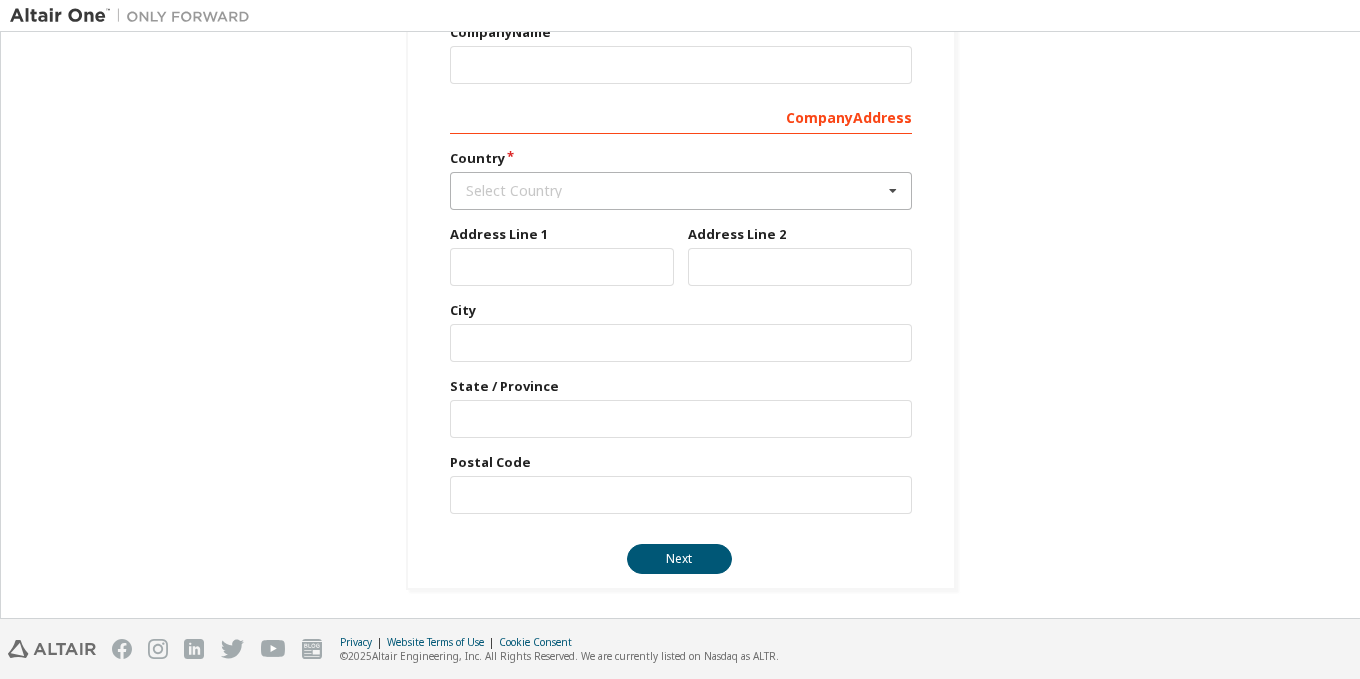 click on "Select Country" at bounding box center [674, 191] 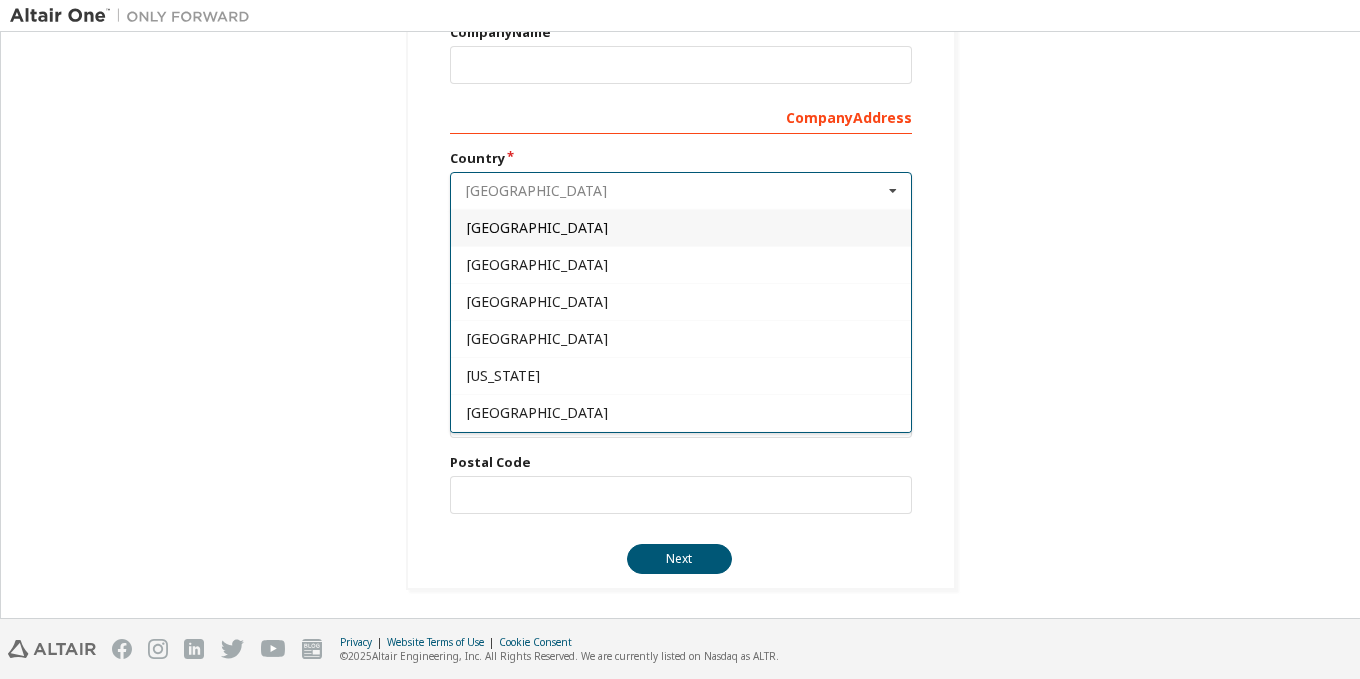 scroll, scrollTop: 600, scrollLeft: 0, axis: vertical 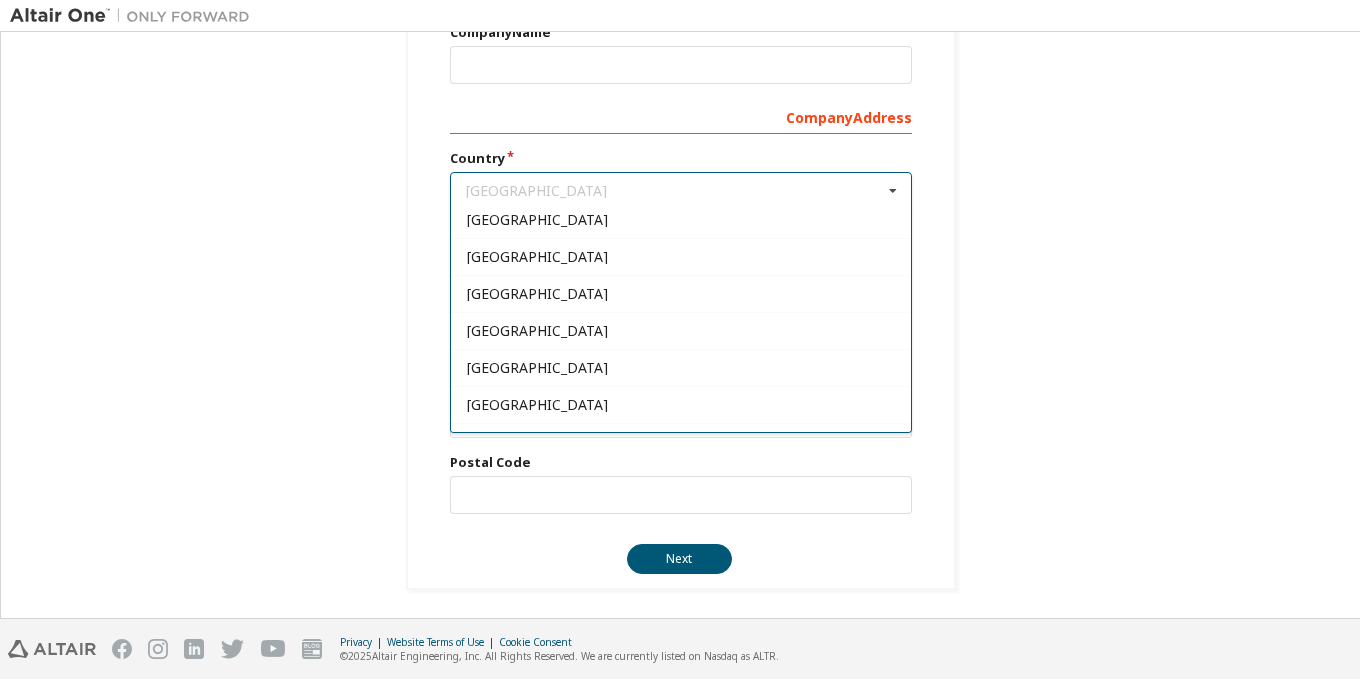 click on "Create an Altair One Account For Free Trials, Licenses, Downloads, Learning &  Documentation and so much more. Personal Info Verify Email Account Info Security Setup Provide Company Details Company  Info Company  Name Company  Address Country Afghanistan Afghanistan Åland Islands Albania Algeria American Samoa Andorra Angola Anguilla Antarctica Antigua and Barbuda Argentina Armenia Aruba Australia Austria Azerbaijan Bahamas Bahrain Bangladesh Barbados Belgium Belize Benin Bermuda Bhutan Bolivia (Plurinational State of) Bonaire, Sint Eustatius and Saba Bosnia and Herzegovina Botswana Bouvet Island Brazil British Indian Ocean Territory Brunei Darussalam Bulgaria Burkina Faso Burundi Cabo Verde Cambodia Cameroon Canada Cayman Islands Central African Republic Chad Chile China Christmas Island Cocos (Keeling) Islands Colombia Comoros Congo Congo (Democratic Republic of the) Cook Islands Costa Rica Côte d'Ivoire Croatia Curaçao Cyprus Czech Republic Denmark Djibouti Dominica Dominican Republic Ecuador Egypt Fiji" at bounding box center (680, 150) 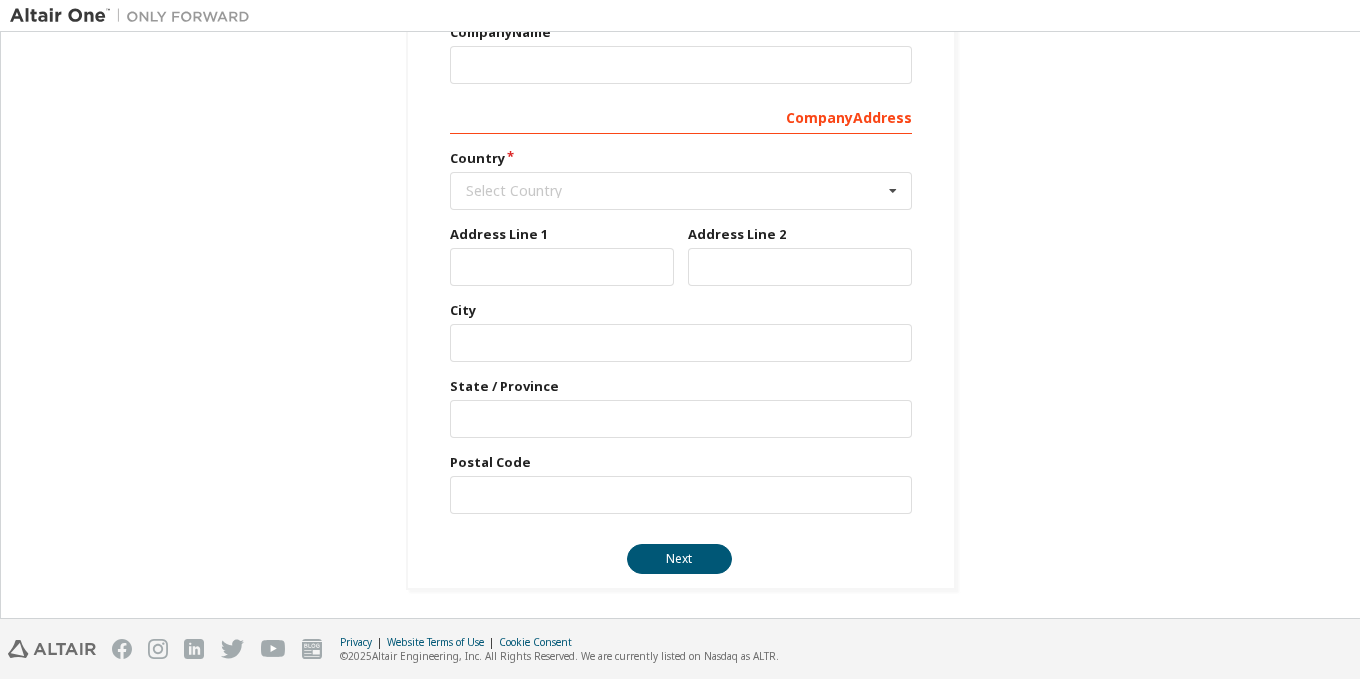 scroll, scrollTop: 0, scrollLeft: 0, axis: both 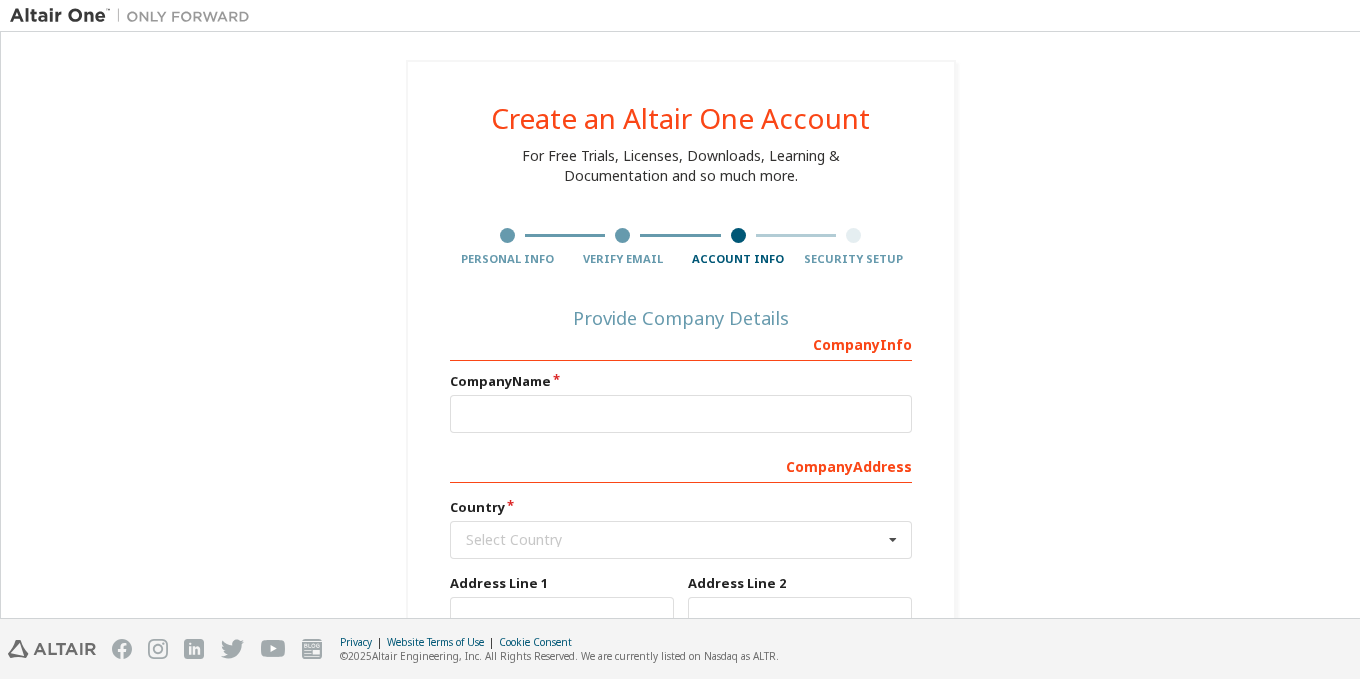 click at bounding box center (508, 235) 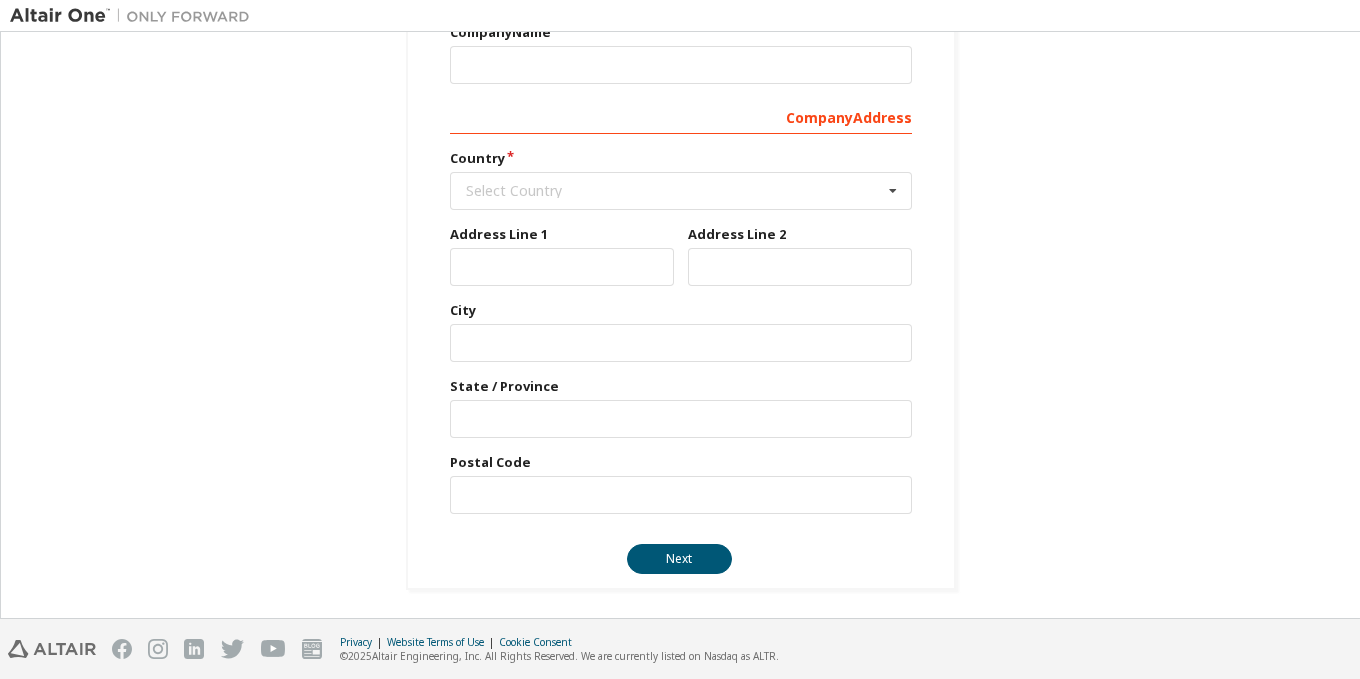 scroll, scrollTop: 149, scrollLeft: 0, axis: vertical 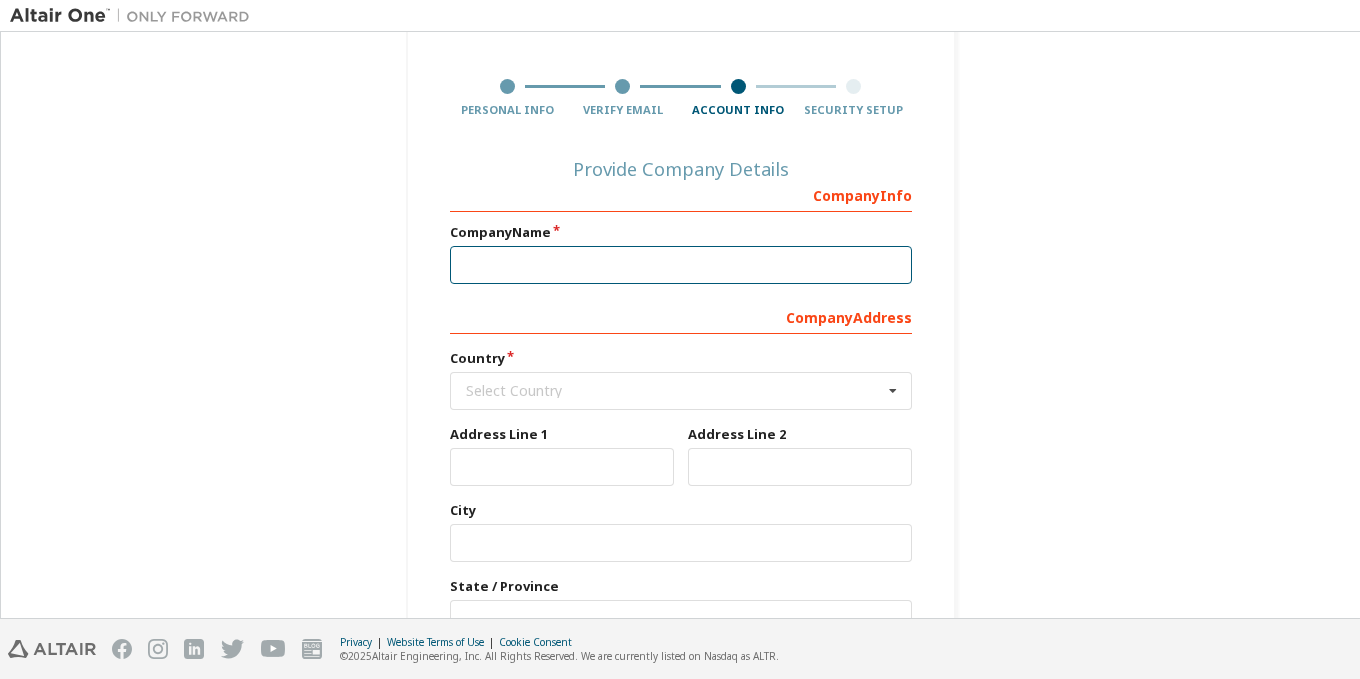 click at bounding box center [681, 265] 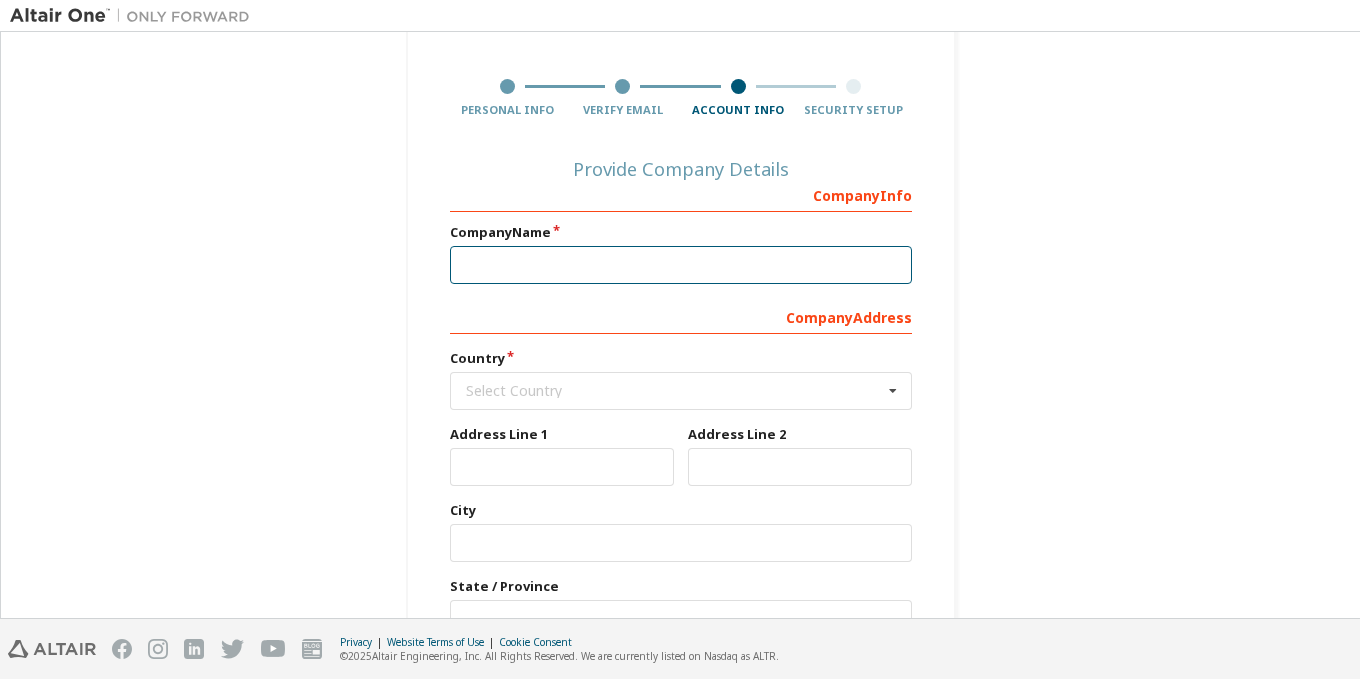 type on "*" 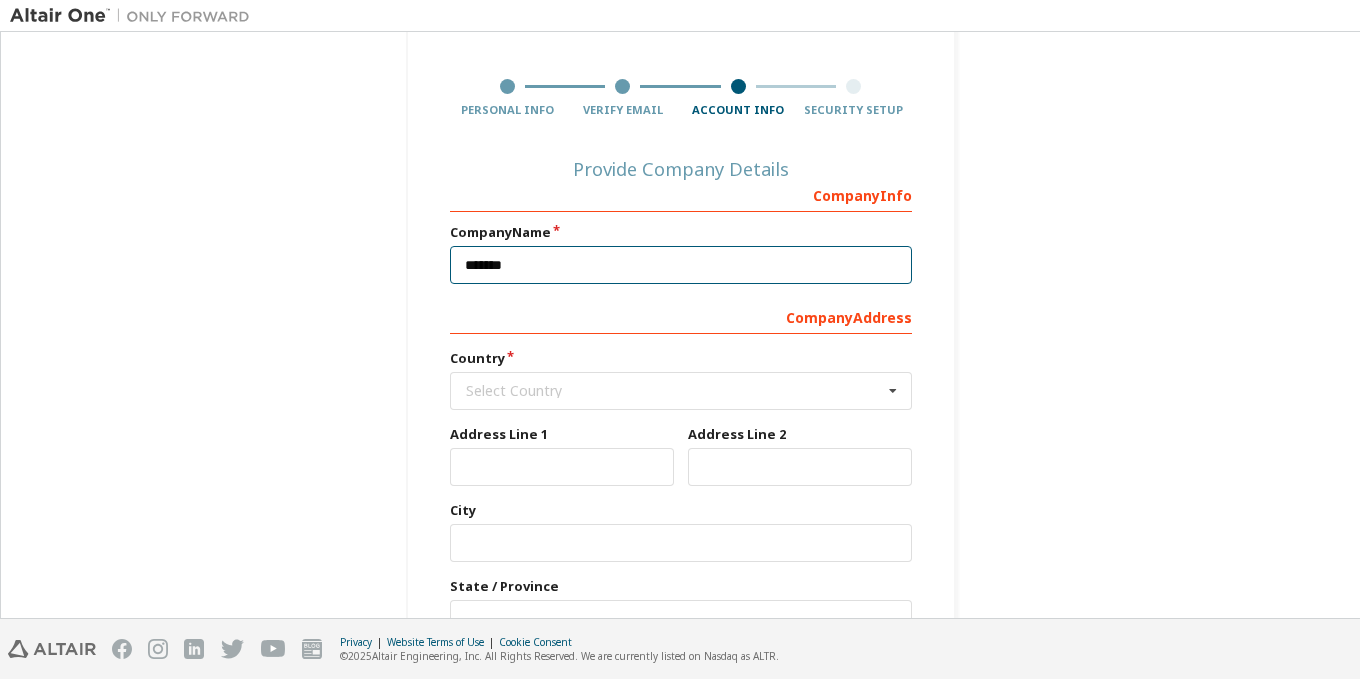 type on "*******" 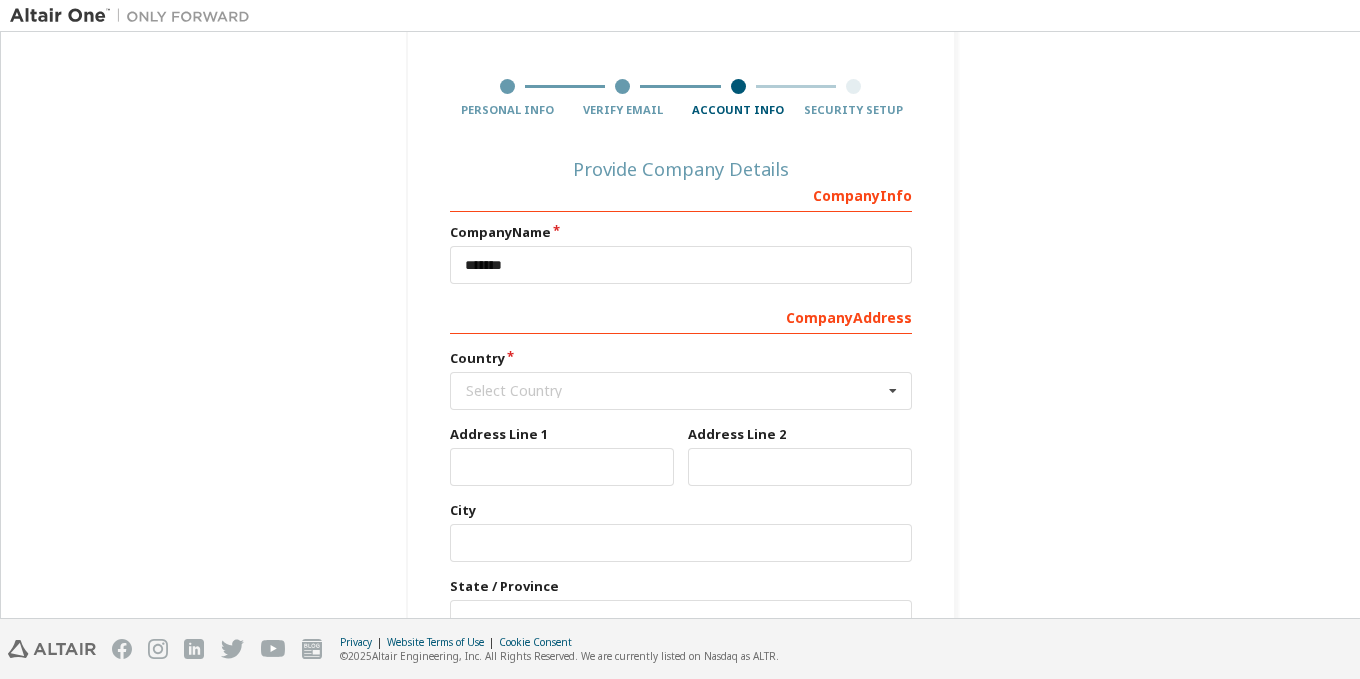 click on "Company  Address" at bounding box center [681, 316] 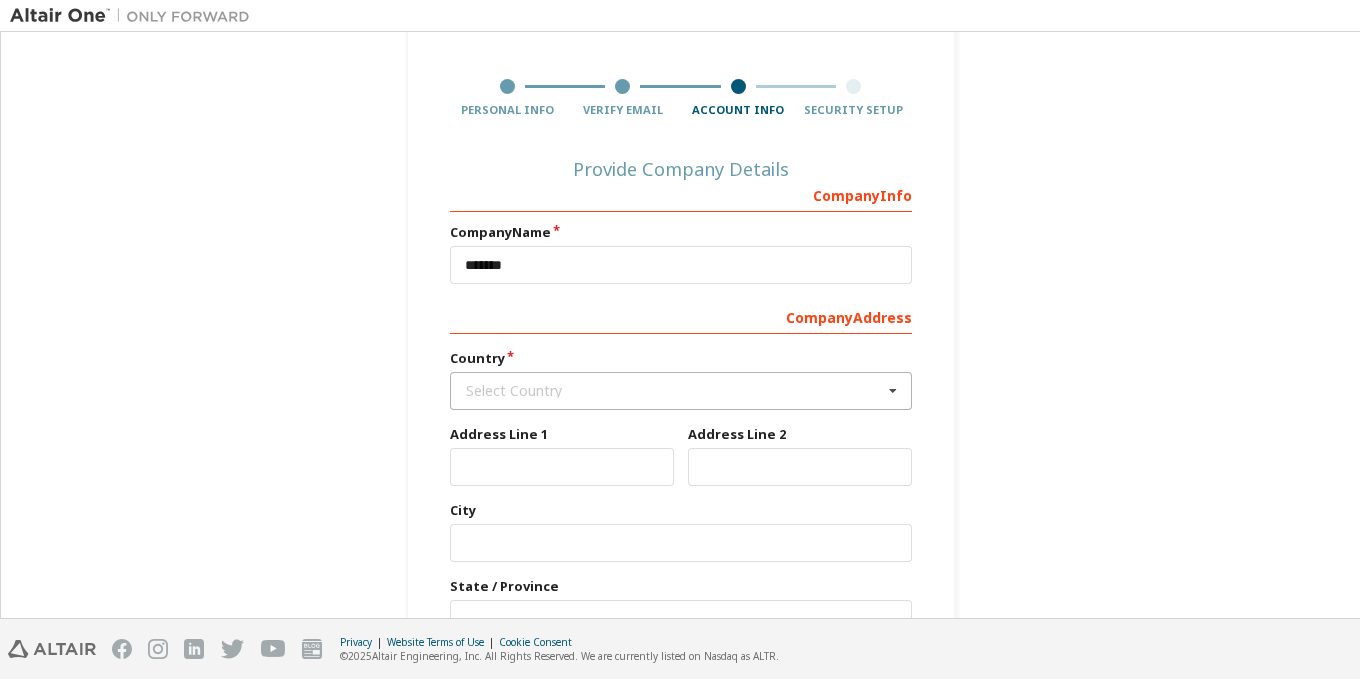 click at bounding box center [893, 391] 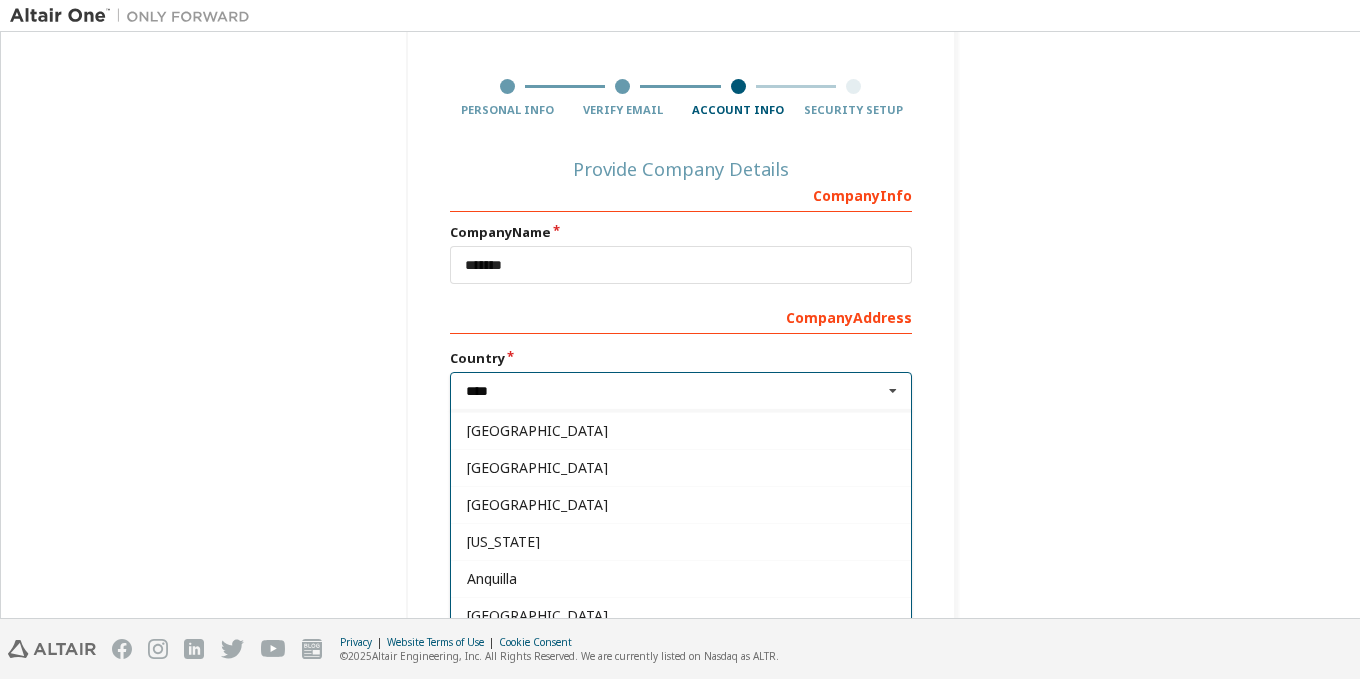 scroll, scrollTop: 0, scrollLeft: 0, axis: both 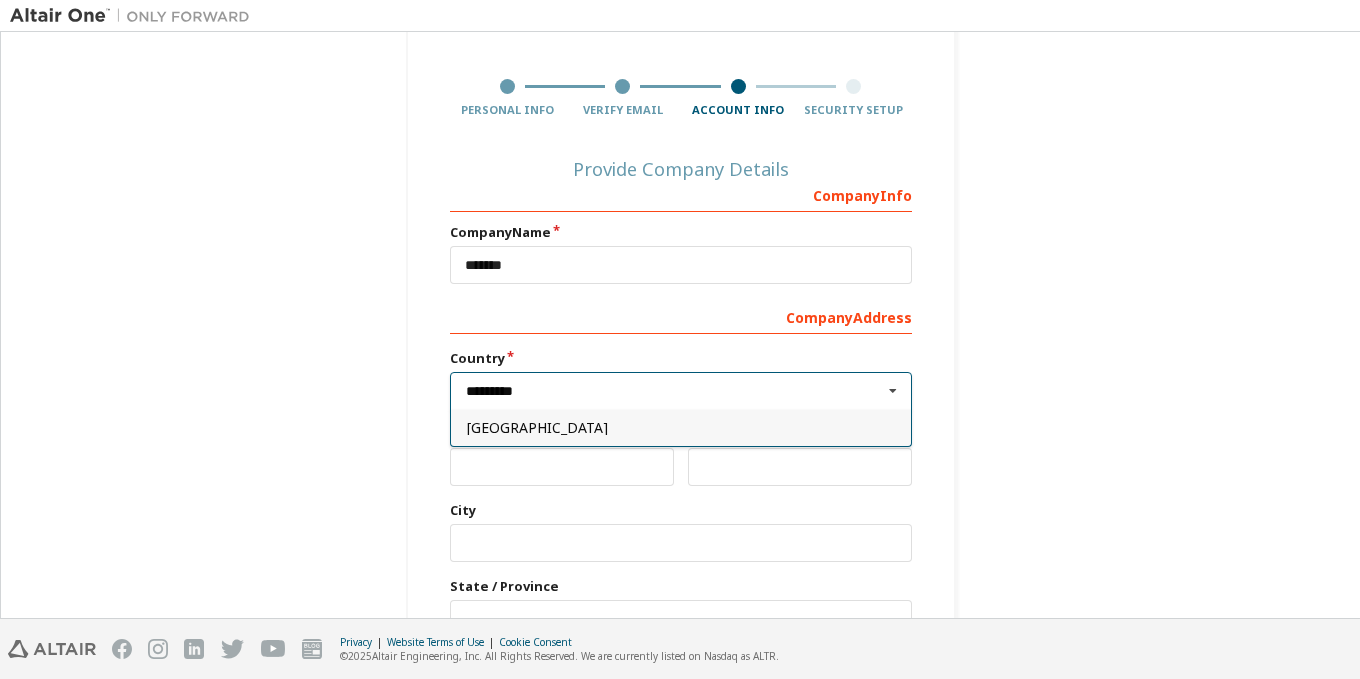 type on "*********" 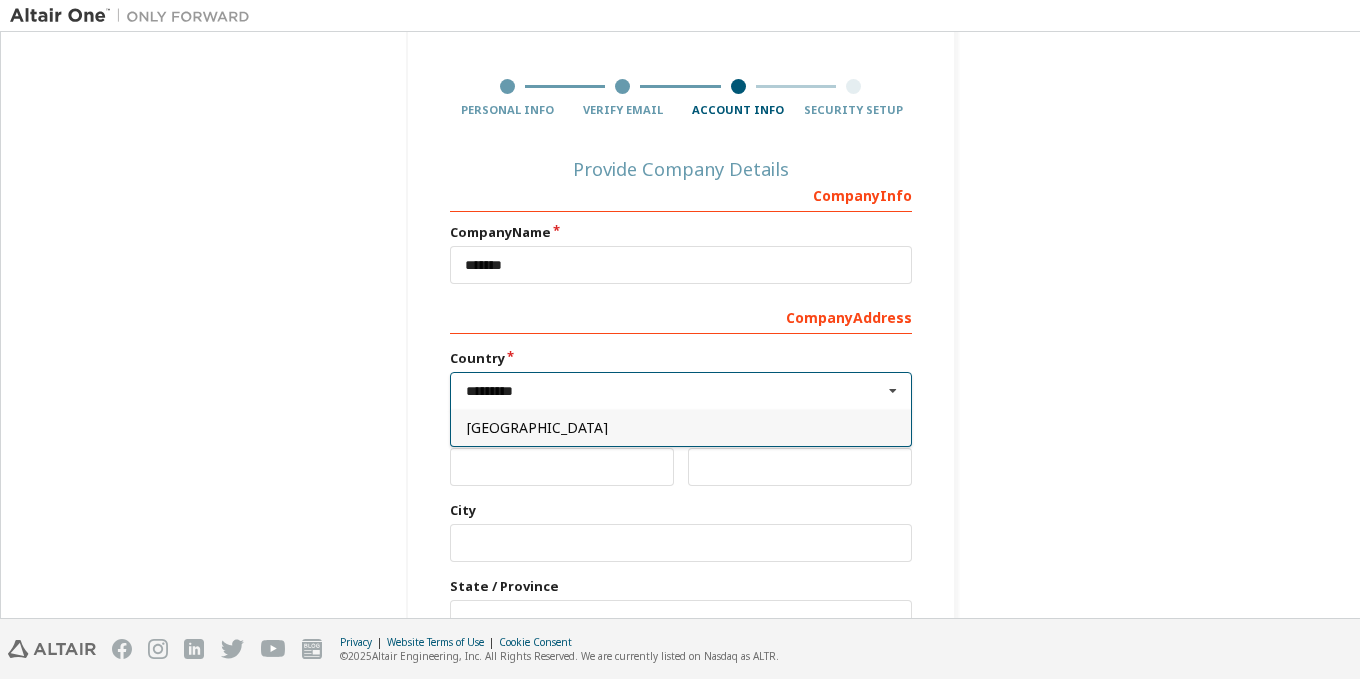 click on "Indonesia" at bounding box center (681, 427) 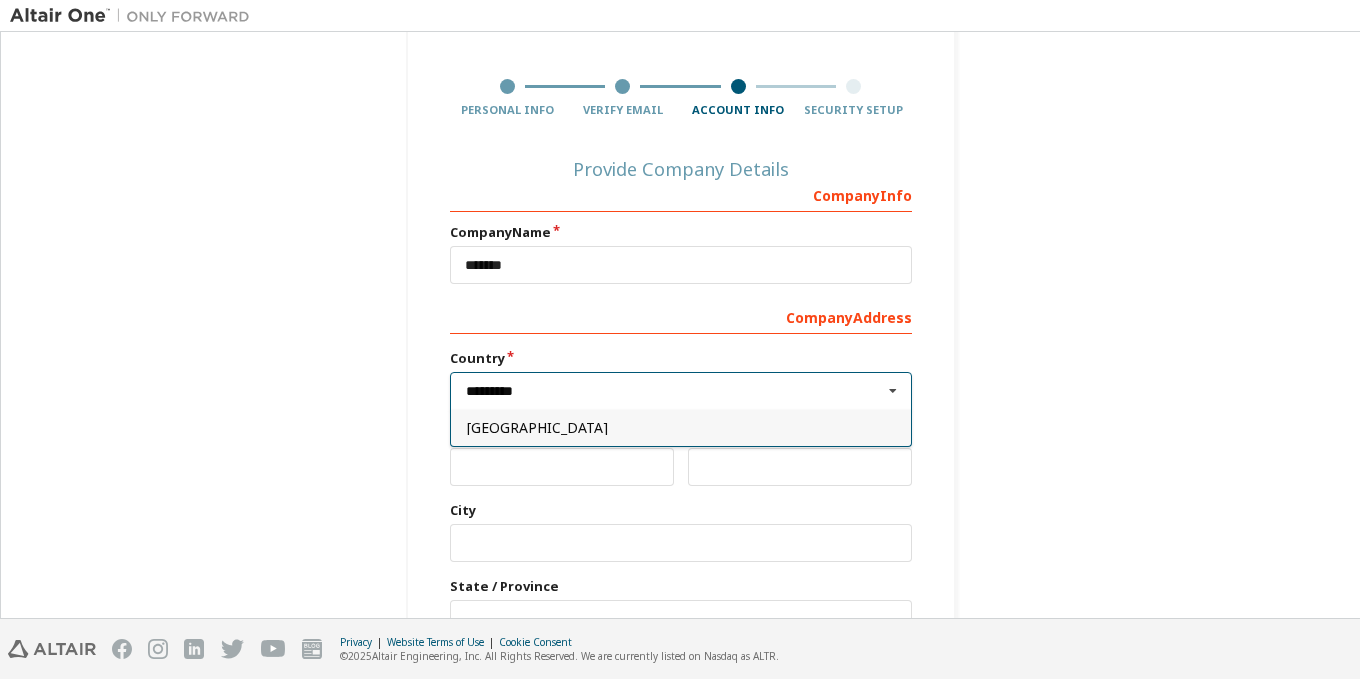 type on "***" 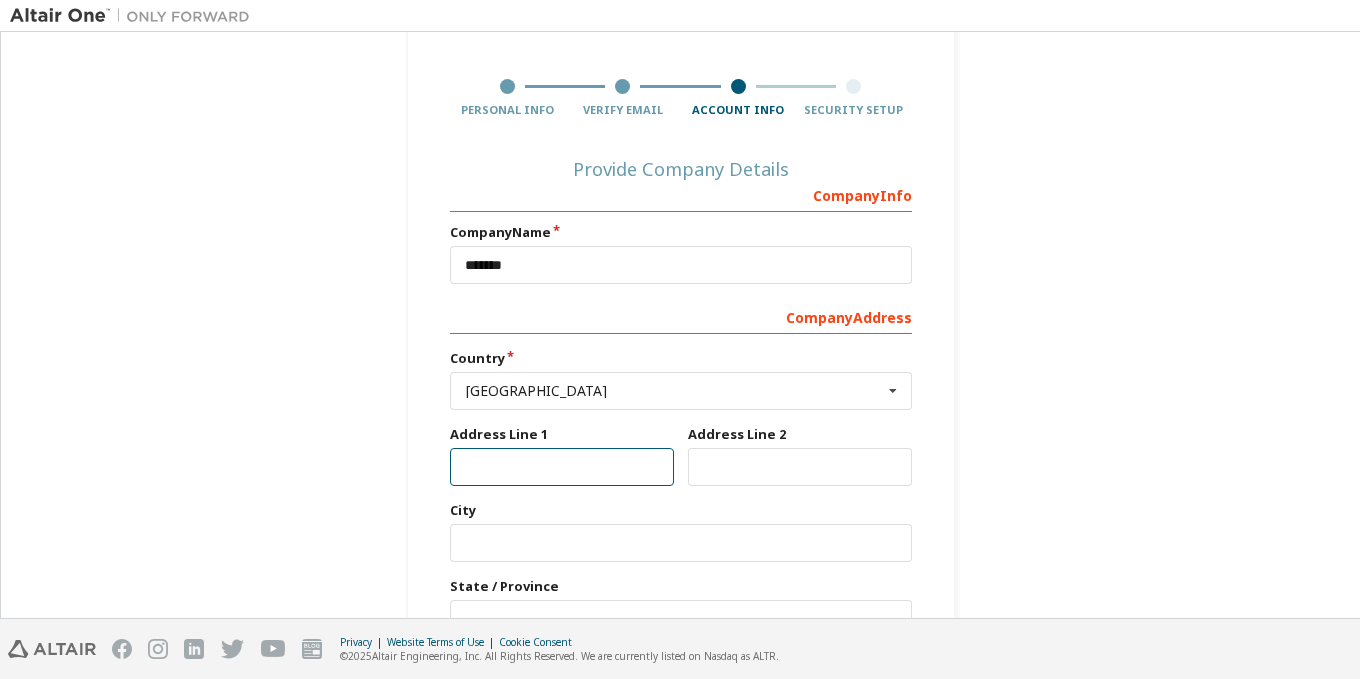 click at bounding box center [562, 467] 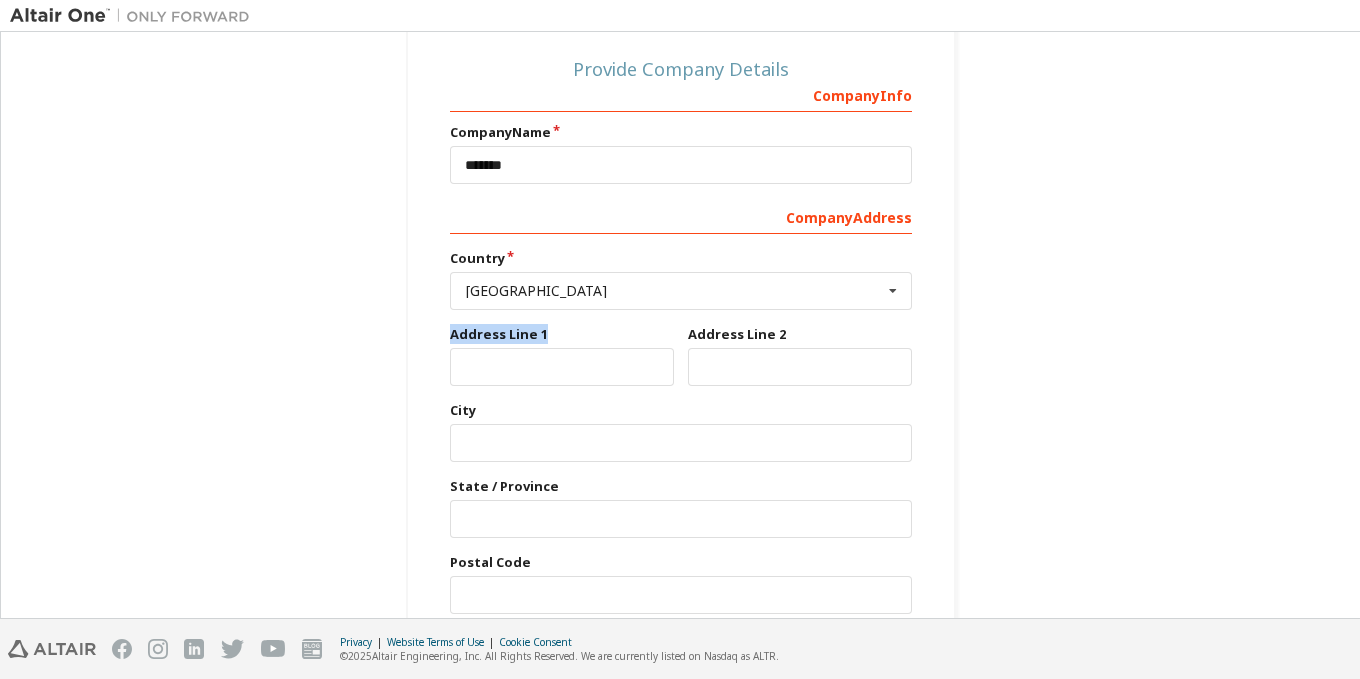 drag, startPoint x: 543, startPoint y: 328, endPoint x: 377, endPoint y: 331, distance: 166.0271 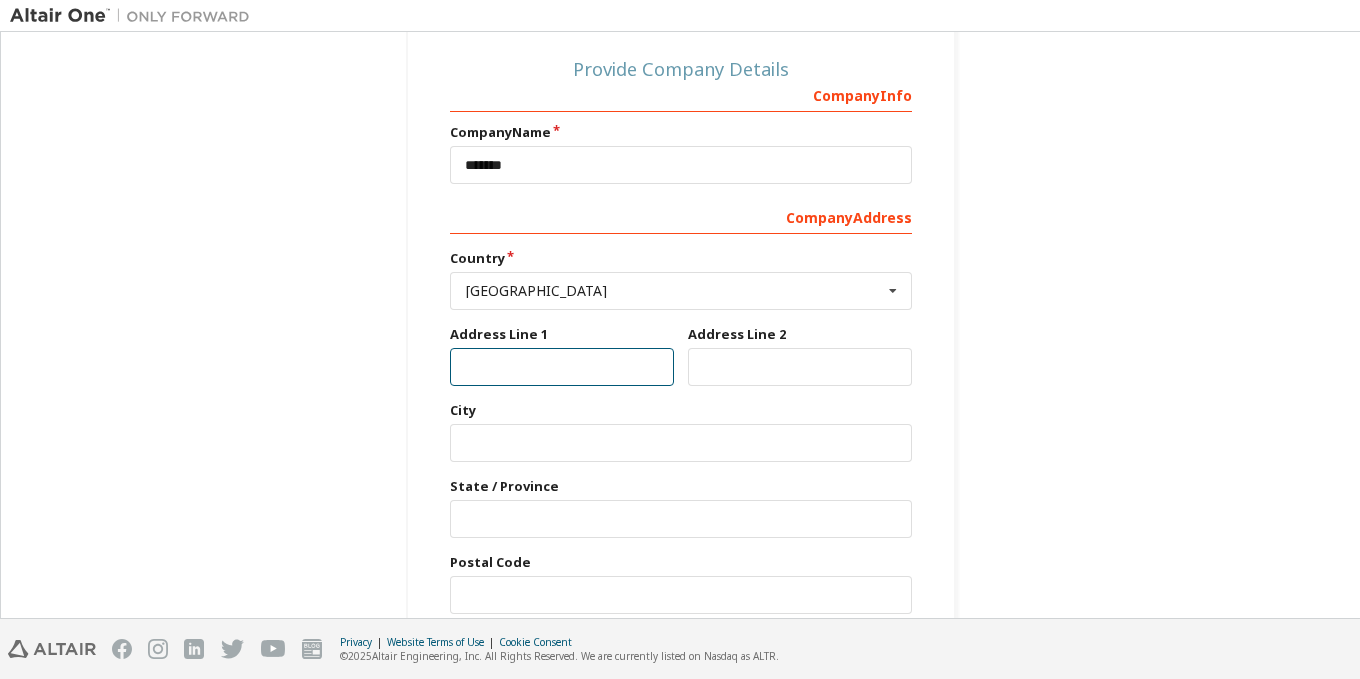 click at bounding box center [562, 367] 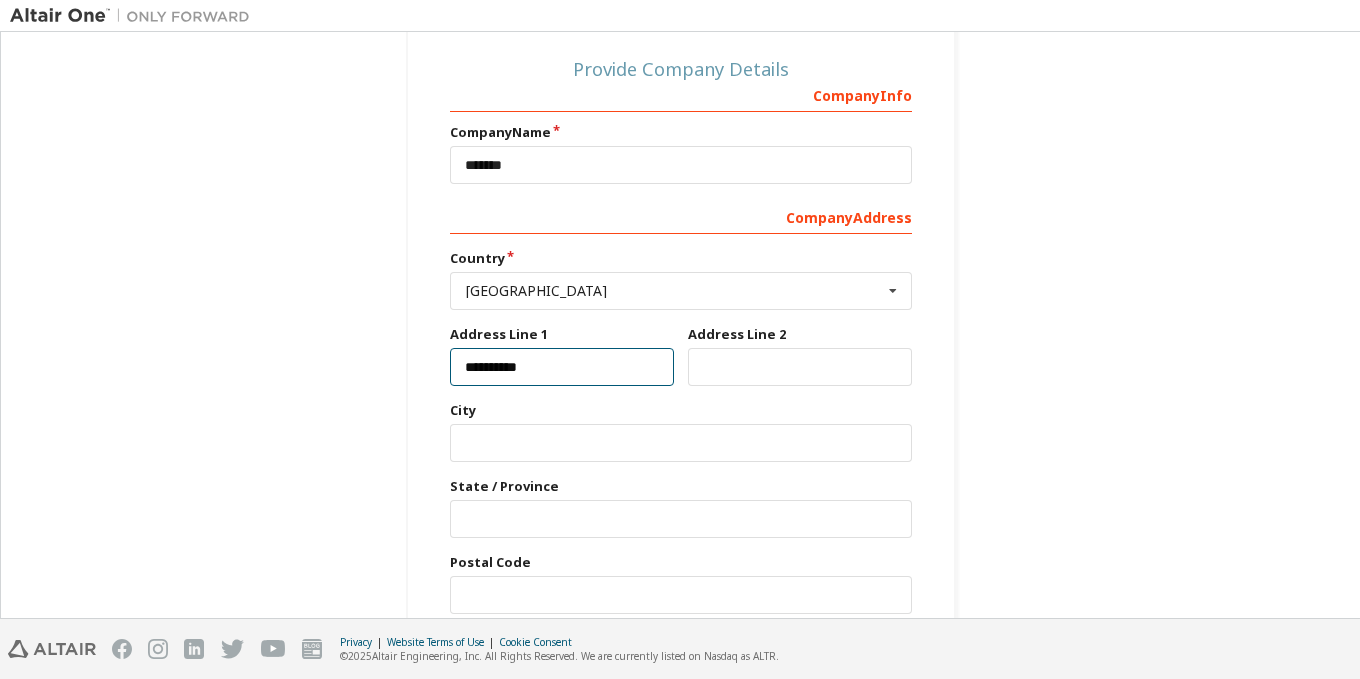 type on "**********" 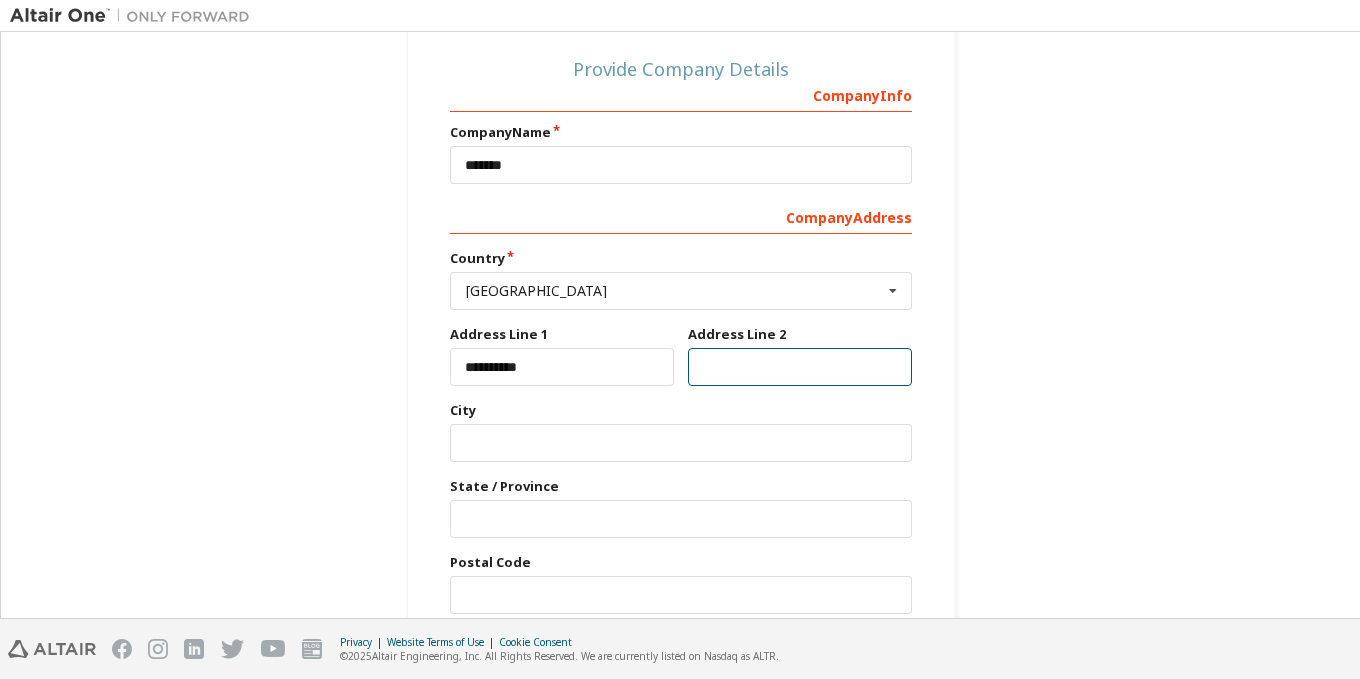 click at bounding box center (800, 367) 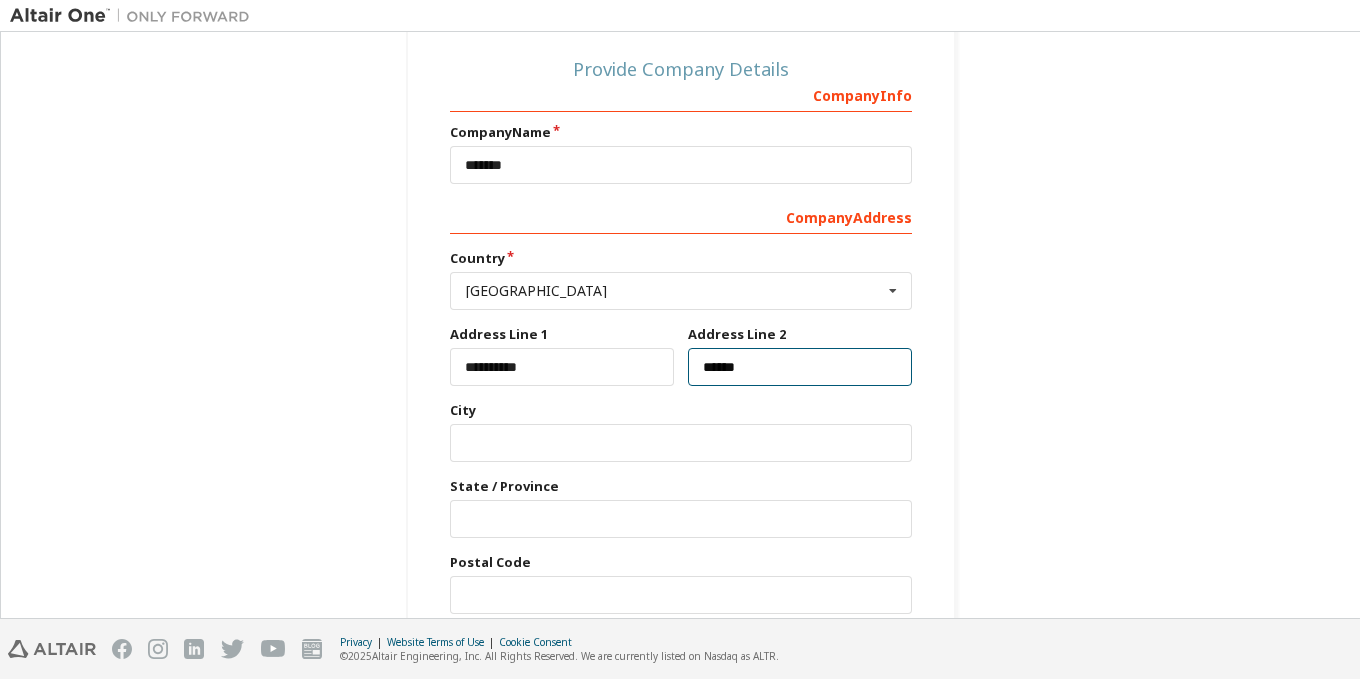 scroll, scrollTop: 349, scrollLeft: 0, axis: vertical 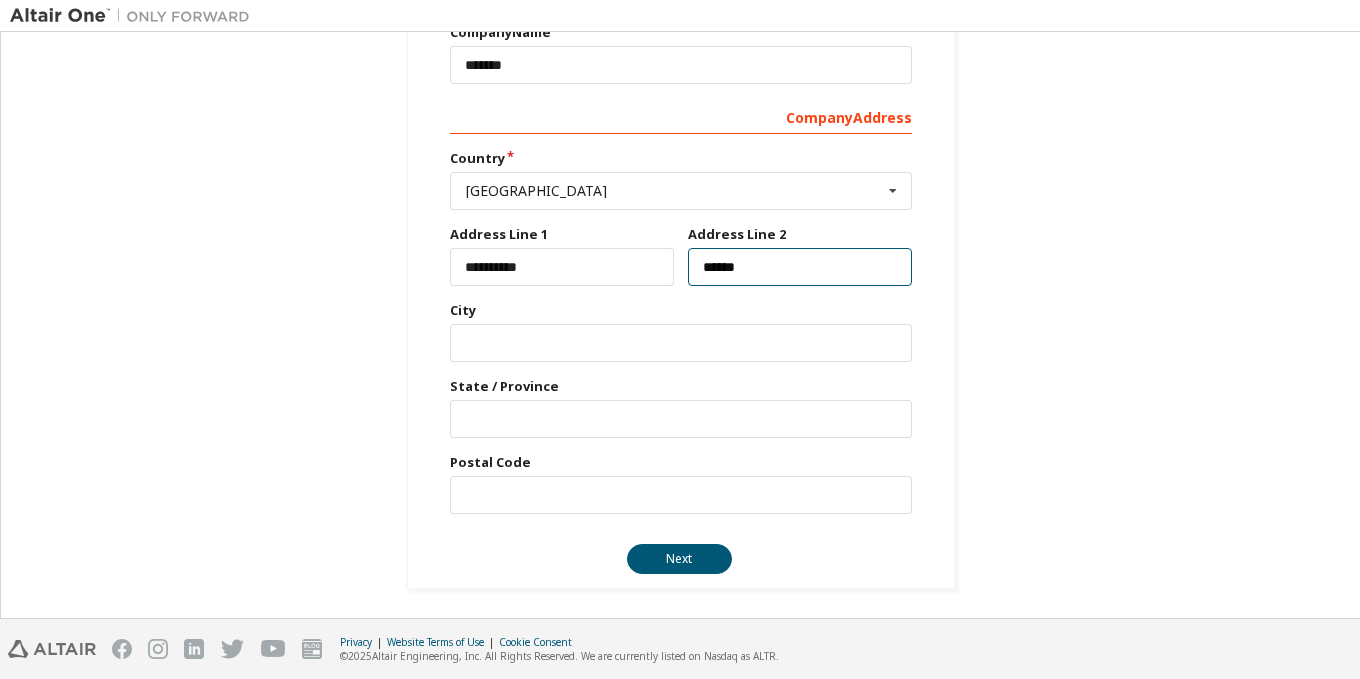 type on "******" 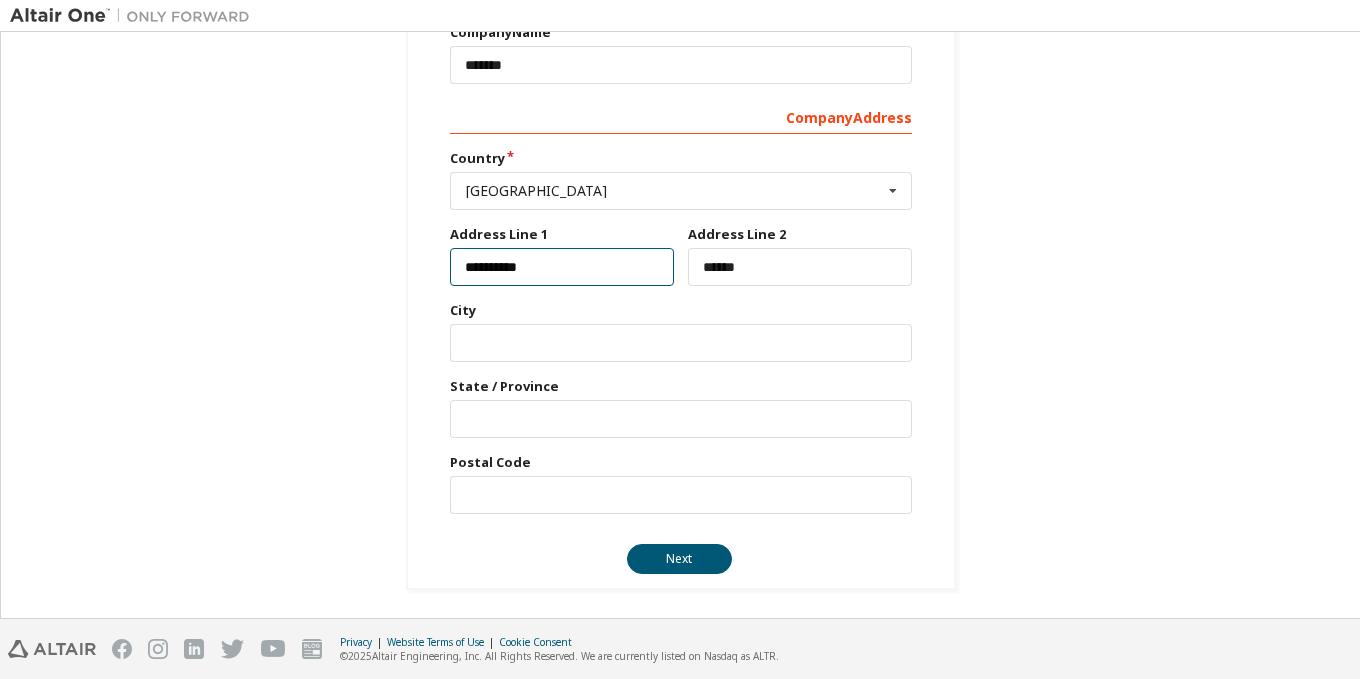 drag, startPoint x: 613, startPoint y: 265, endPoint x: 334, endPoint y: 249, distance: 279.4584 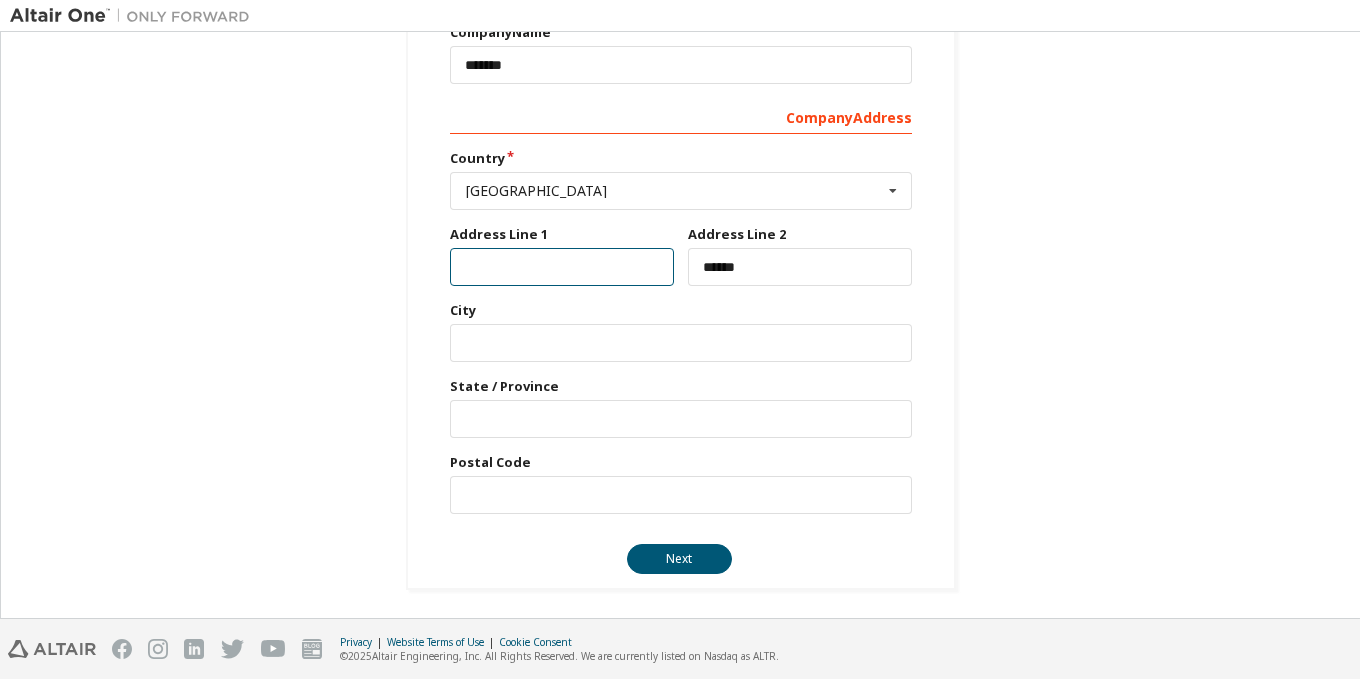 type on "*" 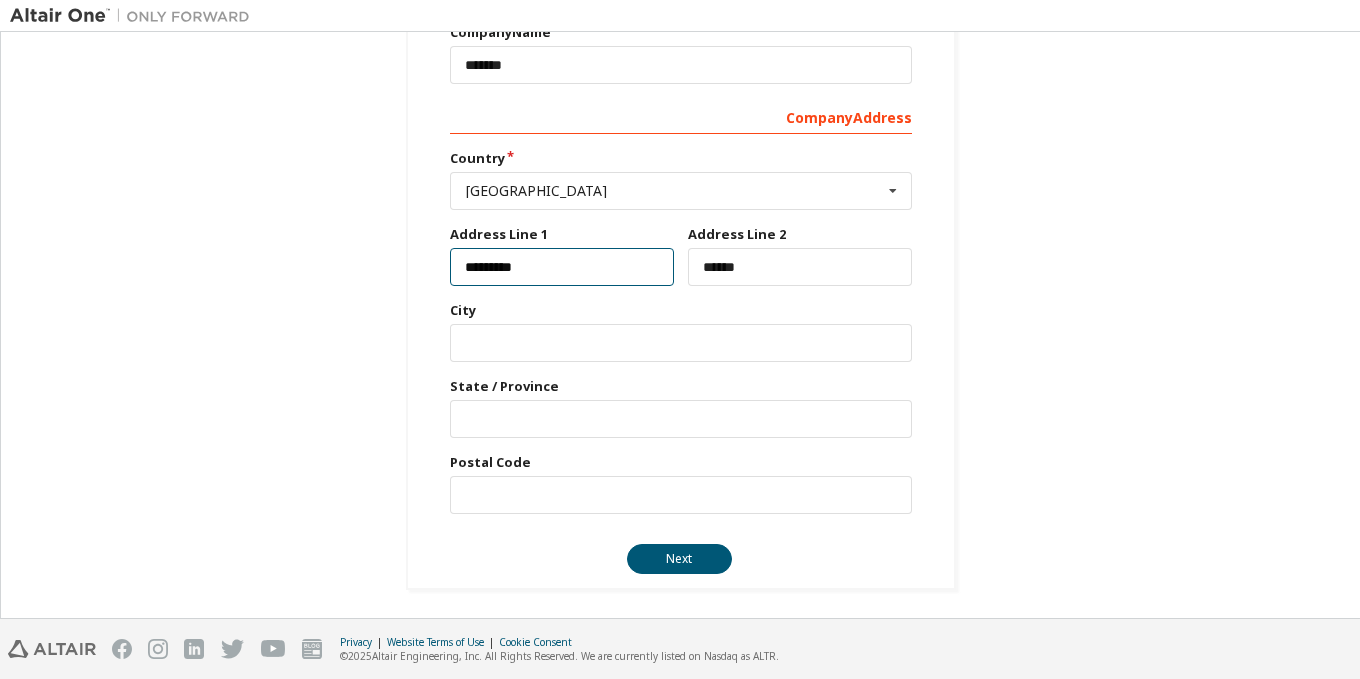 type on "**********" 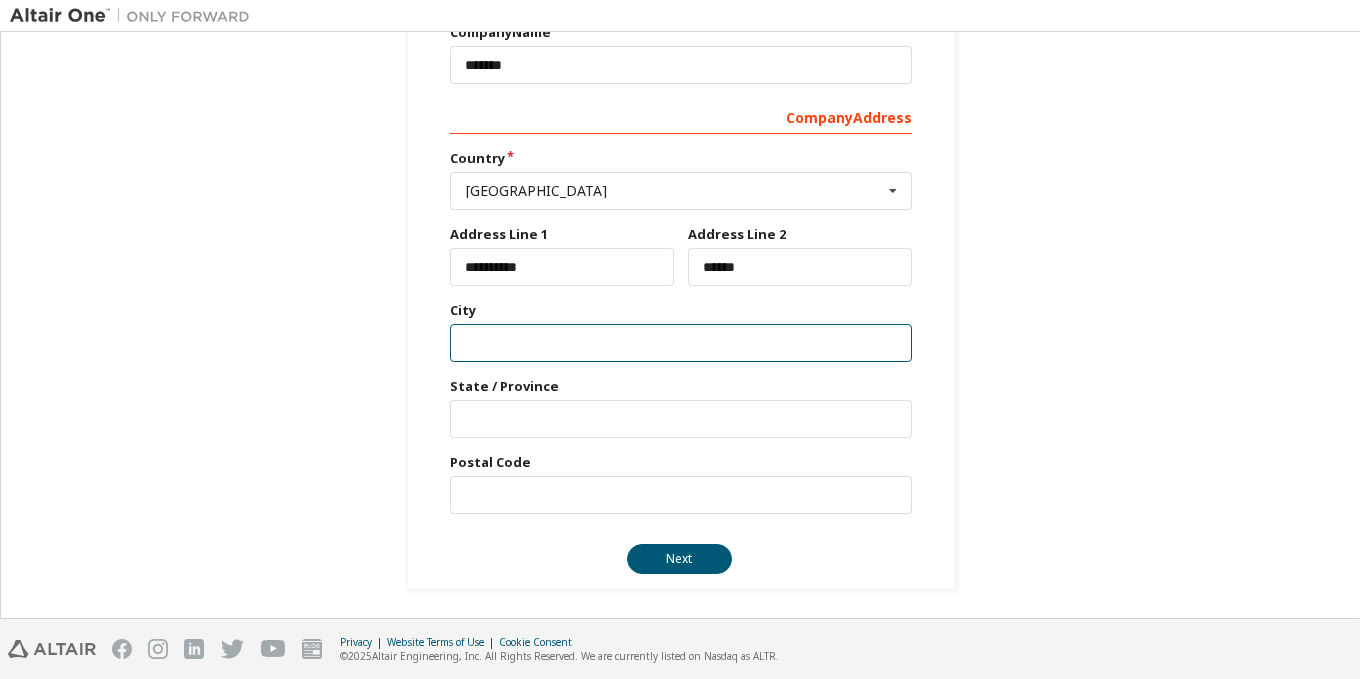 click at bounding box center [681, 343] 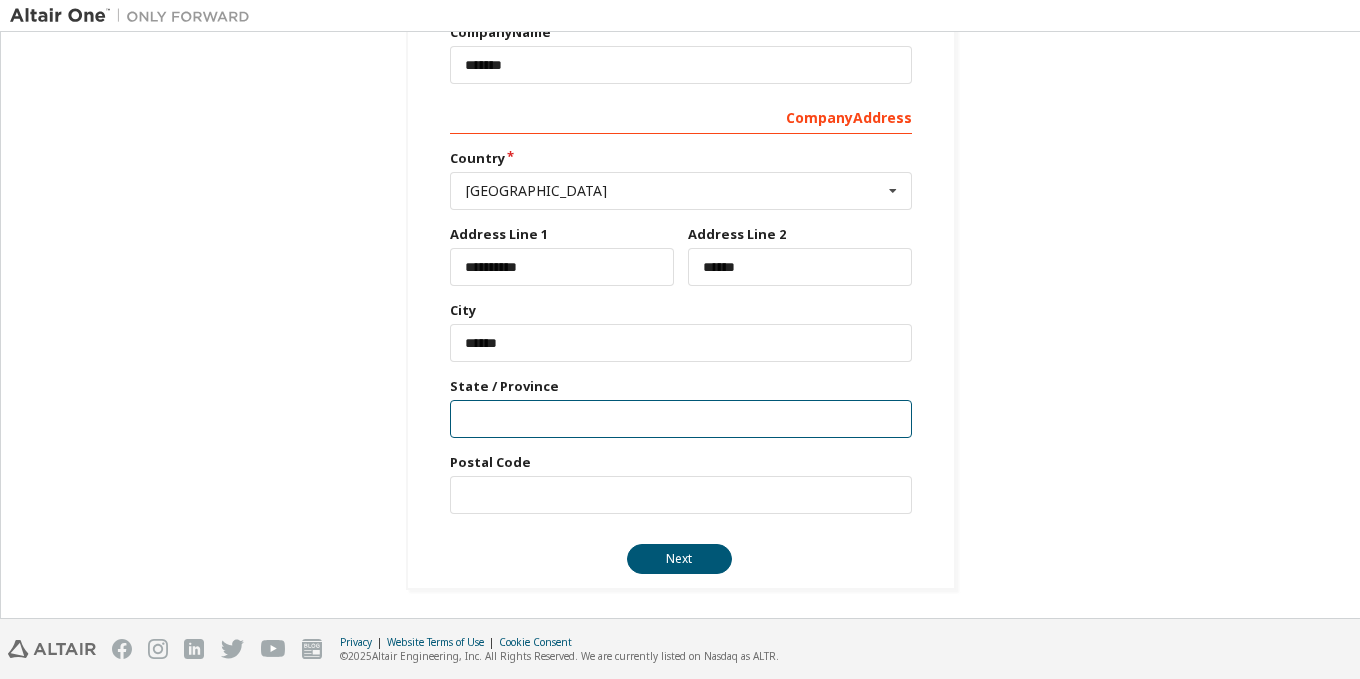 click at bounding box center (681, 419) 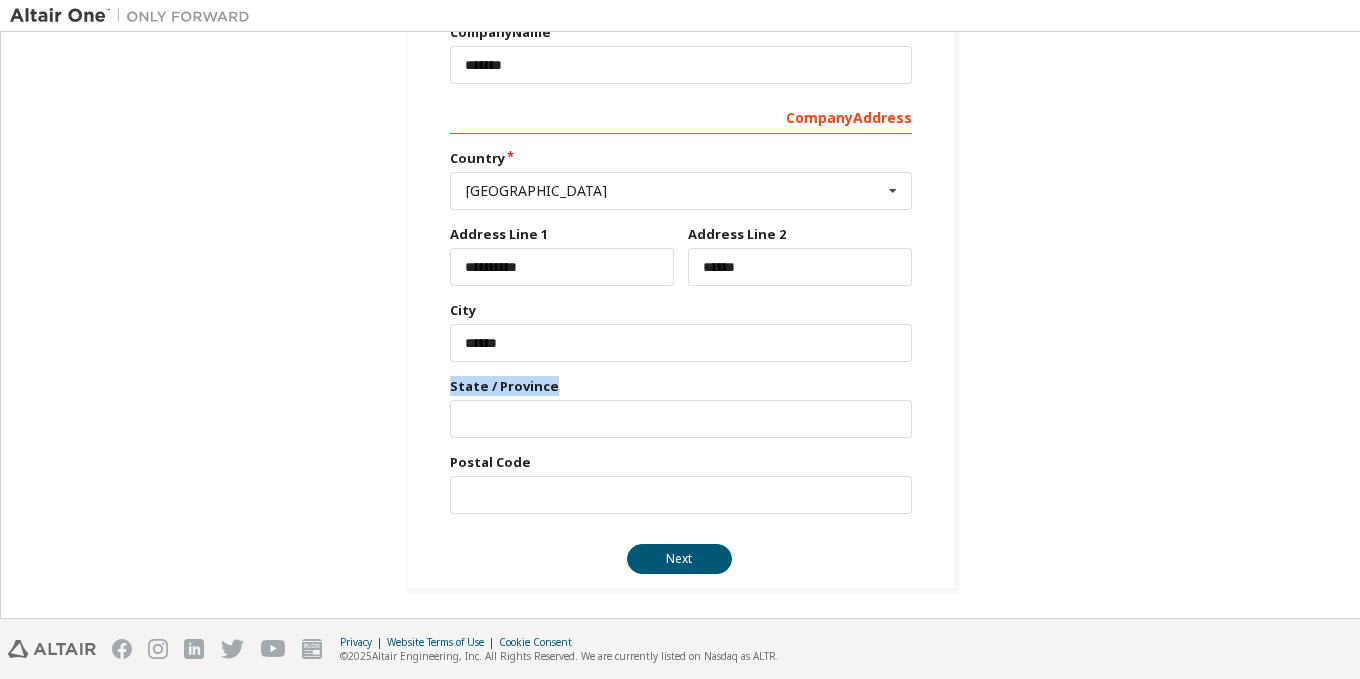 drag, startPoint x: 564, startPoint y: 387, endPoint x: 384, endPoint y: 374, distance: 180.46883 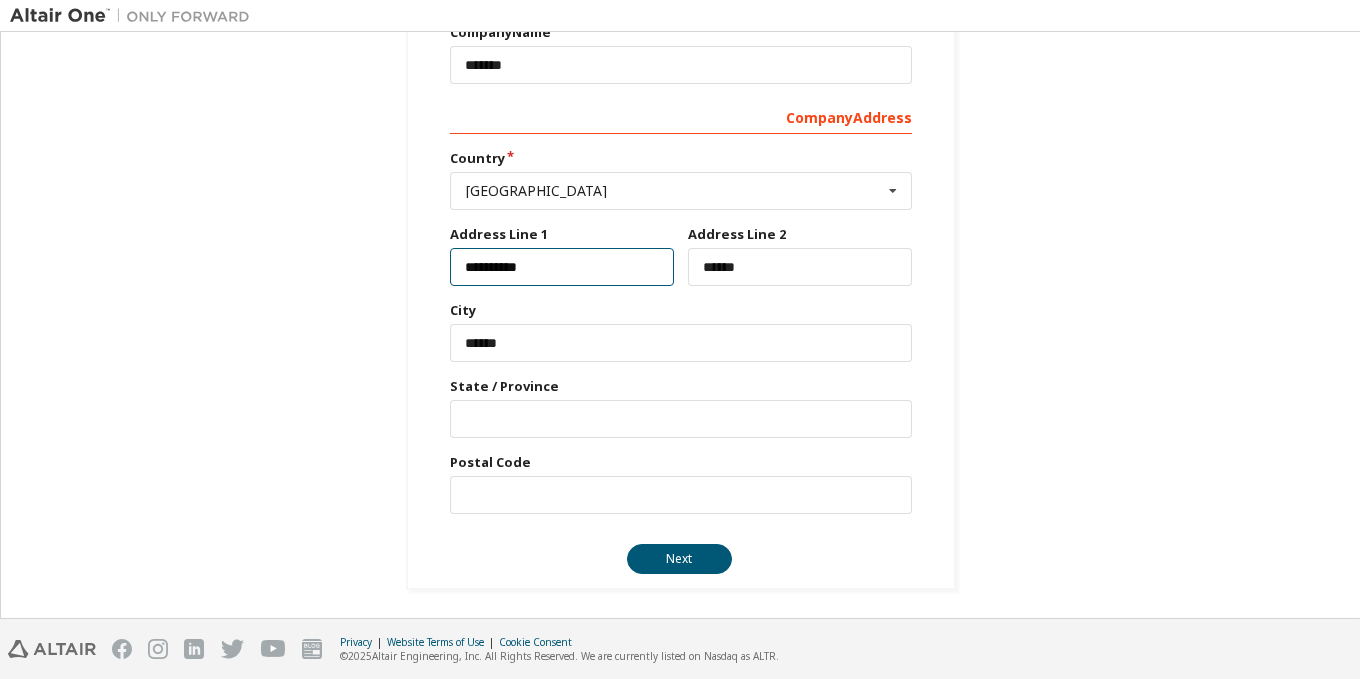 drag, startPoint x: 430, startPoint y: 296, endPoint x: 297, endPoint y: 306, distance: 133.37541 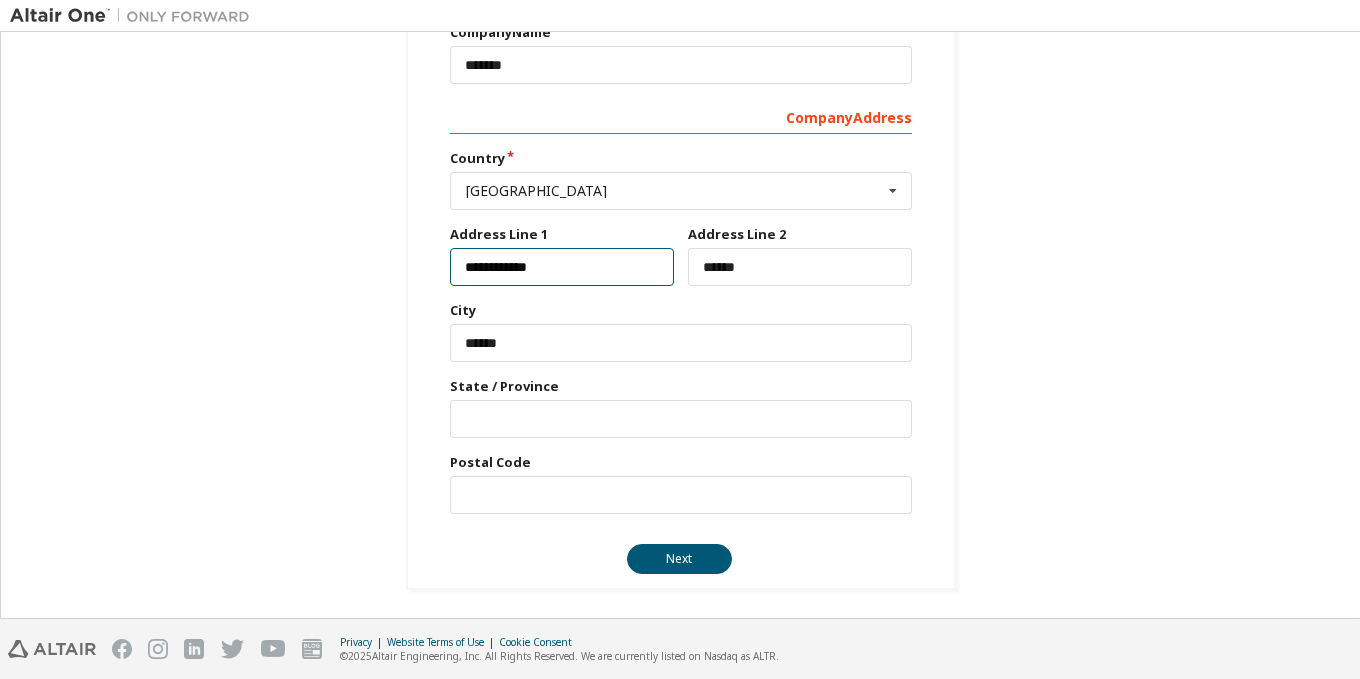 type on "**********" 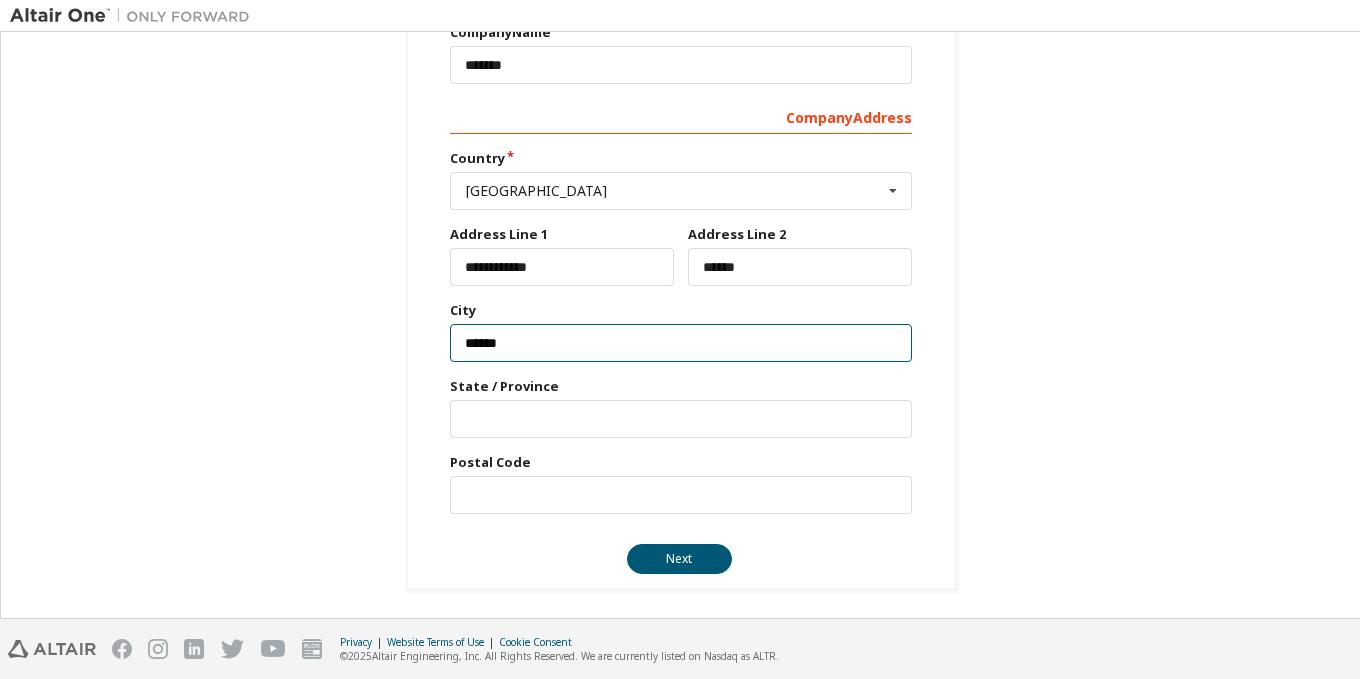 click on "******" at bounding box center [681, 343] 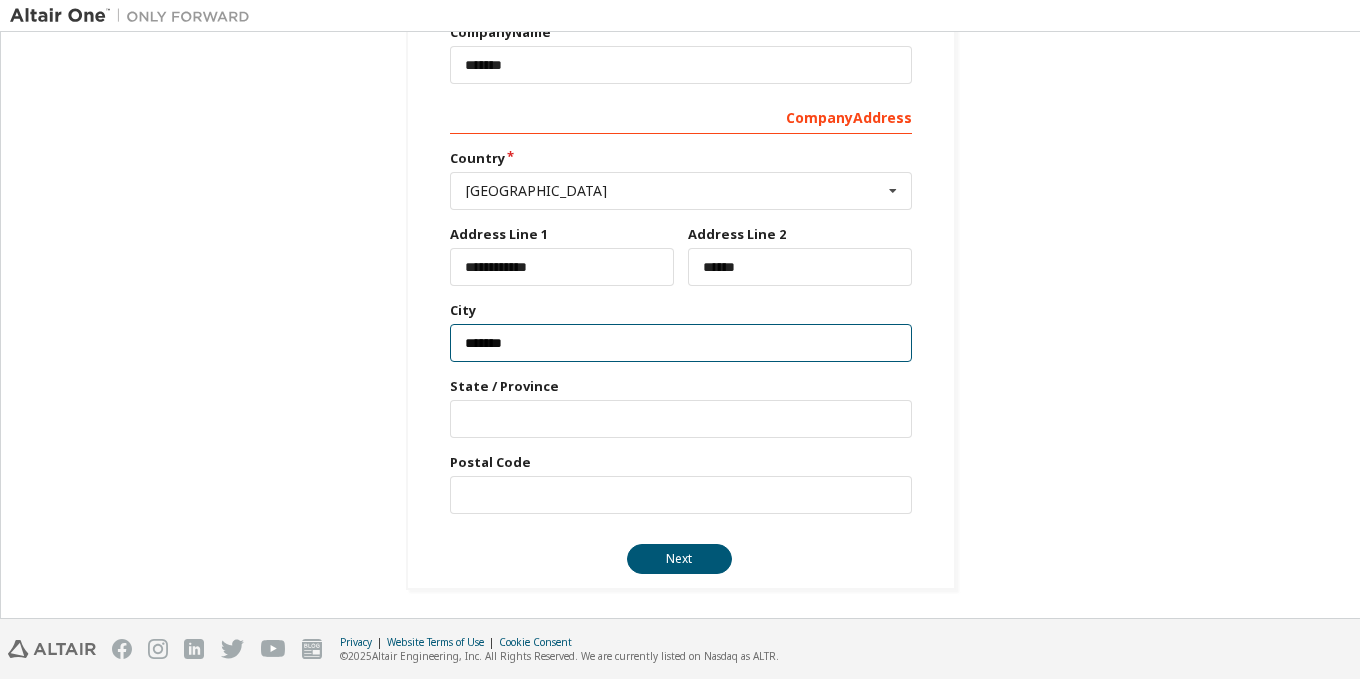 type on "******" 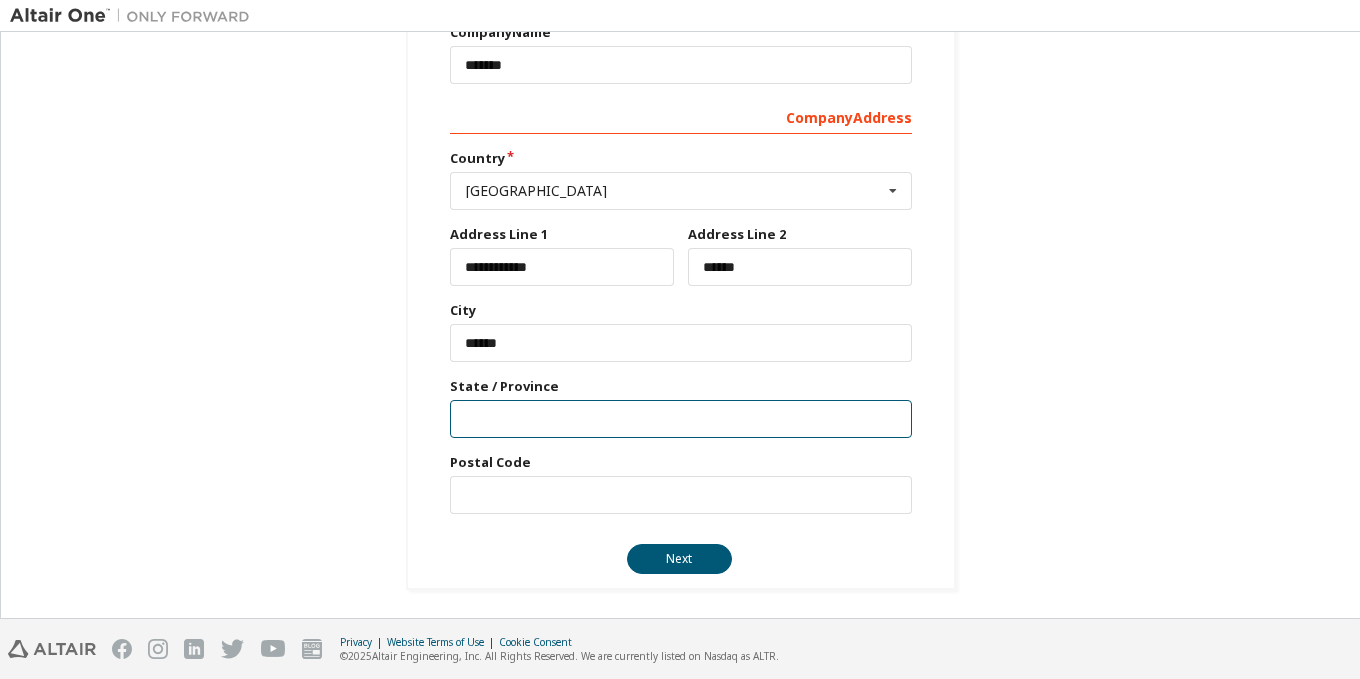 click at bounding box center [681, 419] 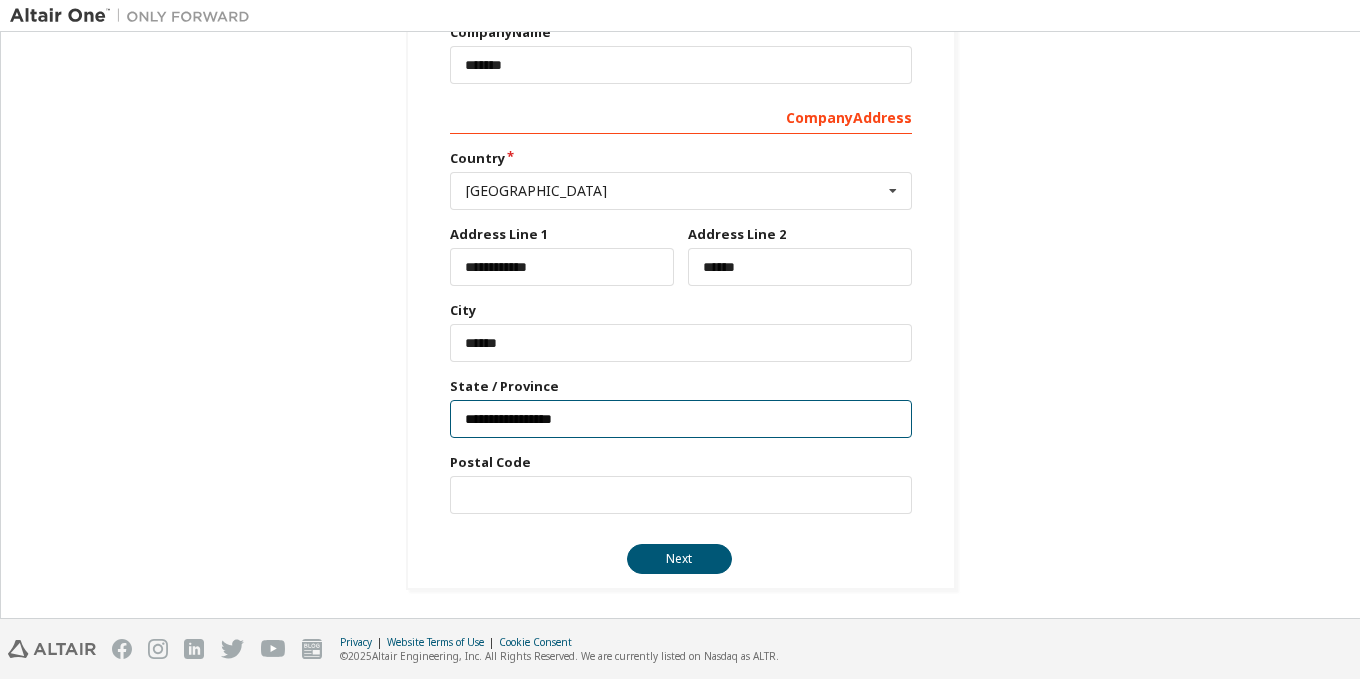 type on "**********" 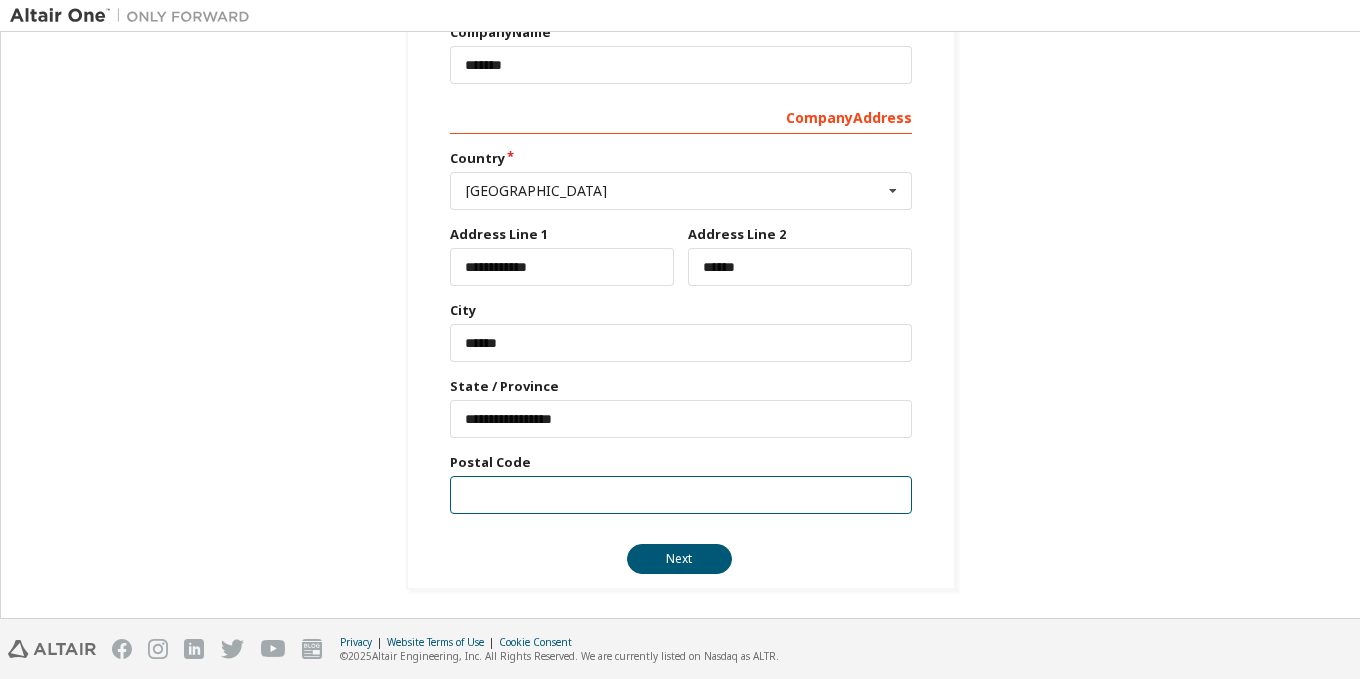 click at bounding box center [681, 495] 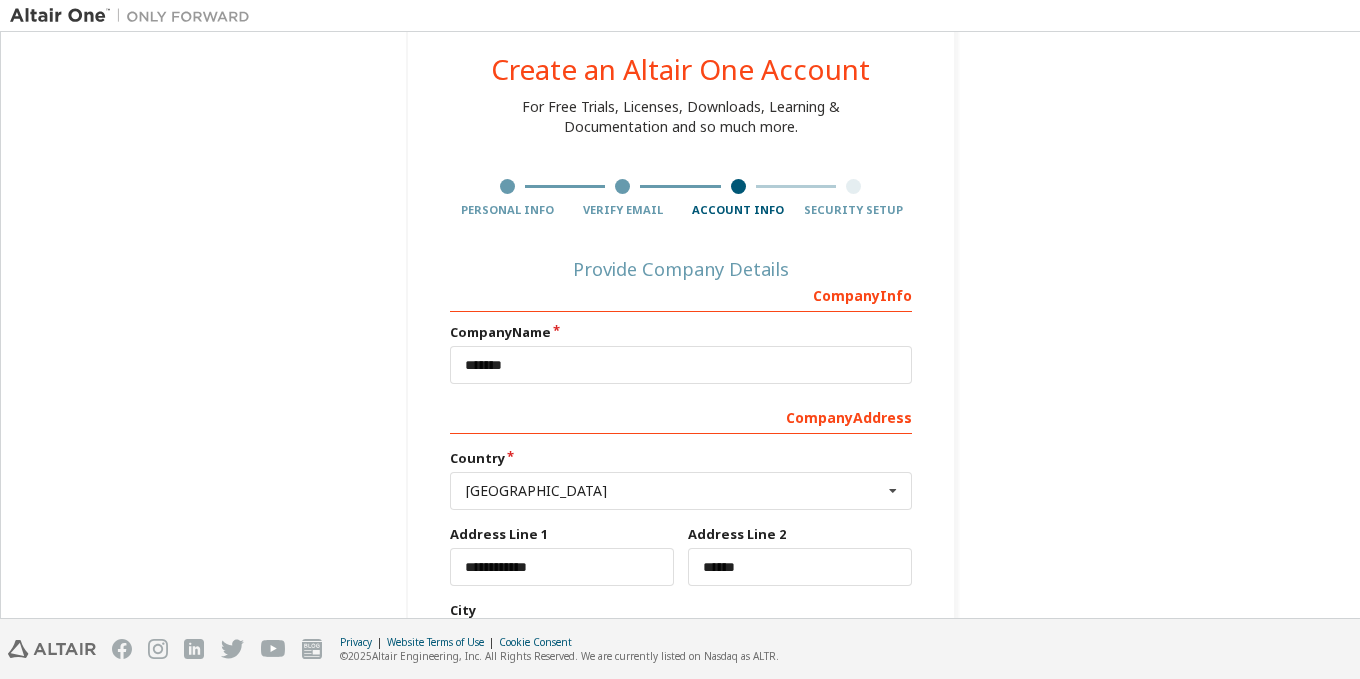 scroll, scrollTop: 349, scrollLeft: 0, axis: vertical 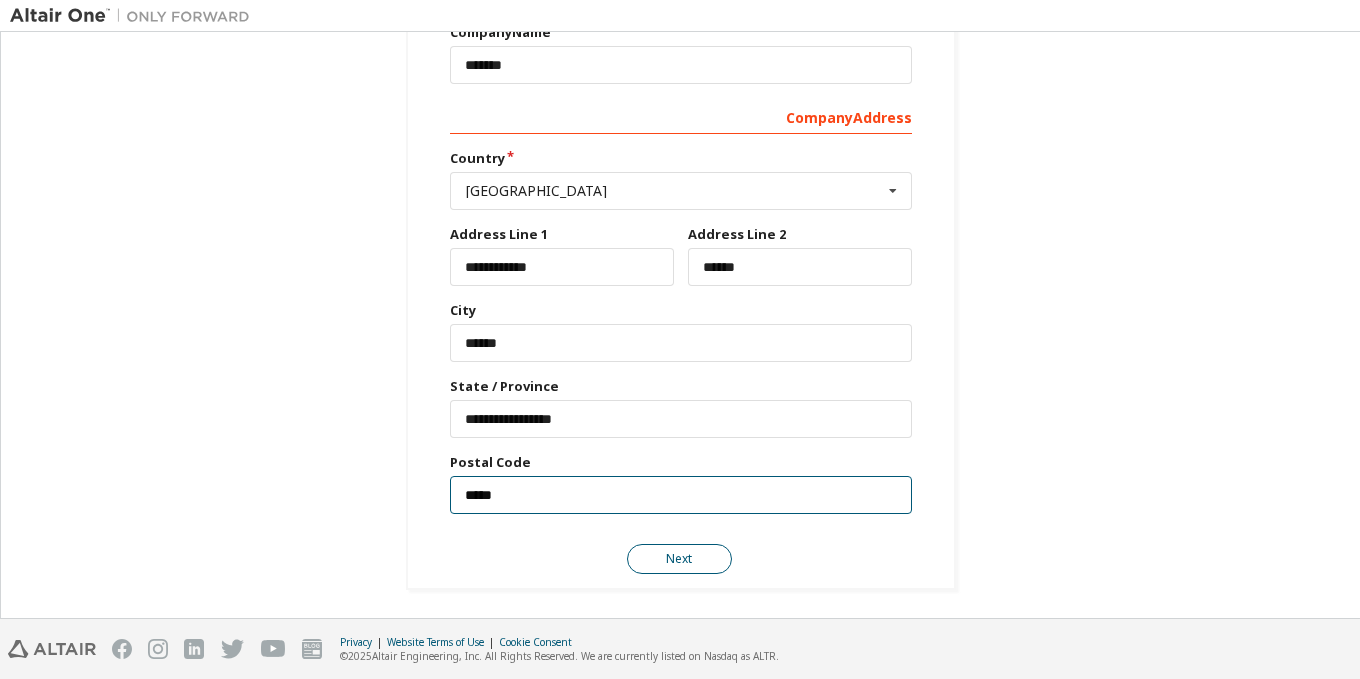 type on "*****" 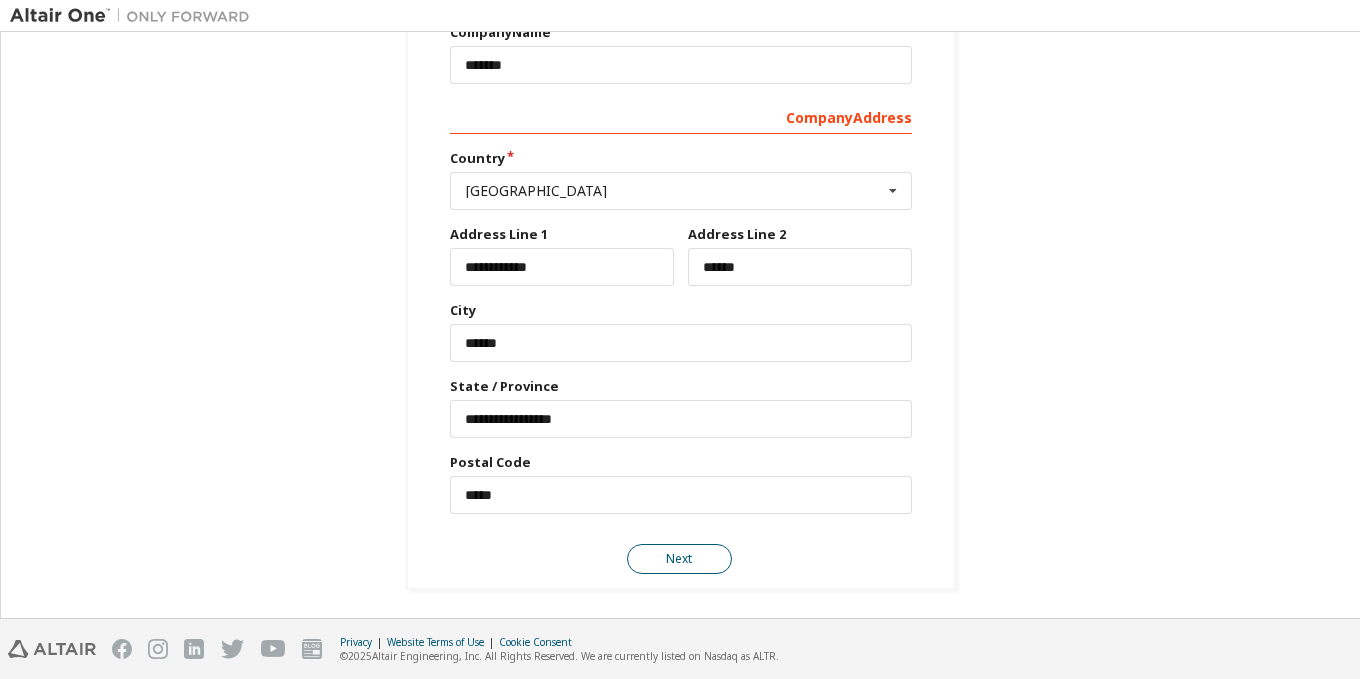 click on "Next" at bounding box center [679, 559] 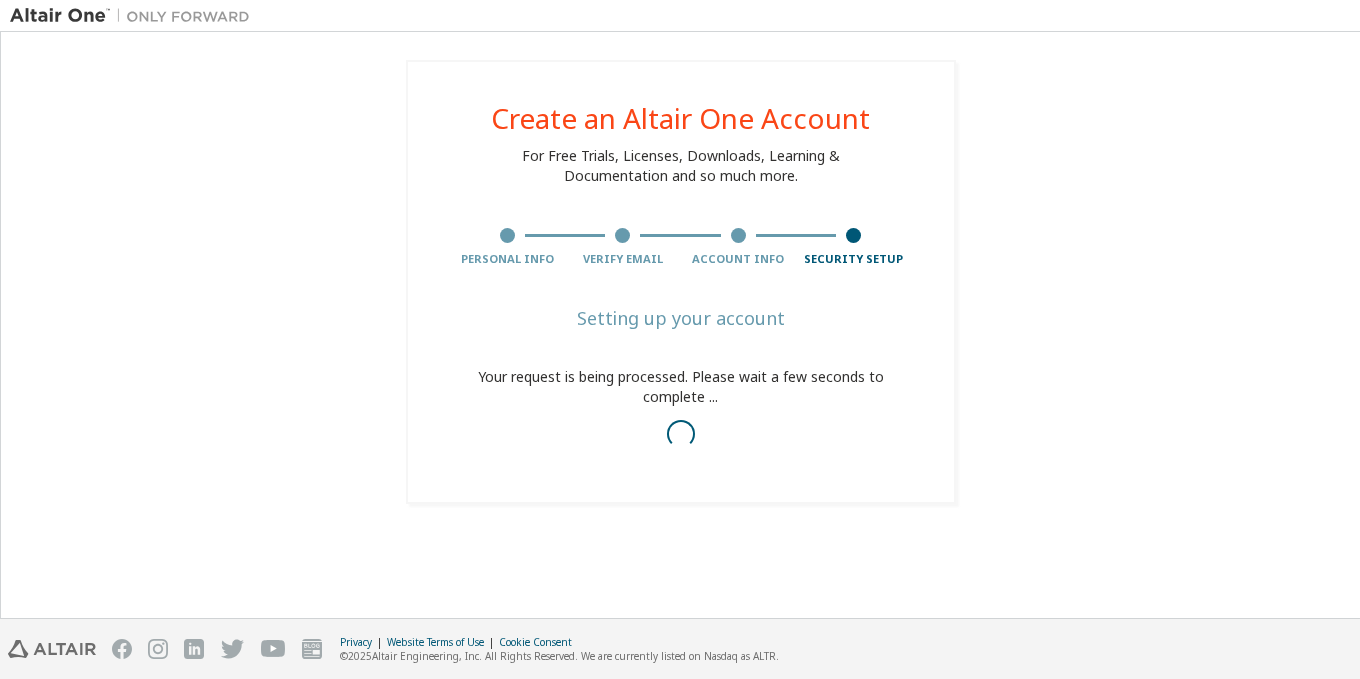 scroll, scrollTop: 0, scrollLeft: 0, axis: both 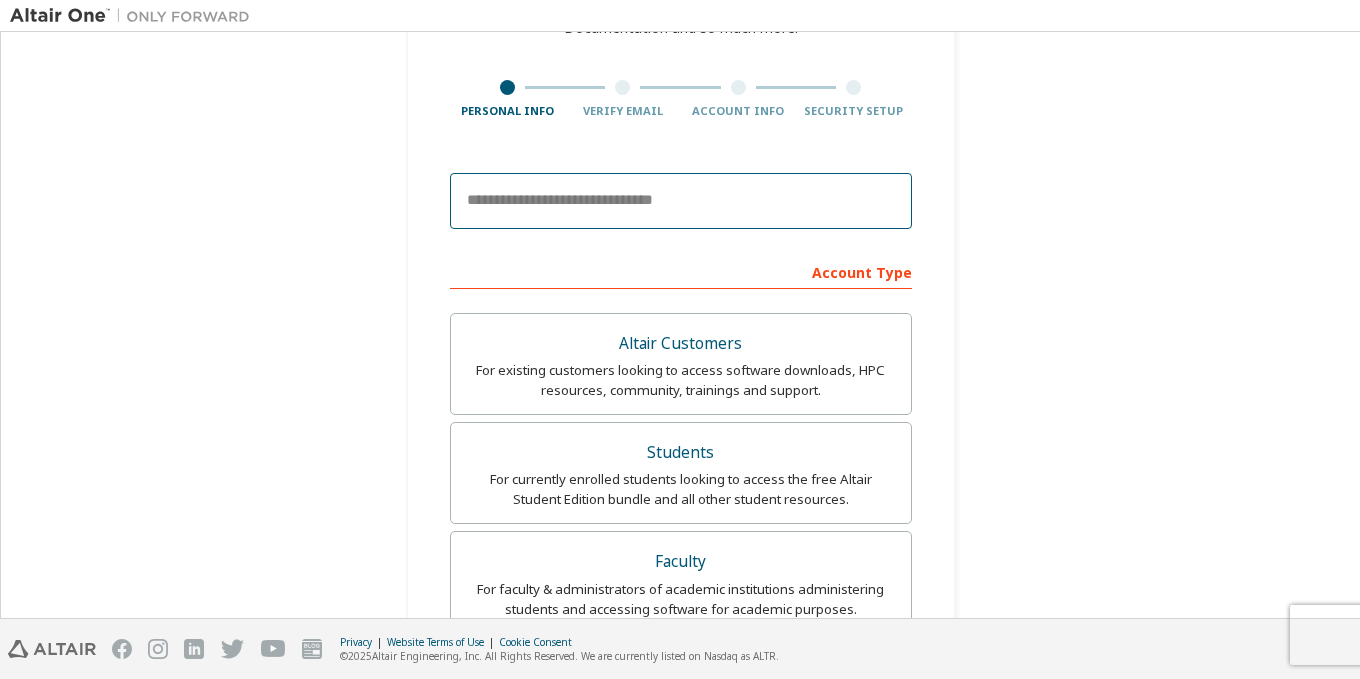 click at bounding box center (681, 201) 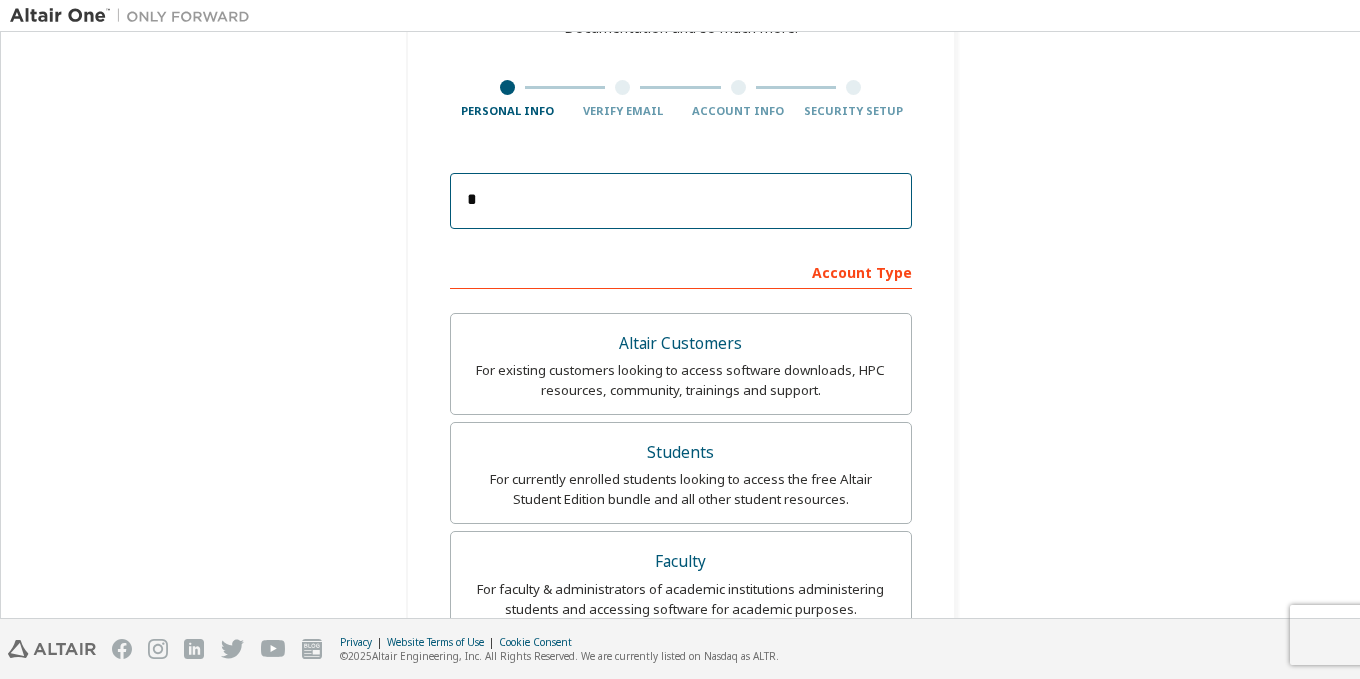 drag, startPoint x: 633, startPoint y: 197, endPoint x: 345, endPoint y: 189, distance: 288.11108 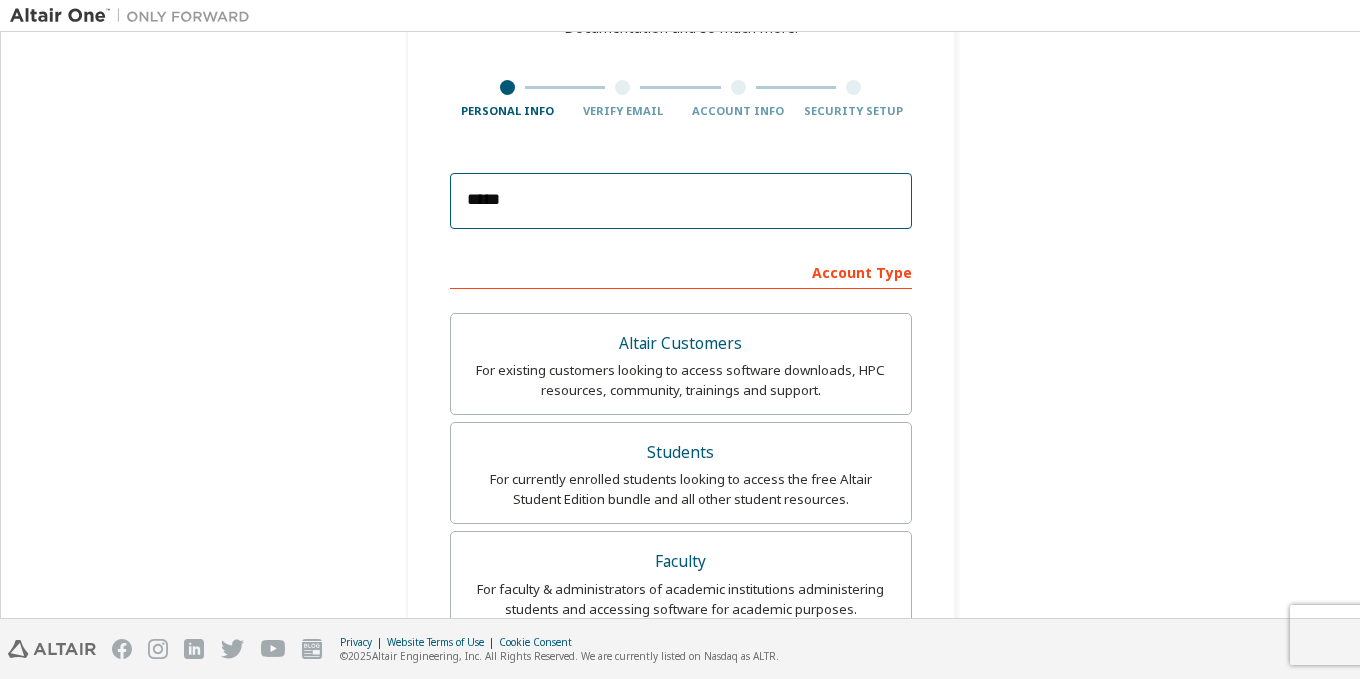 type on "**********" 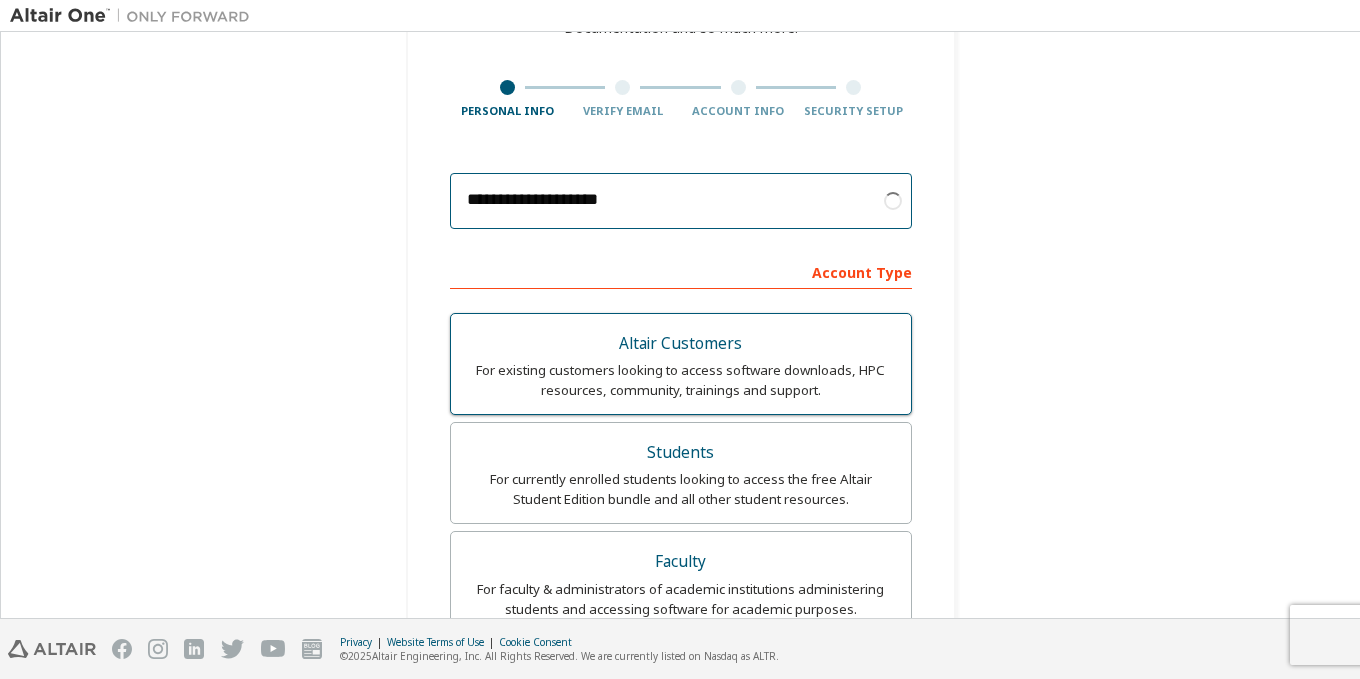 scroll, scrollTop: 248, scrollLeft: 0, axis: vertical 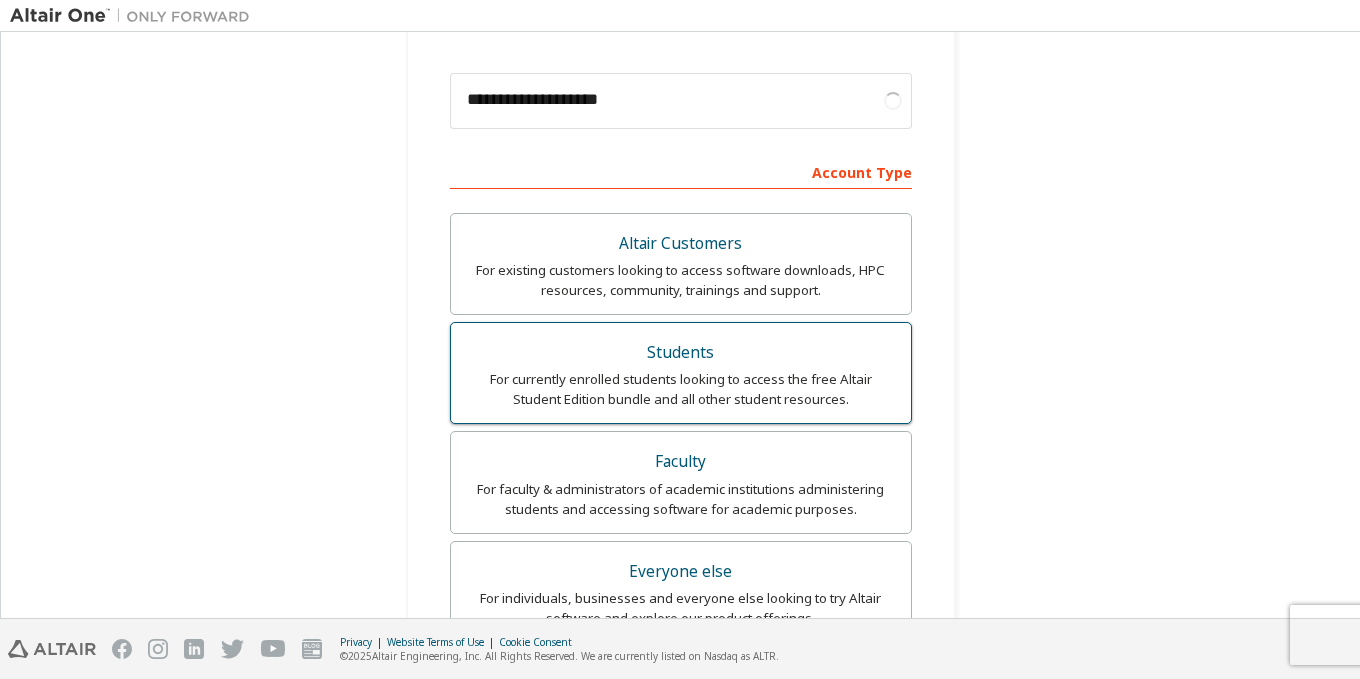 click on "Students" at bounding box center (681, 353) 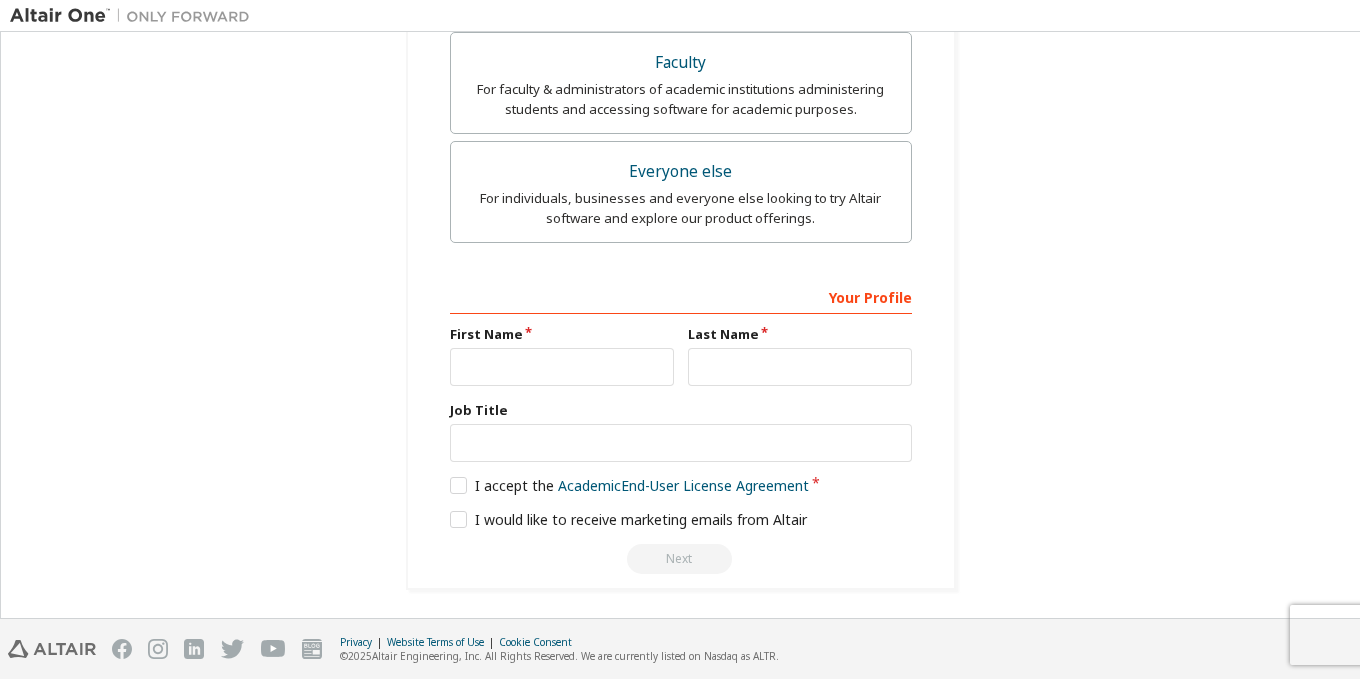 scroll, scrollTop: 724, scrollLeft: 0, axis: vertical 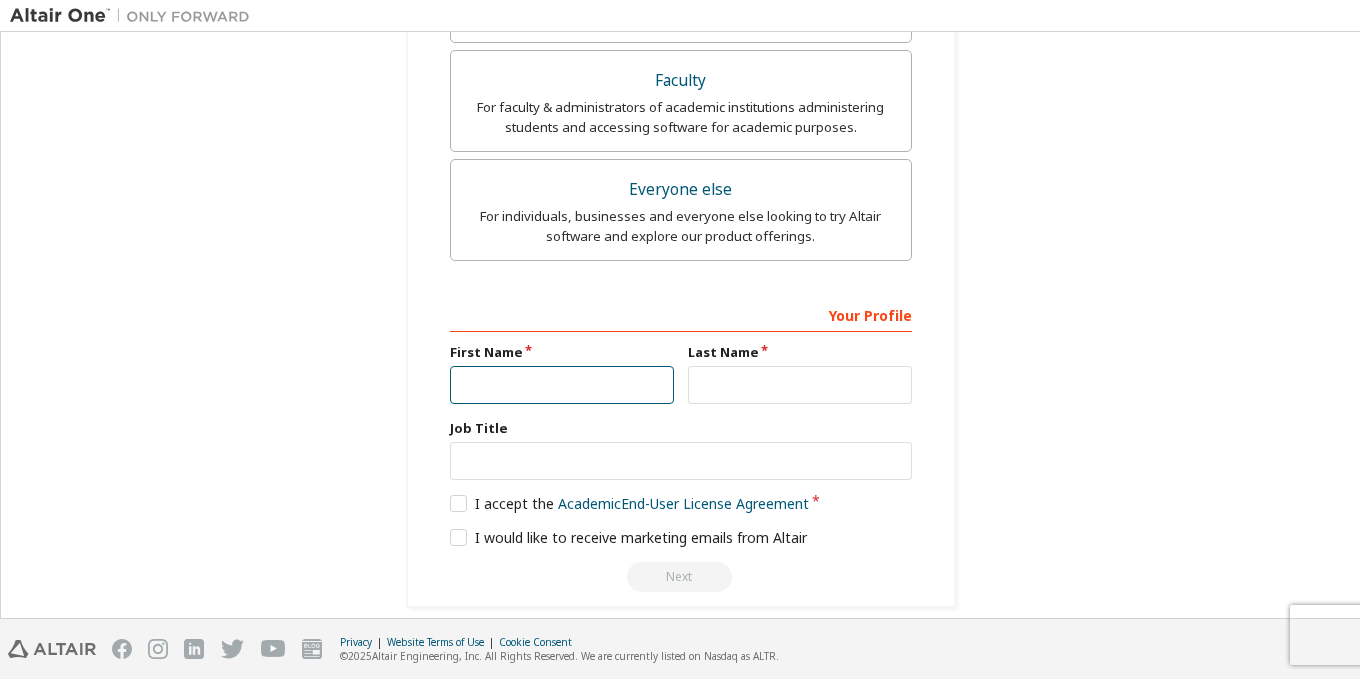 click at bounding box center [562, 385] 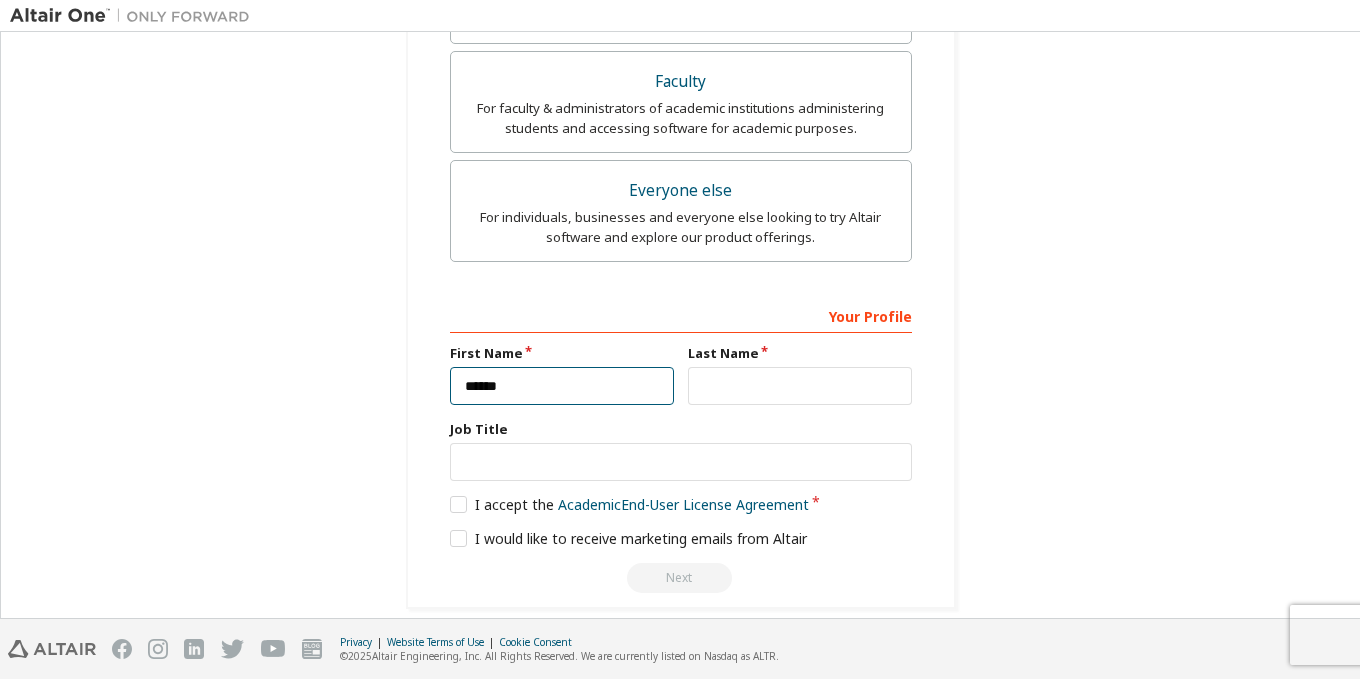 type on "******" 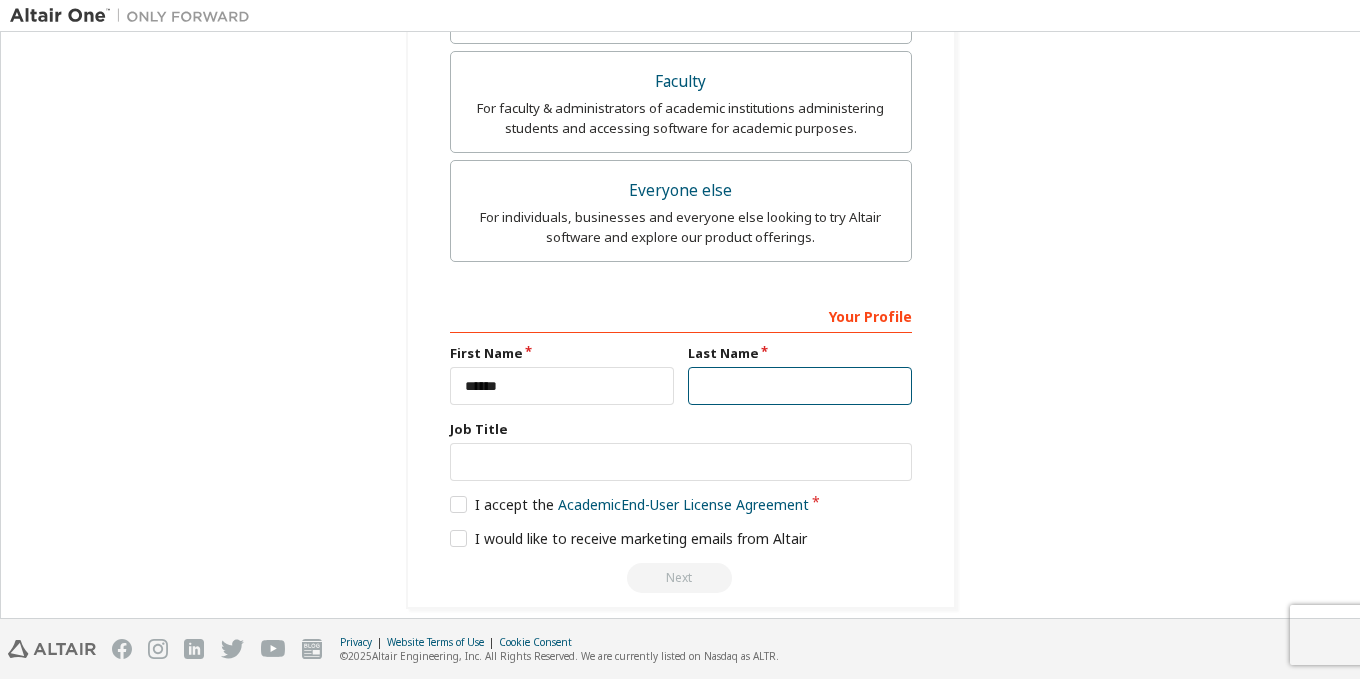 click at bounding box center (800, 386) 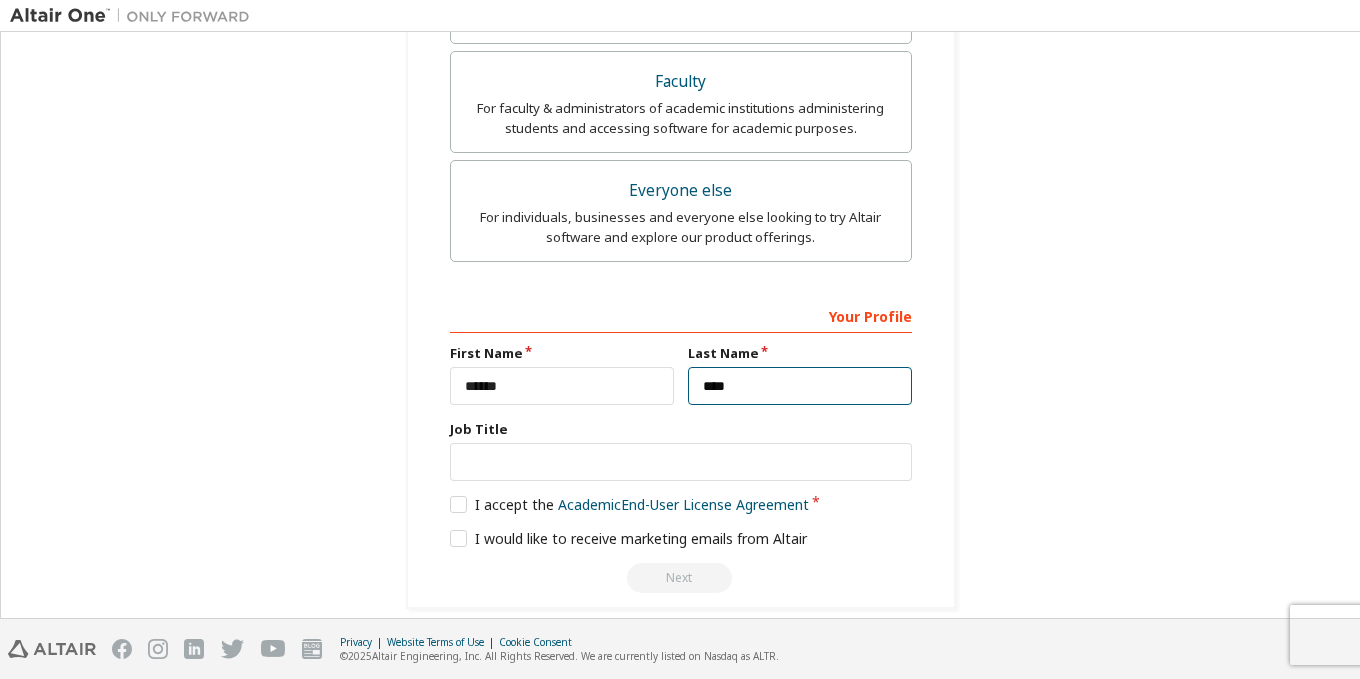 type on "****" 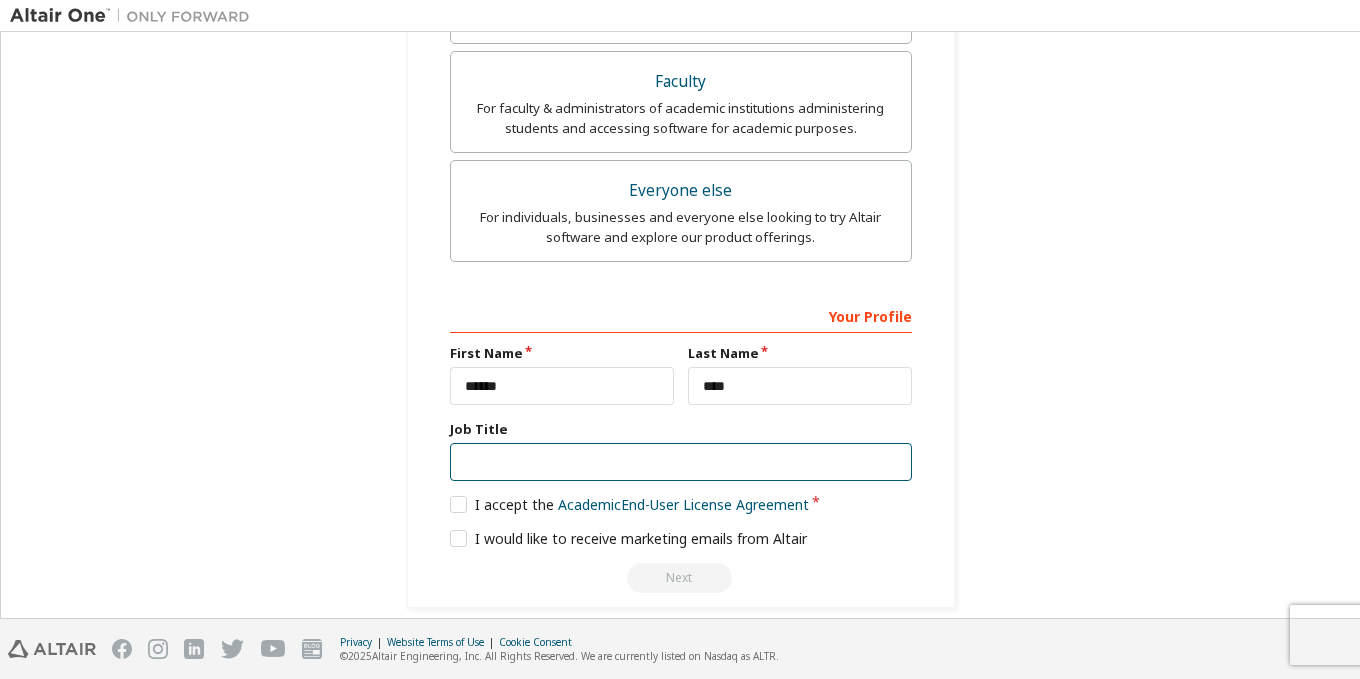 click at bounding box center [681, 462] 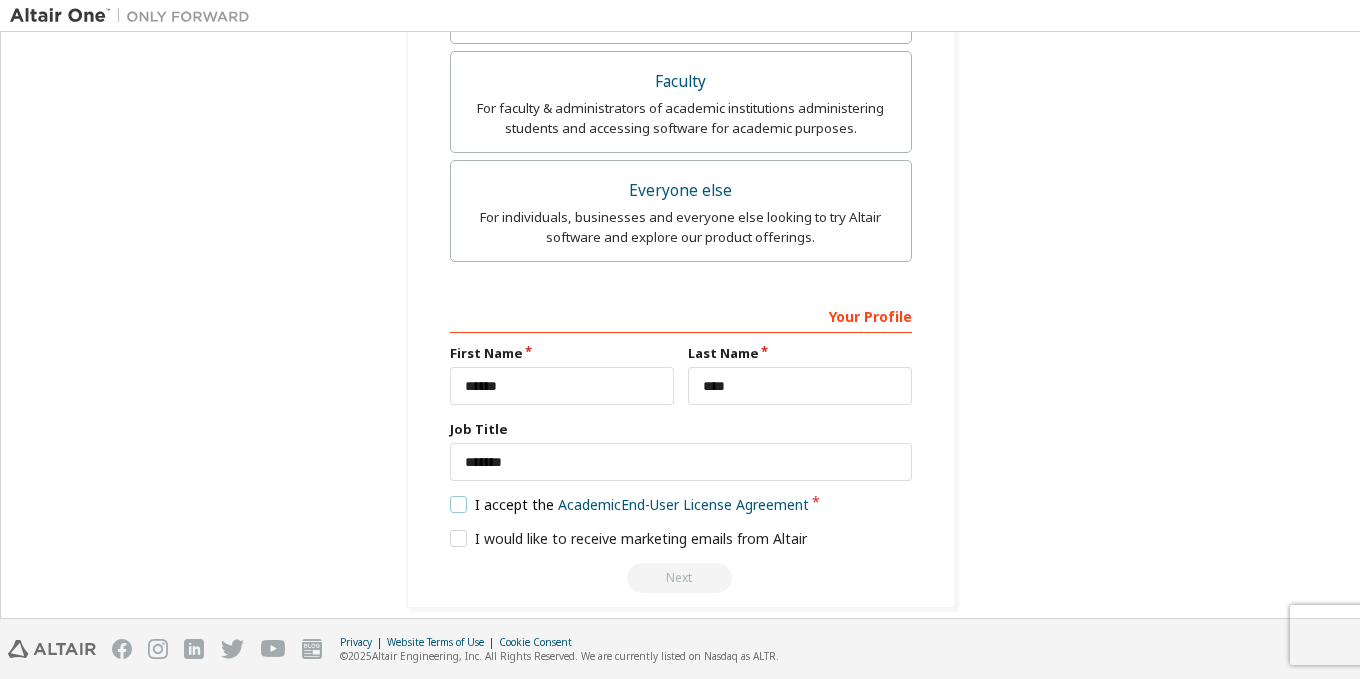 click on "I accept the   Academic   End-User License Agreement" at bounding box center (630, 504) 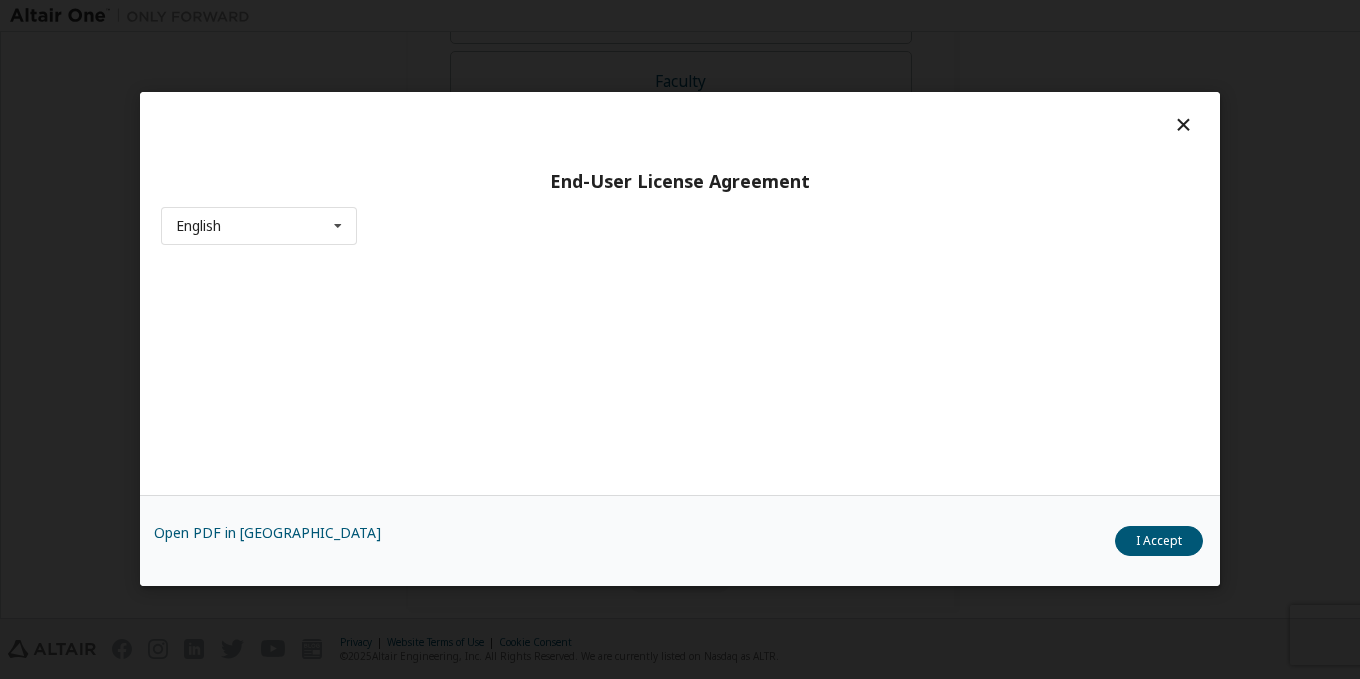 click on "Open PDF in New Tab I Accept" at bounding box center (680, 541) 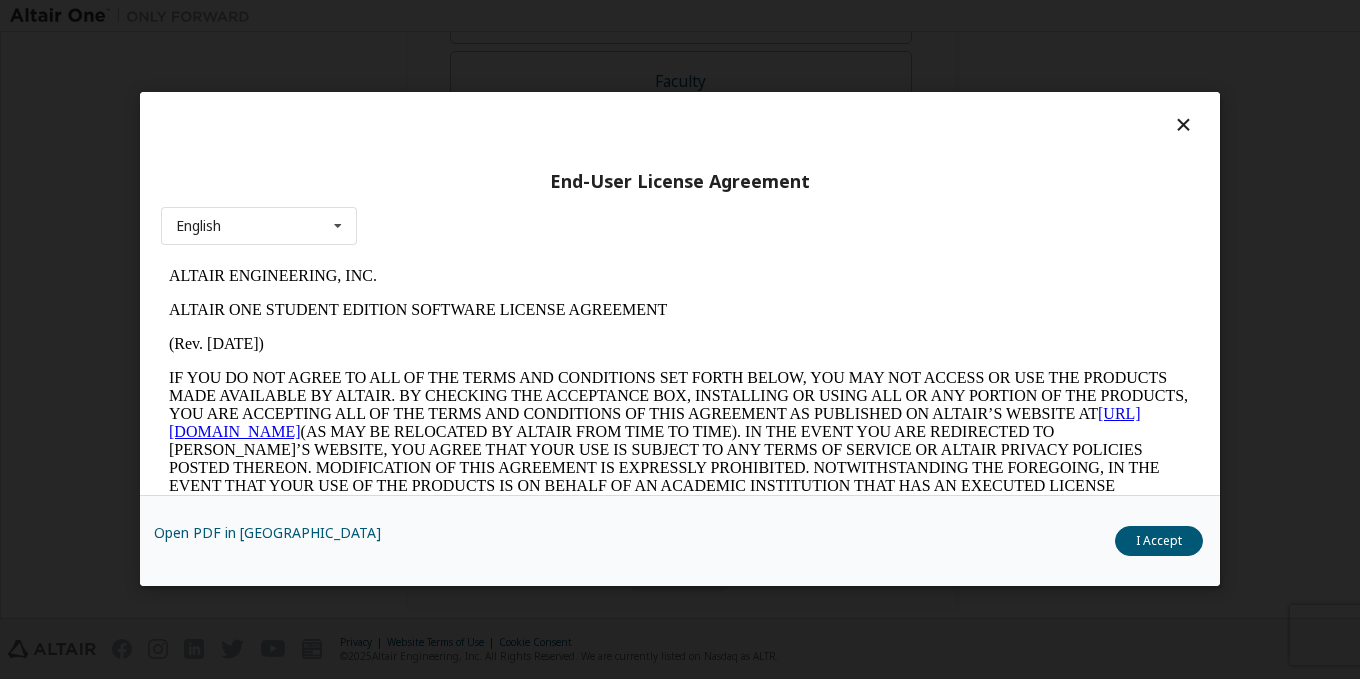 scroll, scrollTop: 0, scrollLeft: 0, axis: both 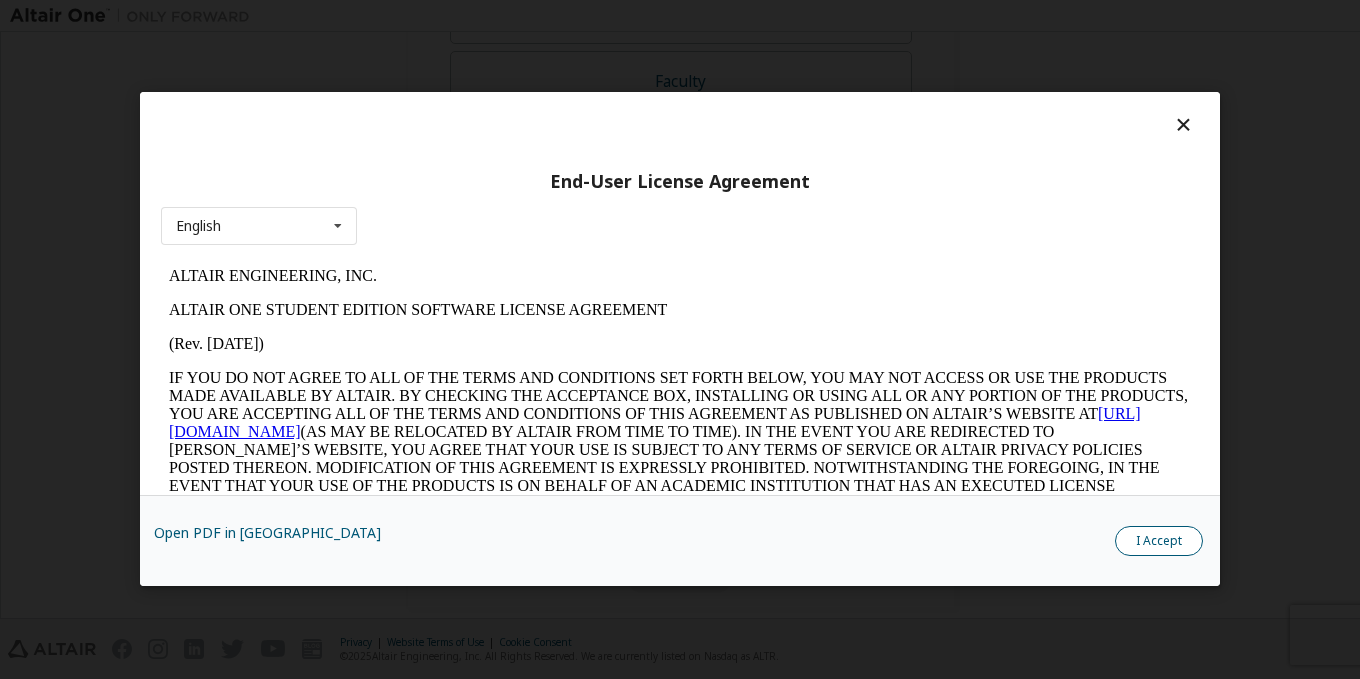 click on "I Accept" at bounding box center [1159, 542] 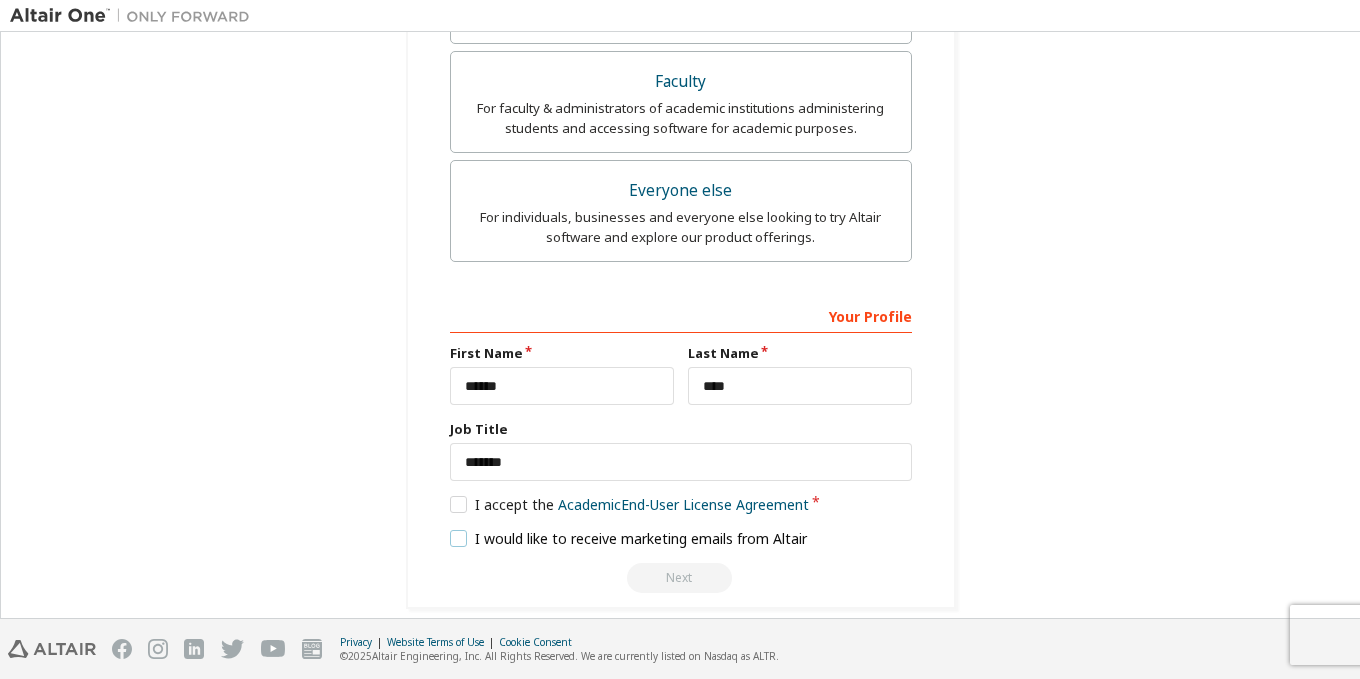 click on "I would like to receive marketing emails from Altair" at bounding box center [629, 538] 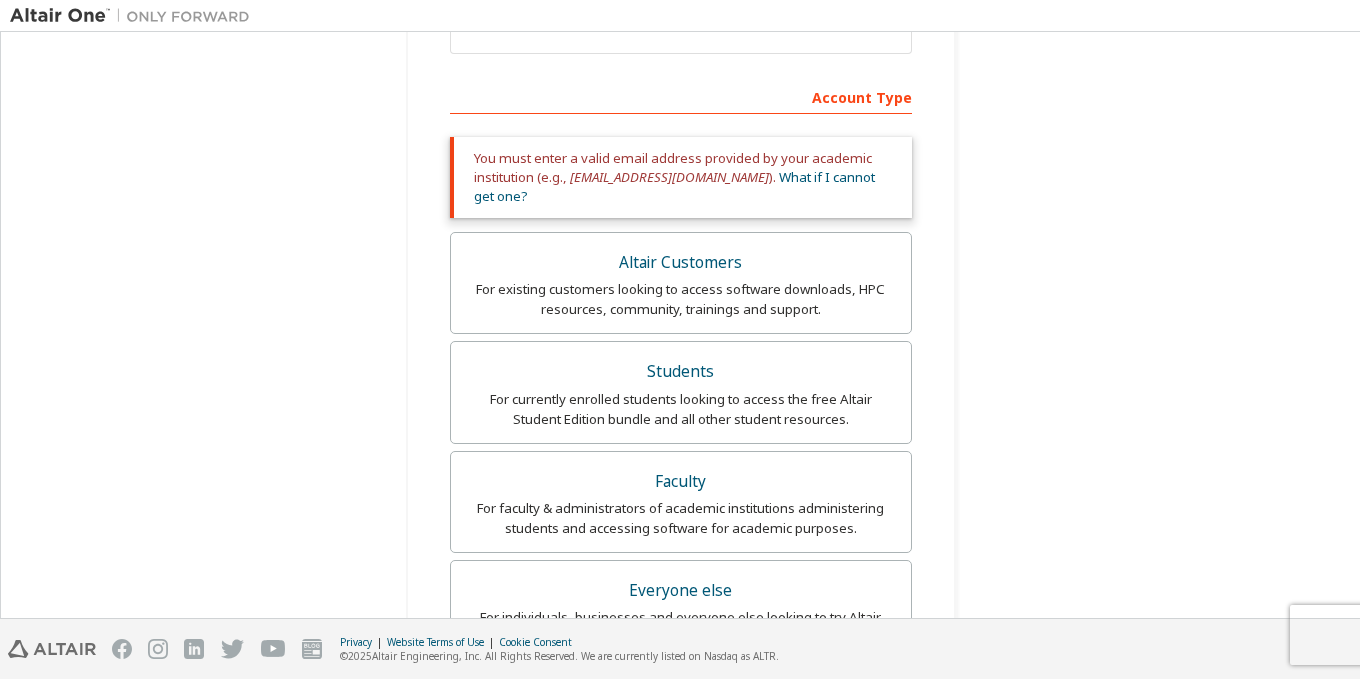 scroll, scrollTop: 0, scrollLeft: 0, axis: both 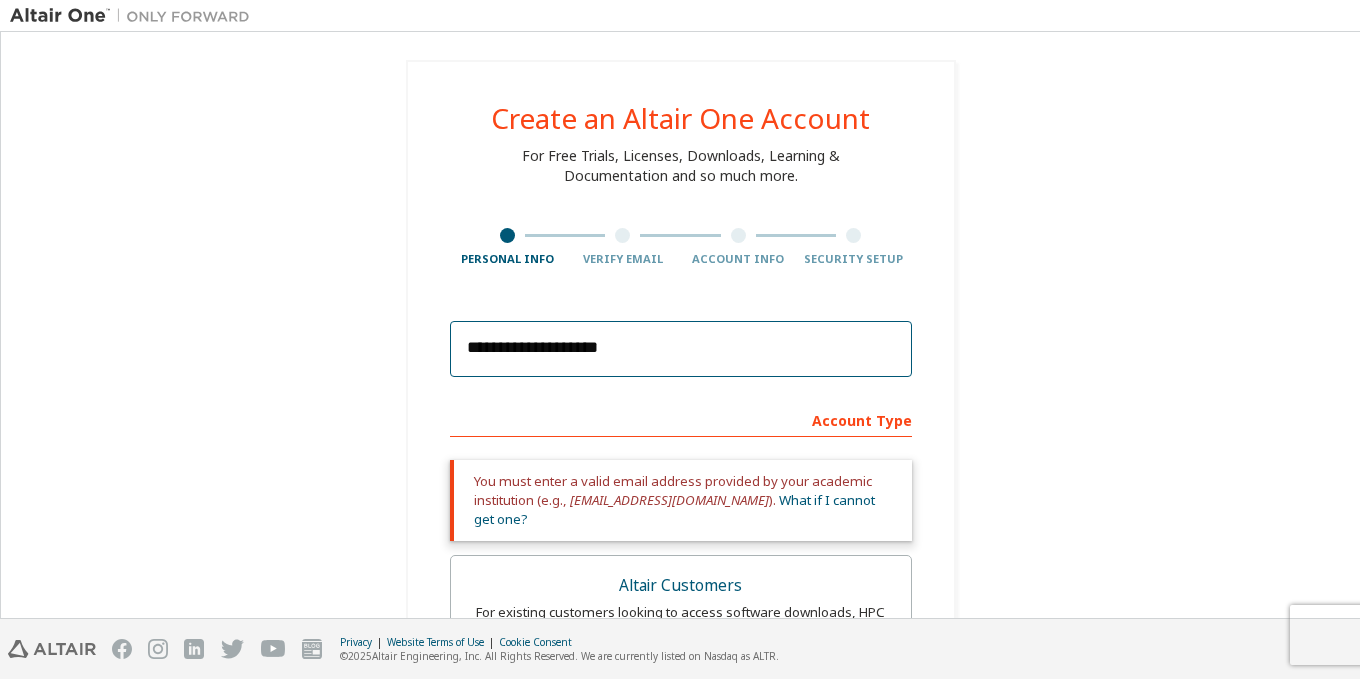 click on "**********" at bounding box center (681, 349) 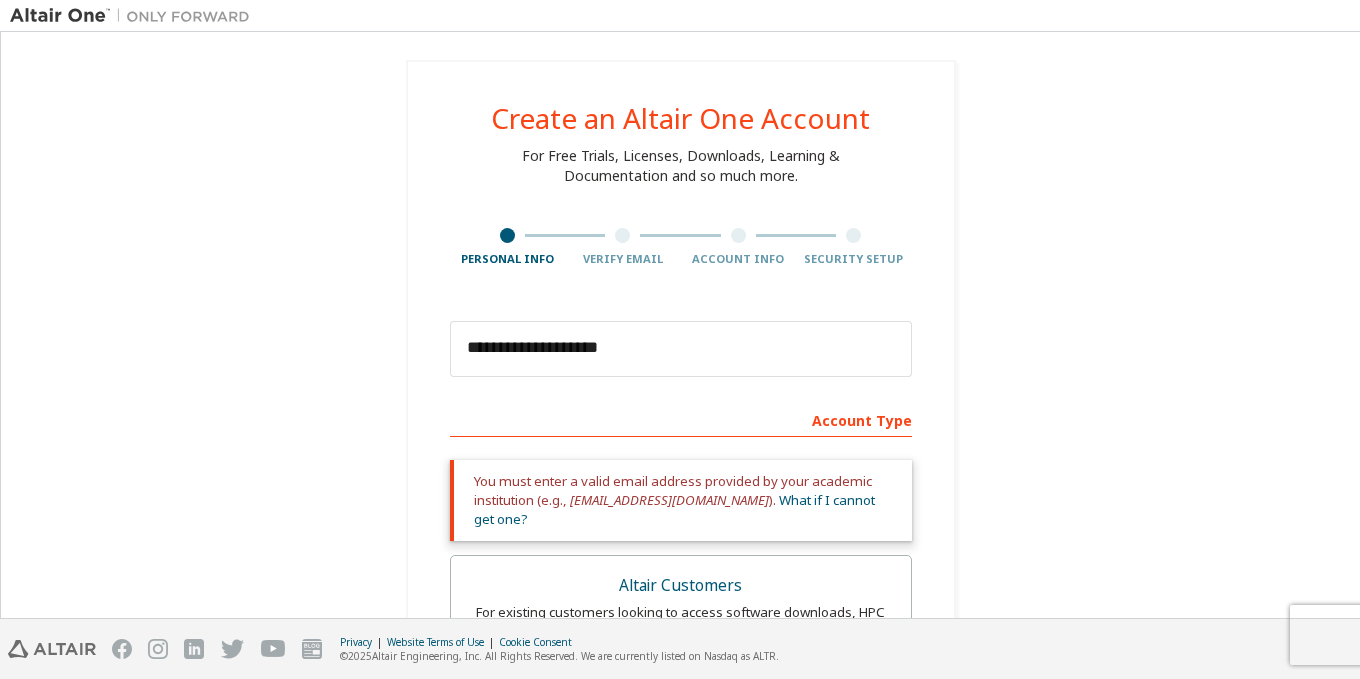 click on "**********" at bounding box center (680, 696) 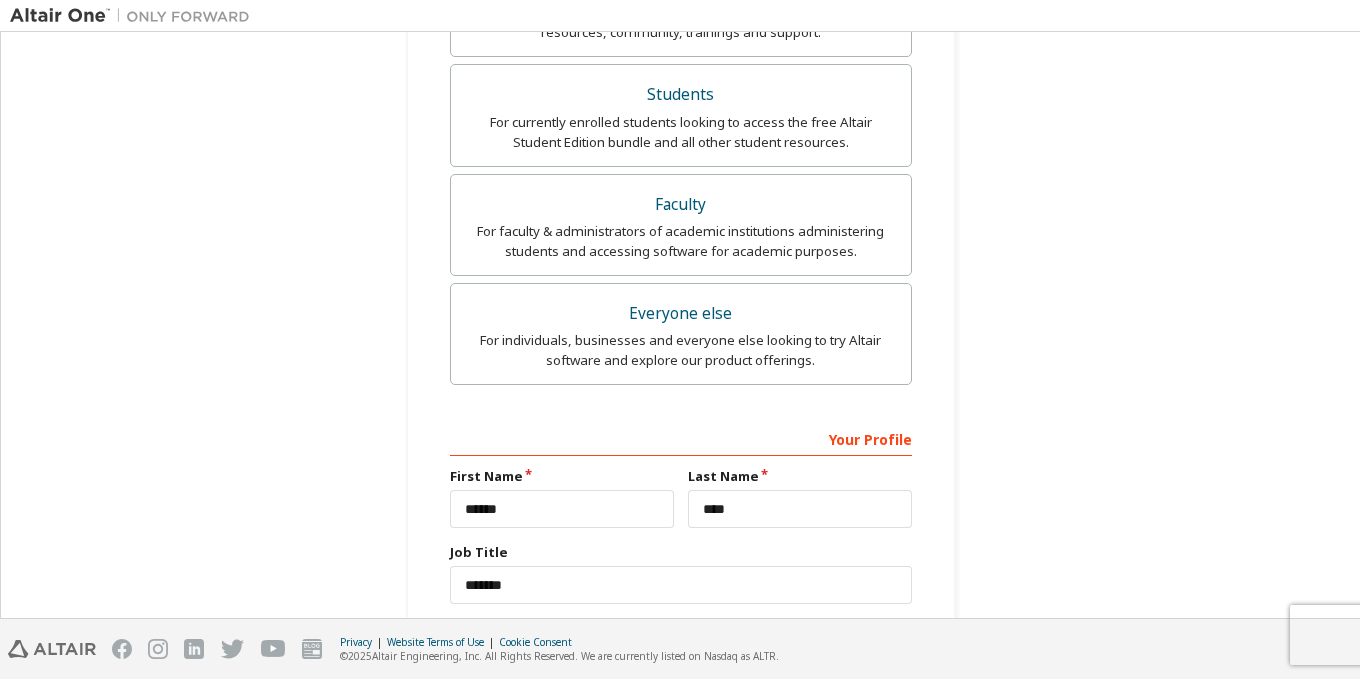scroll, scrollTop: 723, scrollLeft: 0, axis: vertical 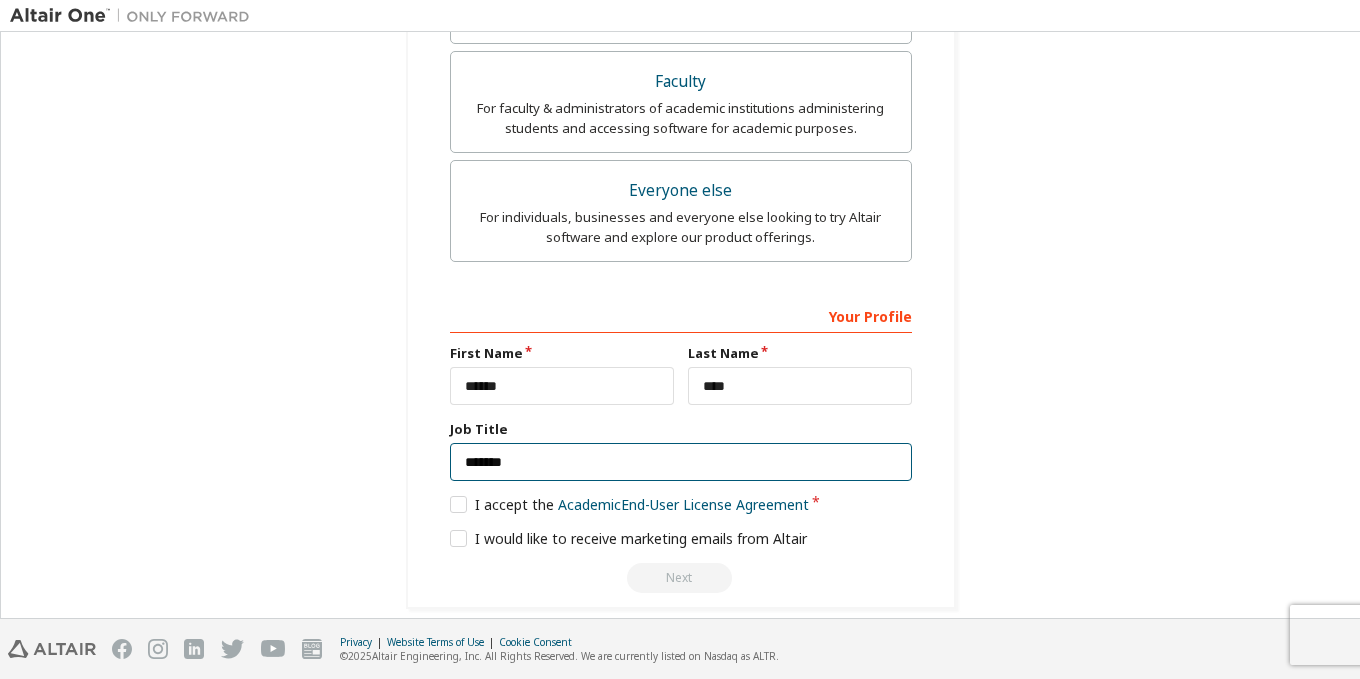 click on "*******" at bounding box center [681, 462] 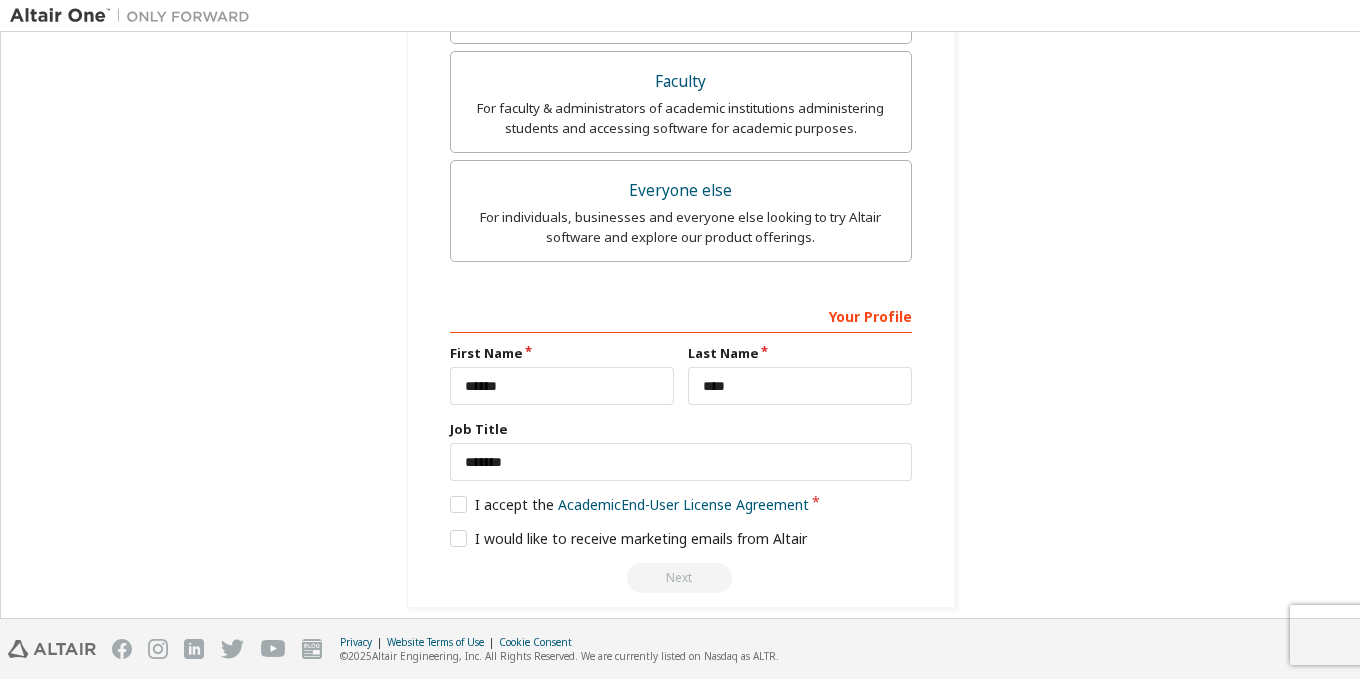 click on "**********" at bounding box center (681, 445) 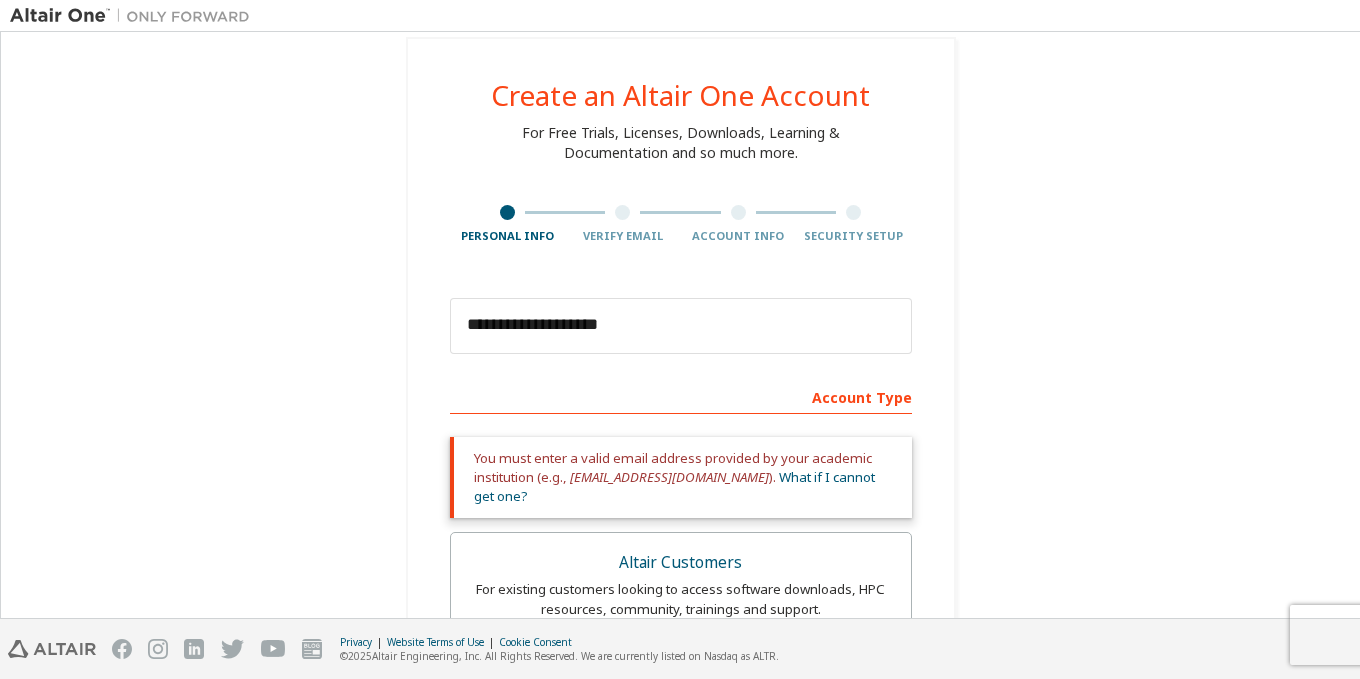 scroll, scrollTop: 323, scrollLeft: 0, axis: vertical 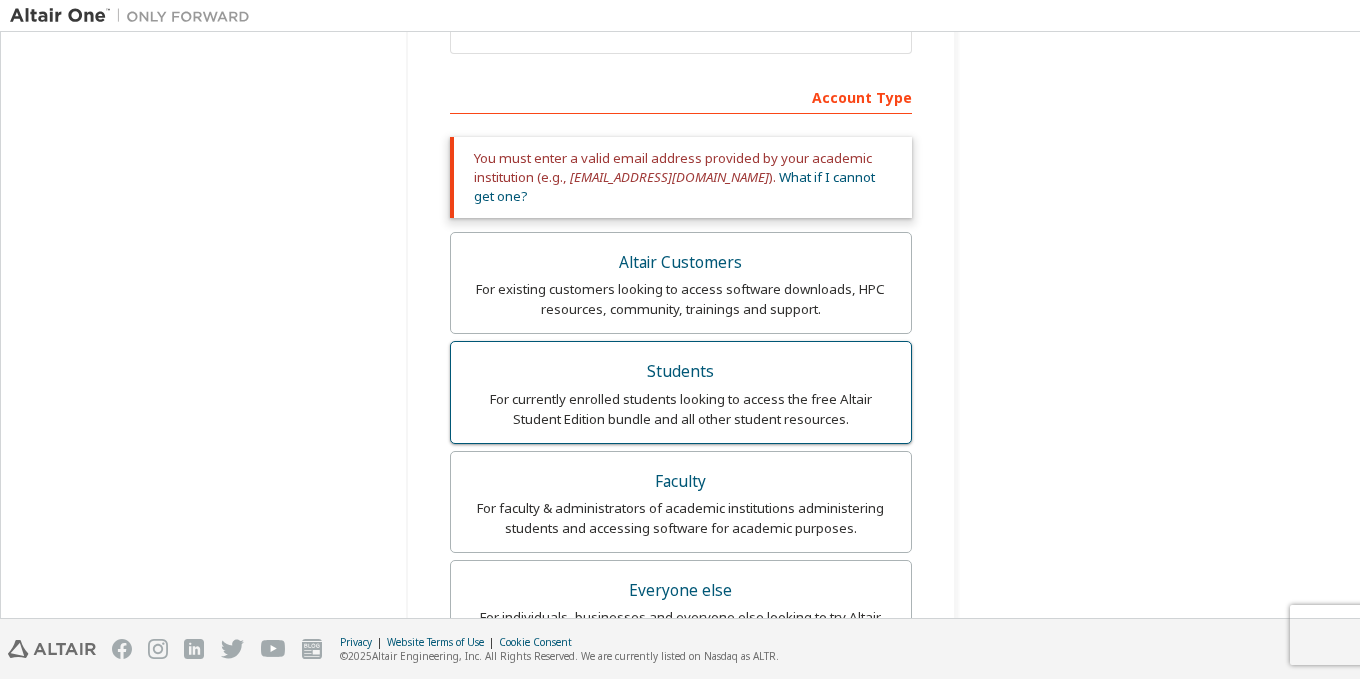 click on "For currently enrolled students looking to access the free Altair Student Edition bundle and all other student resources." at bounding box center [681, 409] 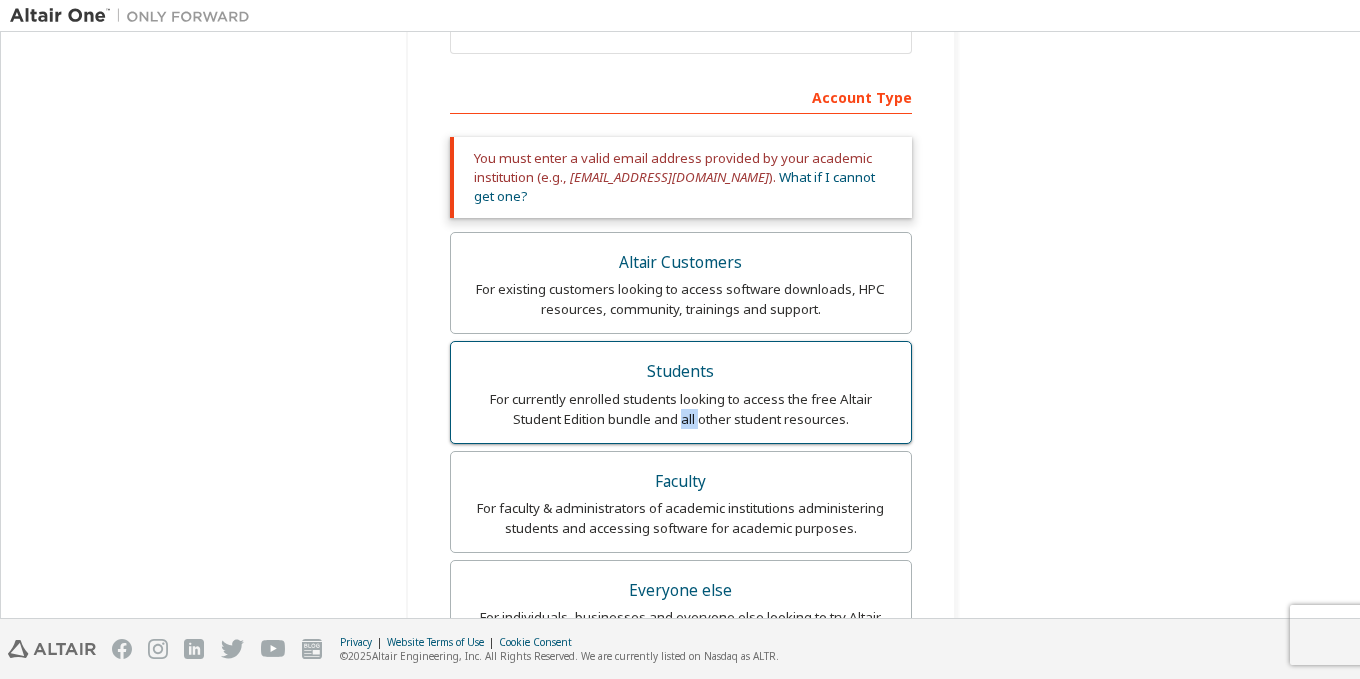 click on "For currently enrolled students looking to access the free Altair Student Edition bundle and all other student resources." at bounding box center (681, 409) 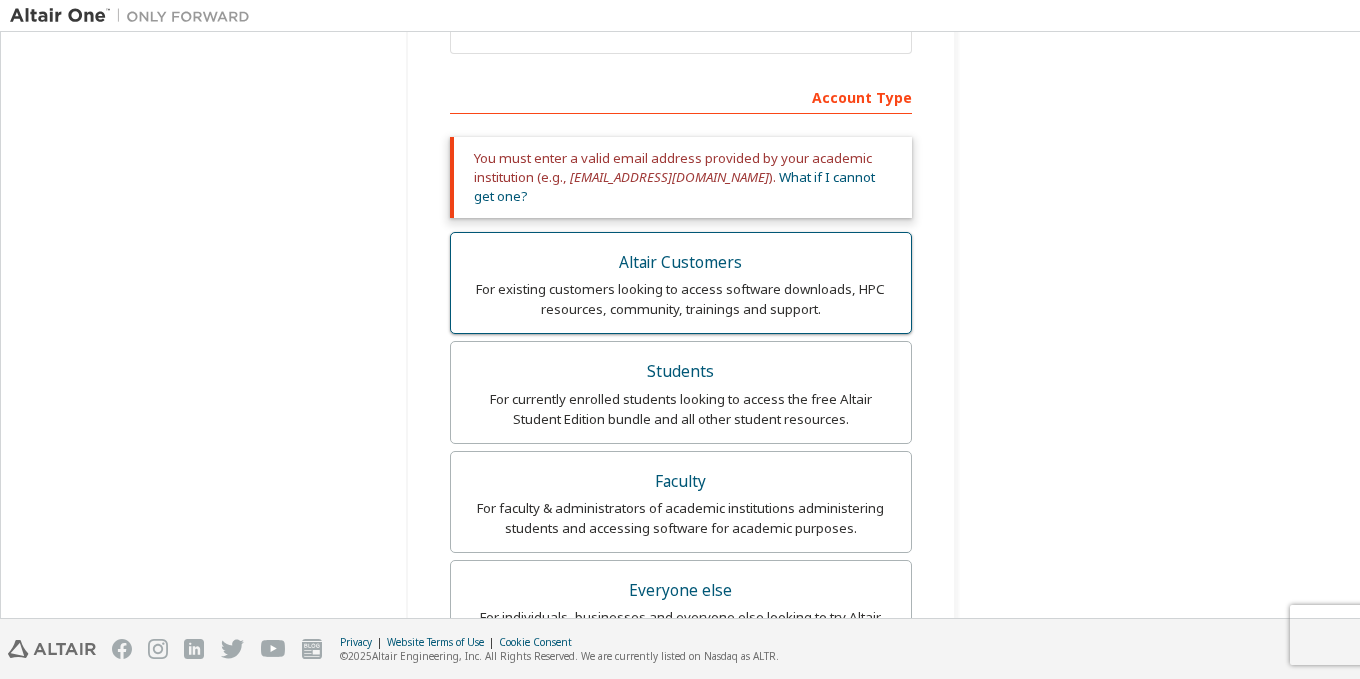 click on "For existing customers looking to access software downloads, HPC resources, community, trainings and support." at bounding box center (681, 299) 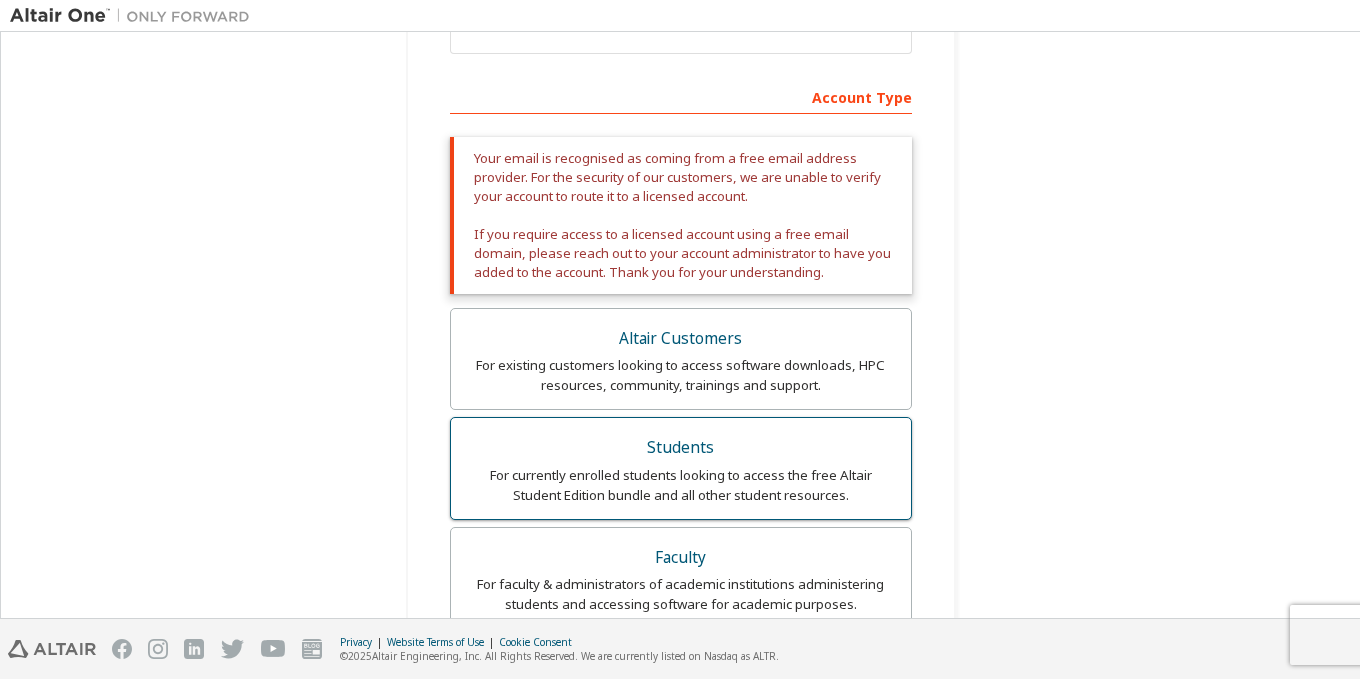 click on "Students" at bounding box center (681, 448) 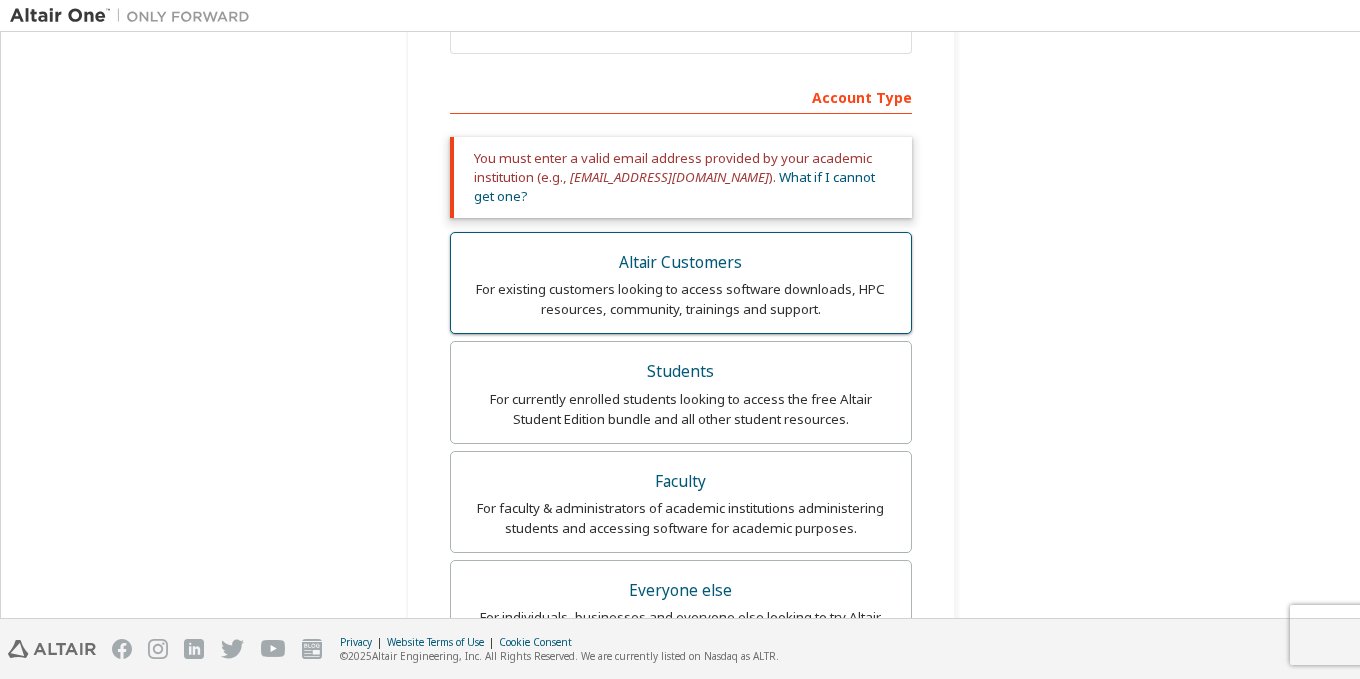 click on "For existing customers looking to access software downloads, HPC resources, community, trainings and support." at bounding box center (681, 299) 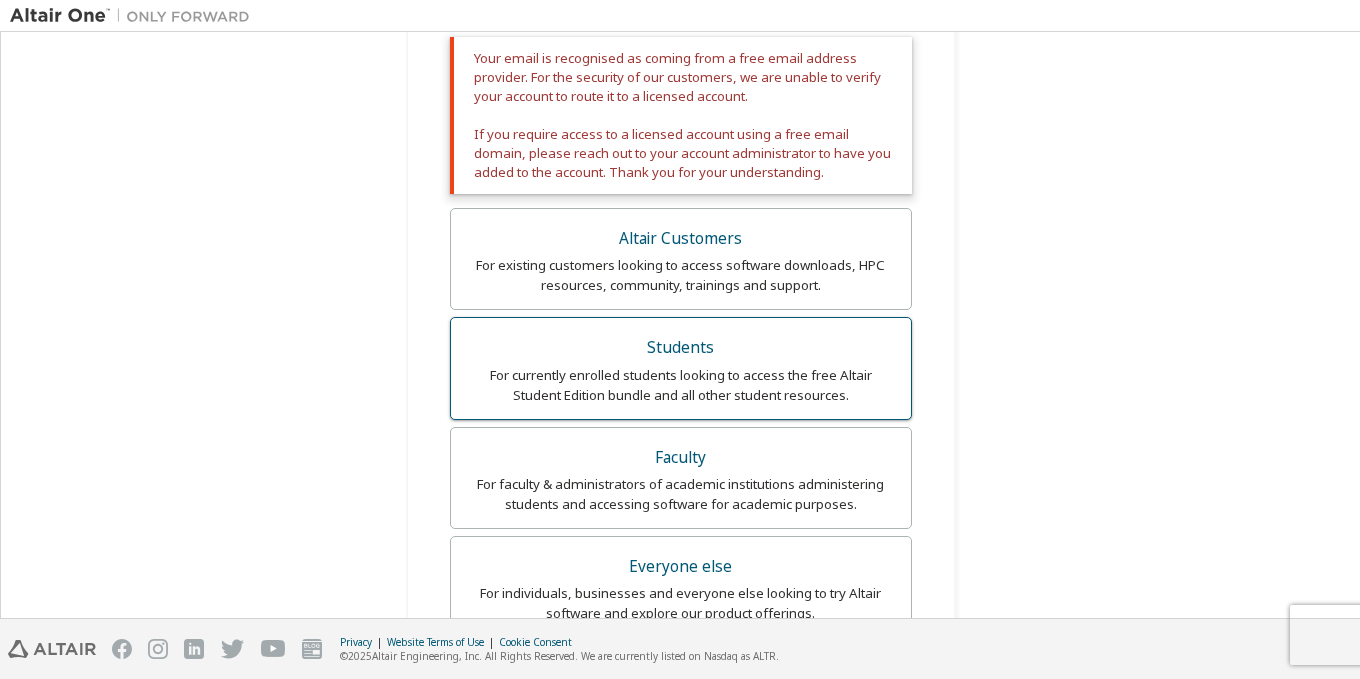 click on "For currently enrolled students looking to access the free Altair Student Edition bundle and all other student resources." at bounding box center (681, 385) 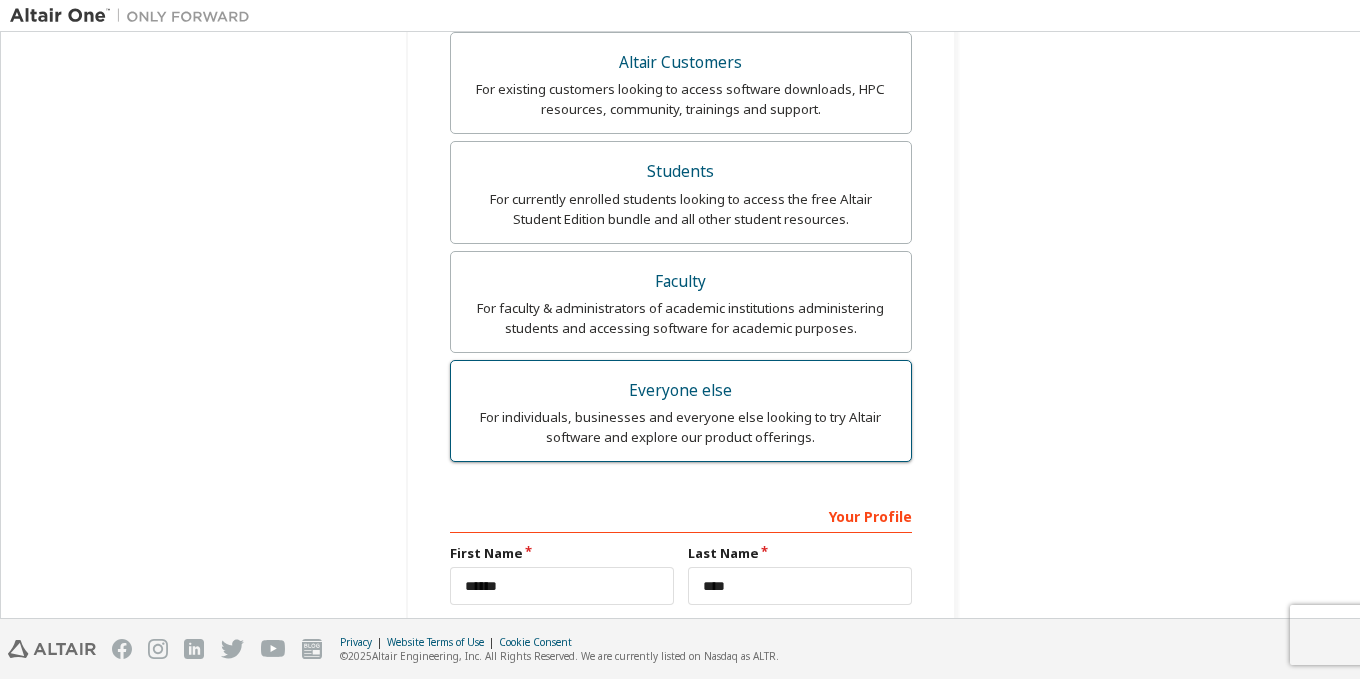 click on "For individuals, businesses and everyone else looking to try Altair software and explore our product offerings." at bounding box center [681, 427] 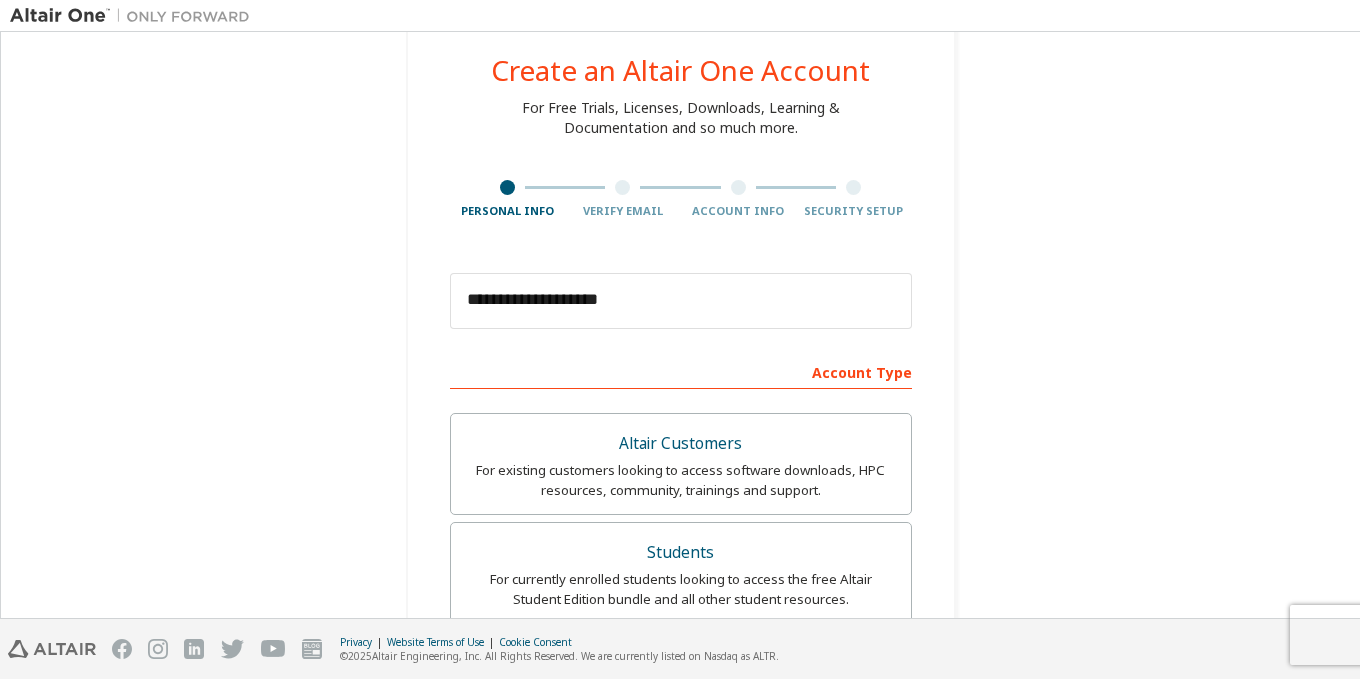 scroll, scrollTop: 648, scrollLeft: 0, axis: vertical 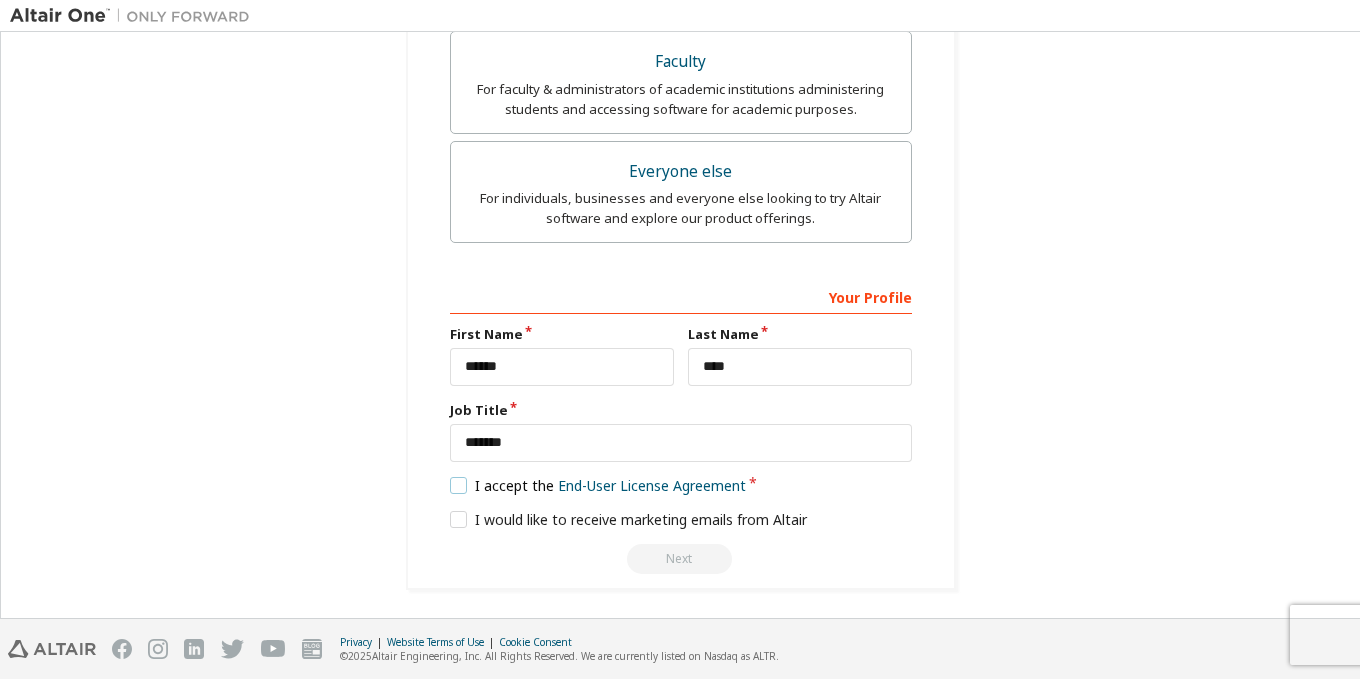 click on "I accept the    End-User License Agreement" at bounding box center (598, 485) 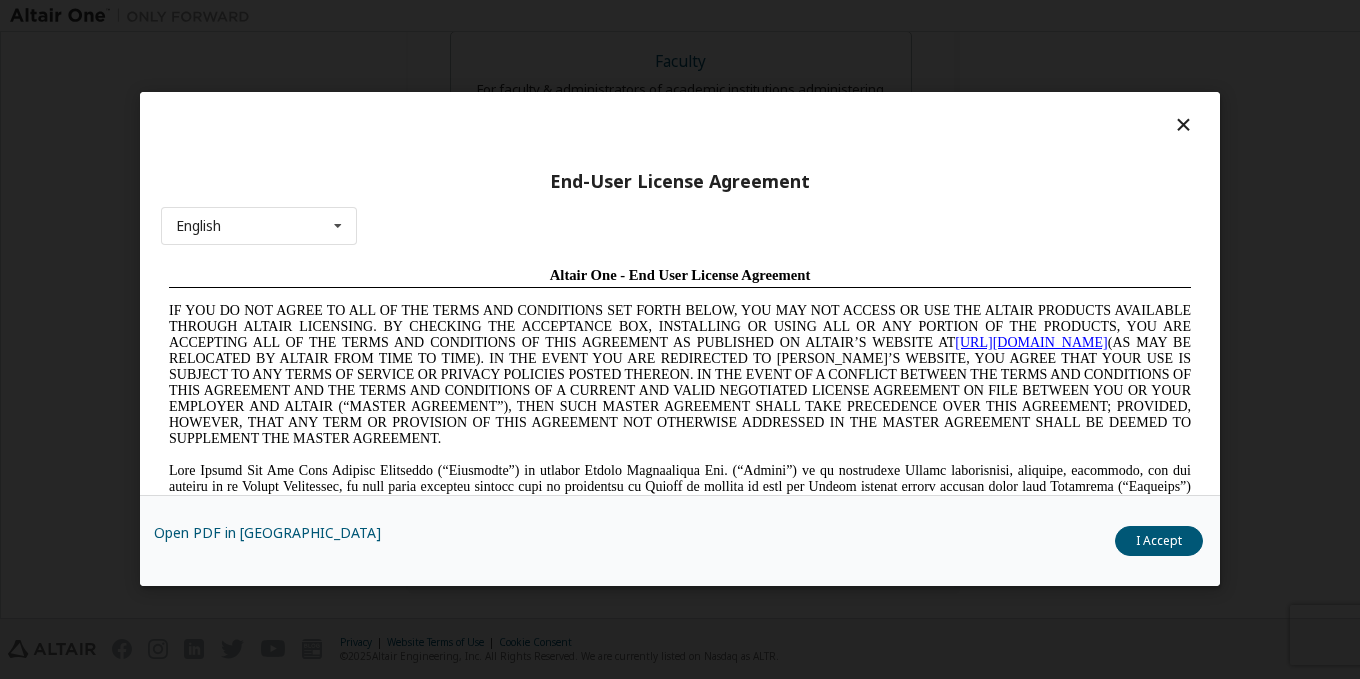 scroll, scrollTop: 0, scrollLeft: 0, axis: both 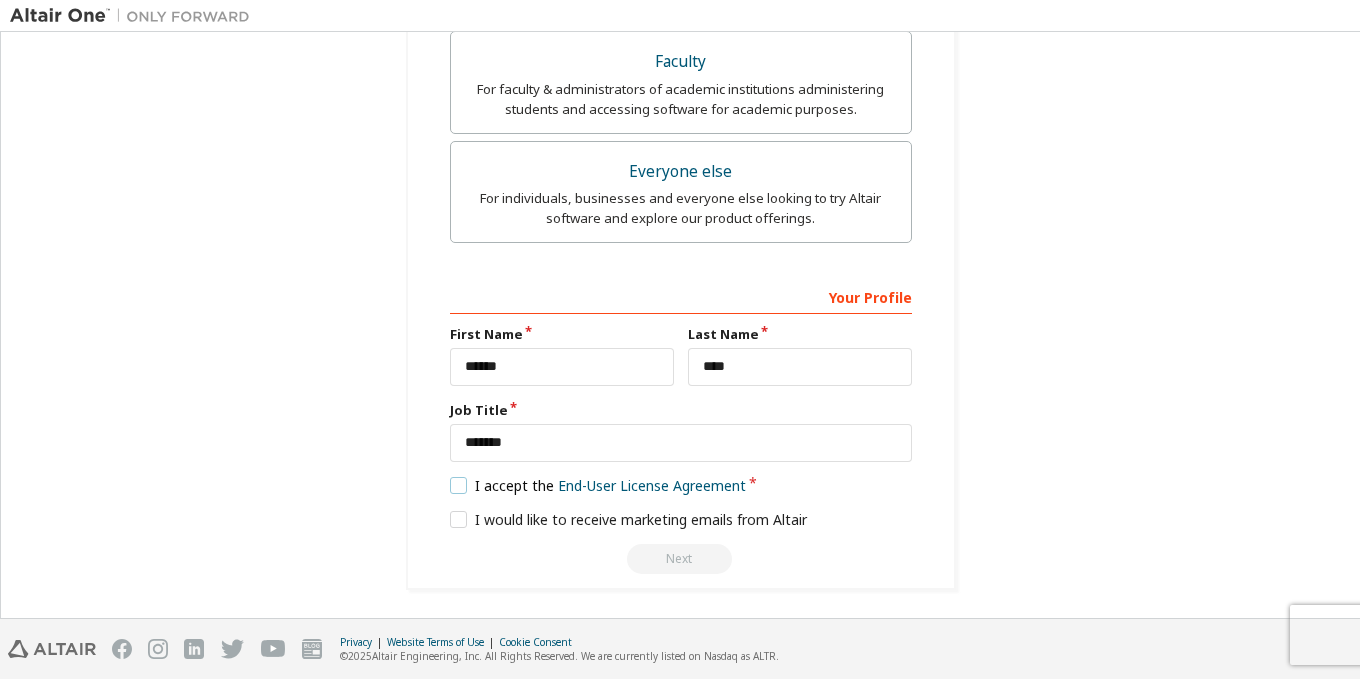 click on "I accept the    End-User License Agreement" at bounding box center (598, 485) 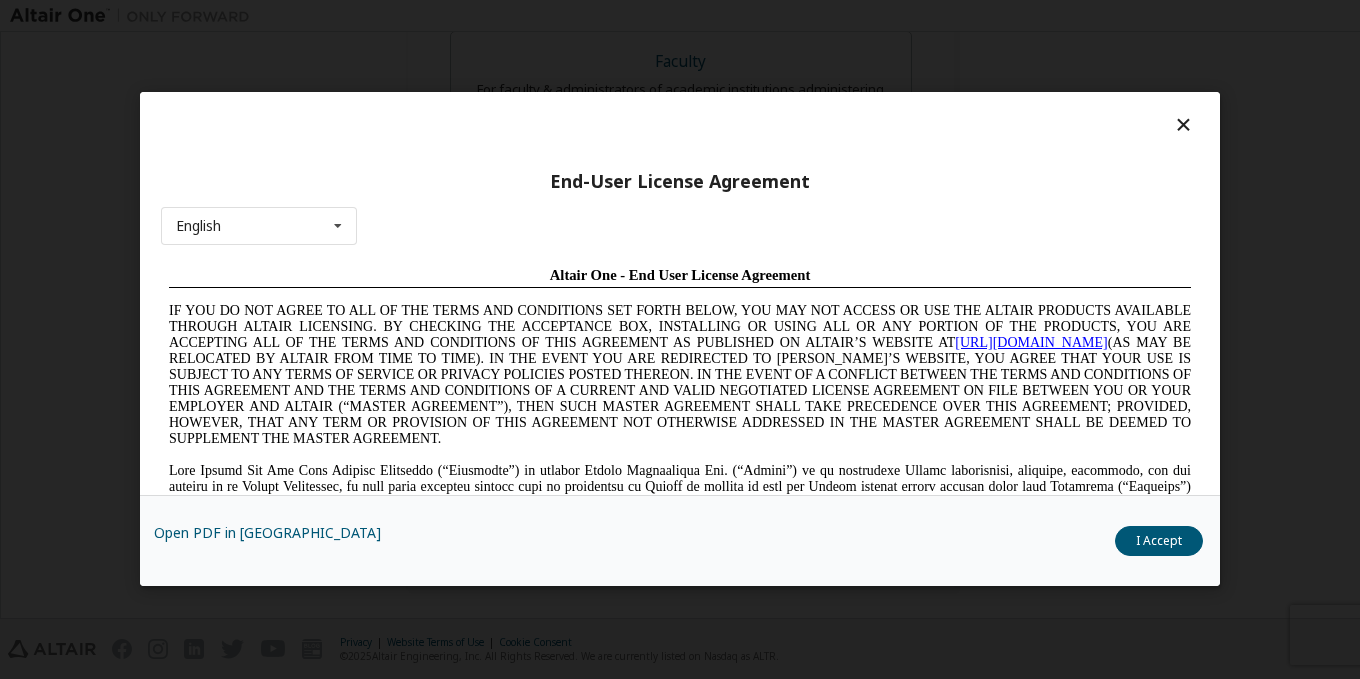 scroll, scrollTop: 0, scrollLeft: 0, axis: both 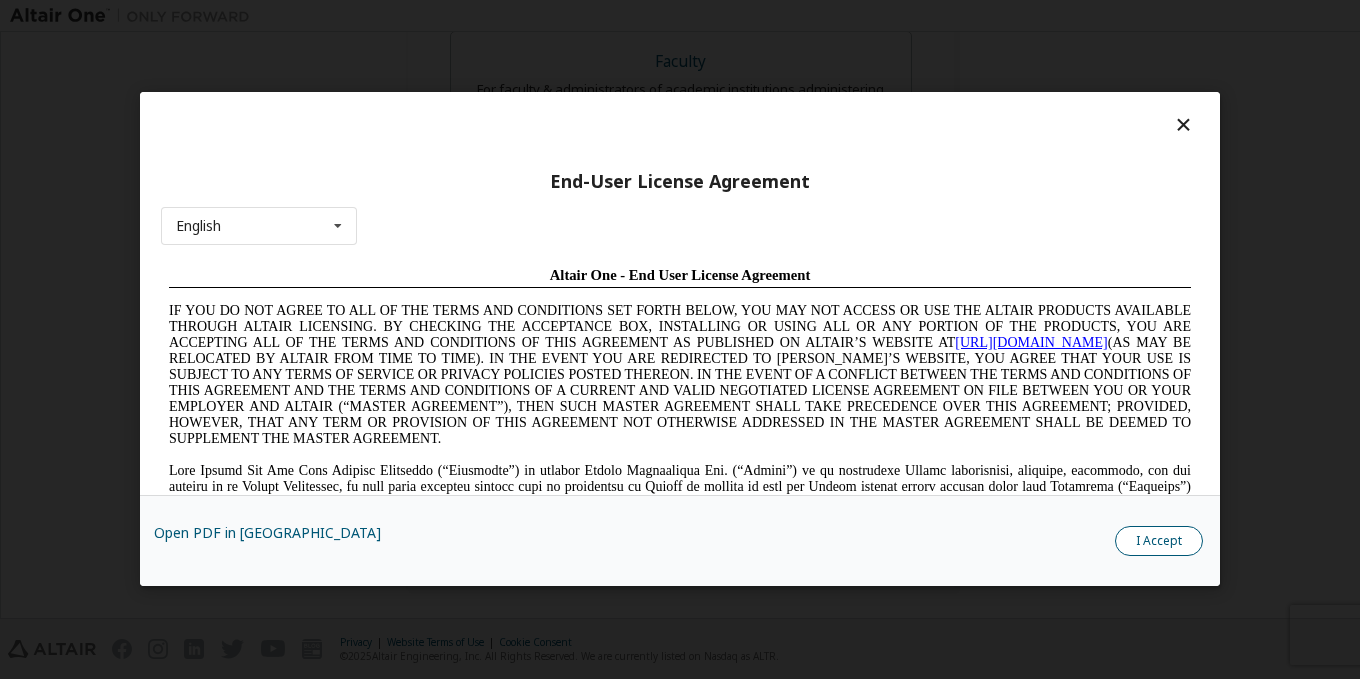 click on "I Accept" at bounding box center (1159, 542) 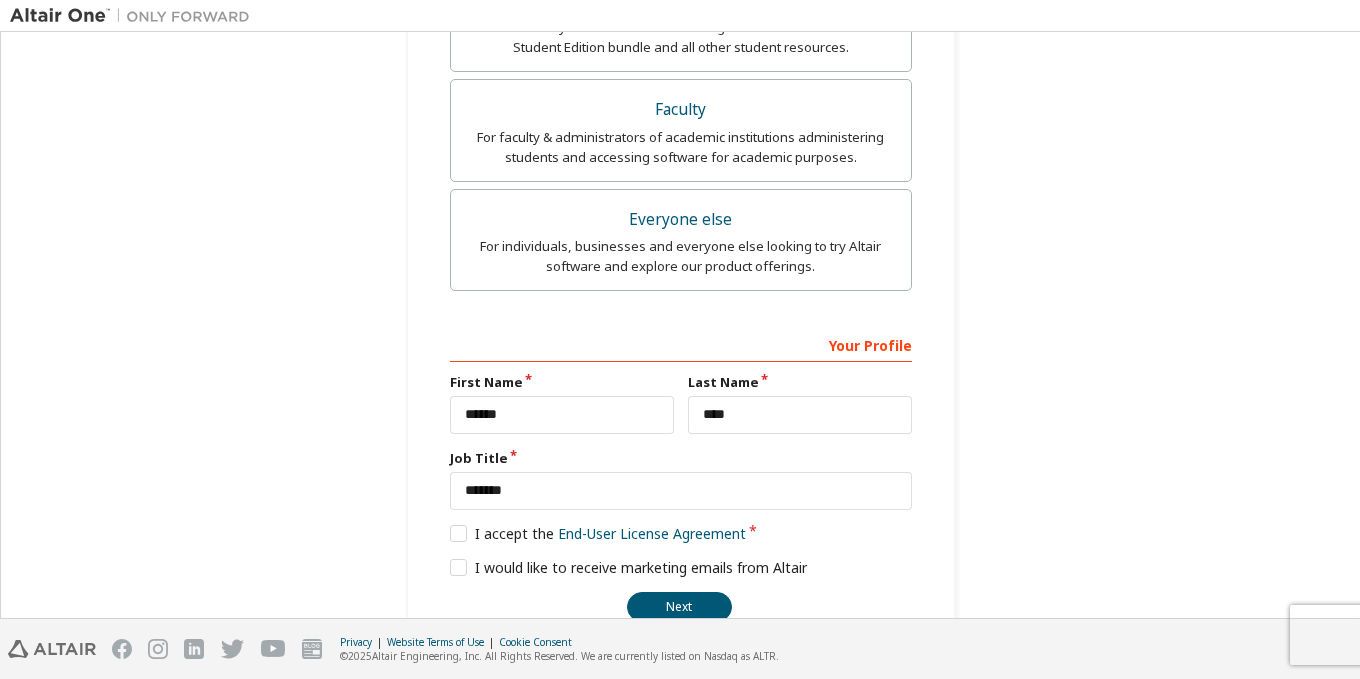 scroll, scrollTop: 648, scrollLeft: 0, axis: vertical 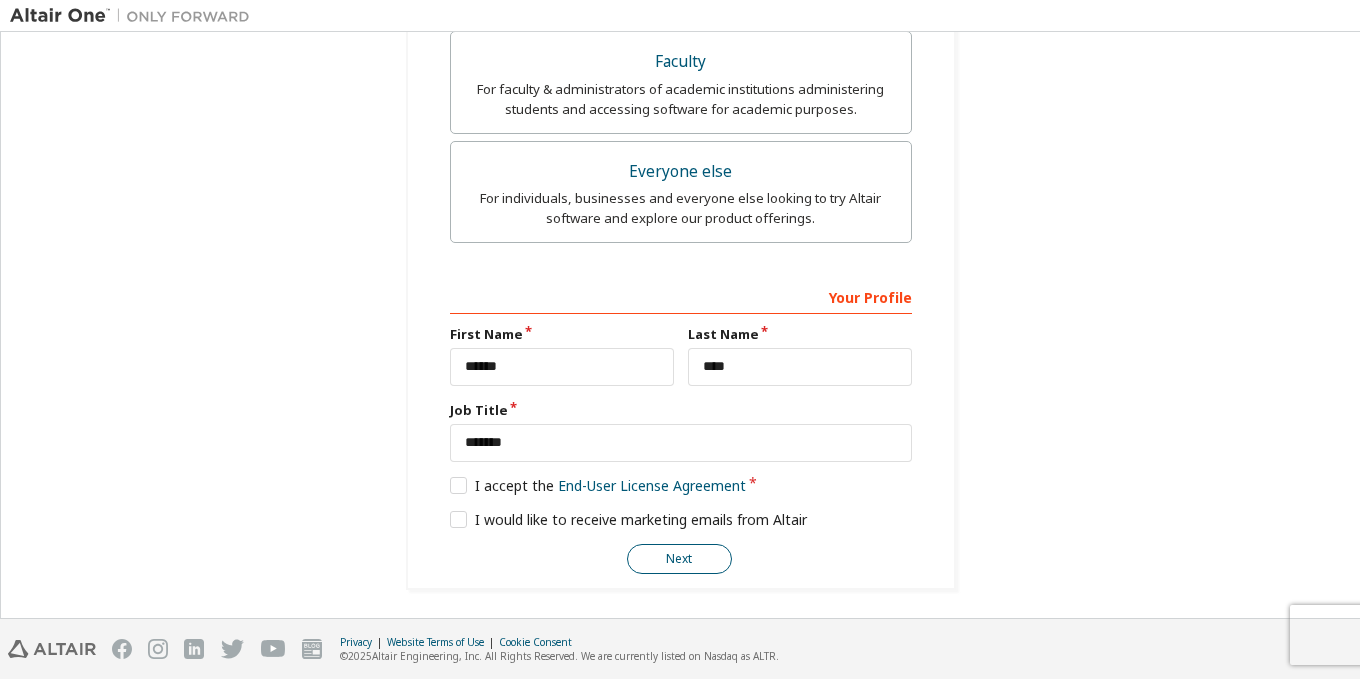 click on "Next" at bounding box center [679, 559] 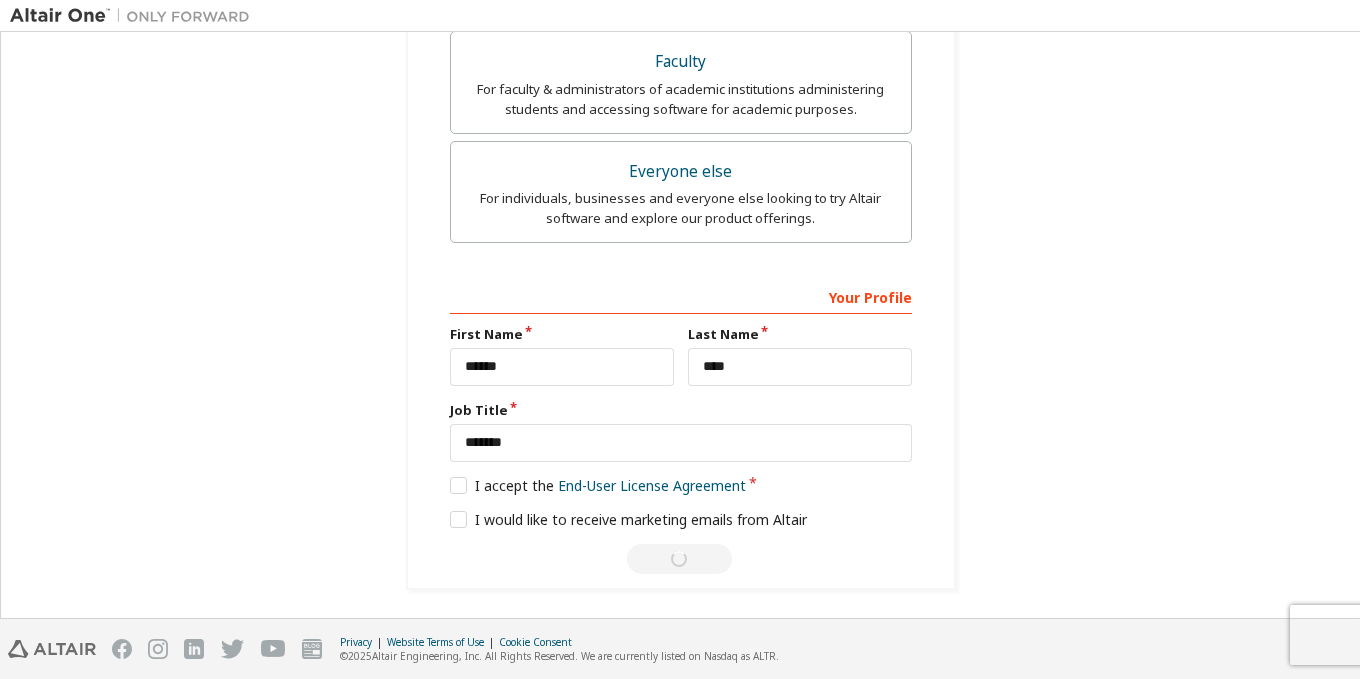 scroll, scrollTop: 0, scrollLeft: 0, axis: both 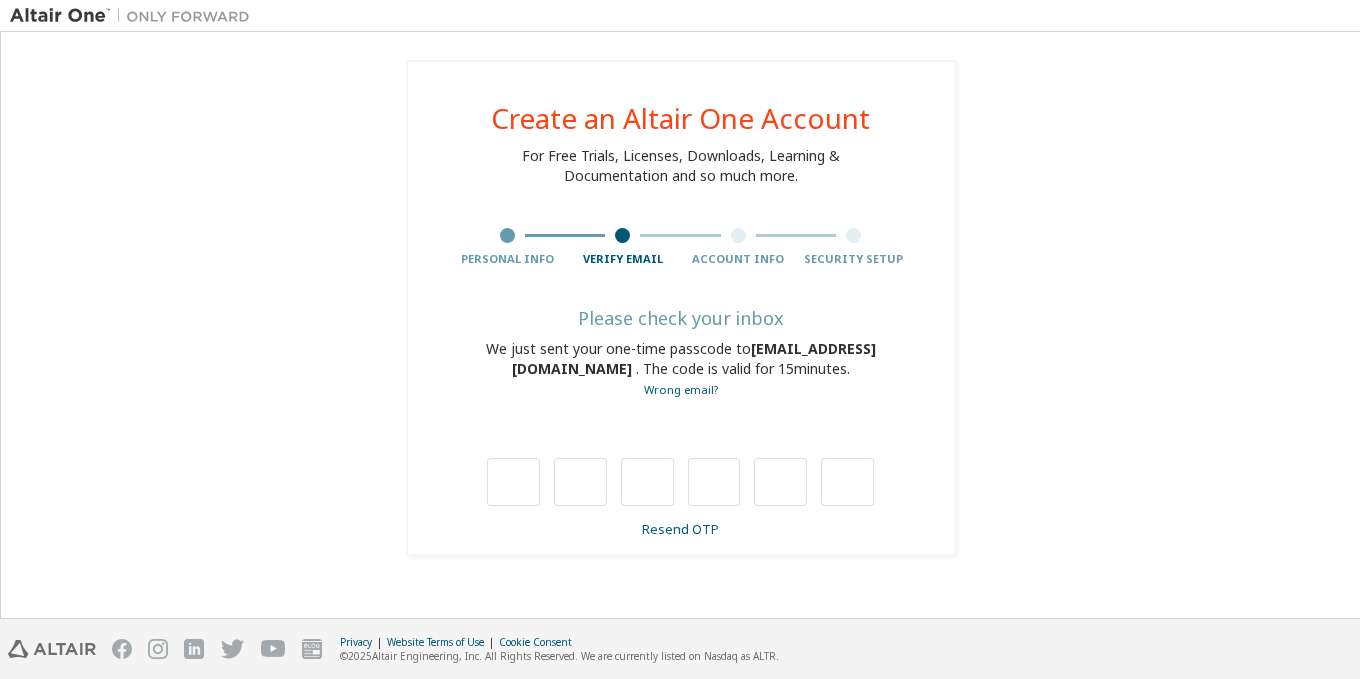 type on "*" 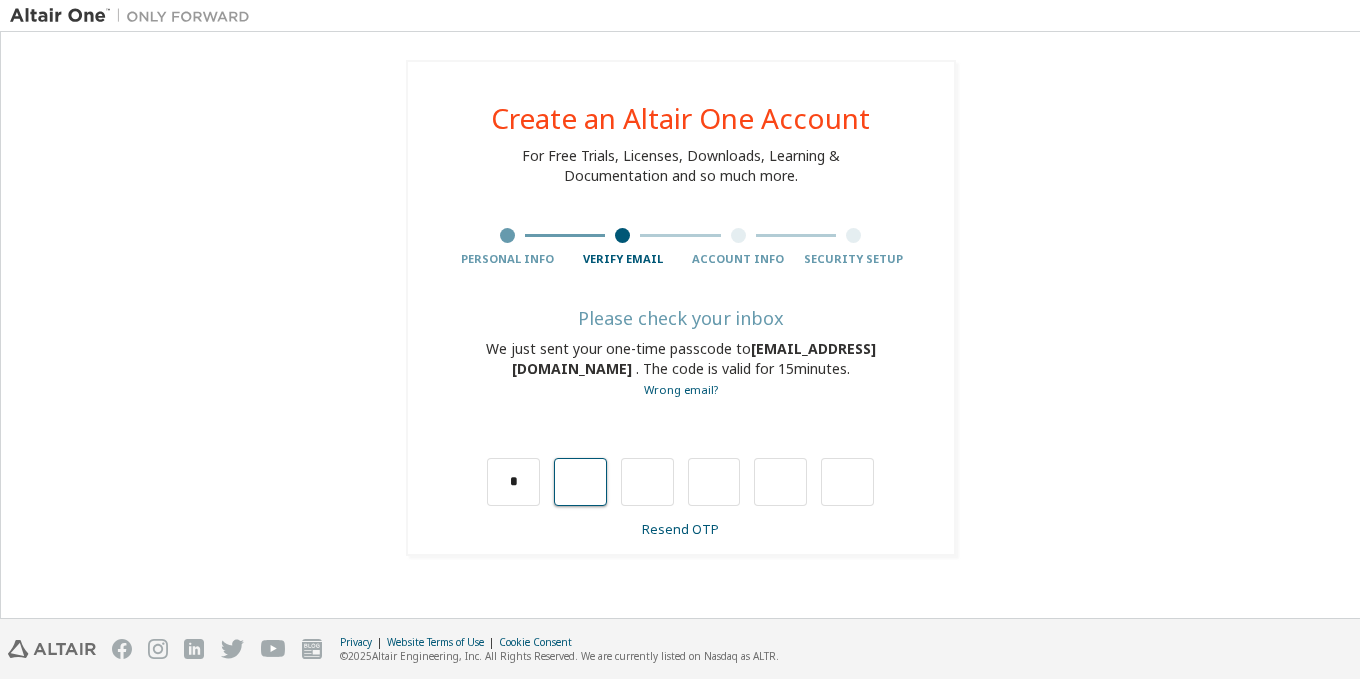 type on "*" 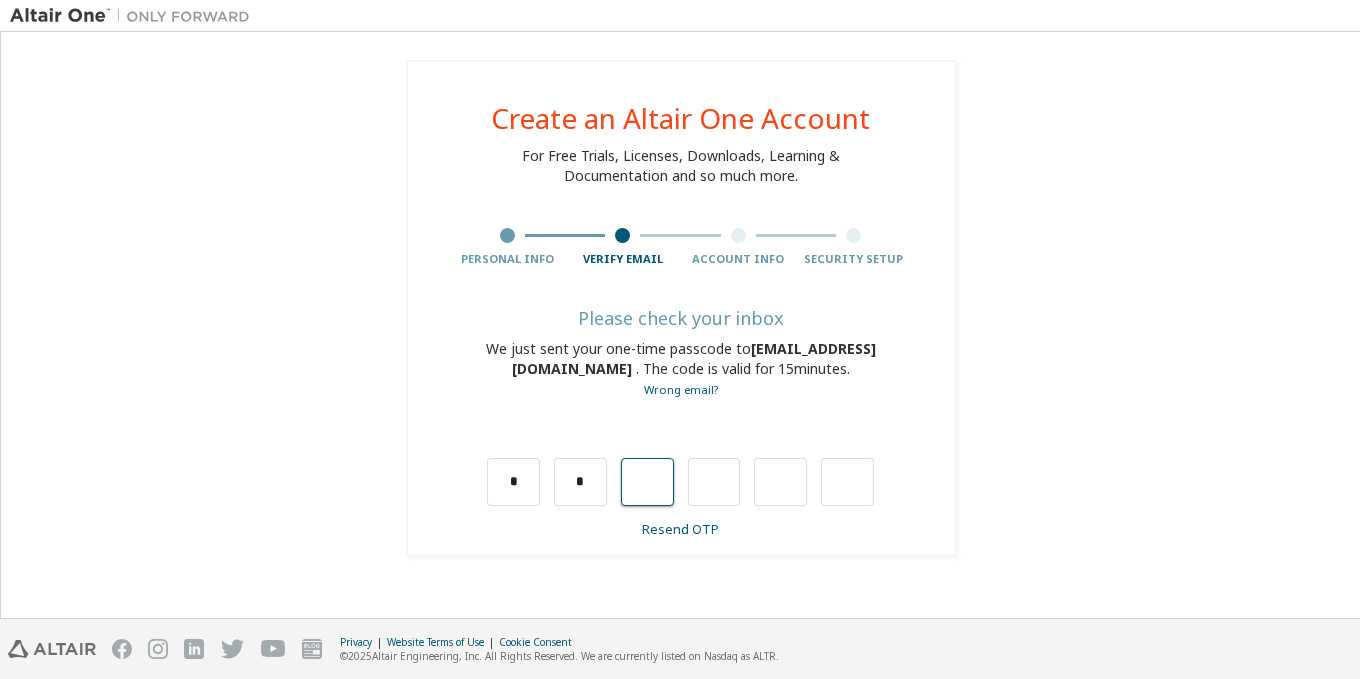type on "*" 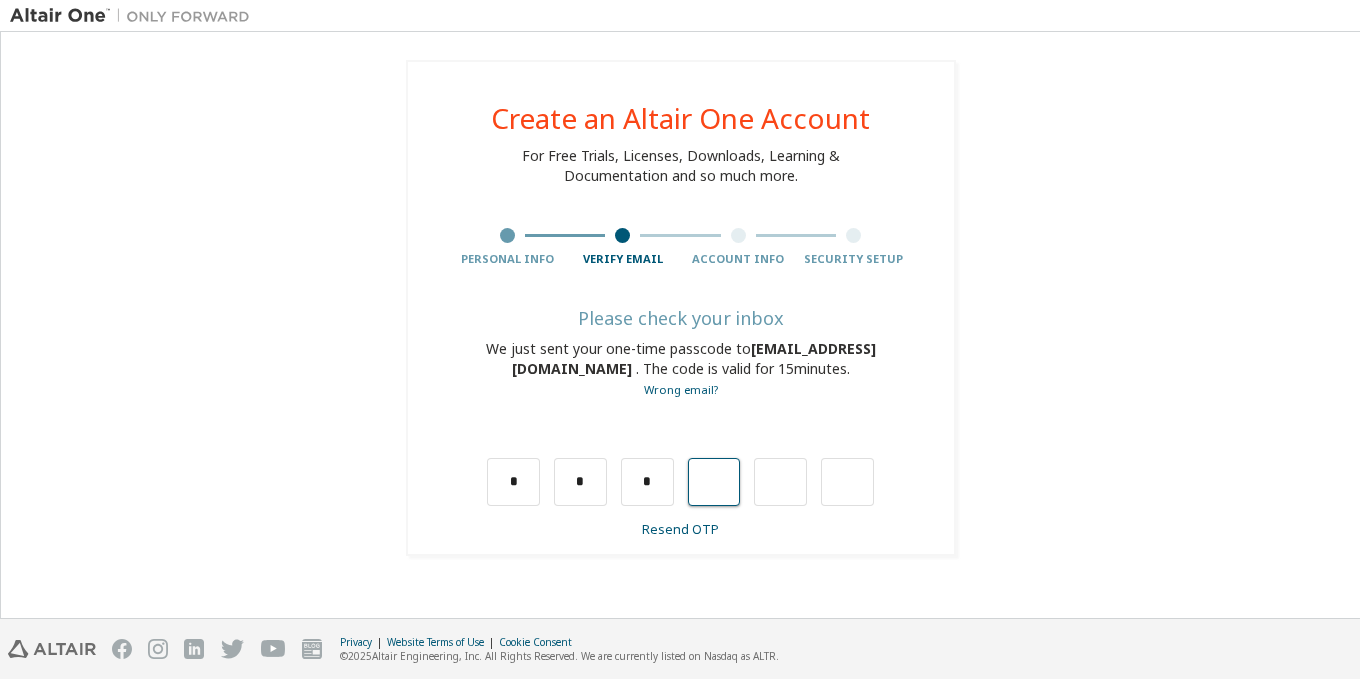 type on "*" 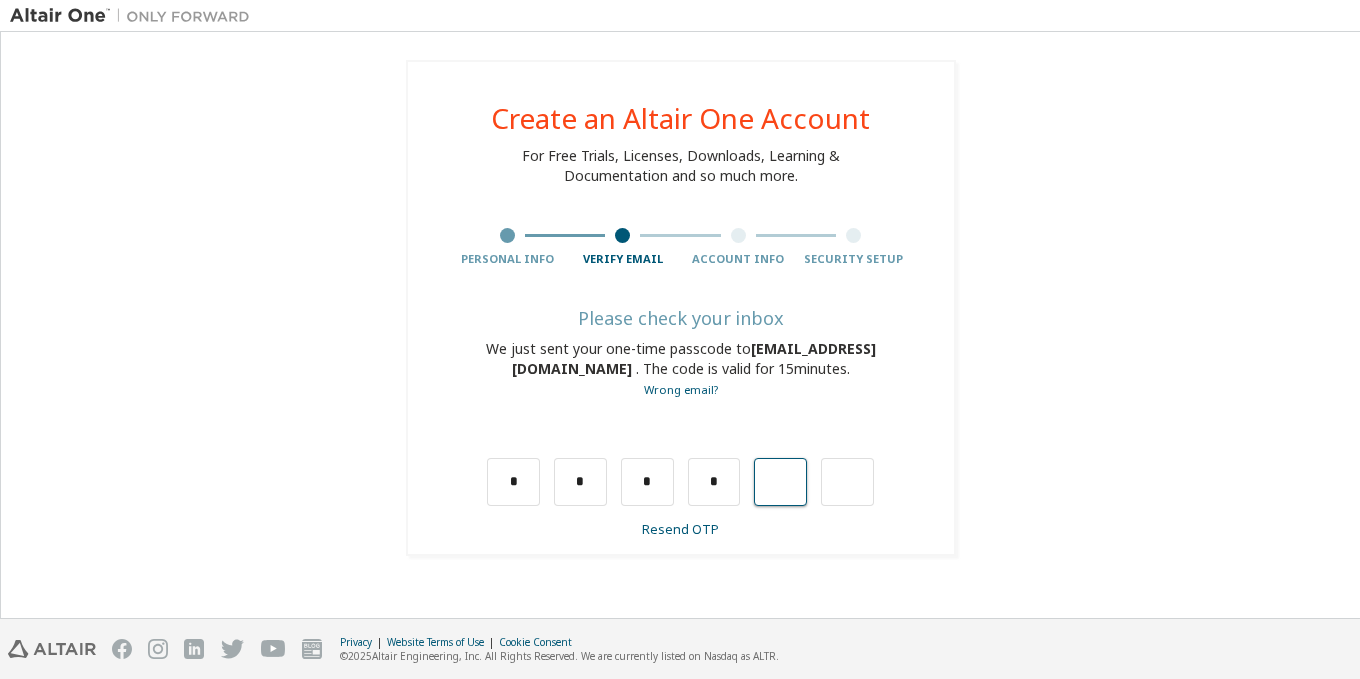 type on "*" 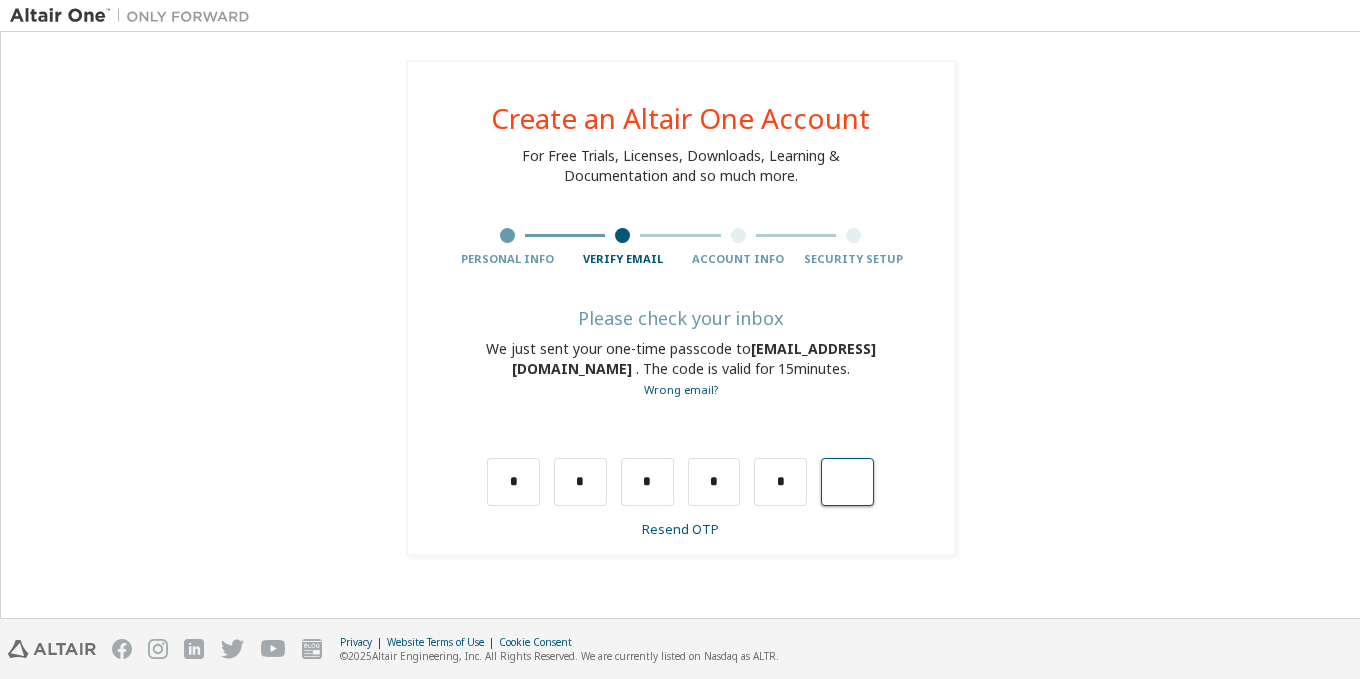 type on "*" 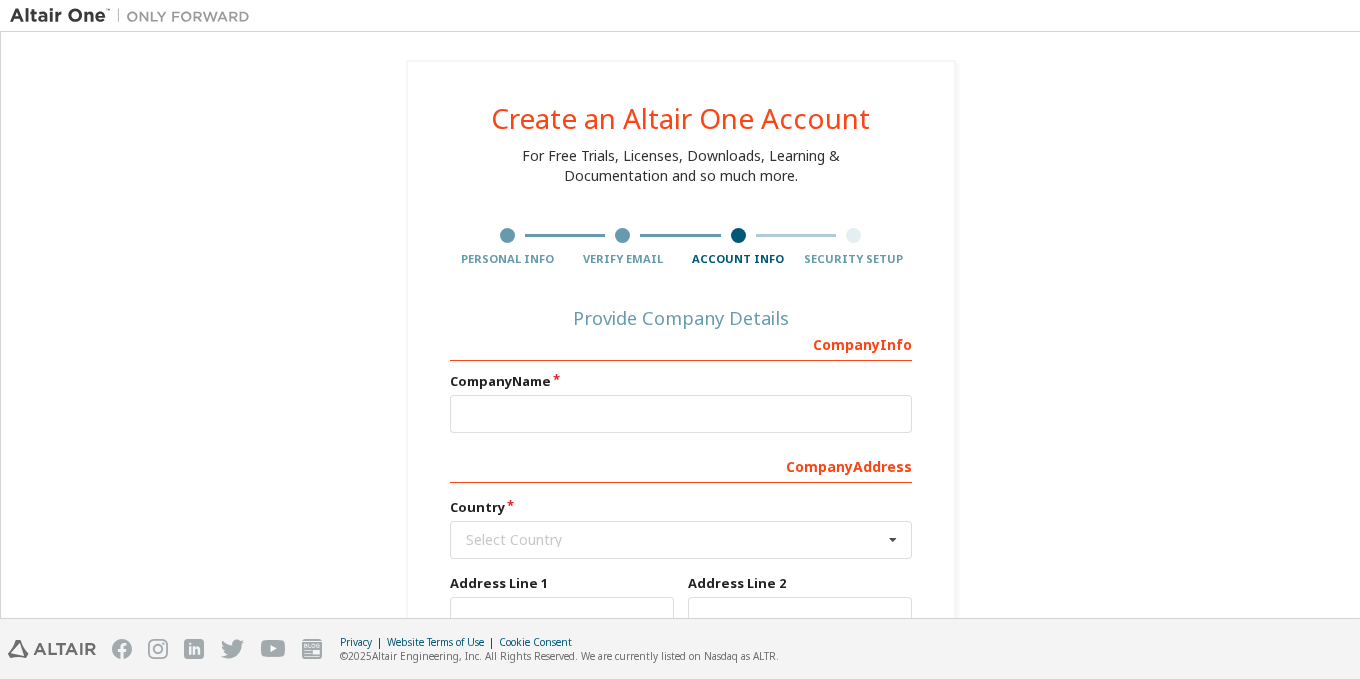 scroll, scrollTop: 200, scrollLeft: 0, axis: vertical 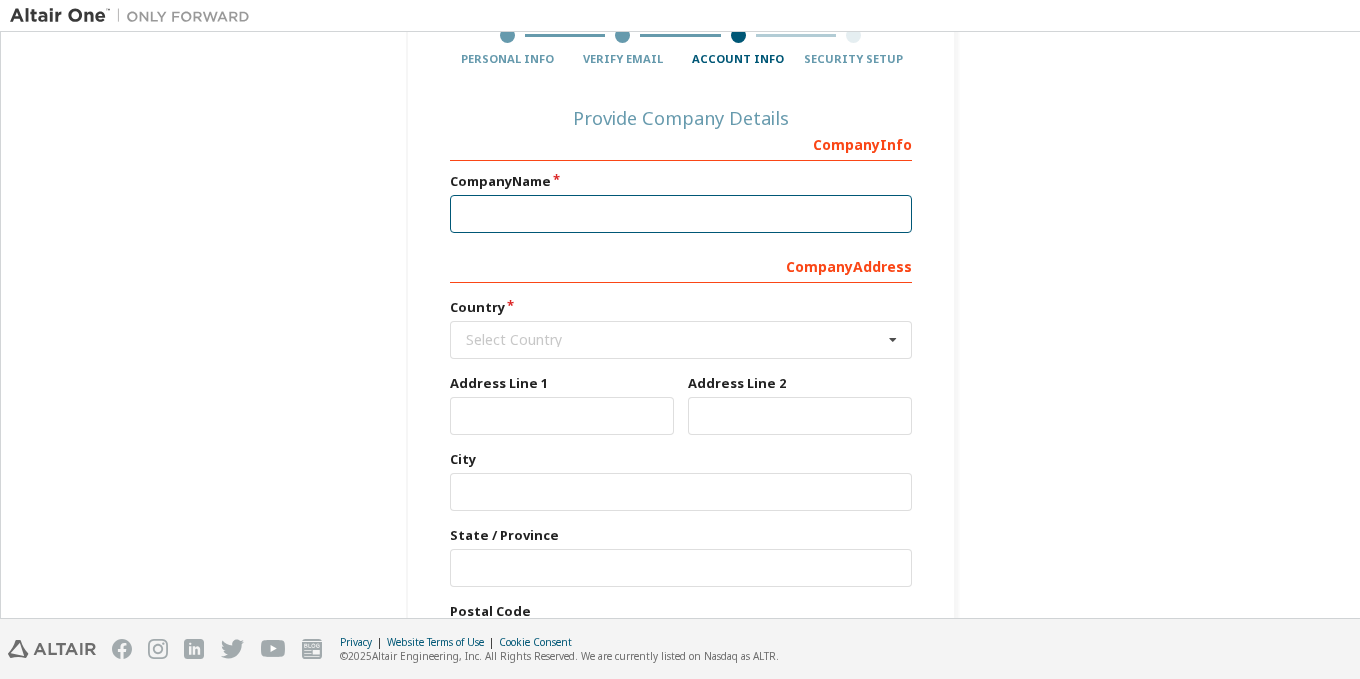 click at bounding box center (681, 214) 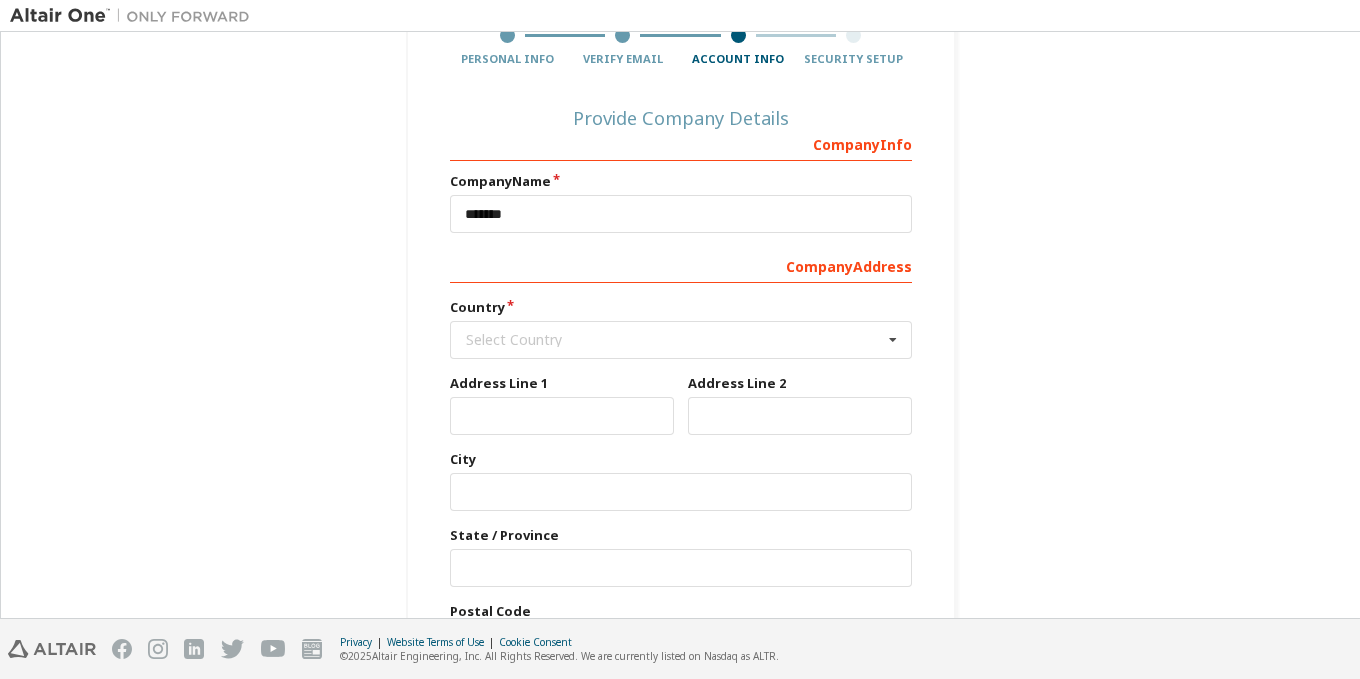 type 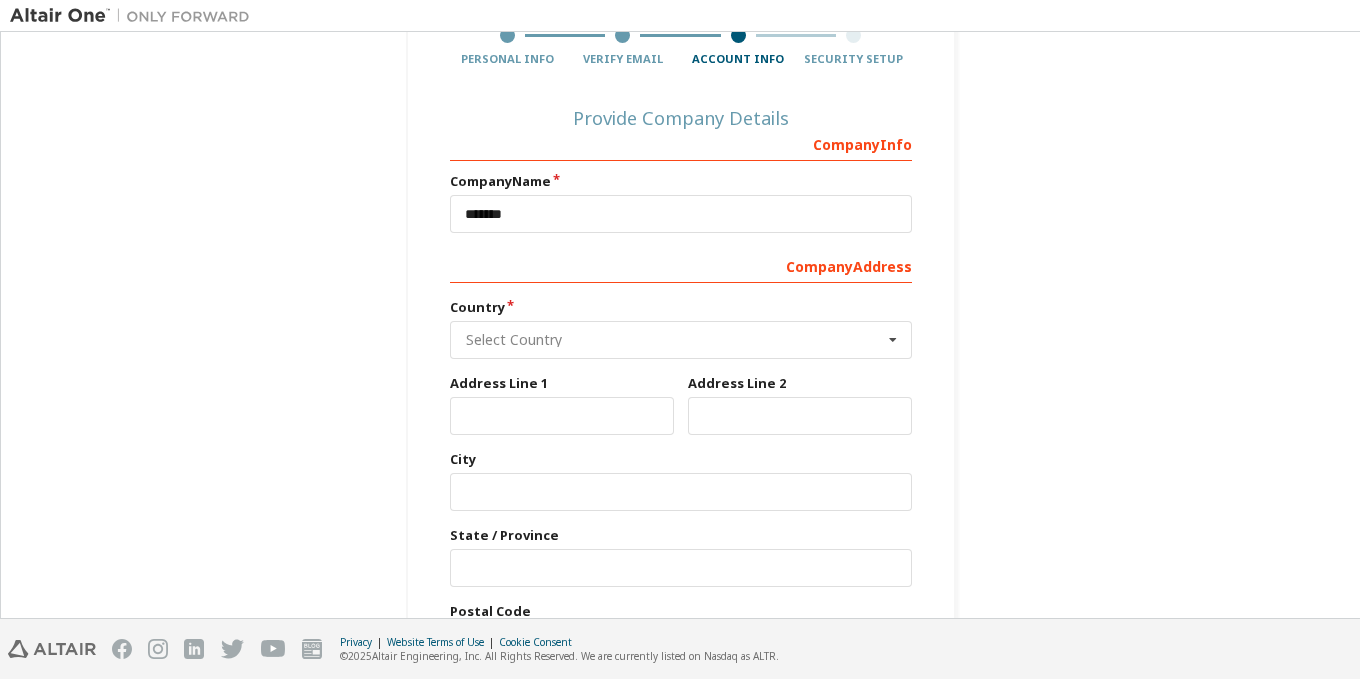 type on "*********" 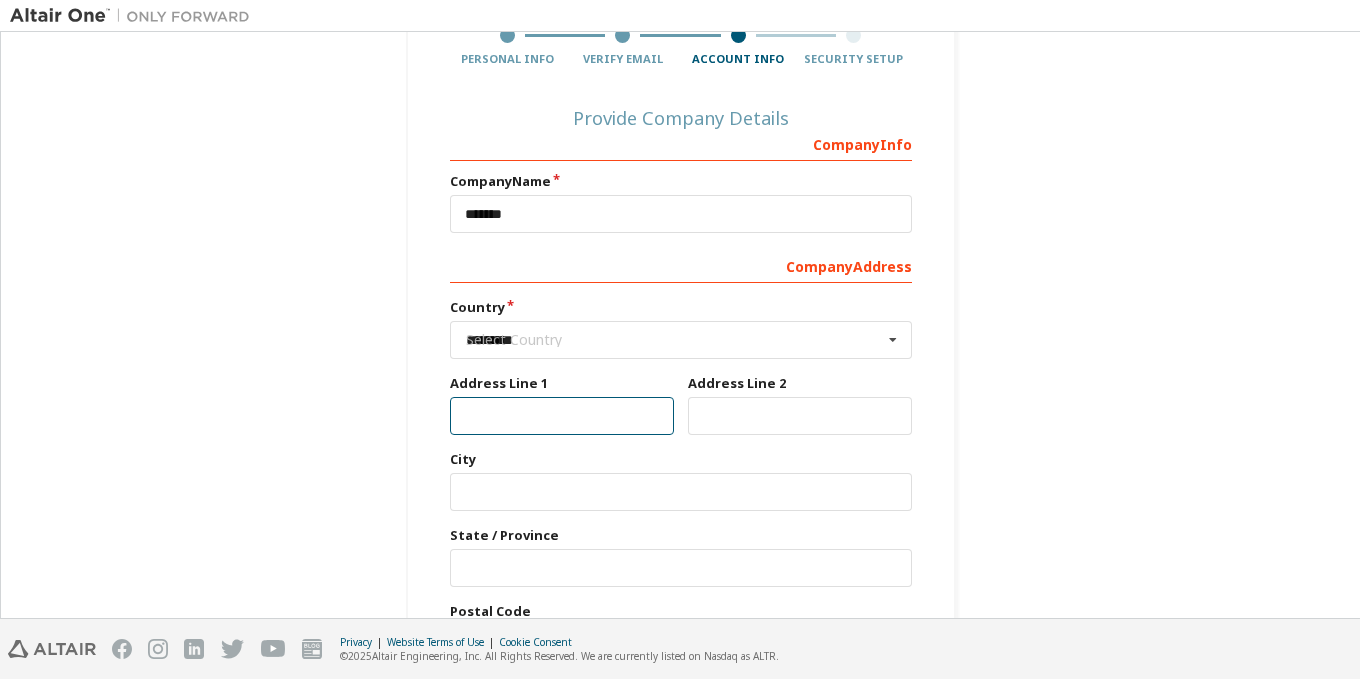type on "**********" 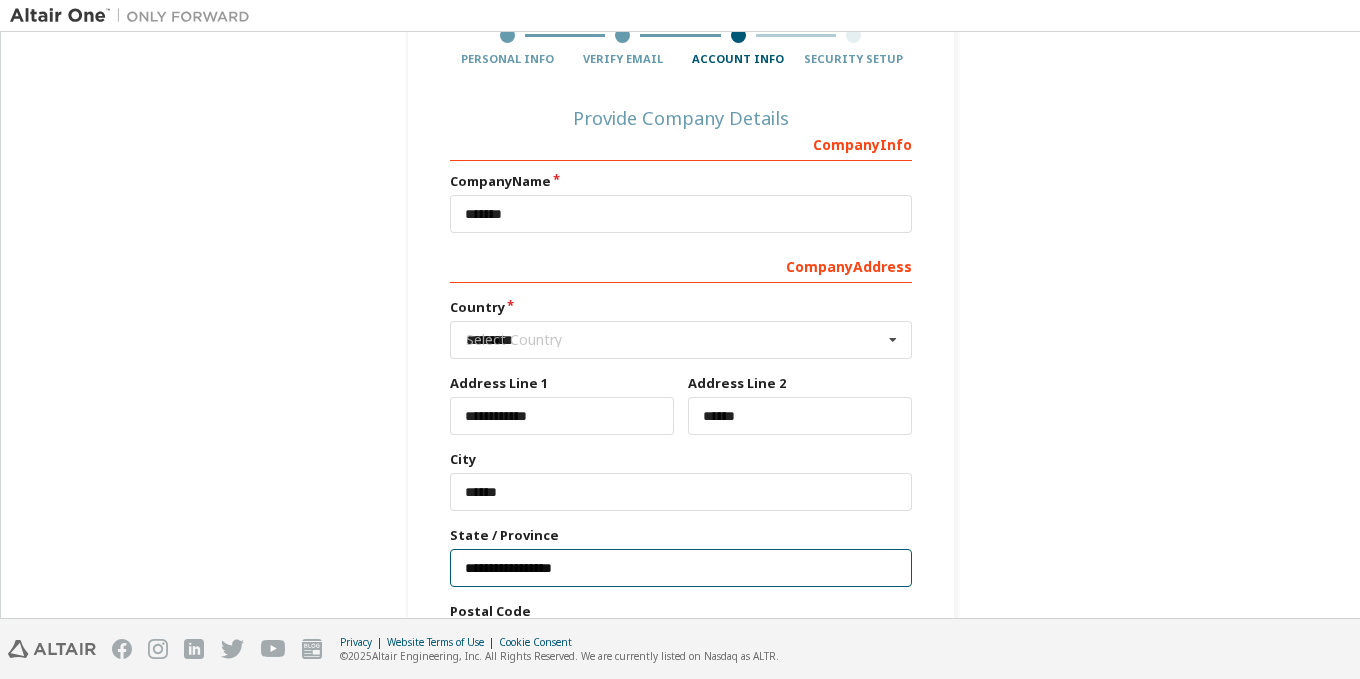 type on "*****" 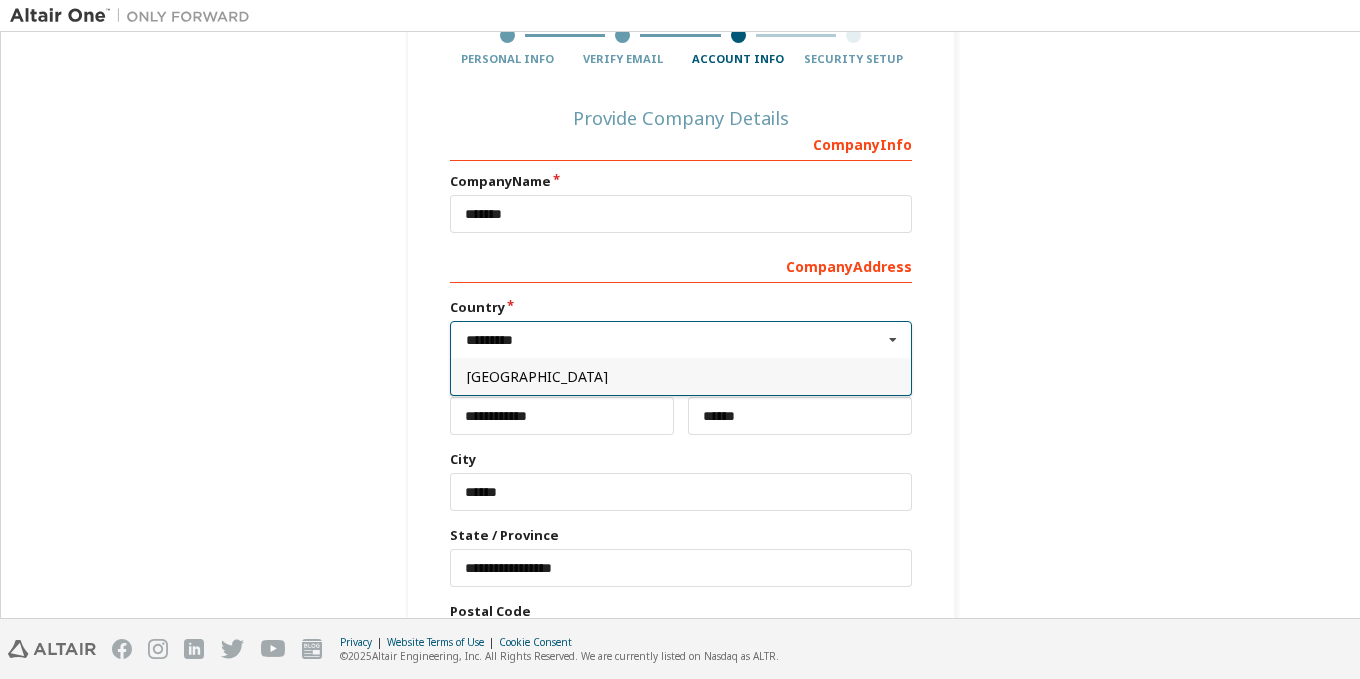 click on "[GEOGRAPHIC_DATA]" at bounding box center [681, 377] 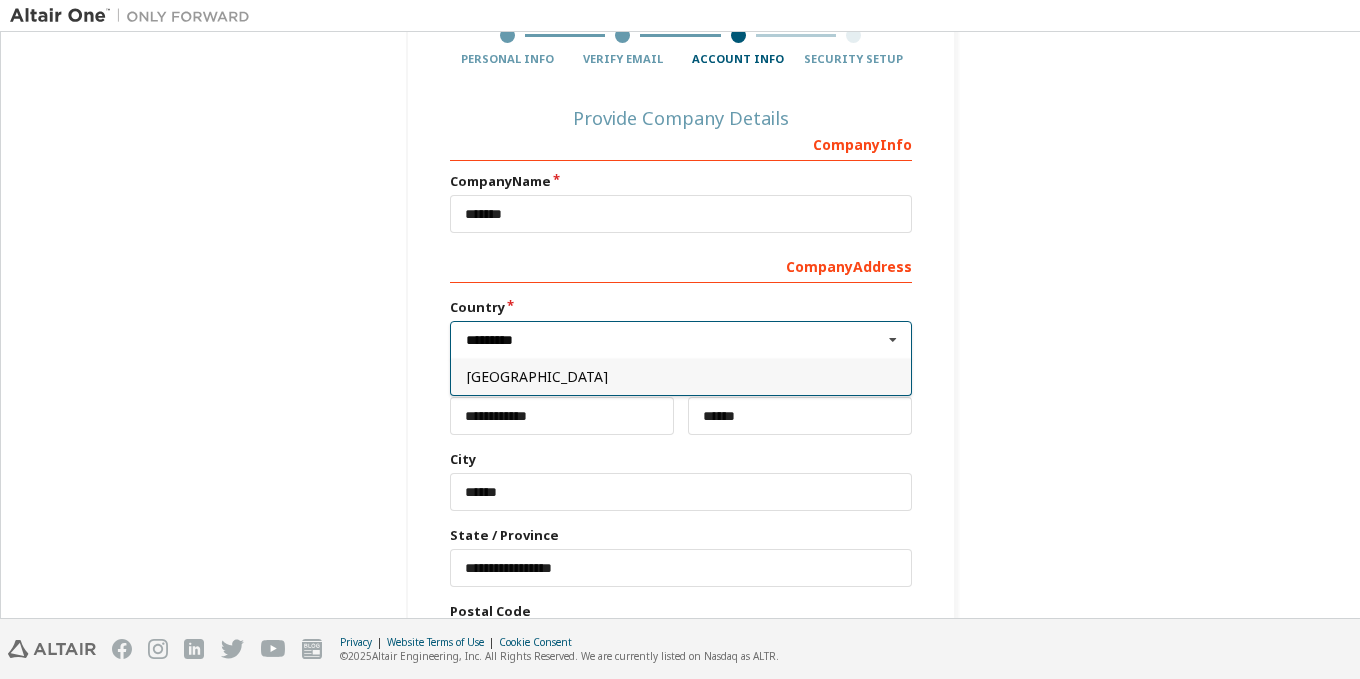 type on "***" 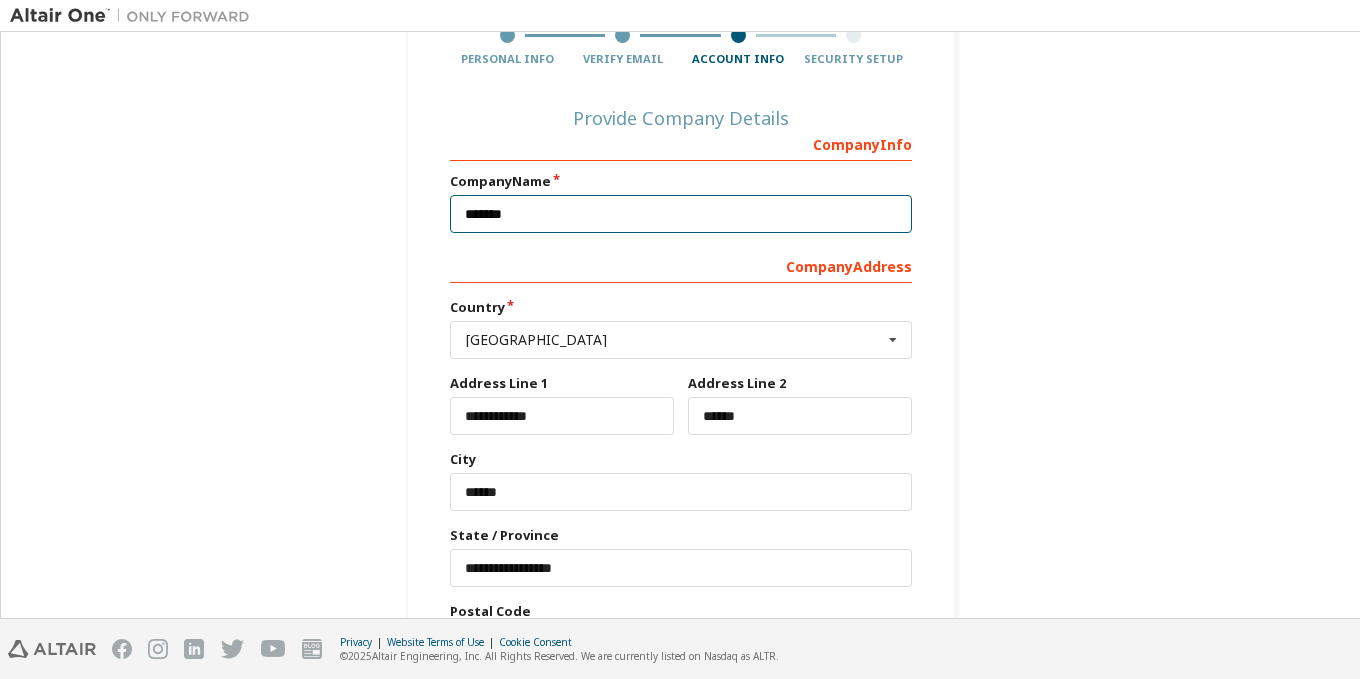 drag, startPoint x: 445, startPoint y: 208, endPoint x: 250, endPoint y: 219, distance: 195.31001 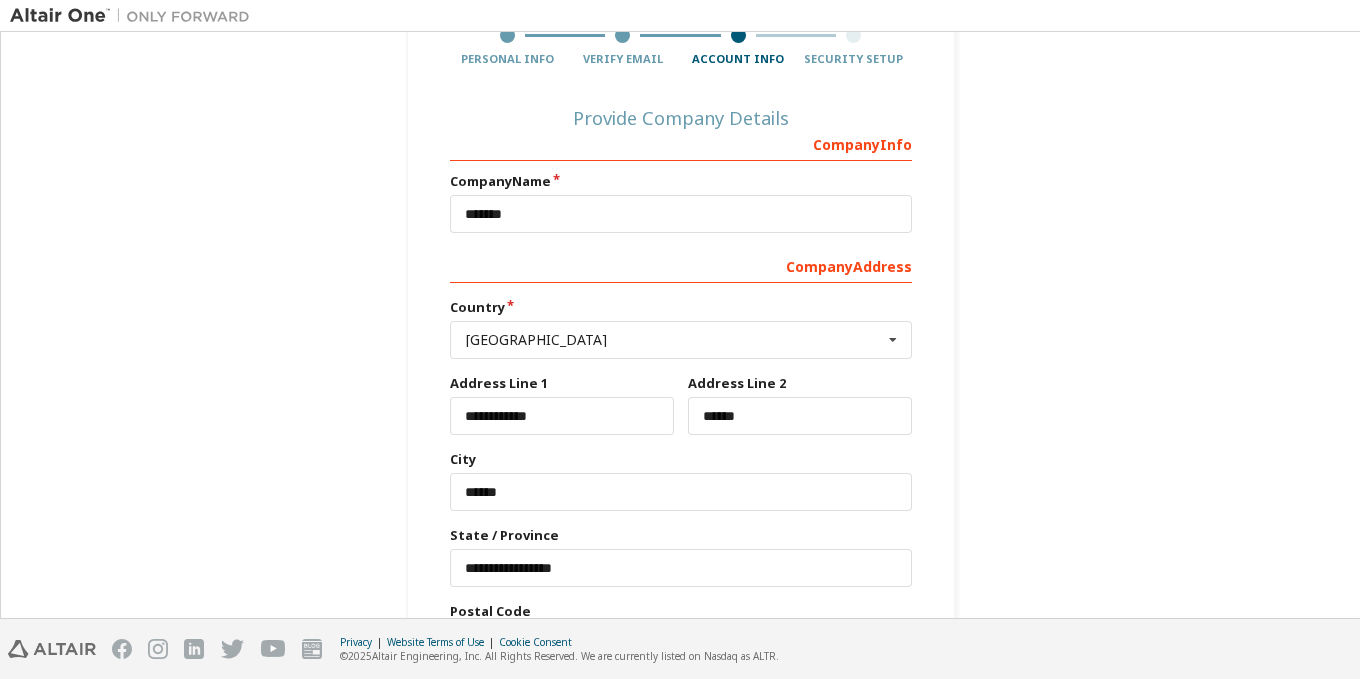 click on "Create an Altair One Account For Free Trials, Licenses, Downloads, Learning &  Documentation and so much more. Personal Info Verify Email Account Info Security Setup Provide Company Details Company  Info Company  Name ******* Company  Address *** Country Indonesia Afghanistan Åland Islands Albania Algeria American Samoa Andorra Angola Anguilla Antarctica Antigua and Barbuda Argentina Armenia Aruba Australia Austria Azerbaijan Bahamas Bahrain Bangladesh Barbados Belgium Belize Benin Bermuda Bhutan Bolivia (Plurinational State of) Bonaire, Sint Eustatius and Saba Bosnia and Herzegovina Botswana Bouvet Island Brazil British Indian Ocean Territory Brunei Darussalam Bulgaria Burkina Faso Burundi Cabo Verde Cambodia Cameroon Canada Cayman Islands Central African Republic Chad Chile China Christmas Island Cocos (Keeling) Islands Colombia Comoros Congo Congo (Democratic Republic of the) Cook Islands Costa Rica Côte d'Ivoire Croatia Curaçao Cyprus Czech Republic Denmark Djibouti Dominica Dominican Republic Ecuador" at bounding box center [680, 299] 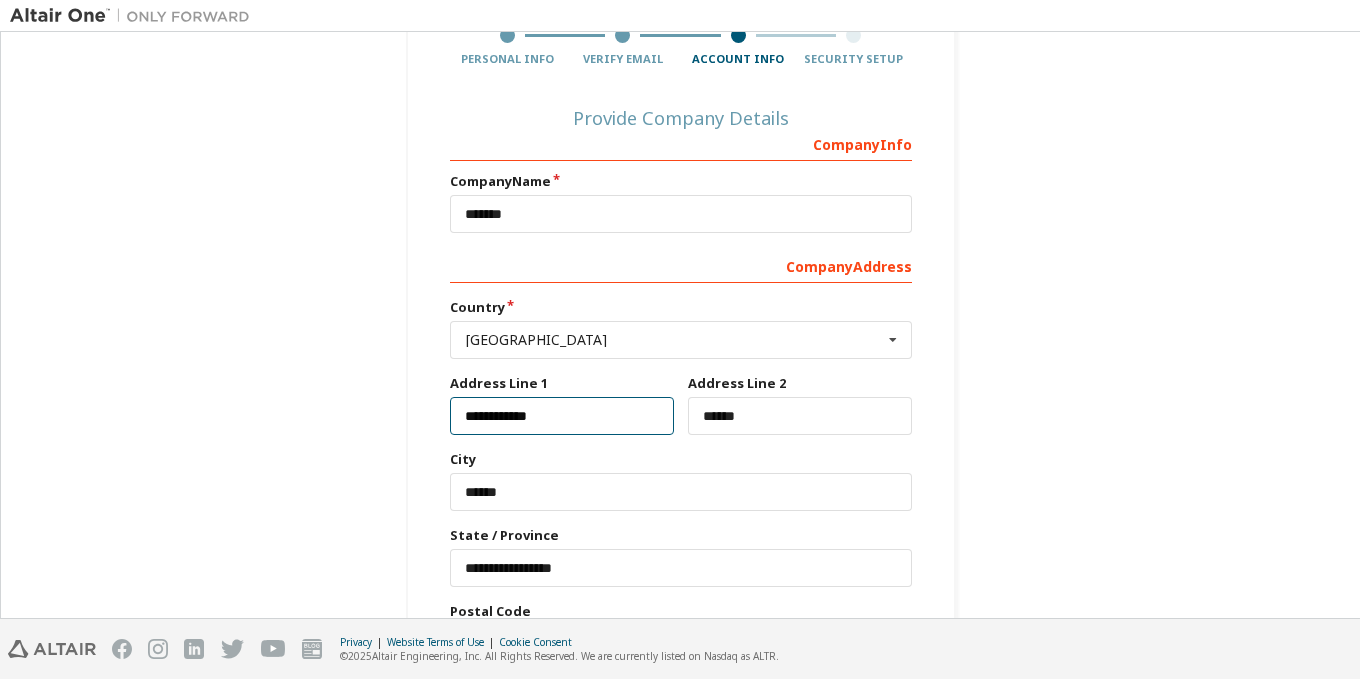 click on "**********" at bounding box center [562, 416] 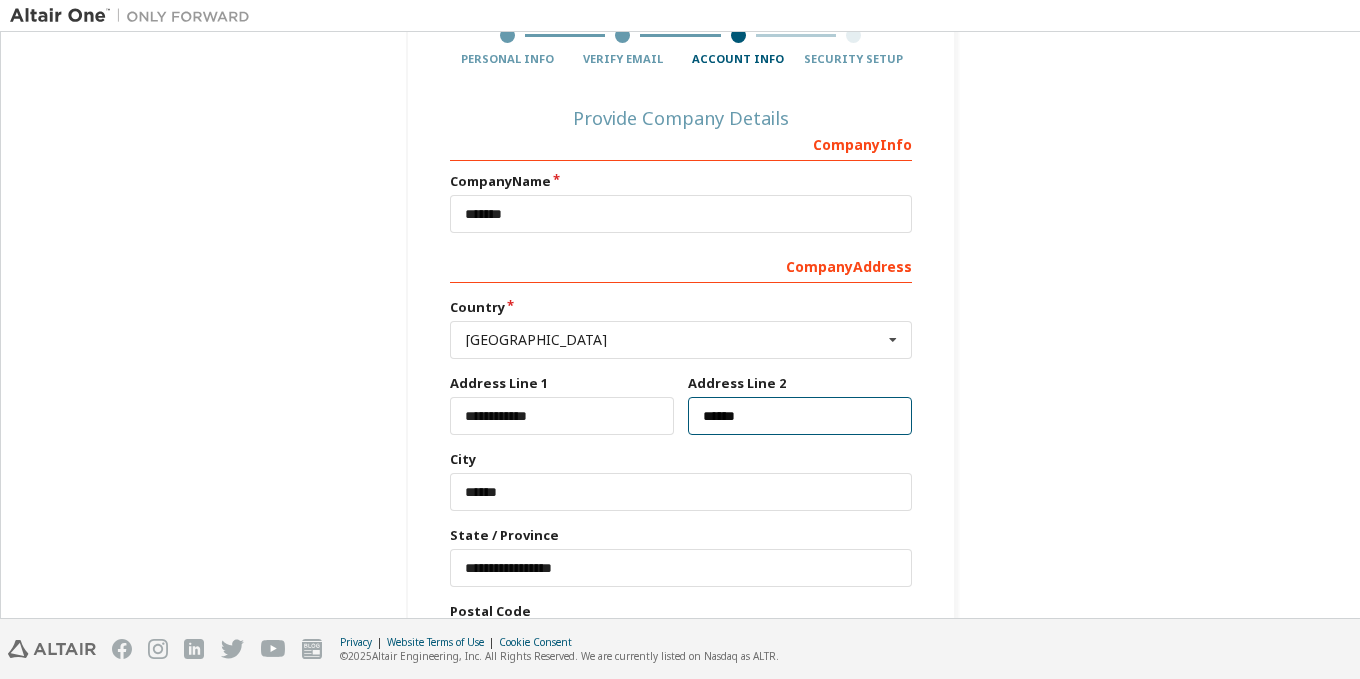 click on "******" at bounding box center (800, 416) 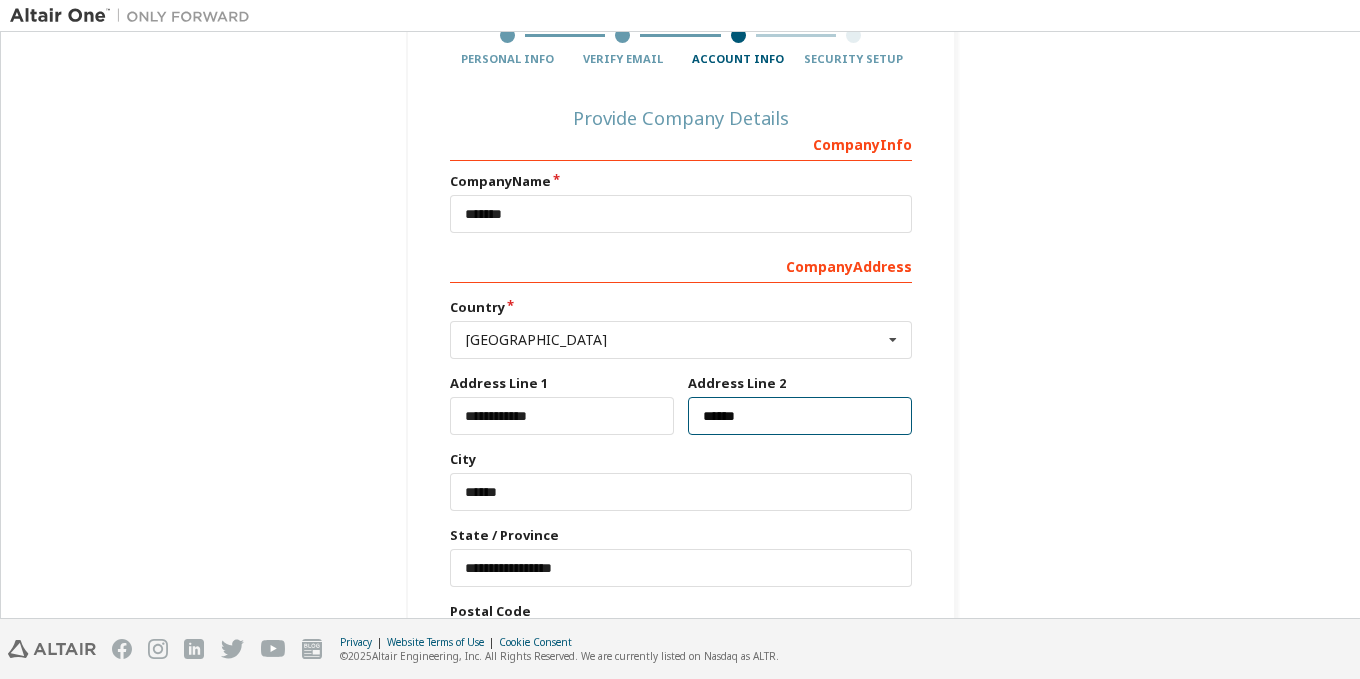 scroll, scrollTop: 300, scrollLeft: 0, axis: vertical 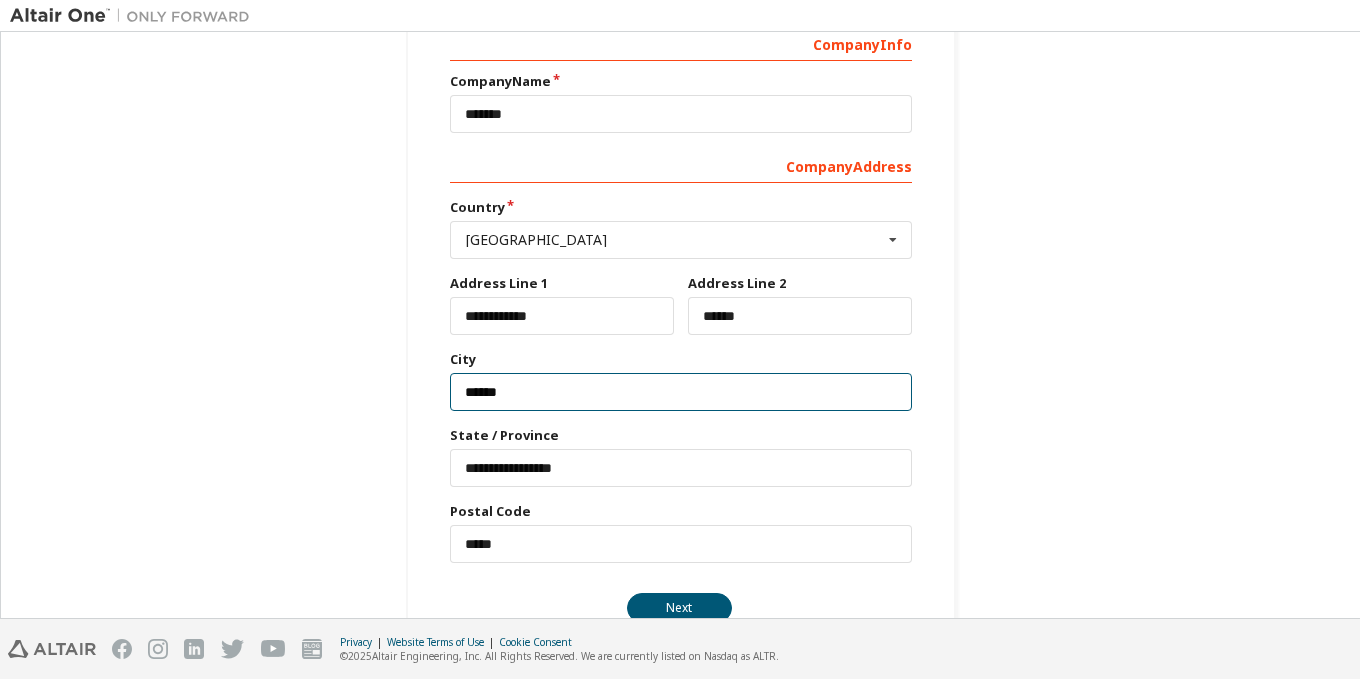 click on "******" at bounding box center [681, 392] 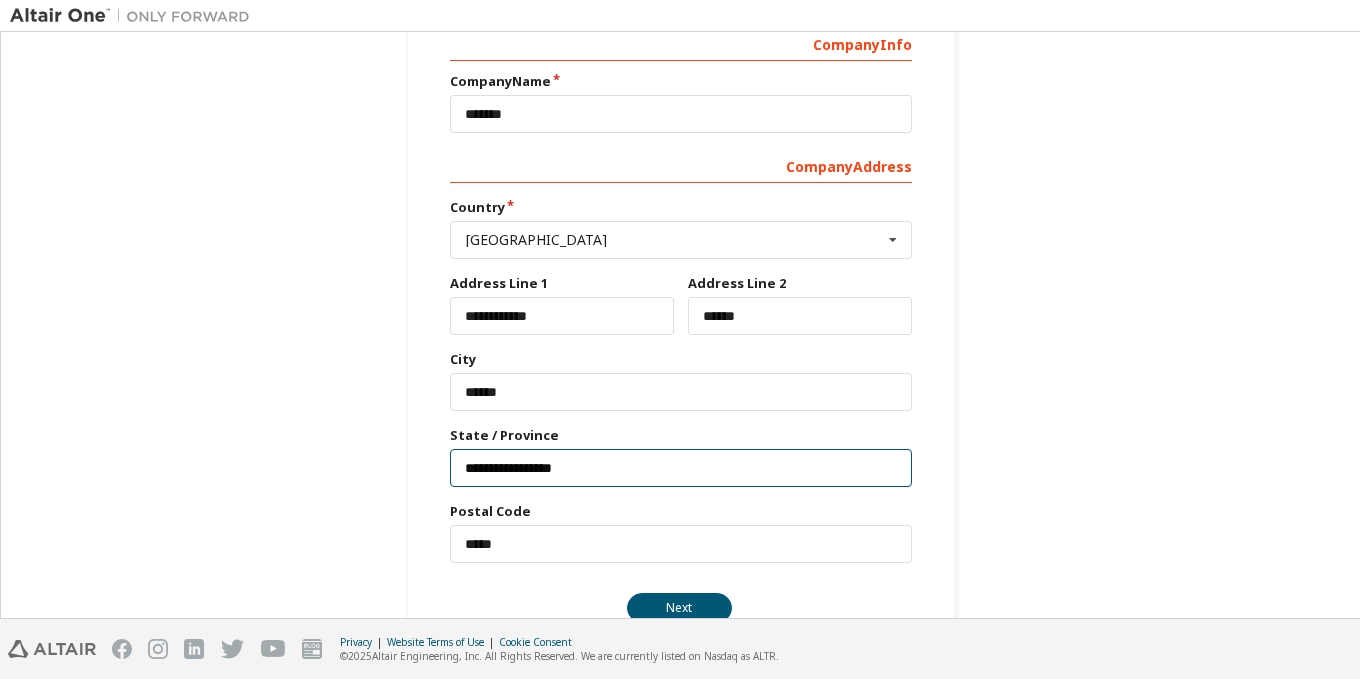 click on "**********" at bounding box center [681, 468] 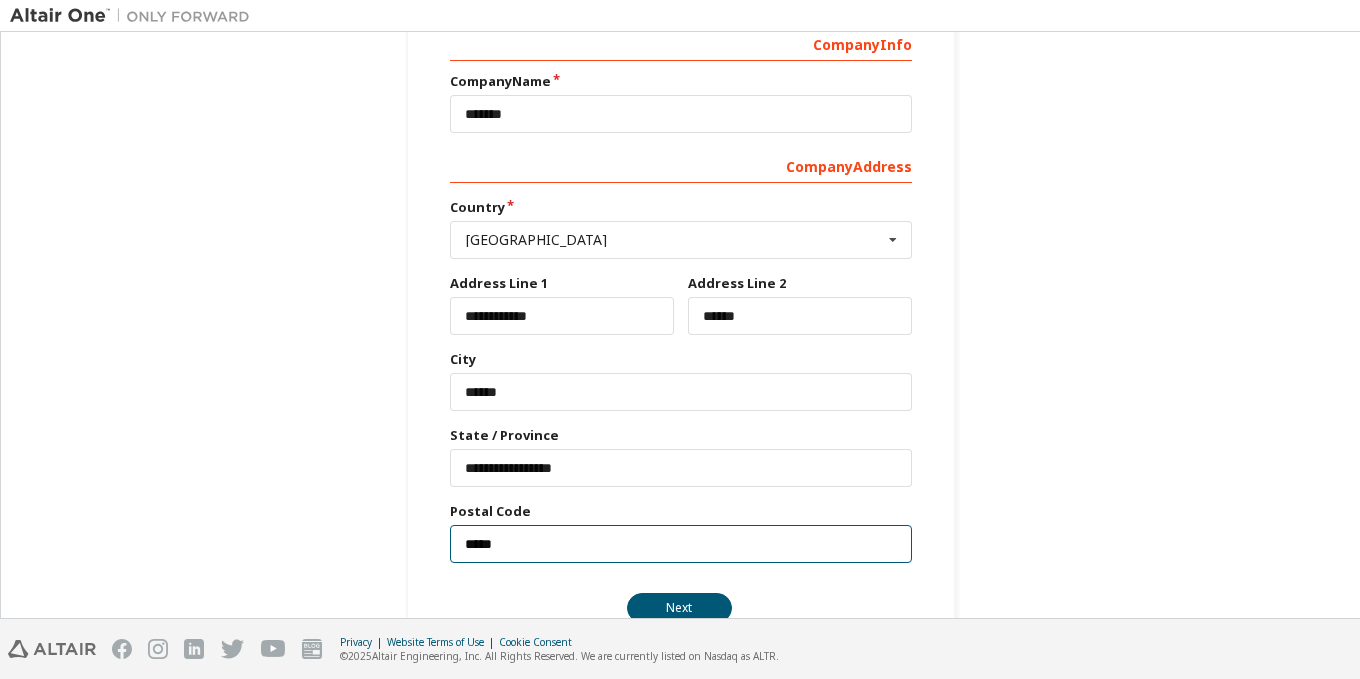 click on "*****" at bounding box center [681, 544] 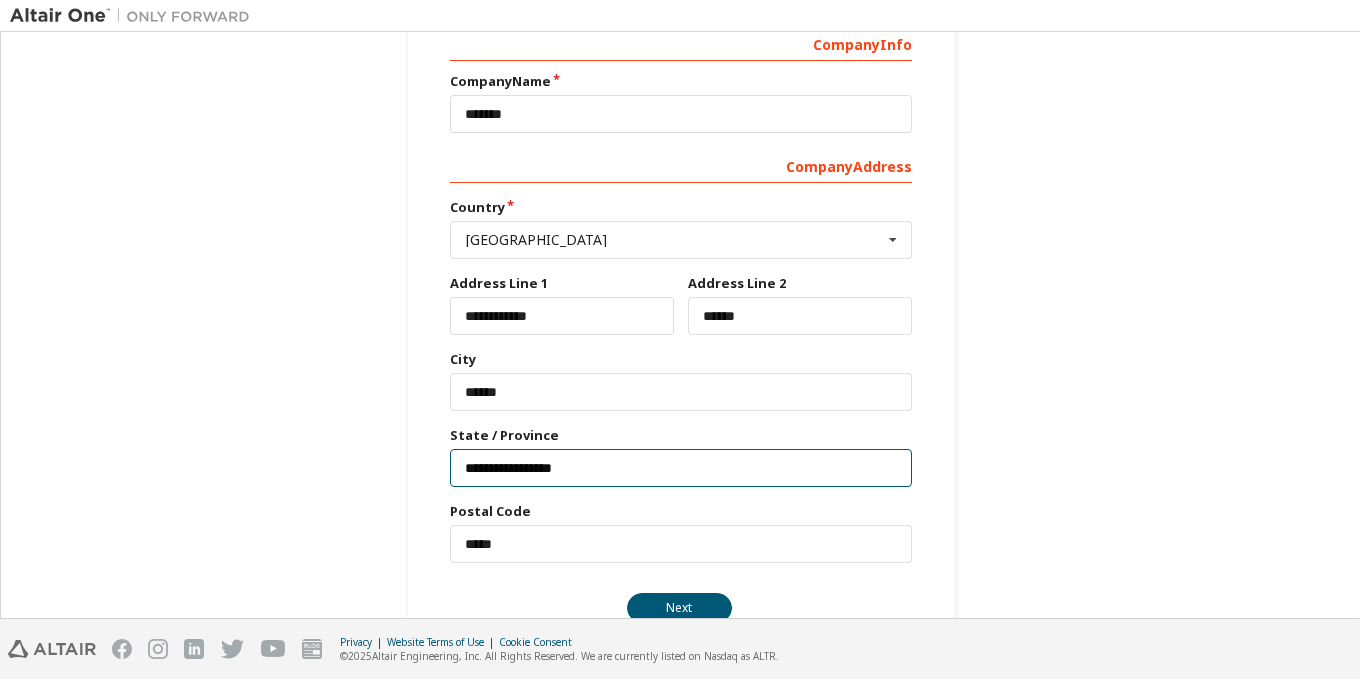 drag, startPoint x: 555, startPoint y: 478, endPoint x: 352, endPoint y: 491, distance: 203.41583 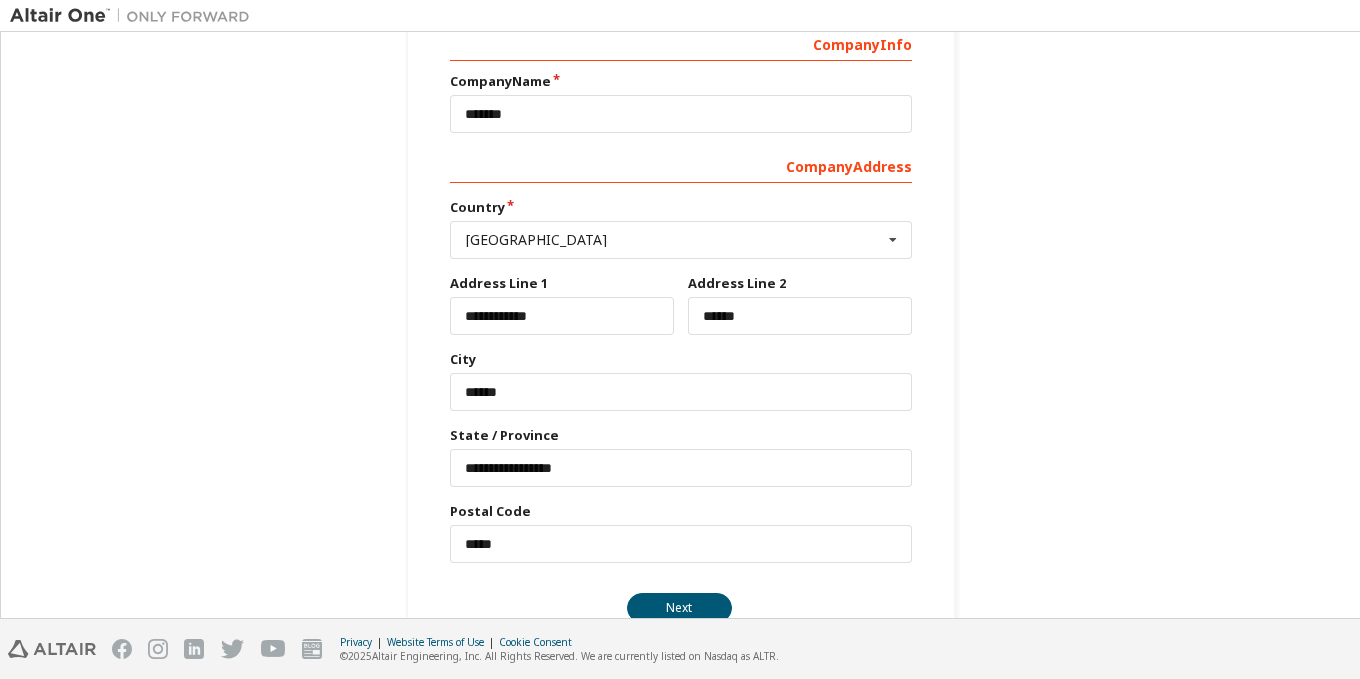 click on "Create an Altair One Account For Free Trials, Licenses, Downloads, Learning &  Documentation and so much more. Personal Info Verify Email Account Info Security Setup Provide Company Details Company  Info Company  Name ******* Company  Address *** Country Indonesia Afghanistan Åland Islands Albania Algeria American Samoa Andorra Angola Anguilla Antarctica Antigua and Barbuda Argentina Armenia Aruba Australia Austria Azerbaijan Bahamas Bahrain Bangladesh Barbados Belgium Belize Benin Bermuda Bhutan Bolivia (Plurinational State of) Bonaire, Sint Eustatius and Saba Bosnia and Herzegovina Botswana Bouvet Island Brazil British Indian Ocean Territory Brunei Darussalam Bulgaria Burkina Faso Burundi Cabo Verde Cambodia Cameroon Canada Cayman Islands Central African Republic Chad Chile China Christmas Island Cocos (Keeling) Islands Colombia Comoros Congo Congo (Democratic Republic of the) Cook Islands Costa Rica Côte d'Ivoire Croatia Curaçao Cyprus Czech Republic Denmark Djibouti Dominica Dominican Republic Ecuador" at bounding box center [680, 199] 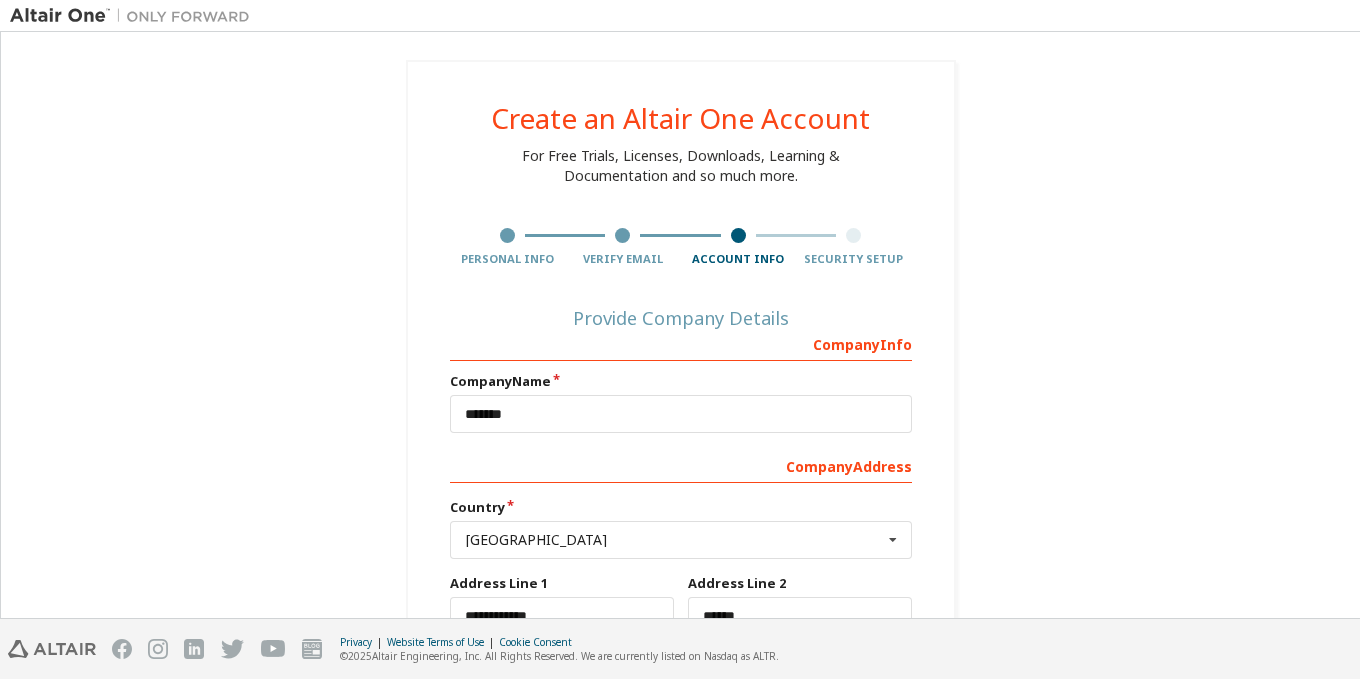 scroll, scrollTop: 349, scrollLeft: 0, axis: vertical 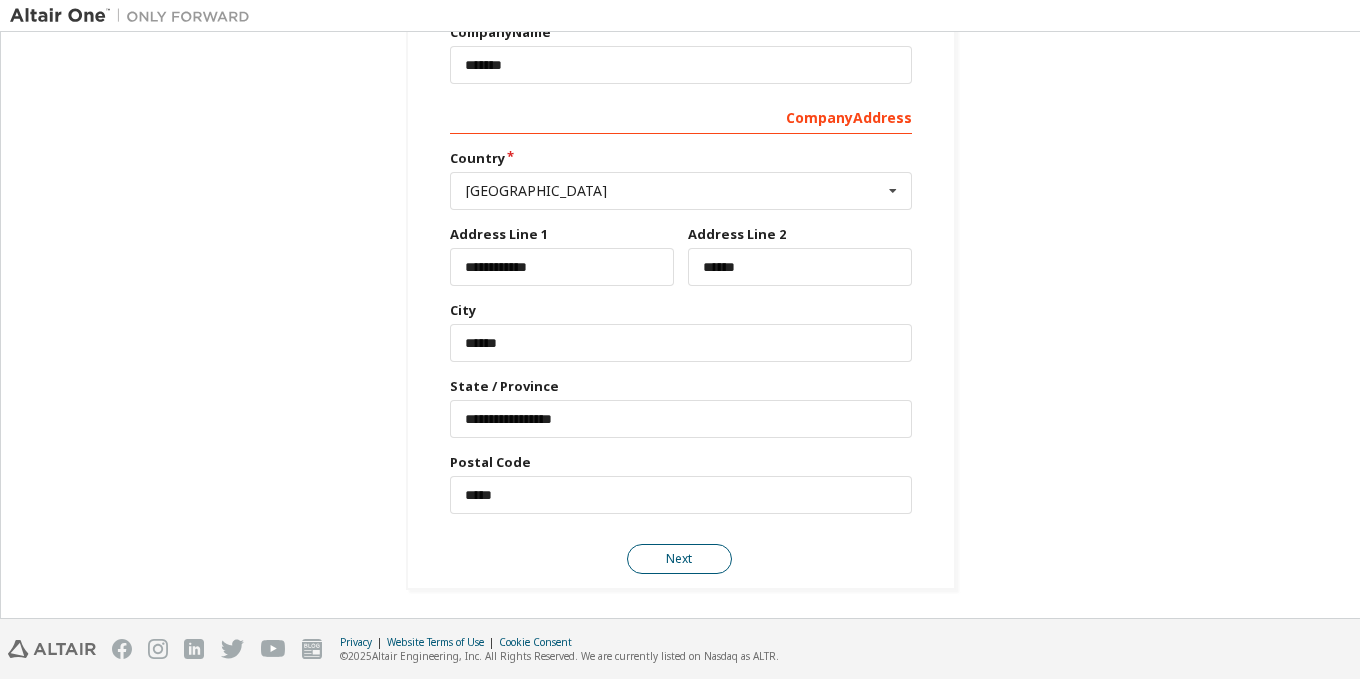 click on "Next" at bounding box center (679, 559) 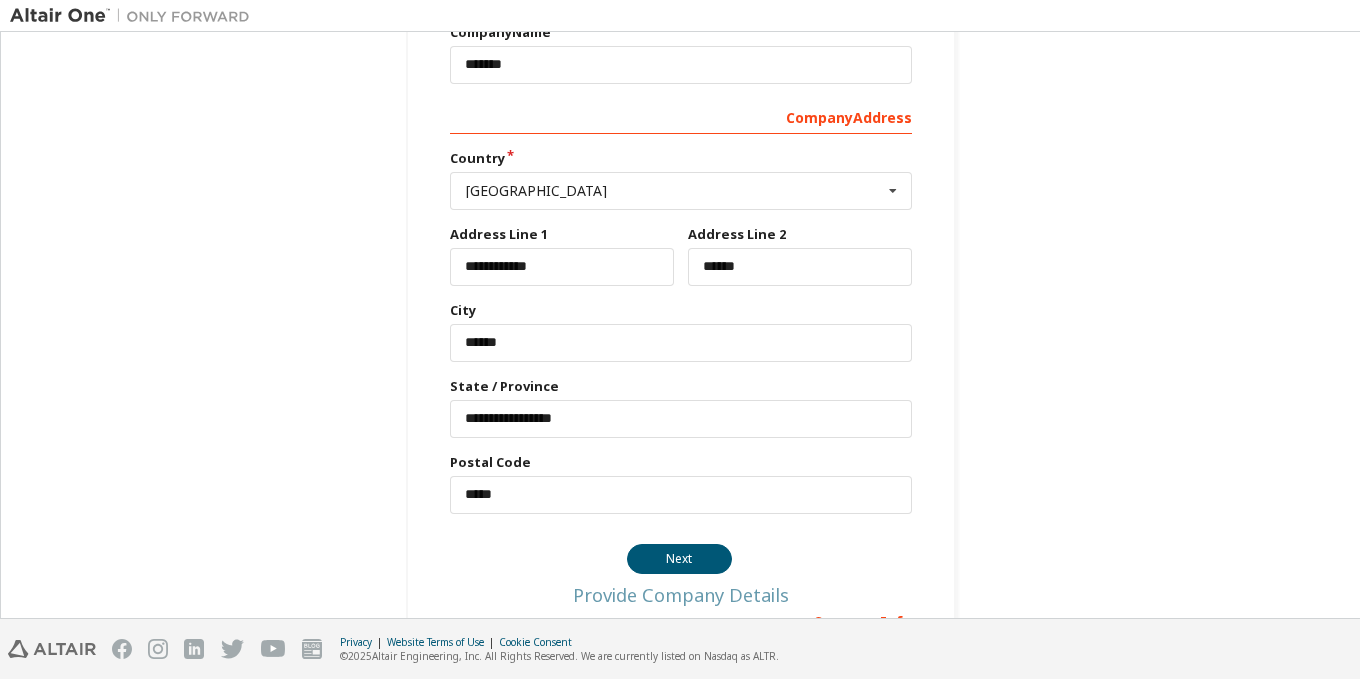 scroll, scrollTop: 0, scrollLeft: 0, axis: both 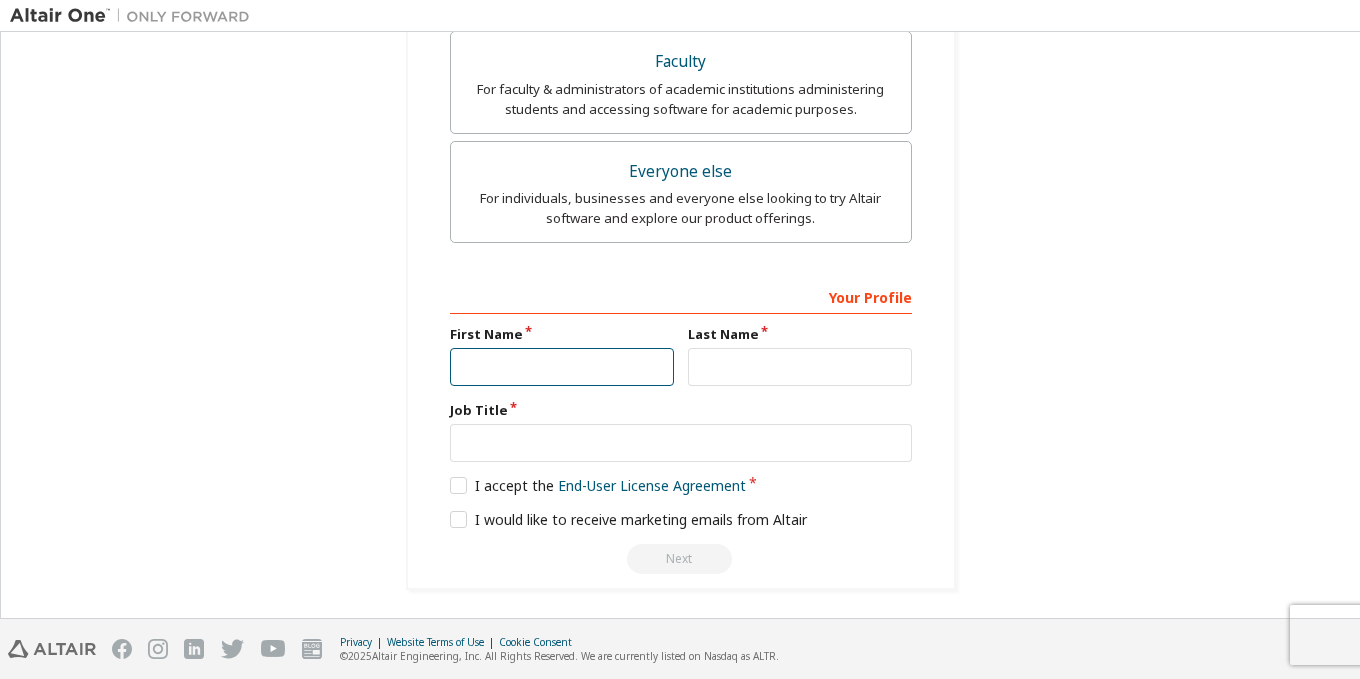 click at bounding box center (562, 367) 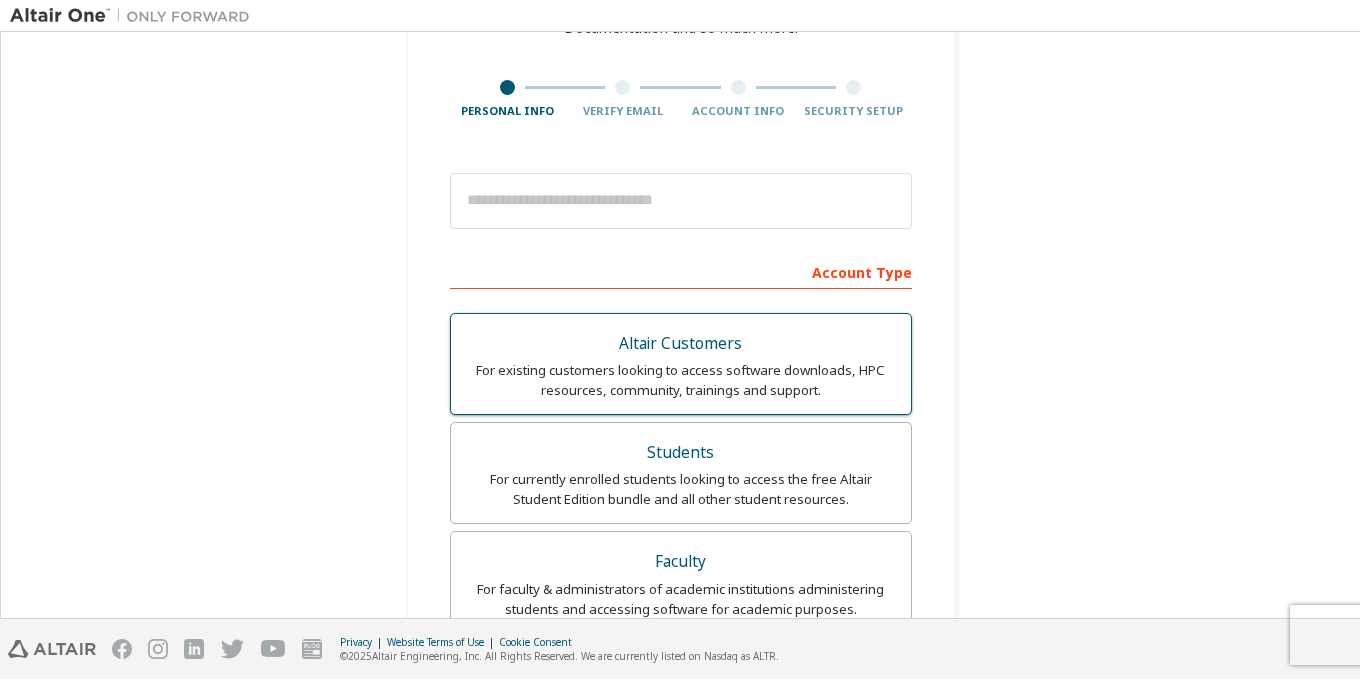 scroll, scrollTop: 48, scrollLeft: 0, axis: vertical 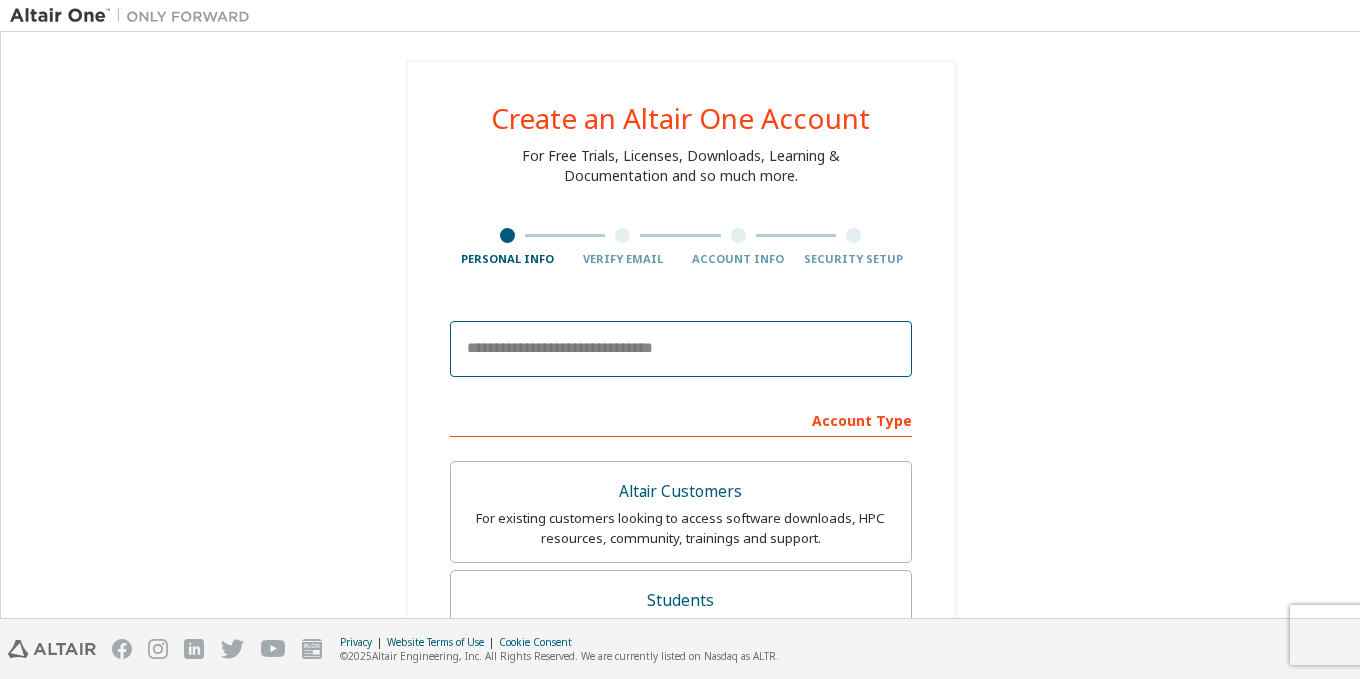 click at bounding box center (681, 349) 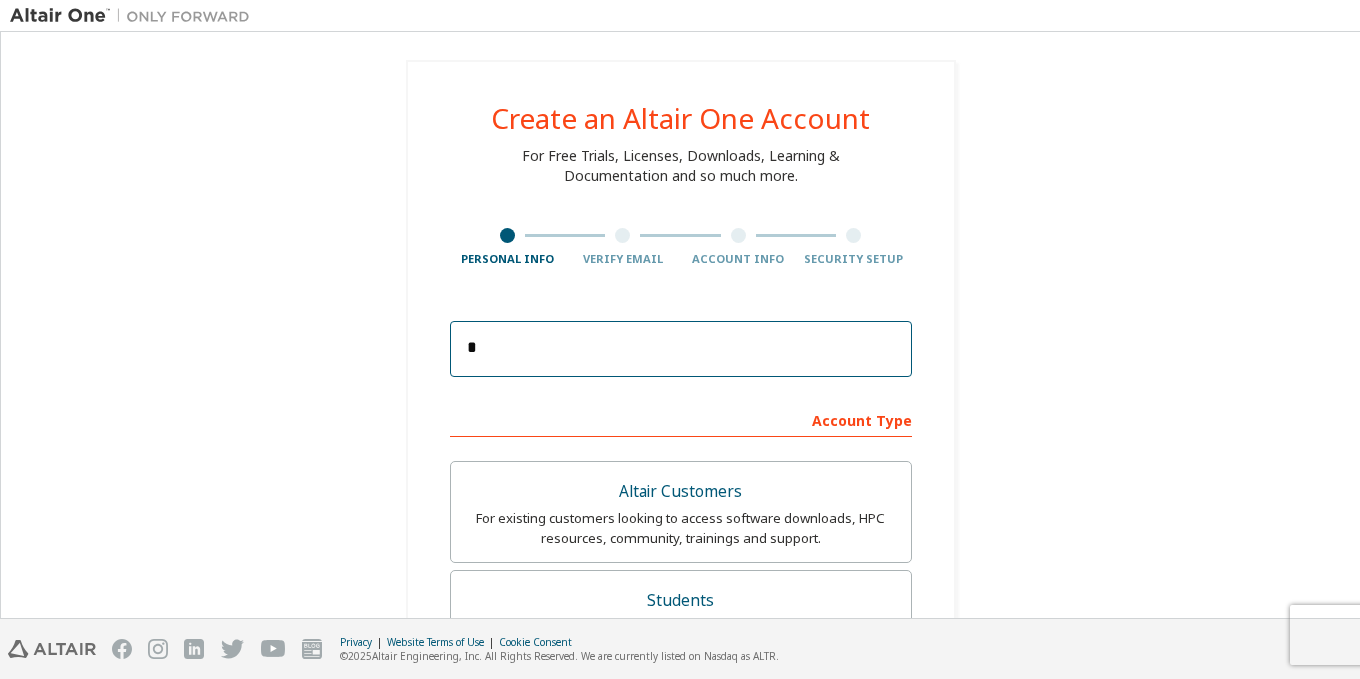 type on "**********" 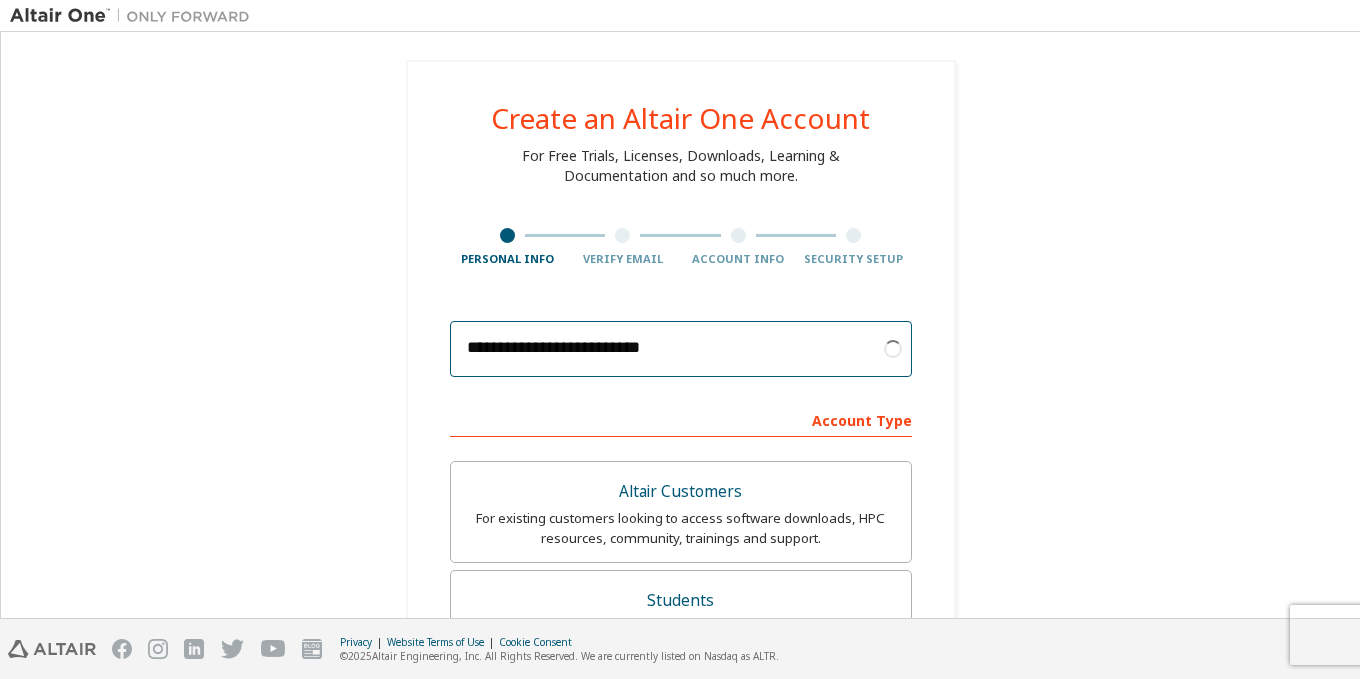 drag, startPoint x: 749, startPoint y: 353, endPoint x: 383, endPoint y: 370, distance: 366.3946 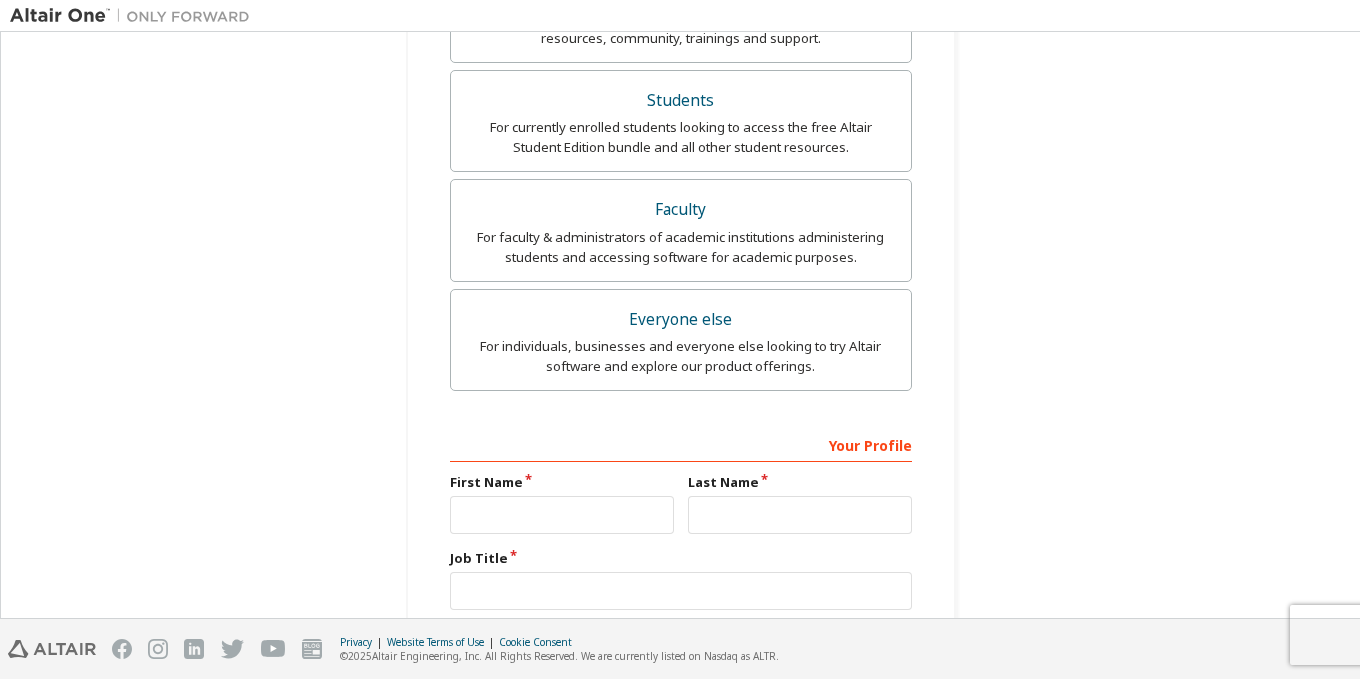 drag, startPoint x: 441, startPoint y: 505, endPoint x: 470, endPoint y: 512, distance: 29.832869 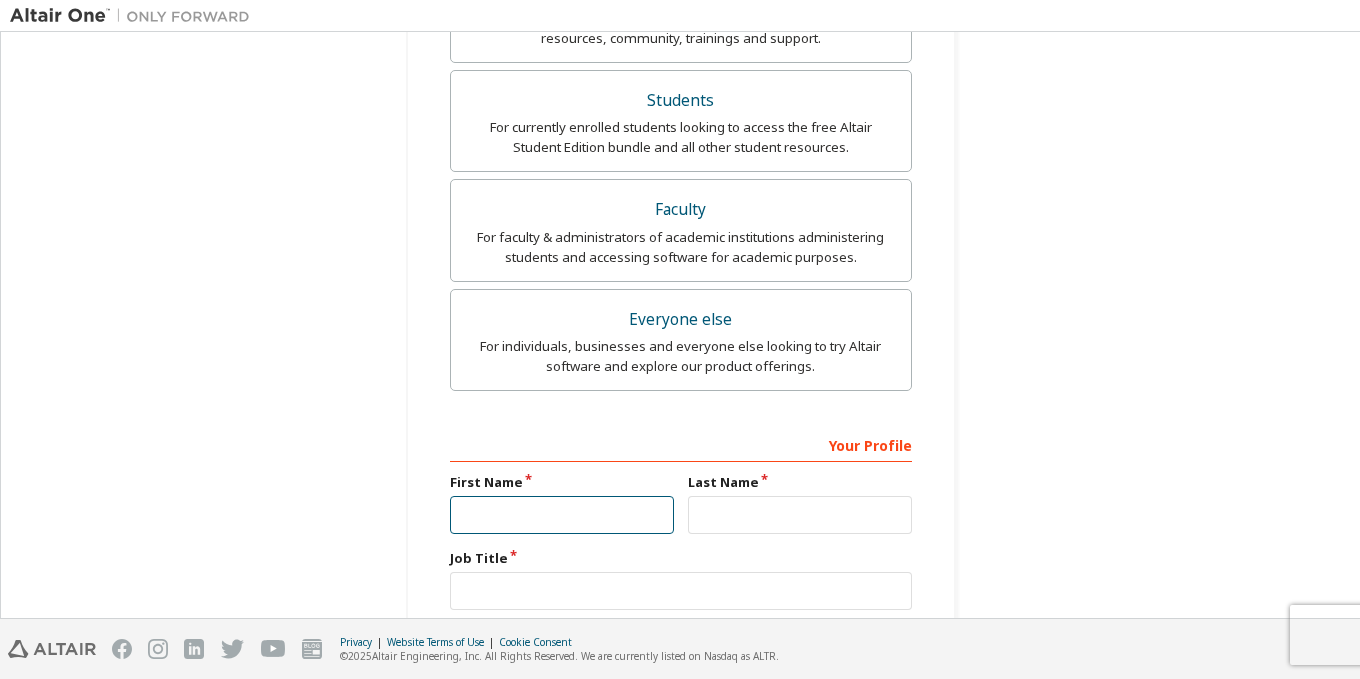 click at bounding box center [562, 515] 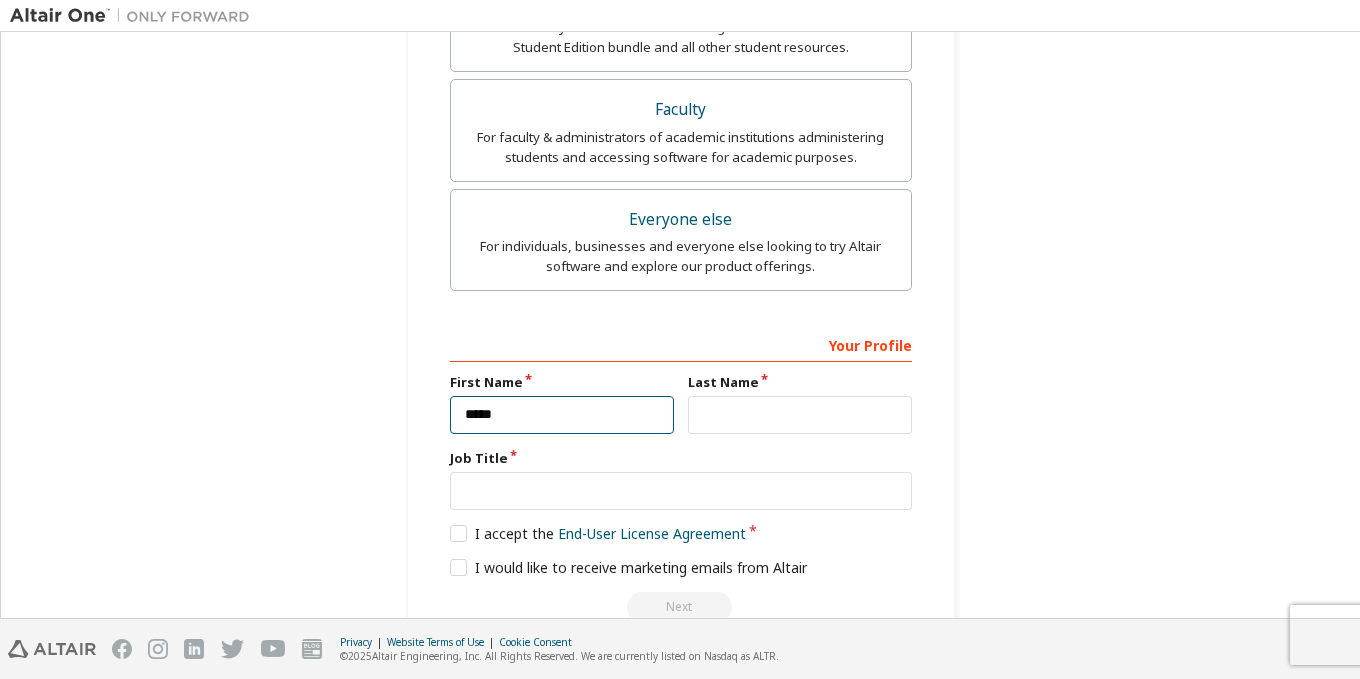 type on "*****" 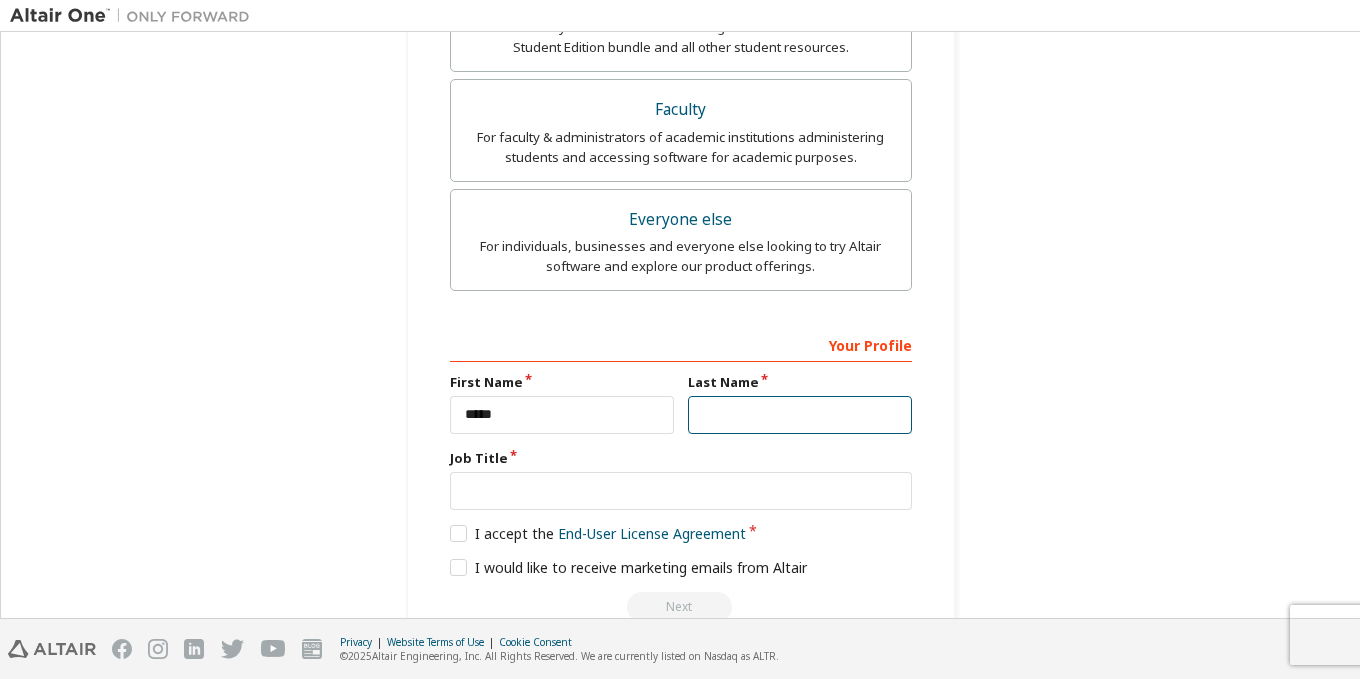 click at bounding box center [800, 415] 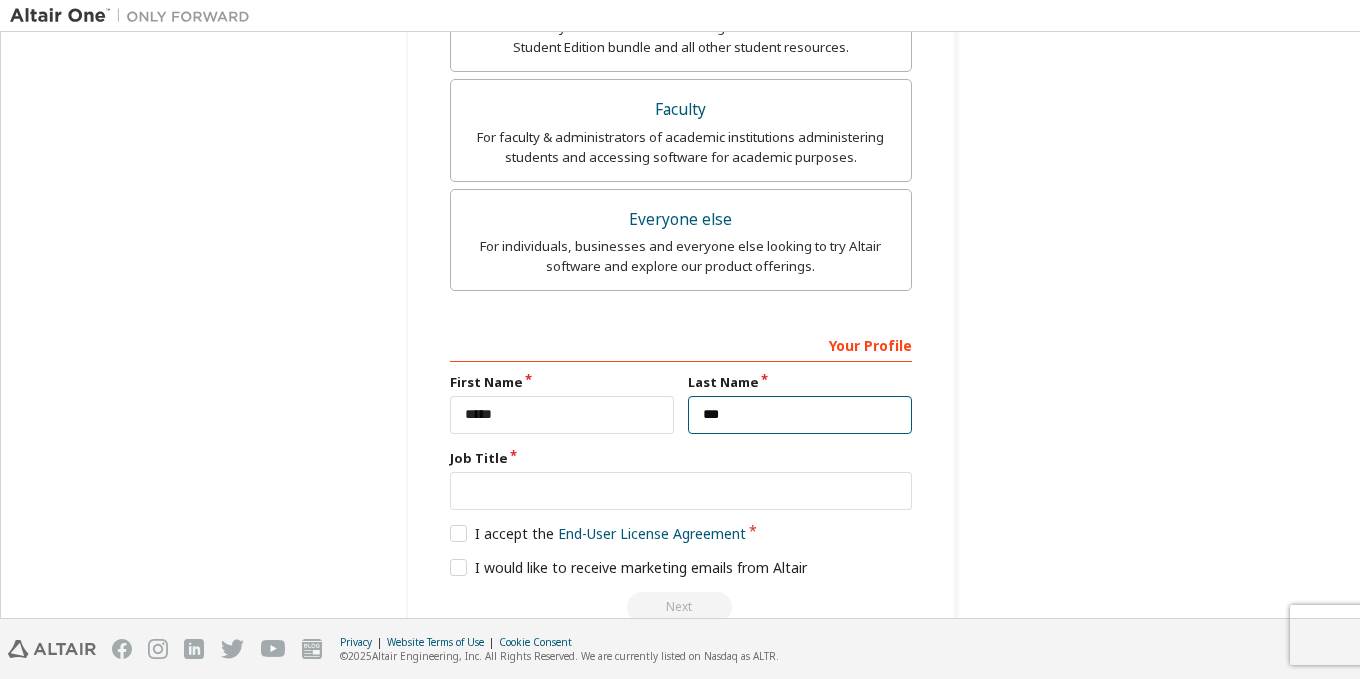 type on "***" 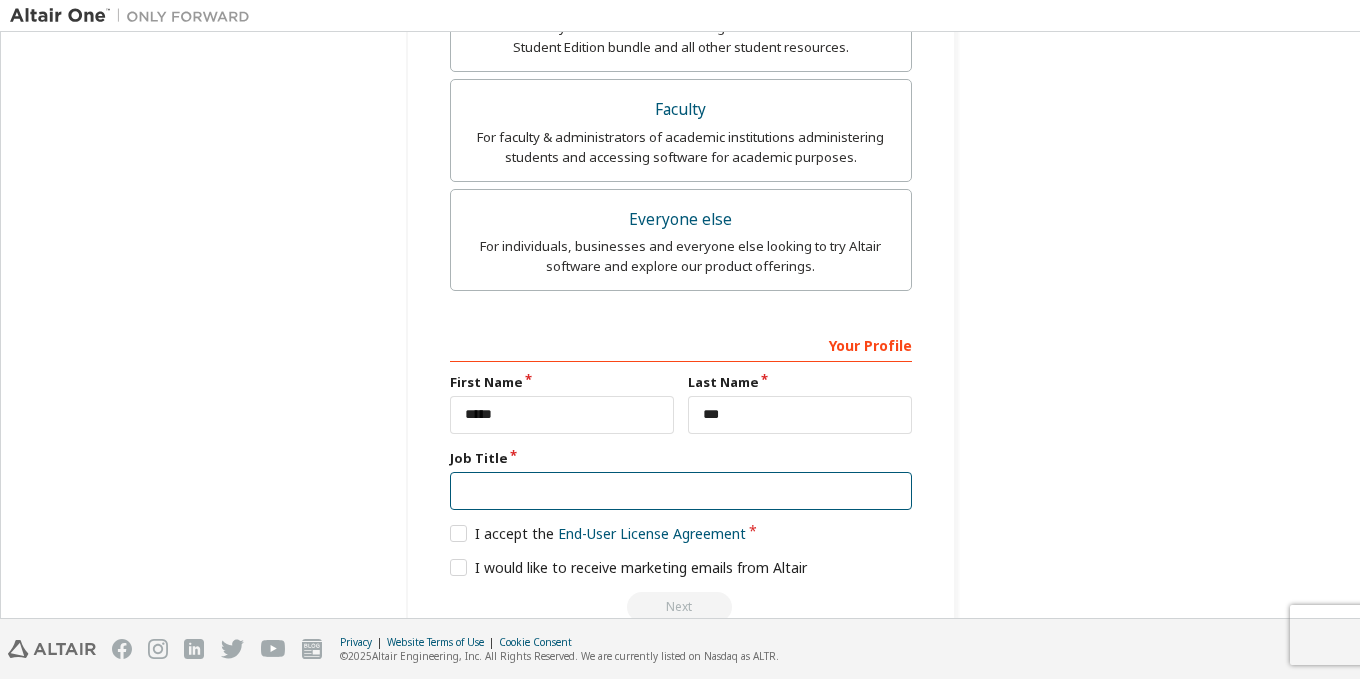click at bounding box center (681, 491) 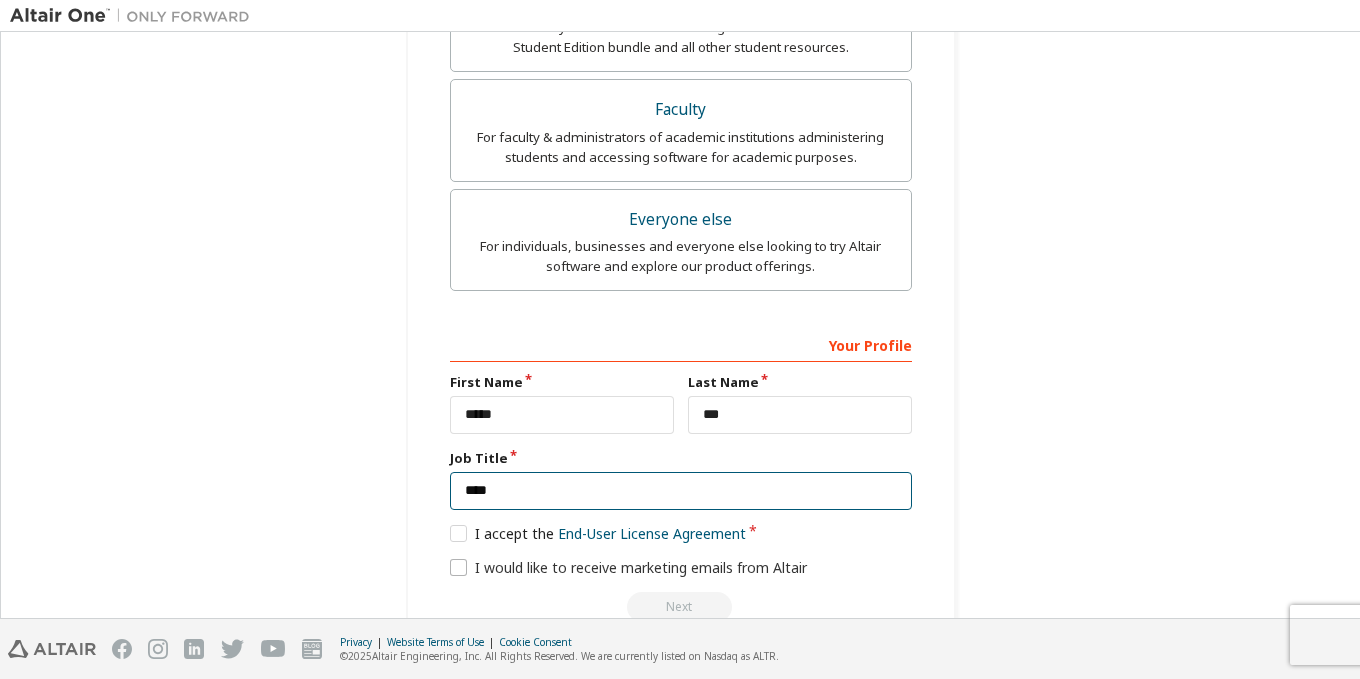 type on "*******" 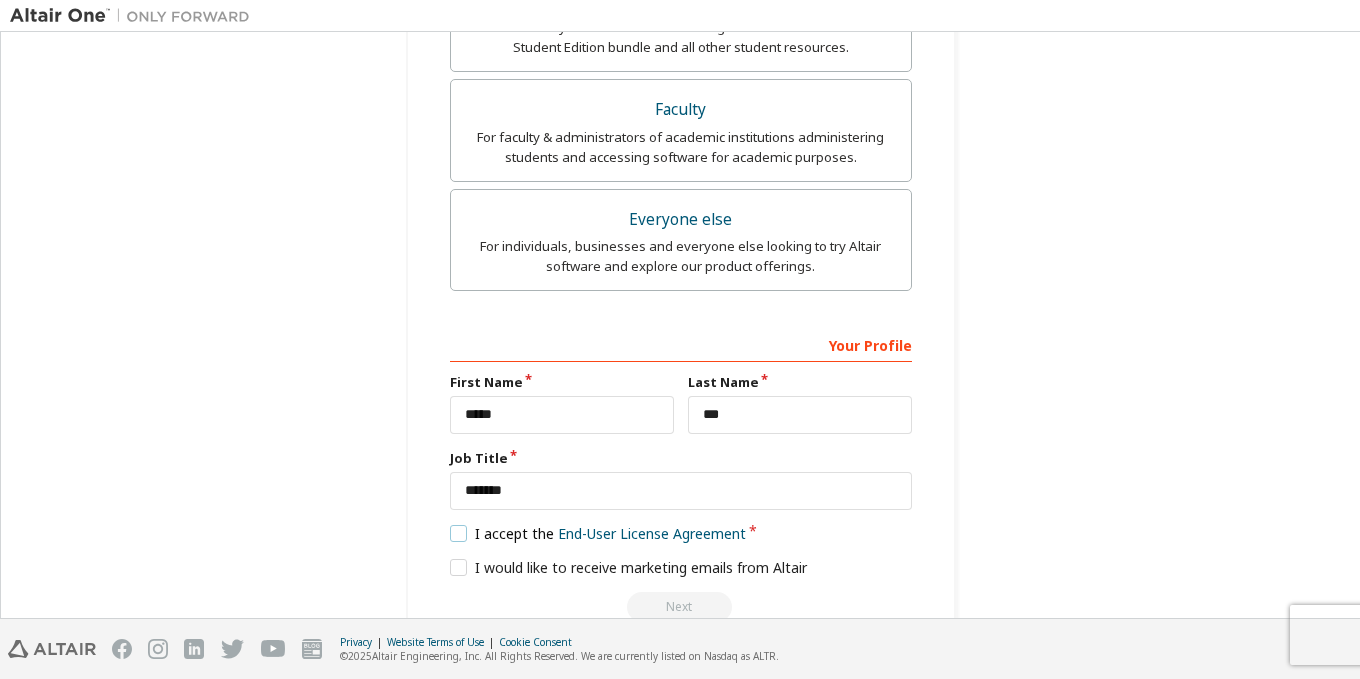 click on "I accept the    End-User License Agreement" at bounding box center [598, 533] 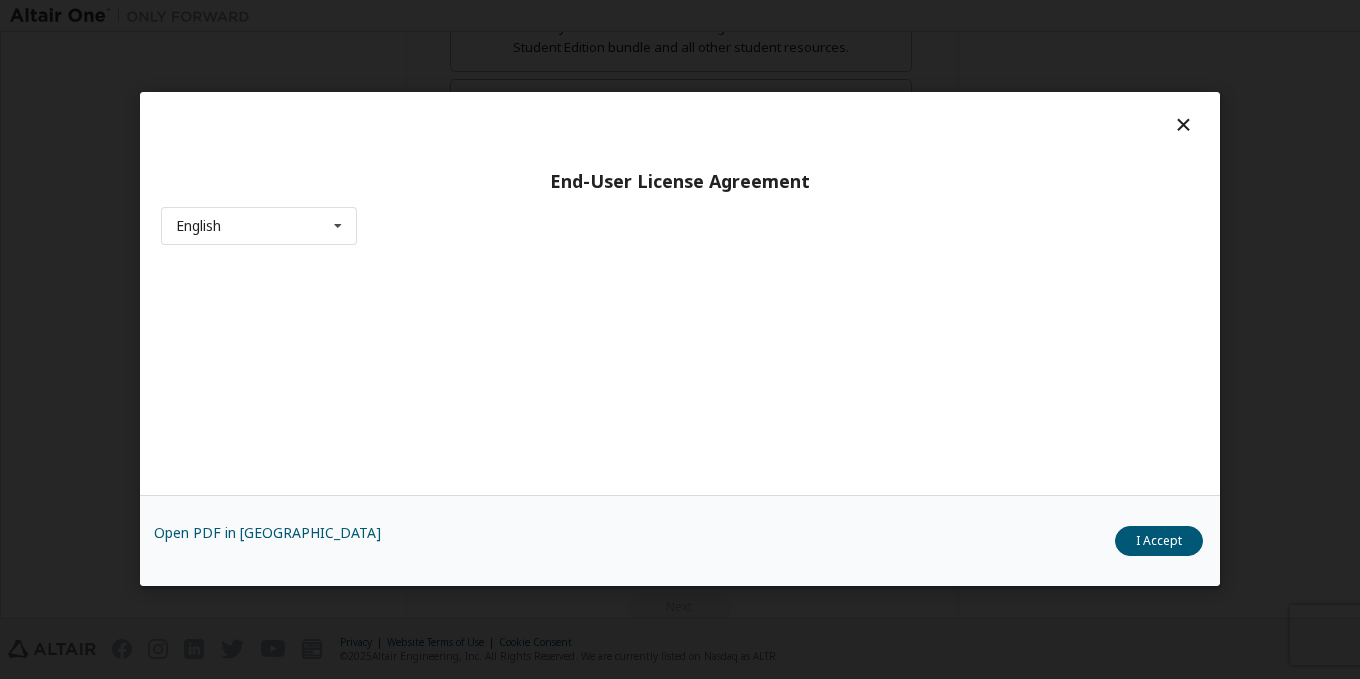 click on "Open PDF in New Tab I Accept" at bounding box center (680, 541) 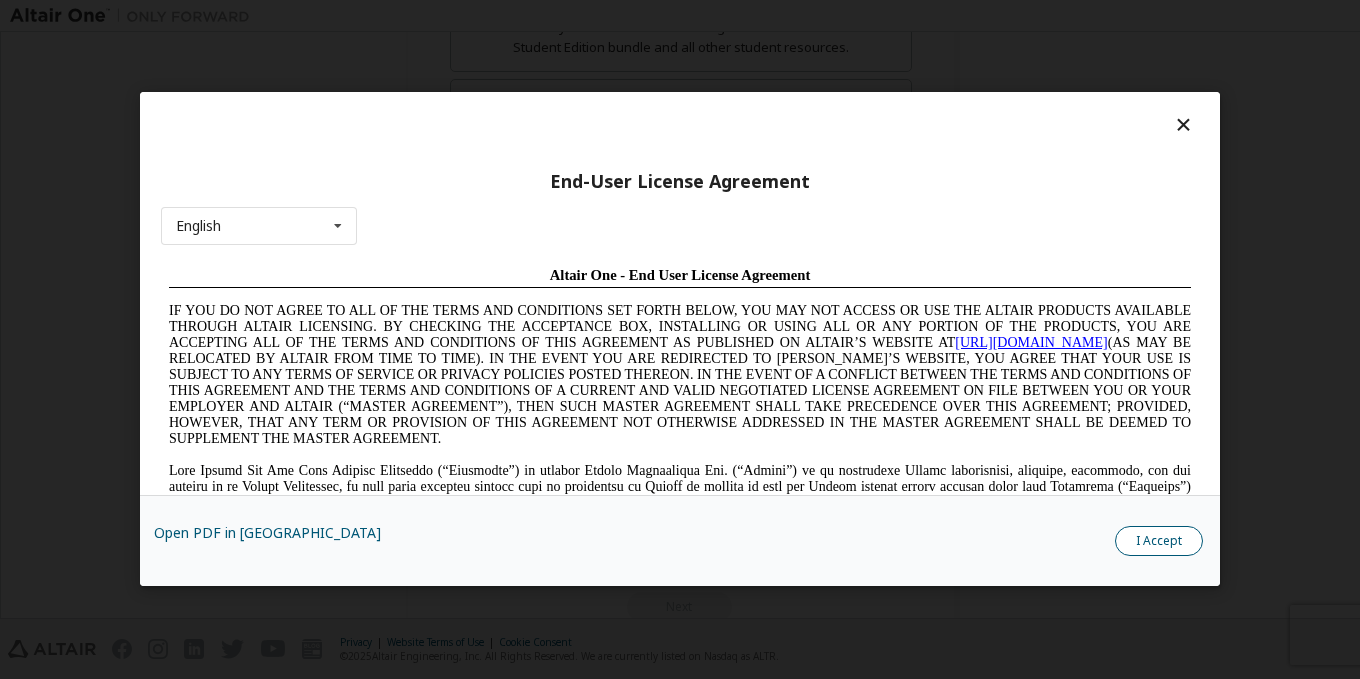 scroll, scrollTop: 0, scrollLeft: 0, axis: both 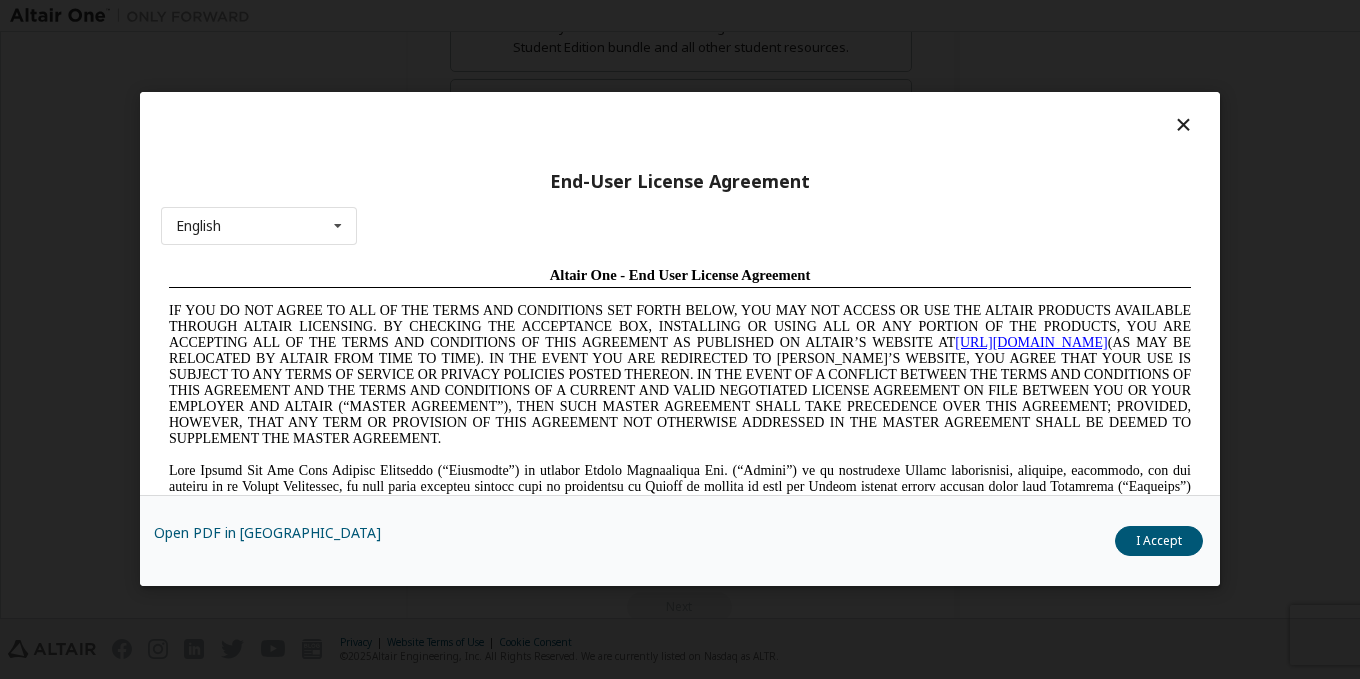 click on "I Accept" at bounding box center [1159, 542] 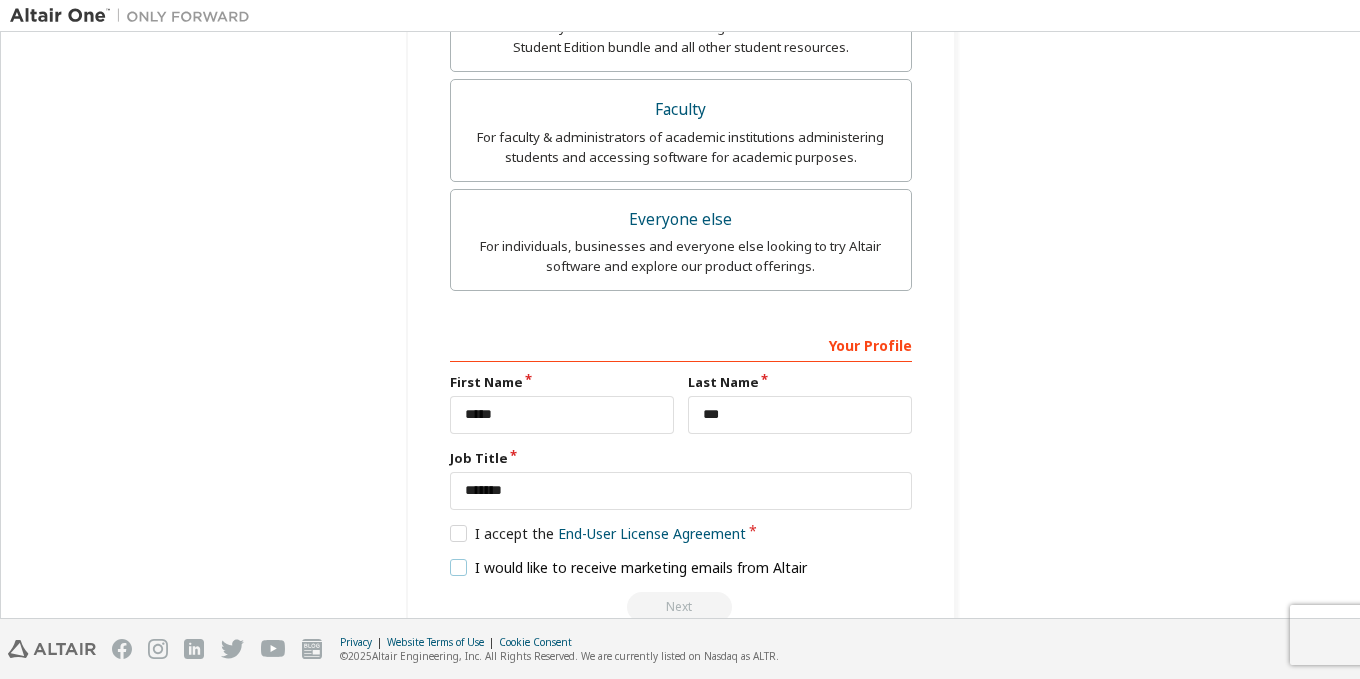 click on "I would like to receive marketing emails from Altair" at bounding box center (629, 567) 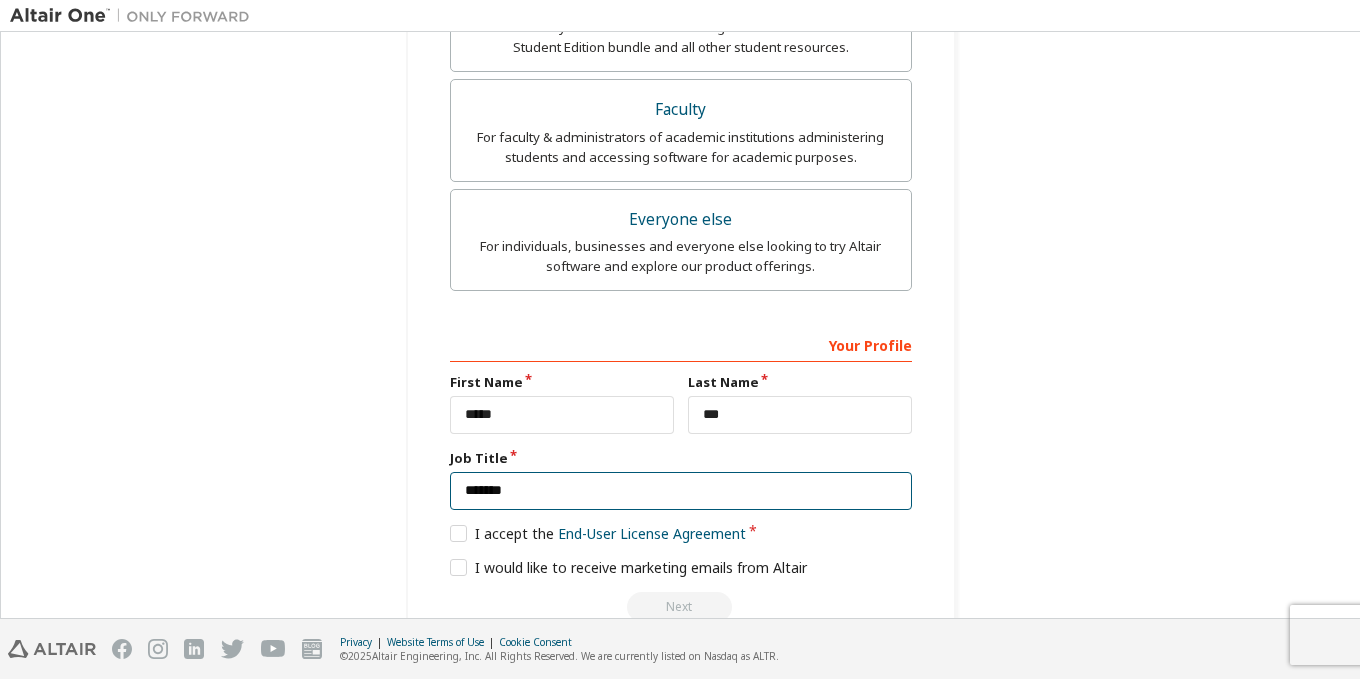 click on "*******" at bounding box center [681, 491] 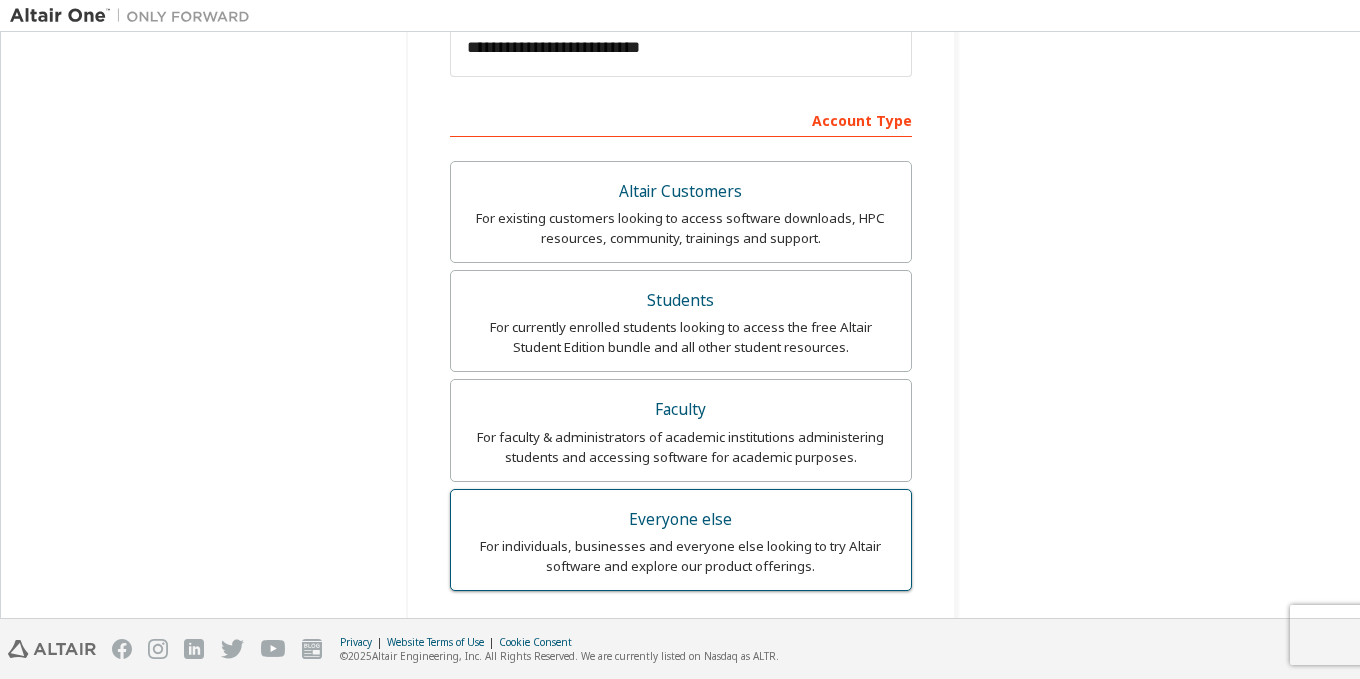 click on "Everyone else For individuals, businesses and everyone else looking to try Altair software and explore our product offerings." at bounding box center [681, 540] 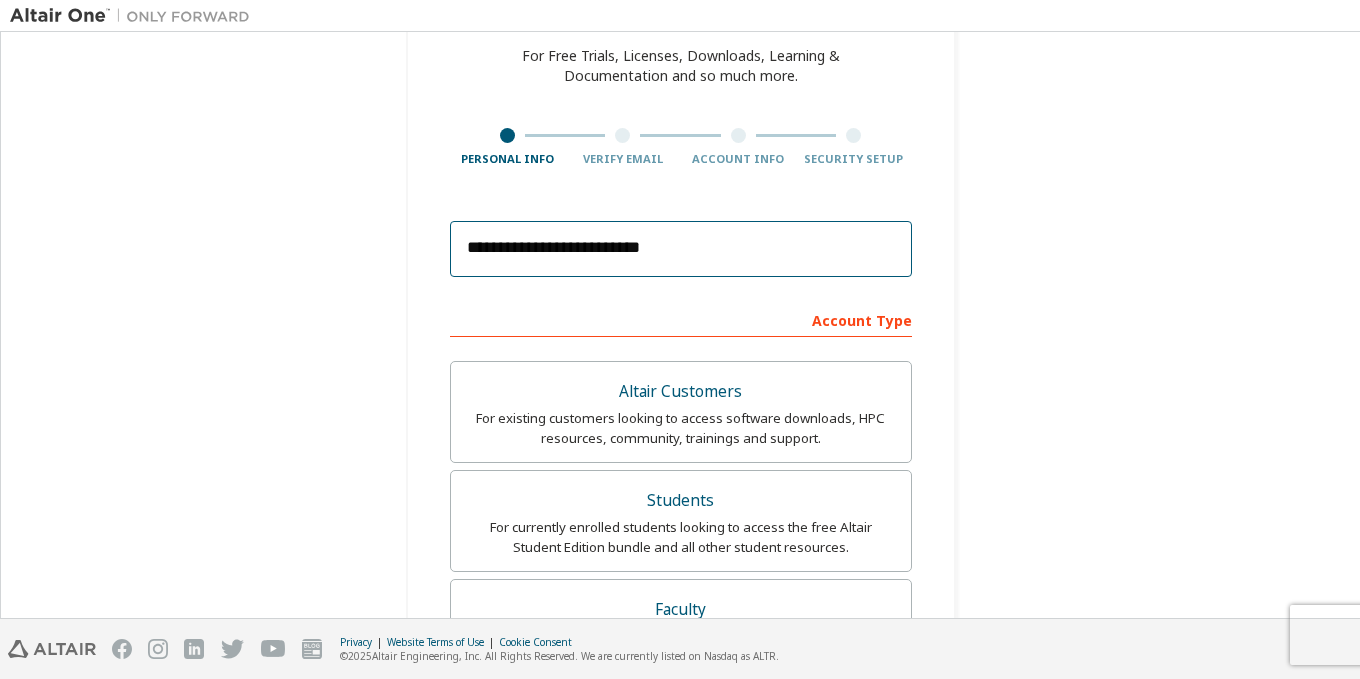 drag, startPoint x: 696, startPoint y: 250, endPoint x: 232, endPoint y: 299, distance: 466.5801 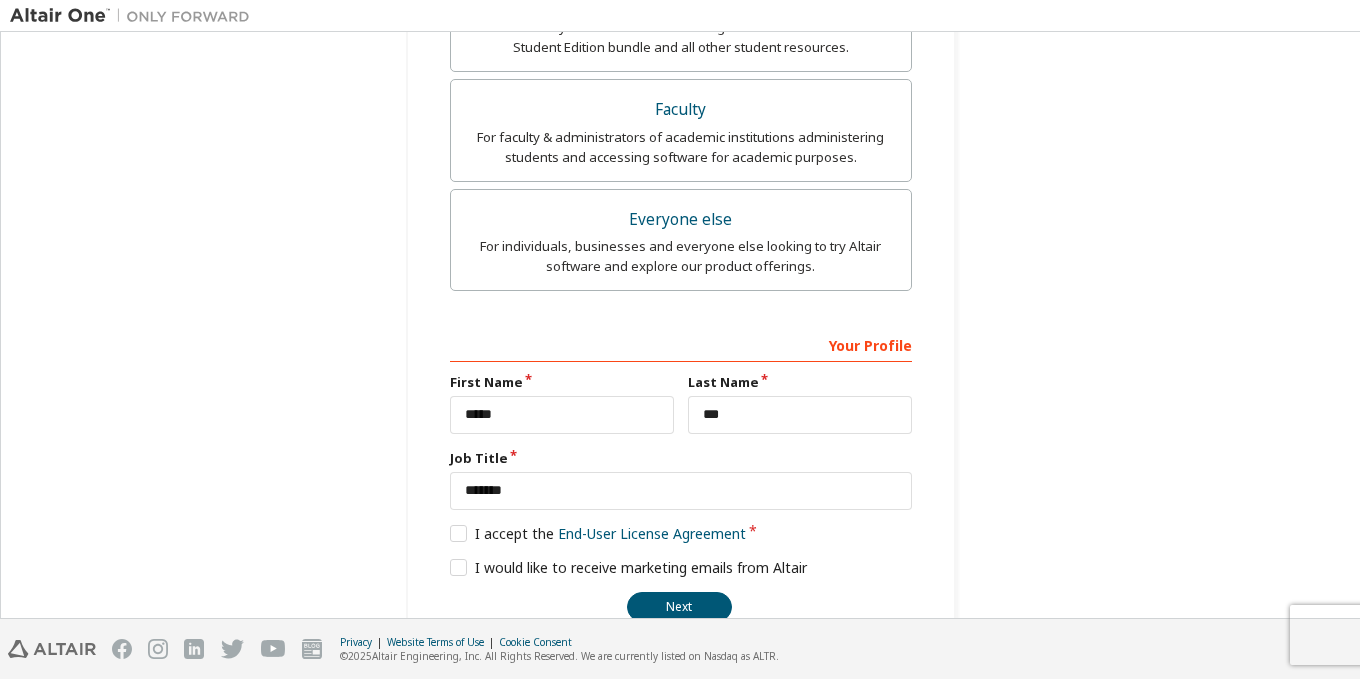 click on "**********" at bounding box center (681, 49) 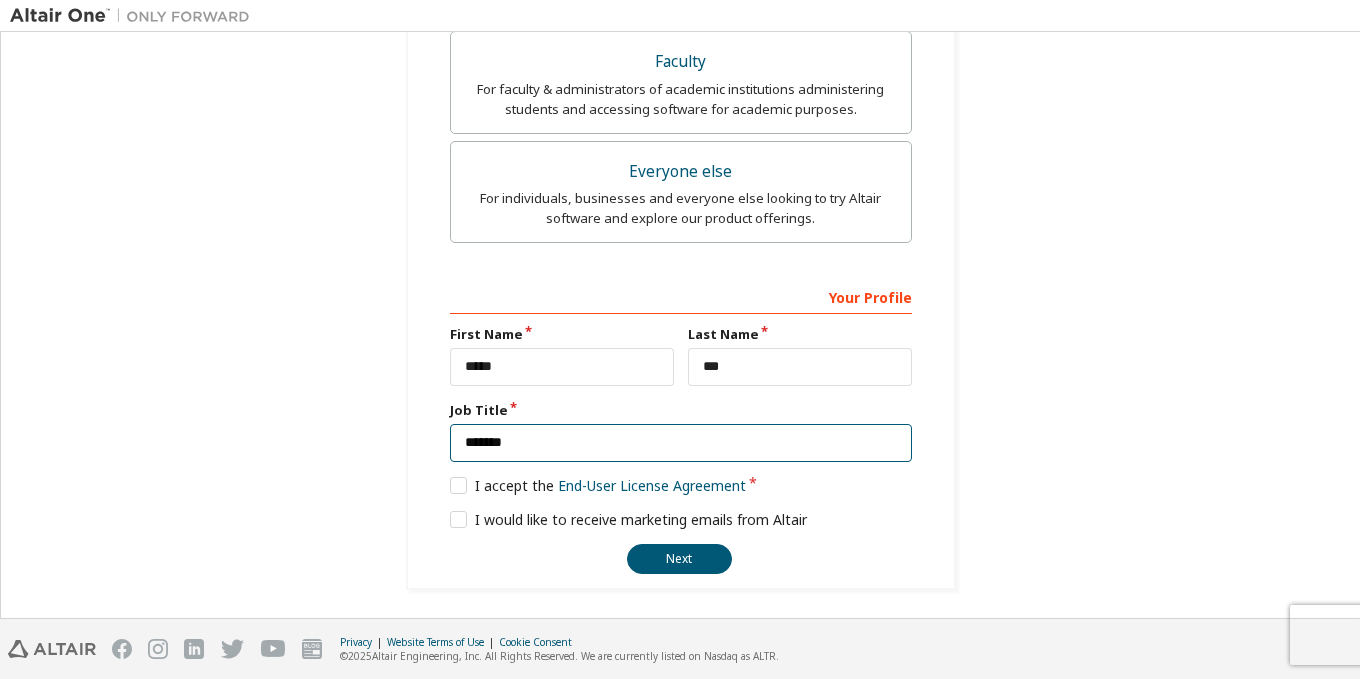 drag, startPoint x: 591, startPoint y: 435, endPoint x: 611, endPoint y: 495, distance: 63.245552 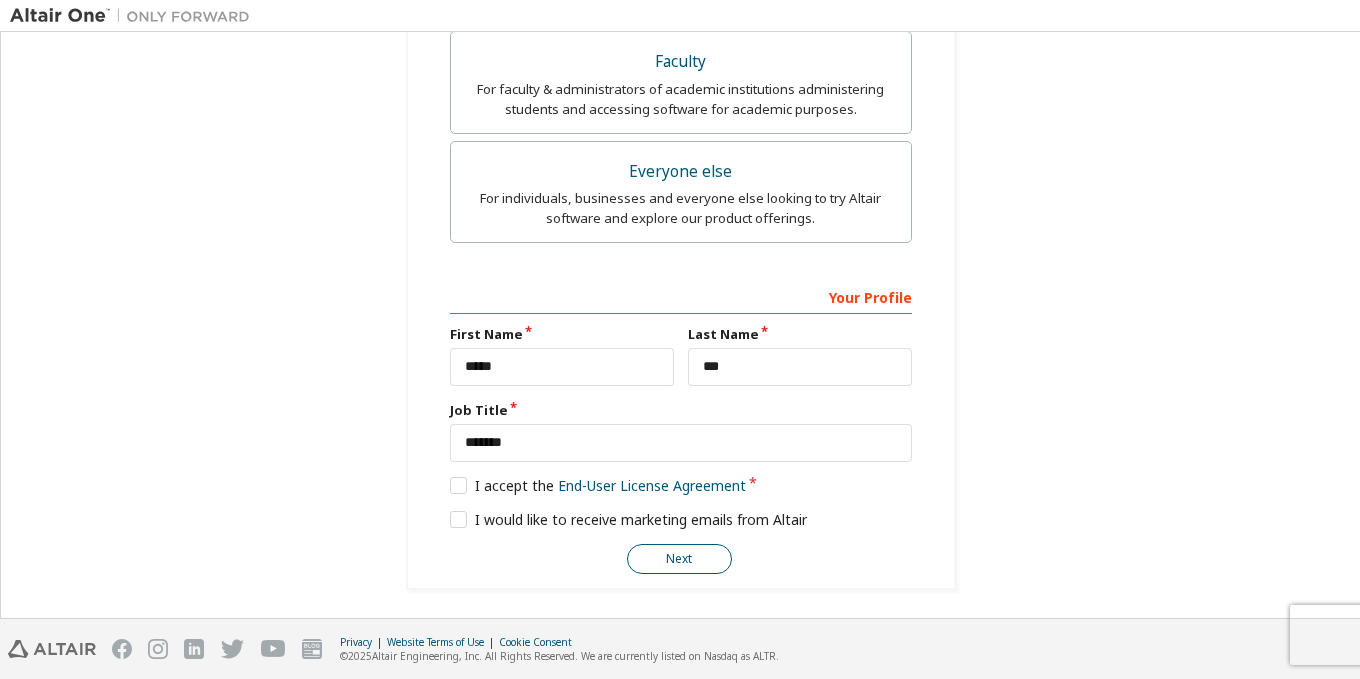 click on "Next" at bounding box center [679, 559] 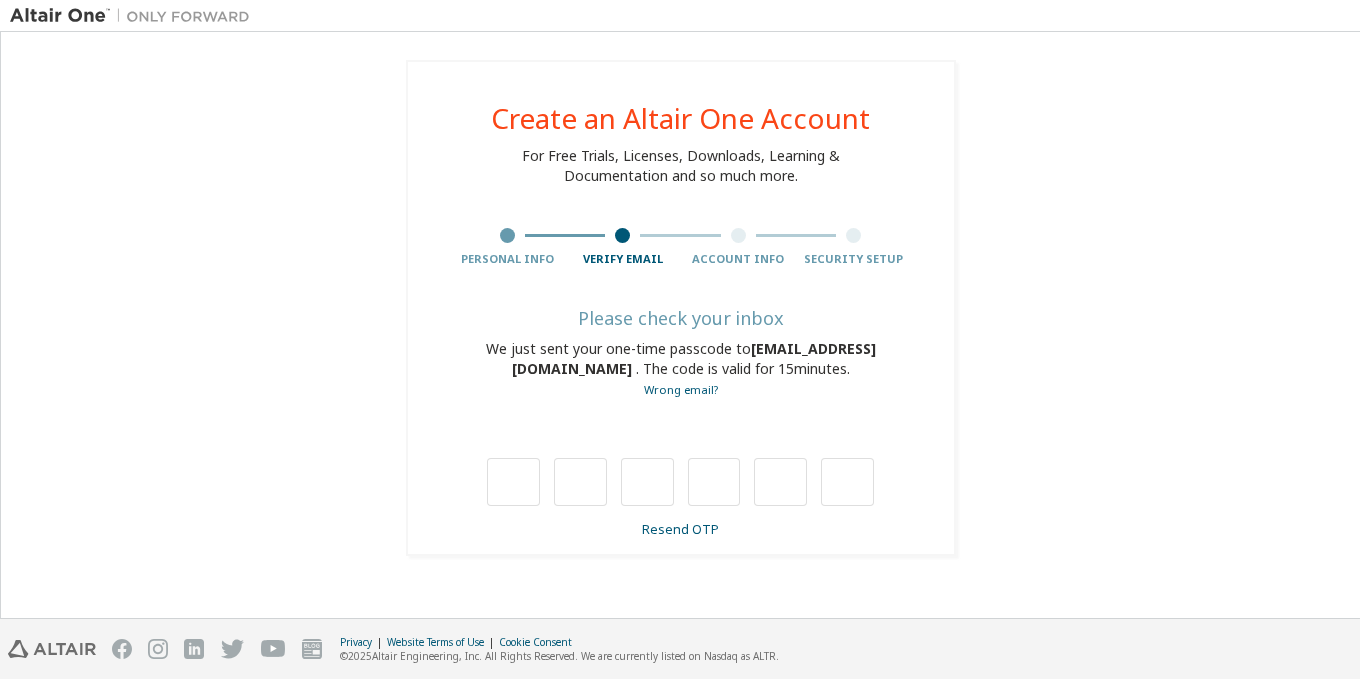 scroll, scrollTop: 0, scrollLeft: 0, axis: both 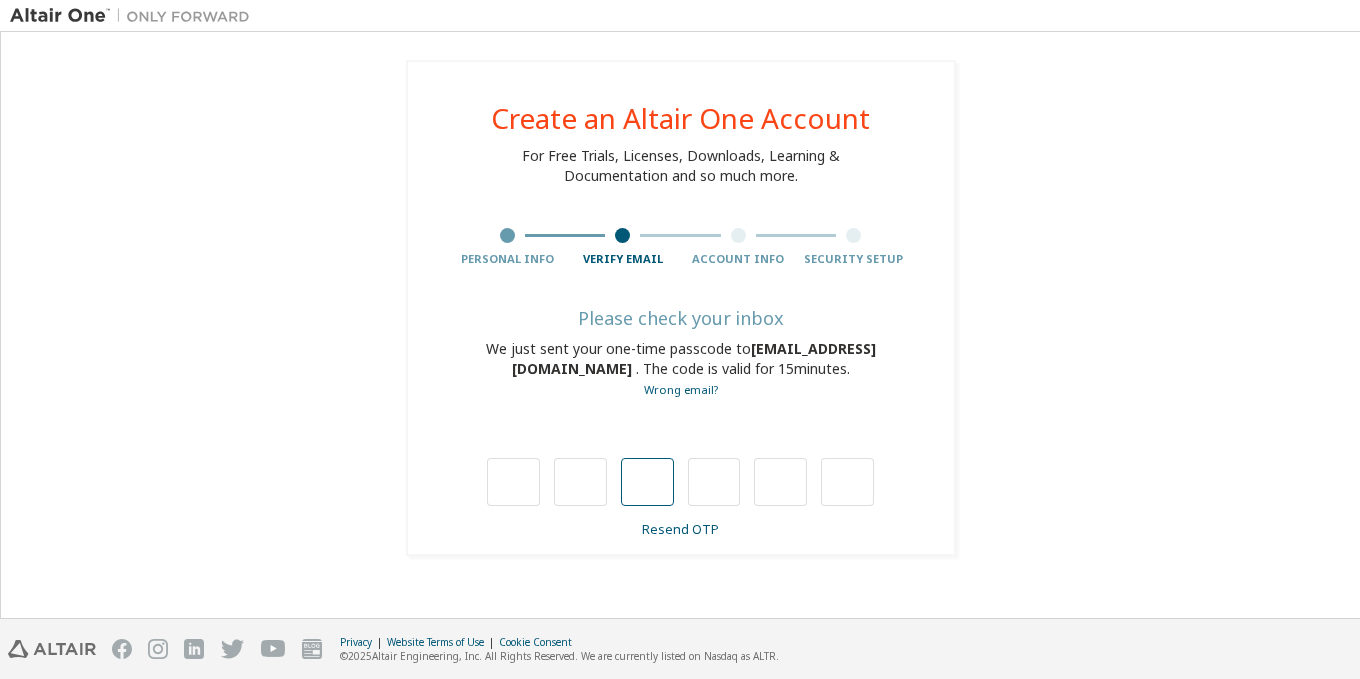 type on "*" 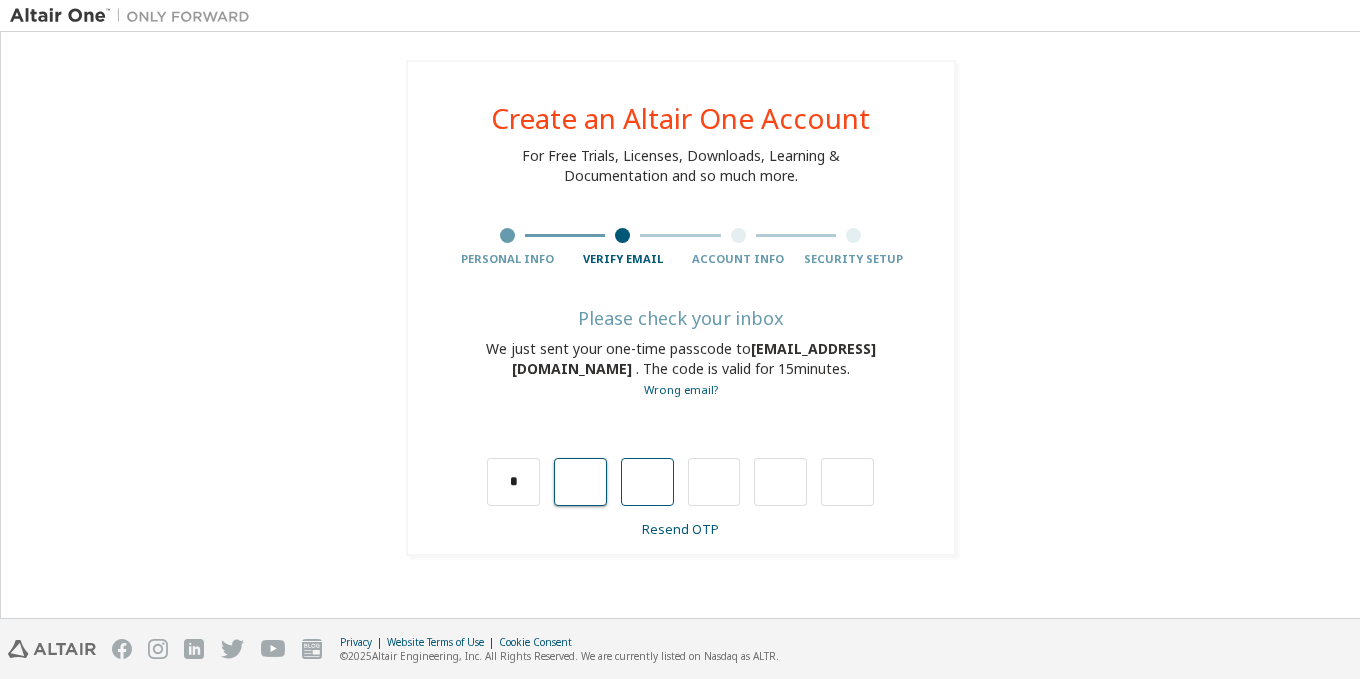 type on "*" 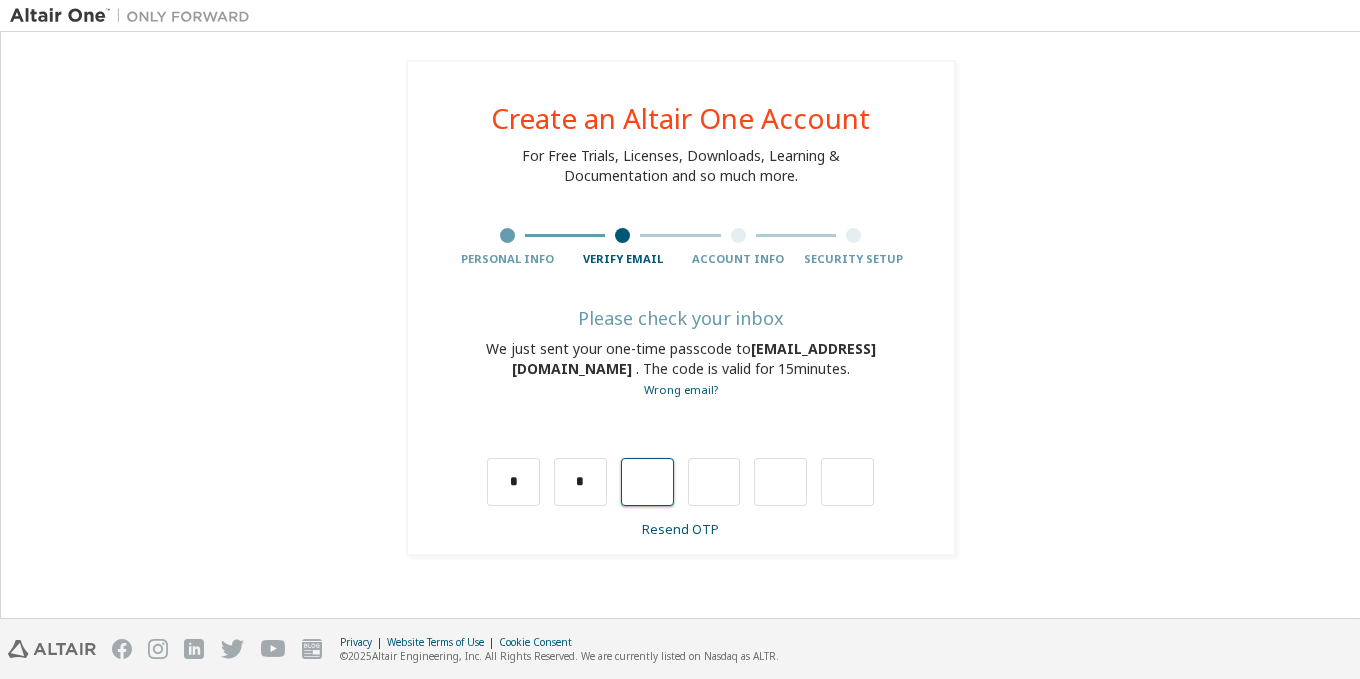 type on "*" 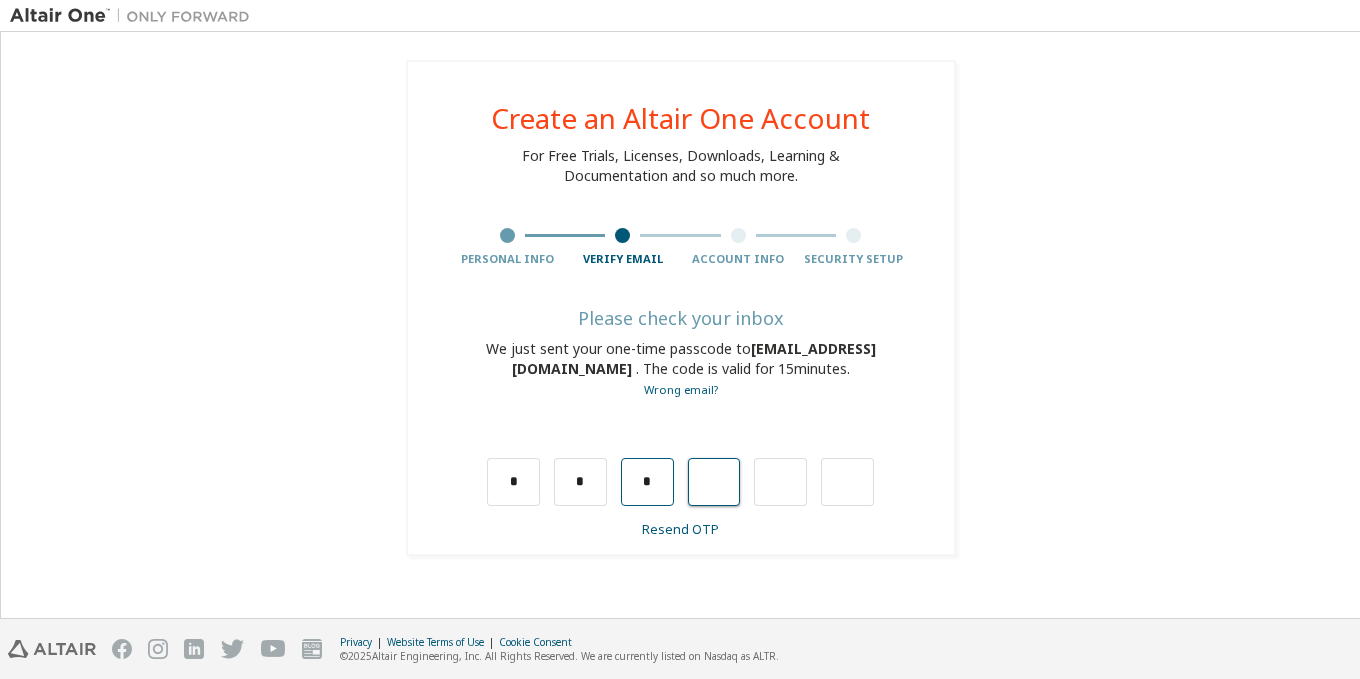 type on "*" 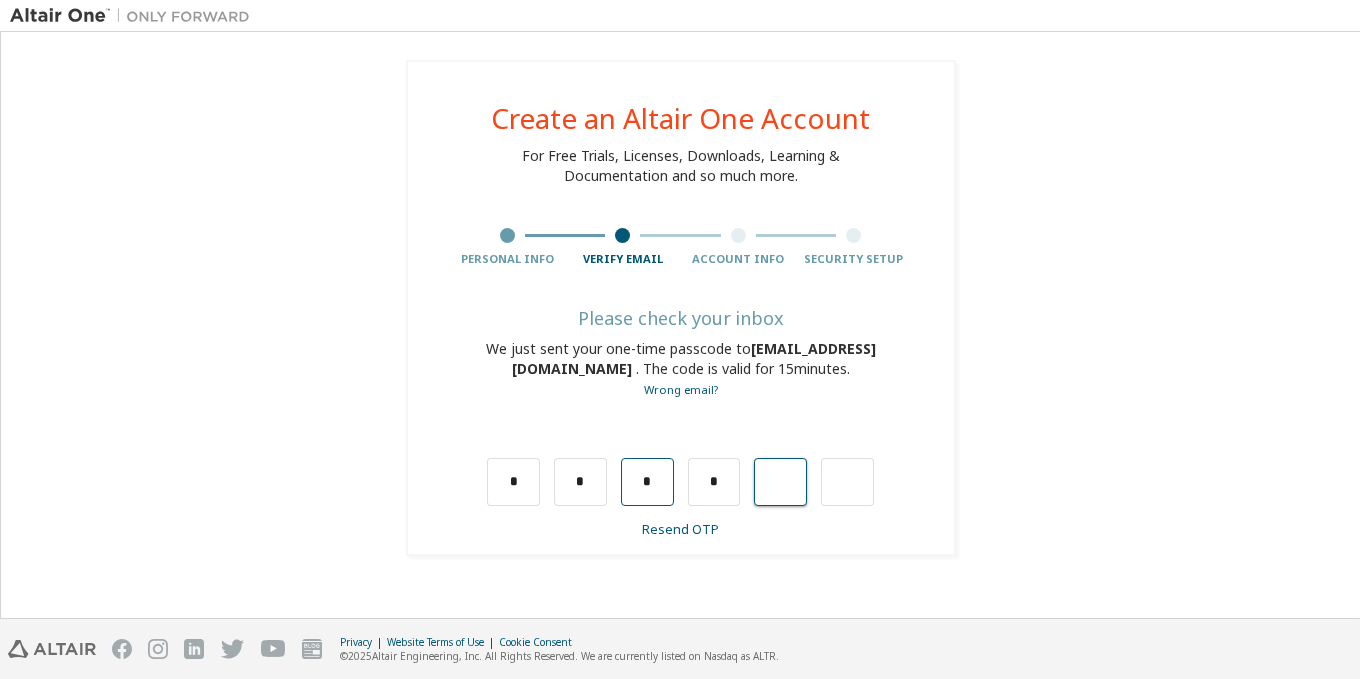 type on "*" 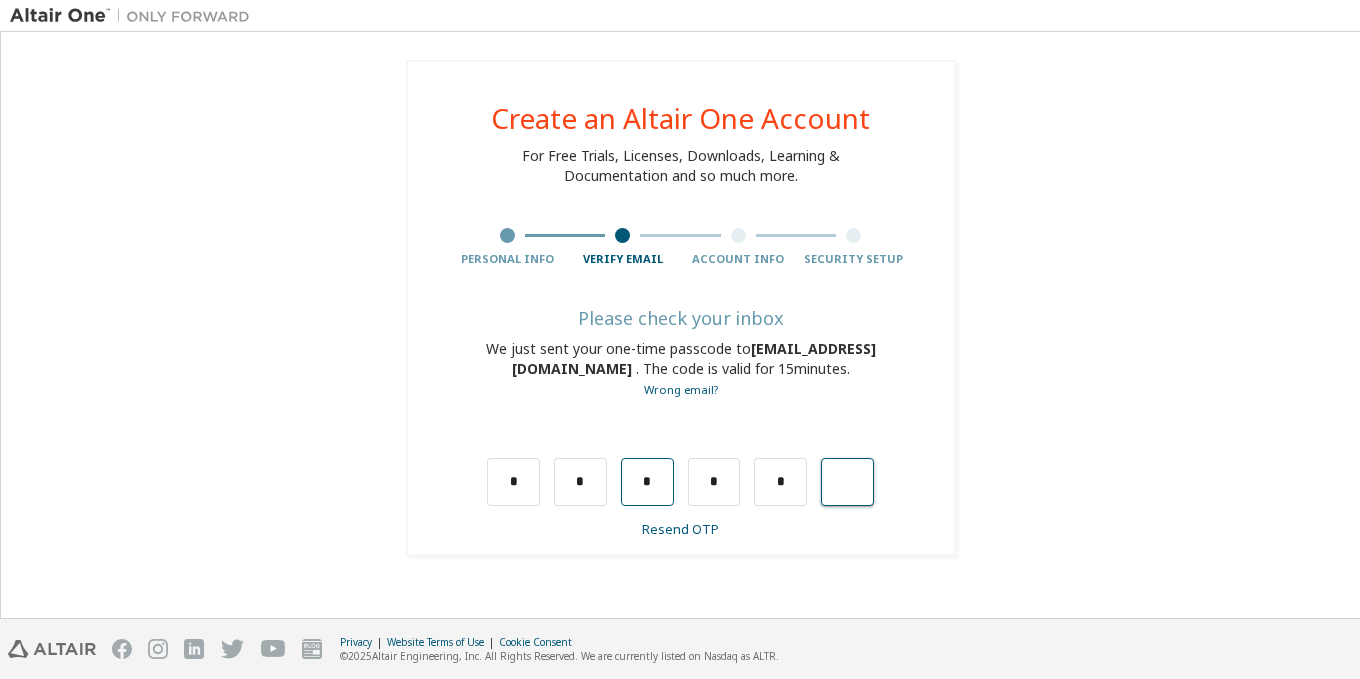 type on "*" 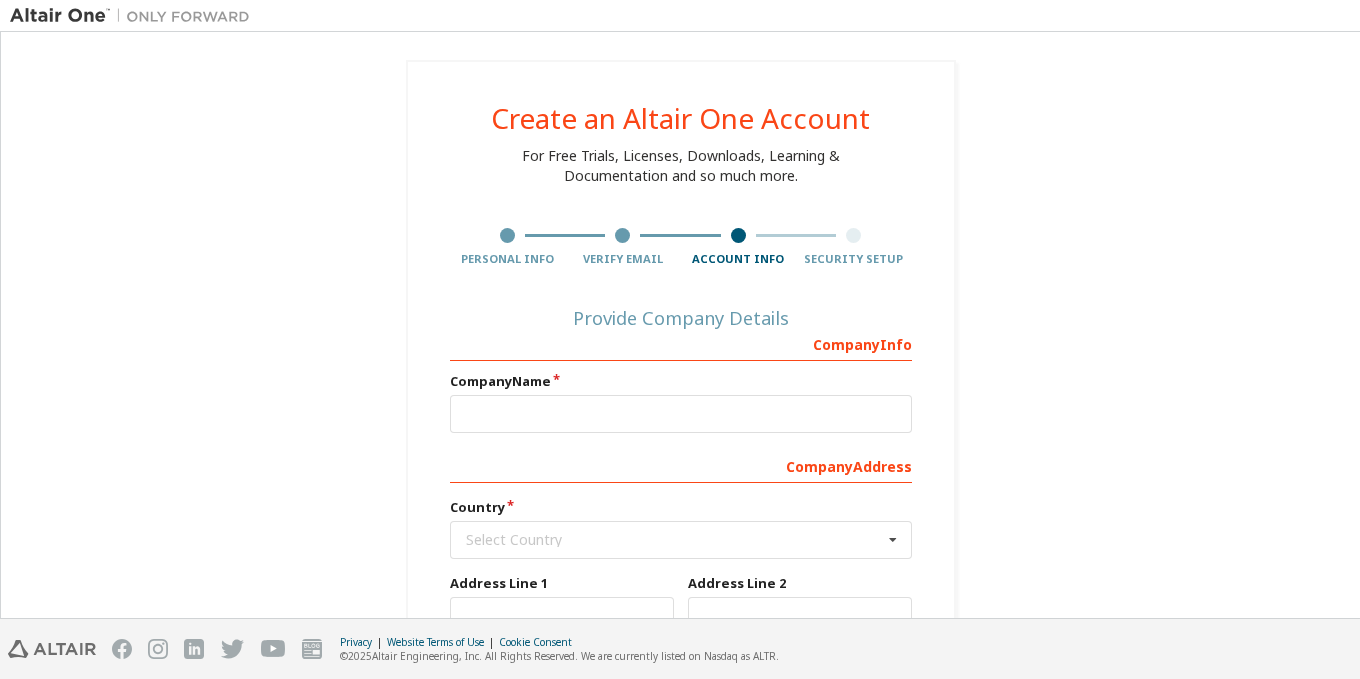 scroll, scrollTop: 200, scrollLeft: 0, axis: vertical 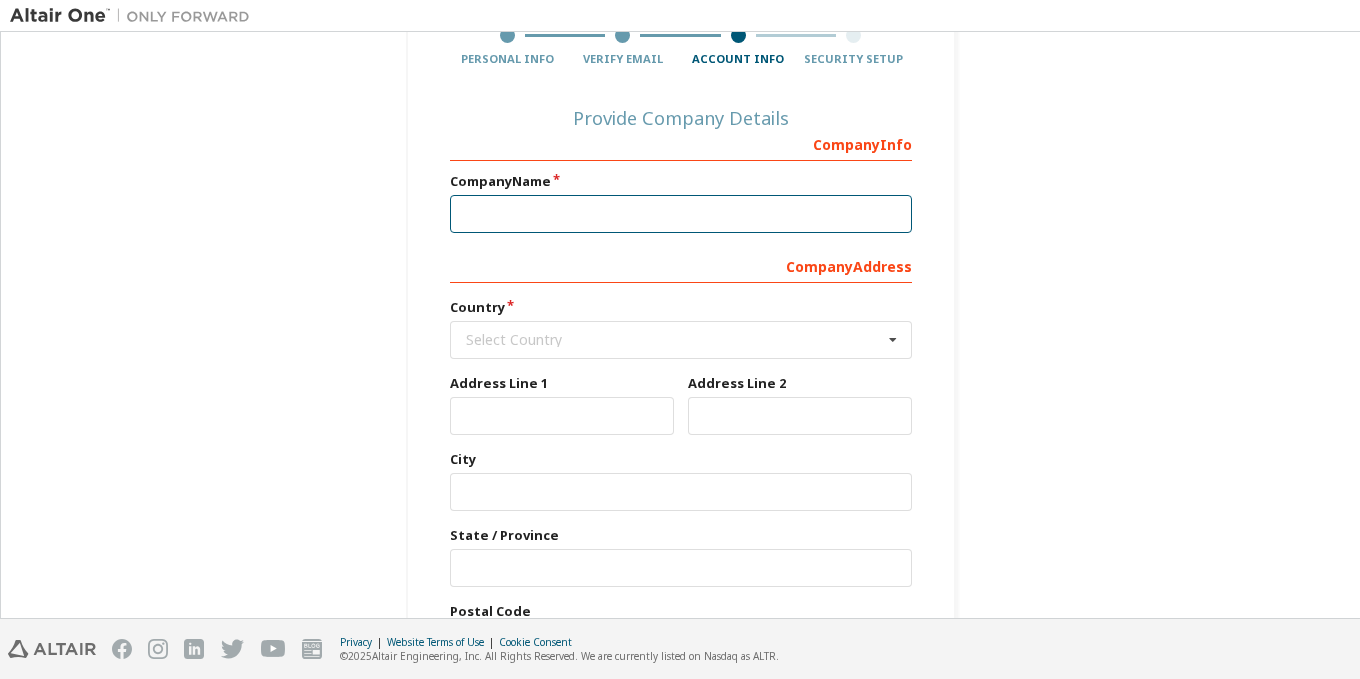click at bounding box center [681, 214] 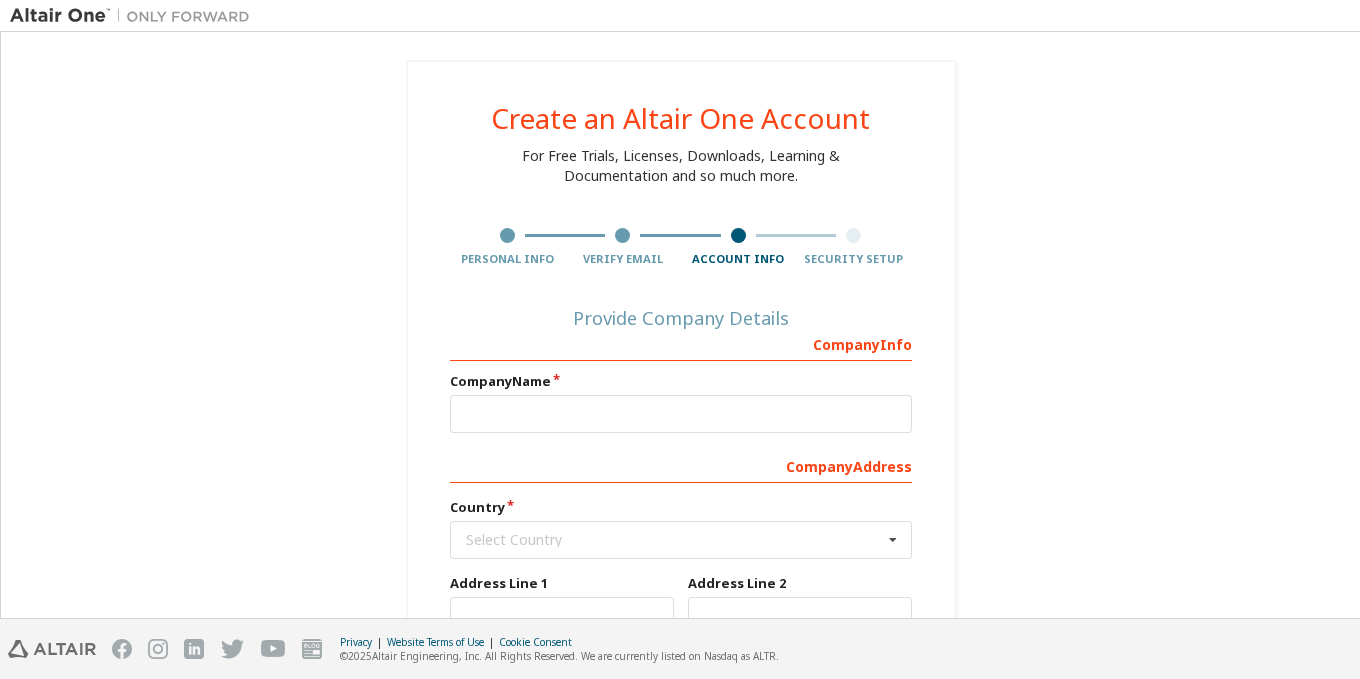 click on "Create an Altair One Account For Free Trials, Licenses, Downloads, Learning &  Documentation and so much more. Personal Info Verify Email Account Info Security Setup Provide Company Details Company  Info Company  Name Company  Address Country Select Country [GEOGRAPHIC_DATA] [GEOGRAPHIC_DATA] [GEOGRAPHIC_DATA] [GEOGRAPHIC_DATA] [US_STATE] [GEOGRAPHIC_DATA] [GEOGRAPHIC_DATA] [GEOGRAPHIC_DATA] [GEOGRAPHIC_DATA] [GEOGRAPHIC_DATA] [GEOGRAPHIC_DATA] [GEOGRAPHIC_DATA] [GEOGRAPHIC_DATA] [GEOGRAPHIC_DATA] [GEOGRAPHIC_DATA] [GEOGRAPHIC_DATA] [GEOGRAPHIC_DATA] [GEOGRAPHIC_DATA] [GEOGRAPHIC_DATA] [GEOGRAPHIC_DATA] [GEOGRAPHIC_DATA] [GEOGRAPHIC_DATA] [GEOGRAPHIC_DATA] [GEOGRAPHIC_DATA] [GEOGRAPHIC_DATA] [GEOGRAPHIC_DATA] ([GEOGRAPHIC_DATA] State of) [GEOGRAPHIC_DATA] [GEOGRAPHIC_DATA] [GEOGRAPHIC_DATA] [GEOGRAPHIC_DATA] [GEOGRAPHIC_DATA] [GEOGRAPHIC_DATA] [GEOGRAPHIC_DATA] [GEOGRAPHIC_DATA] [GEOGRAPHIC_DATA] [GEOGRAPHIC_DATA] [GEOGRAPHIC_DATA] [GEOGRAPHIC_DATA] [GEOGRAPHIC_DATA] [GEOGRAPHIC_DATA] [GEOGRAPHIC_DATA] [GEOGRAPHIC_DATA] [GEOGRAPHIC_DATA] [GEOGRAPHIC_DATA] [GEOGRAPHIC_DATA] [GEOGRAPHIC_DATA] [GEOGRAPHIC_DATA] [GEOGRAPHIC_DATA] [GEOGRAPHIC_DATA] [GEOGRAPHIC_DATA] [GEOGRAPHIC_DATA] [GEOGRAPHIC_DATA] ([GEOGRAPHIC_DATA]) [GEOGRAPHIC_DATA] [GEOGRAPHIC_DATA] [GEOGRAPHIC_DATA] [GEOGRAPHIC_DATA] [GEOGRAPHIC_DATA] [GEOGRAPHIC_DATA] [GEOGRAPHIC_DATA] [GEOGRAPHIC_DATA] [GEOGRAPHIC_DATA] [GEOGRAPHIC_DATA] [GEOGRAPHIC_DATA] [GEOGRAPHIC_DATA] [GEOGRAPHIC_DATA]" at bounding box center (681, 499) 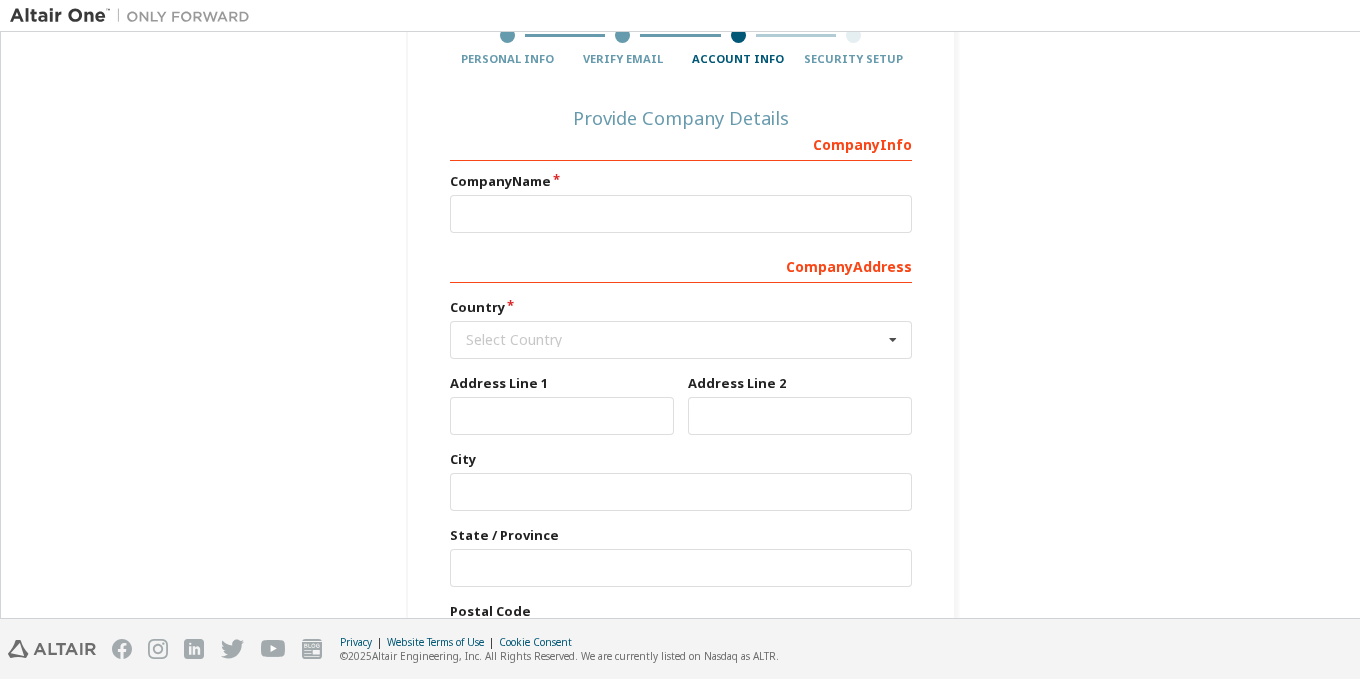 scroll, scrollTop: 349, scrollLeft: 0, axis: vertical 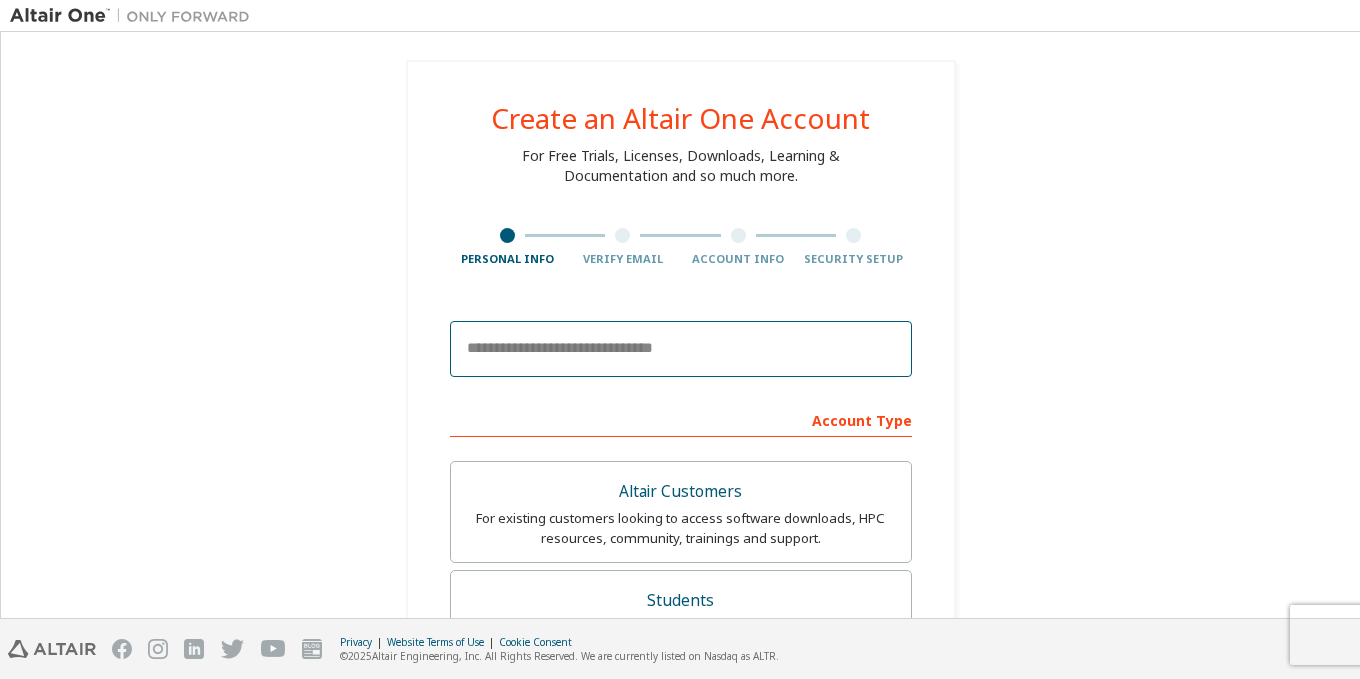 click at bounding box center (681, 349) 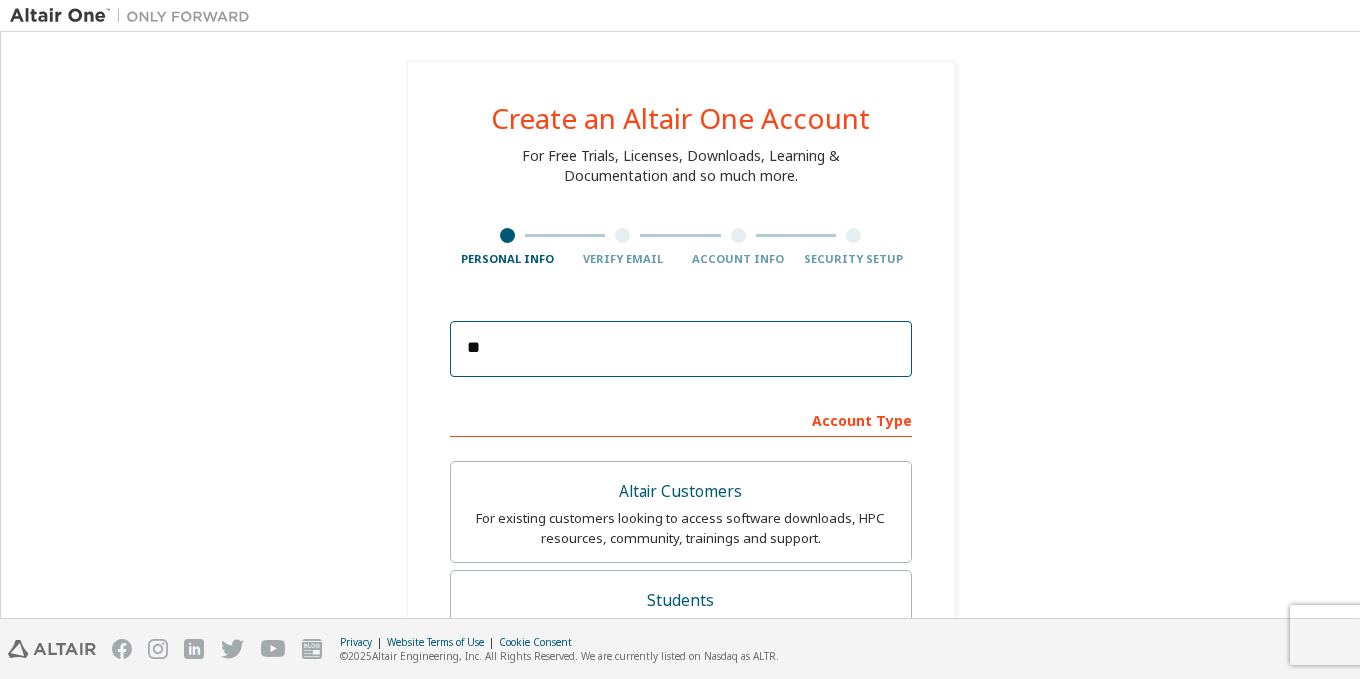 type on "**********" 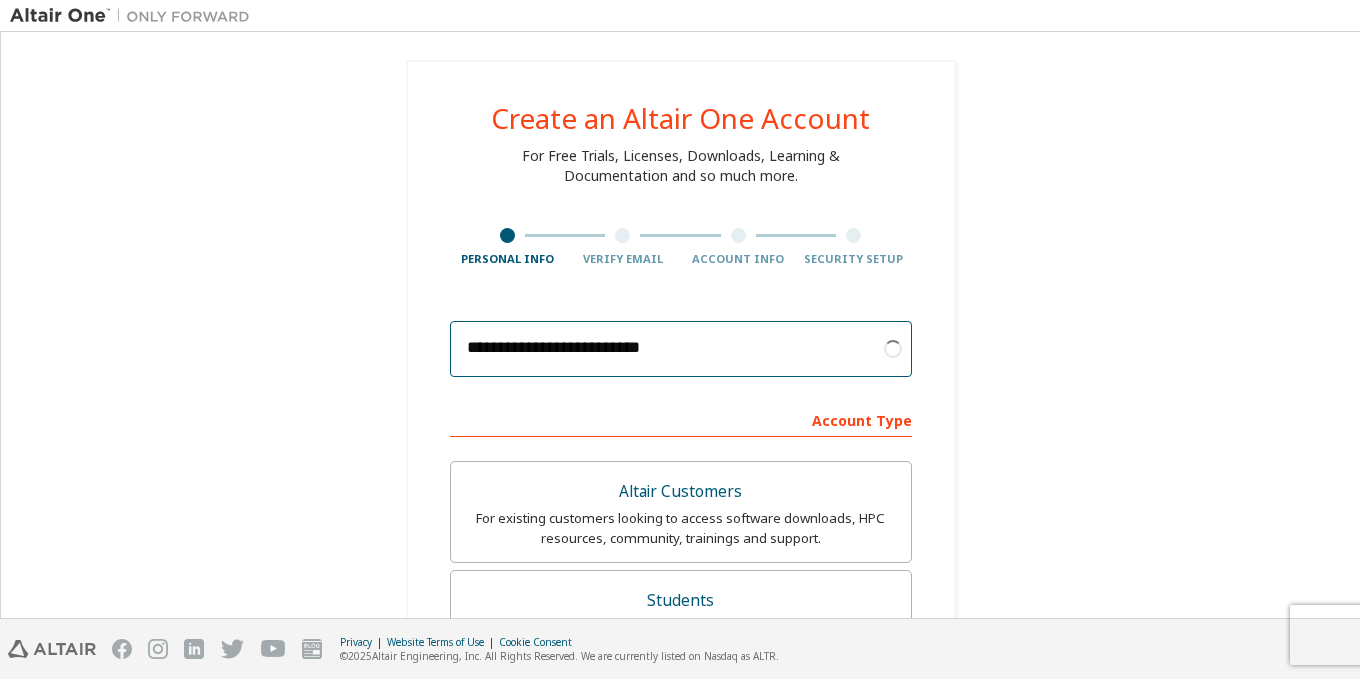 scroll, scrollTop: 400, scrollLeft: 0, axis: vertical 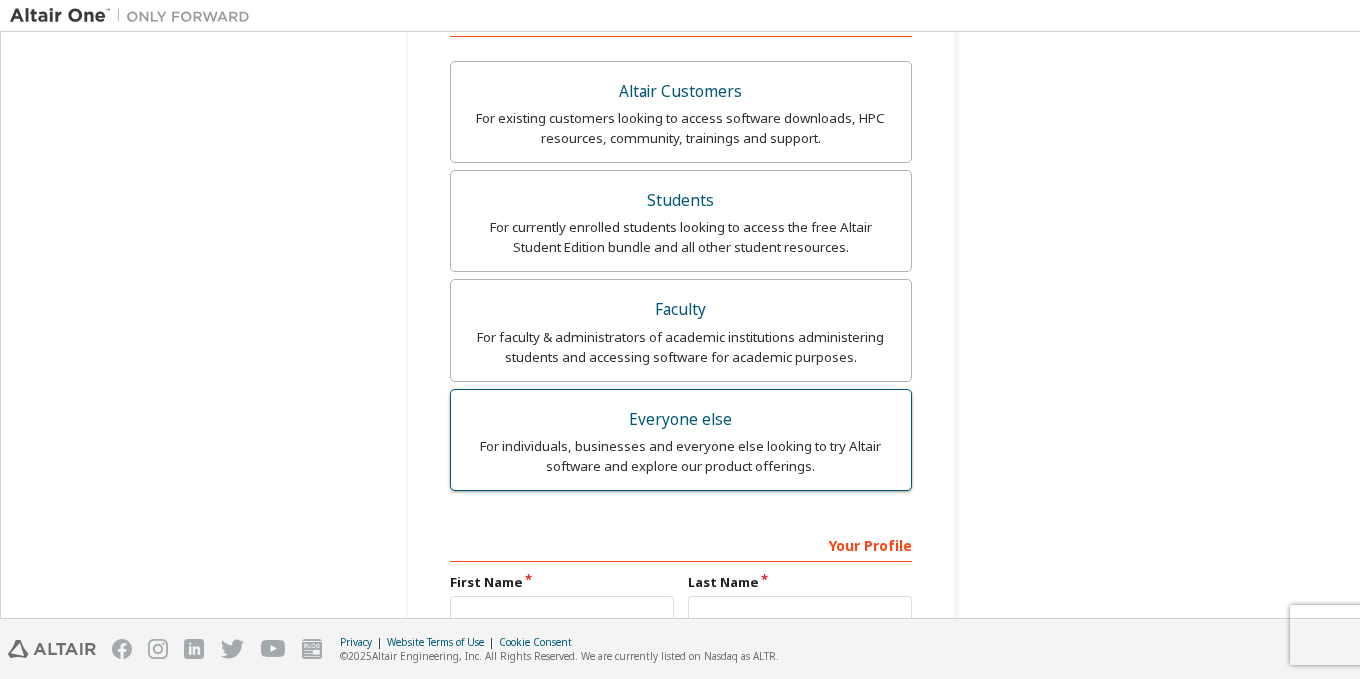 click on "For individuals, businesses and everyone else looking to try Altair software and explore our product offerings." at bounding box center (681, 456) 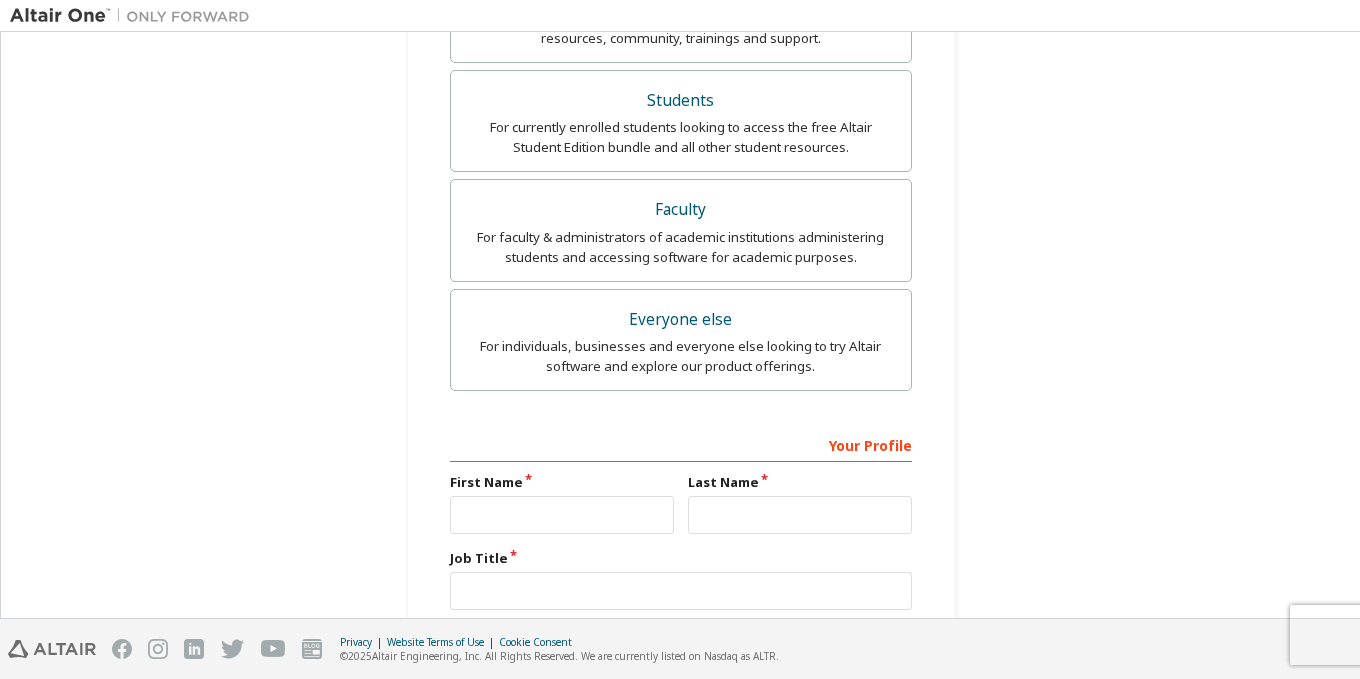 scroll, scrollTop: 600, scrollLeft: 0, axis: vertical 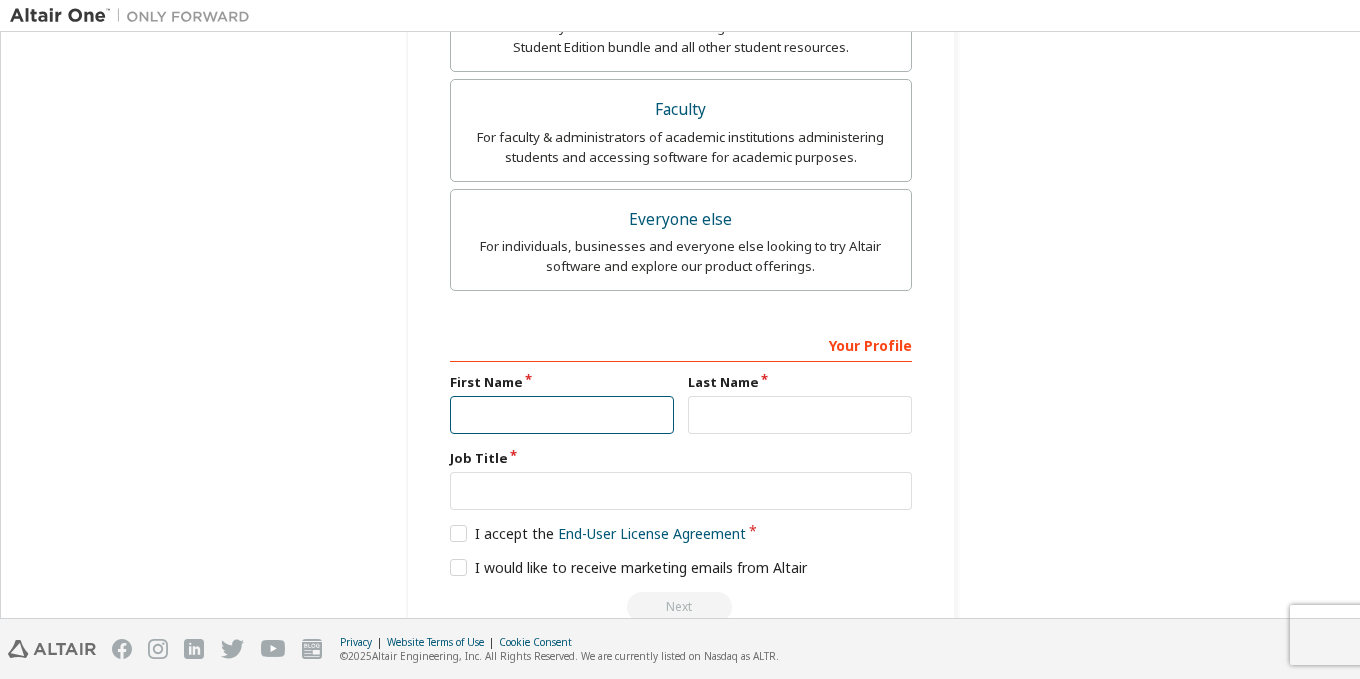 click at bounding box center [562, 415] 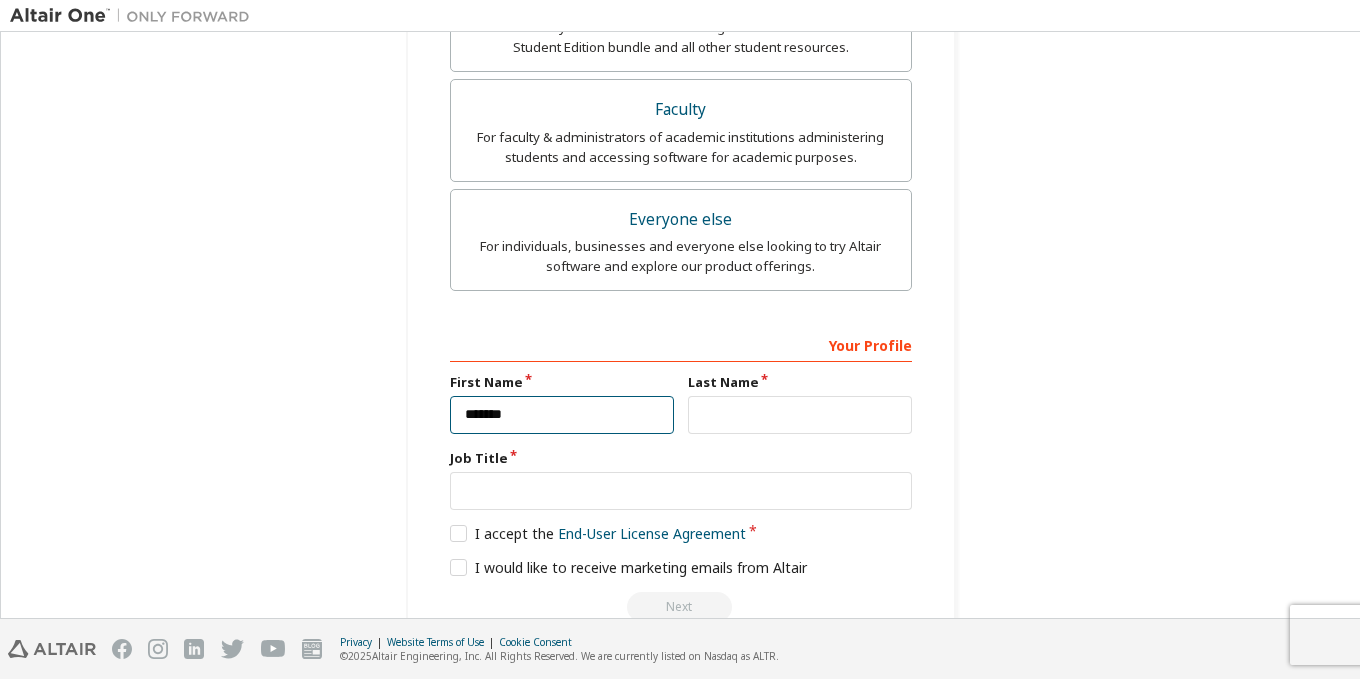 type on "*******" 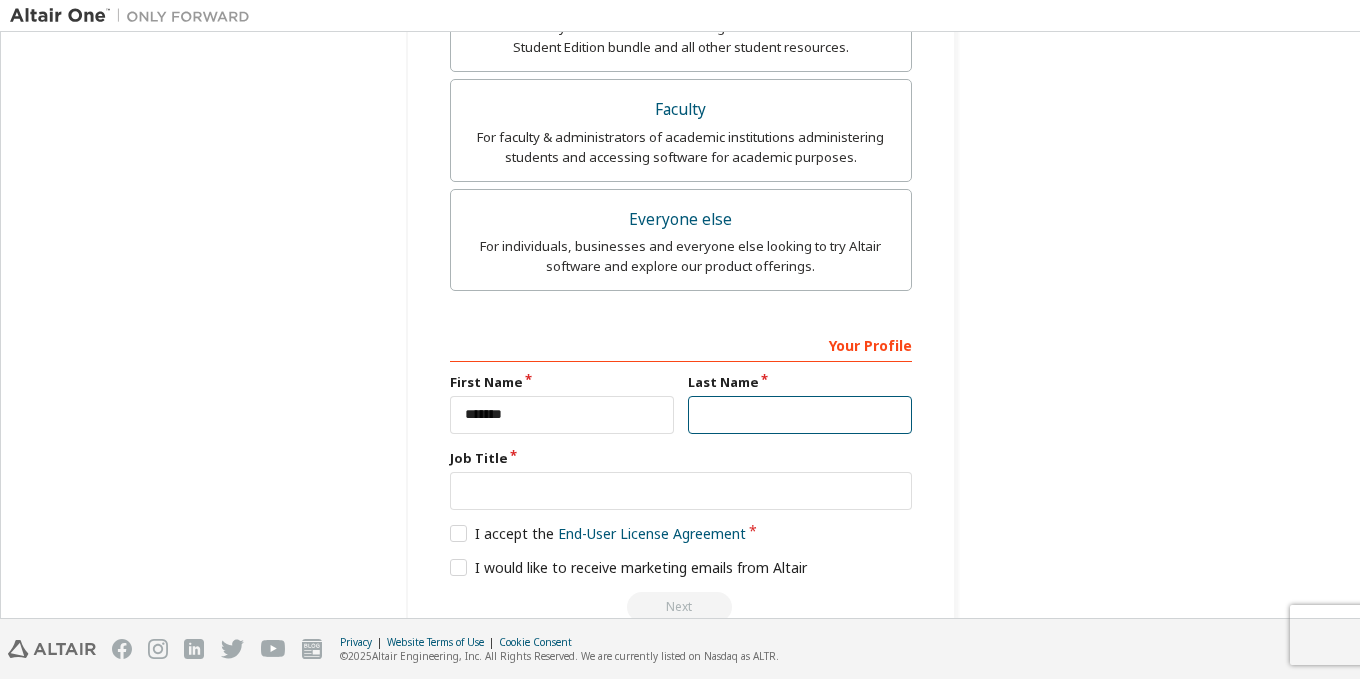 click at bounding box center (800, 415) 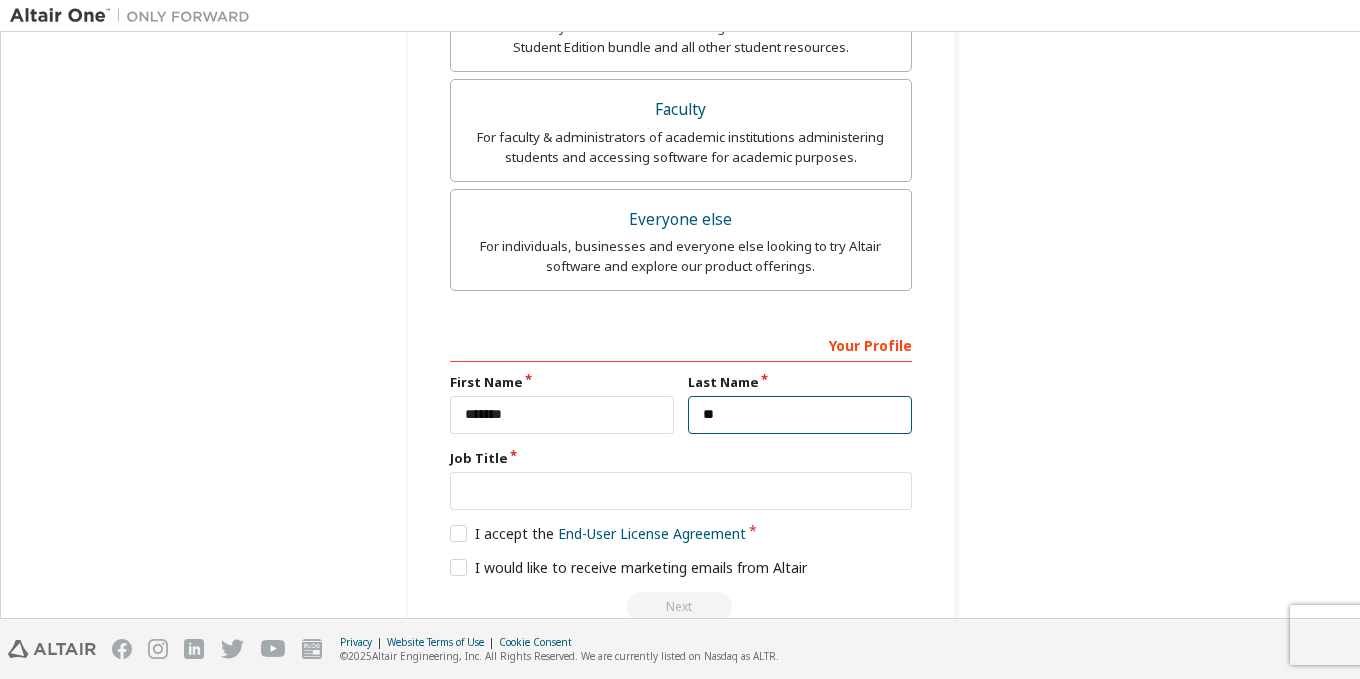 type on "**" 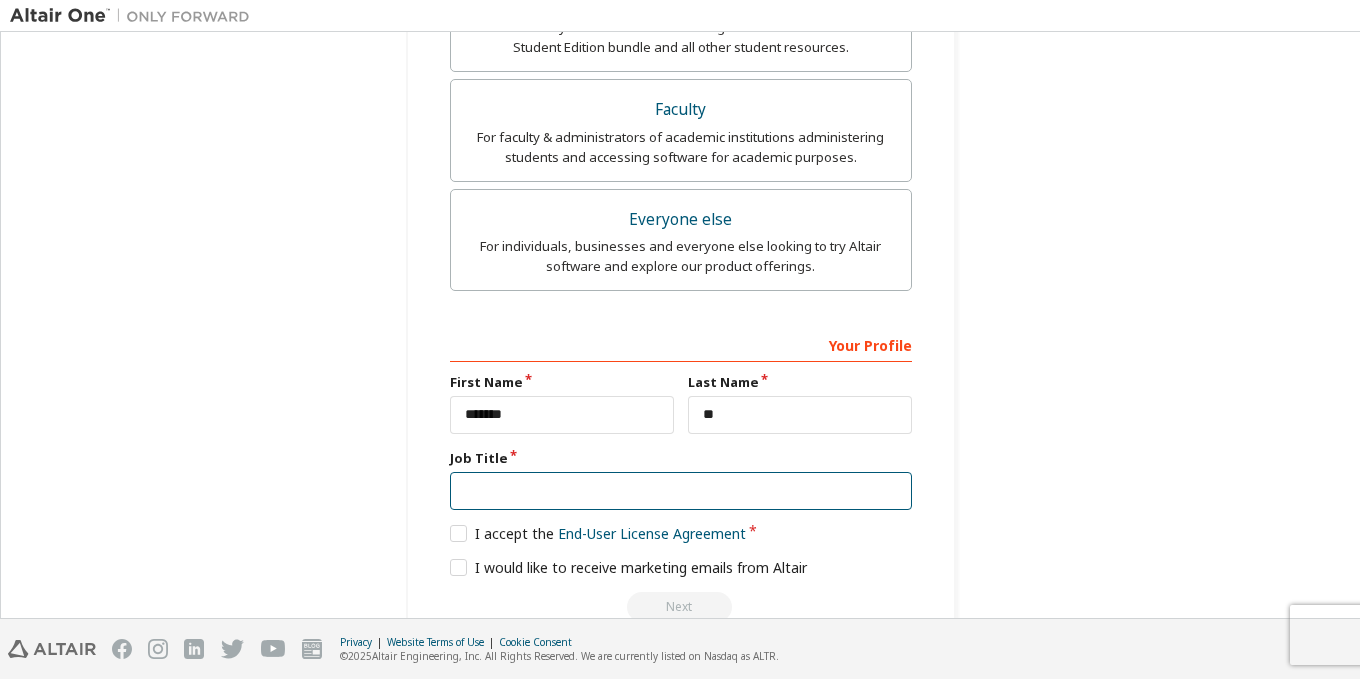 click at bounding box center (681, 491) 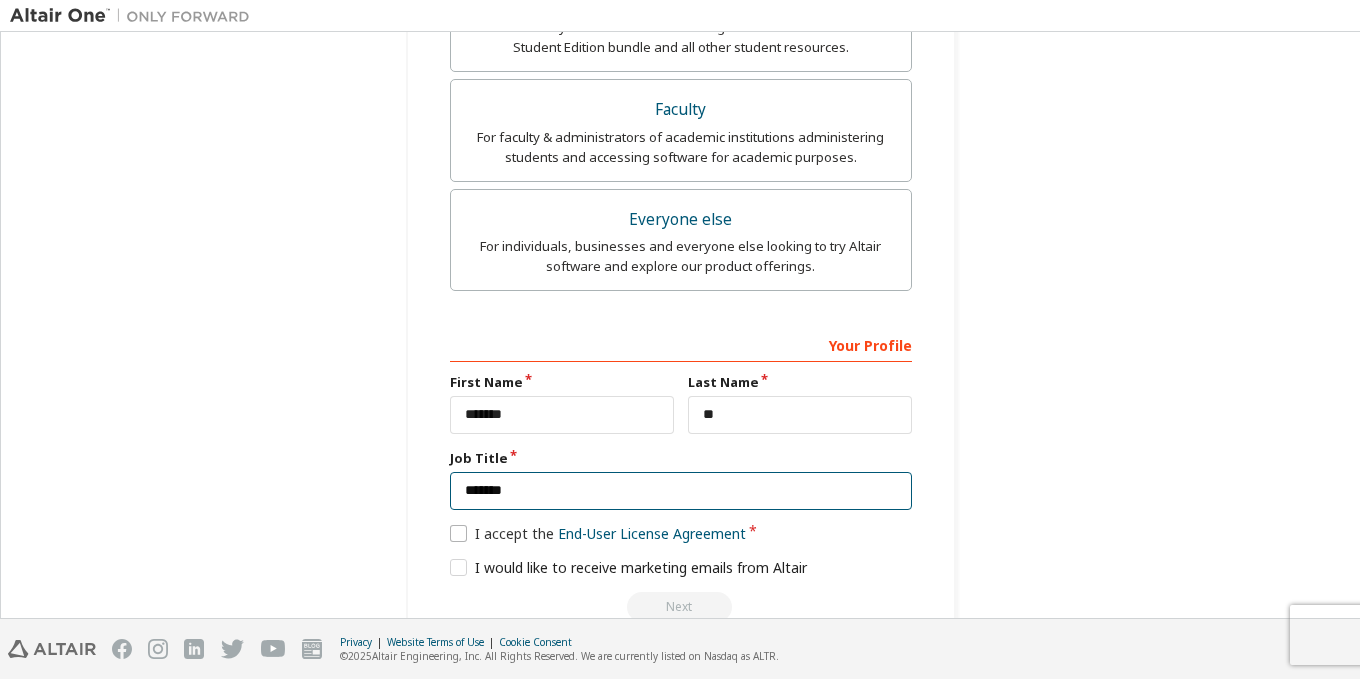 type on "*******" 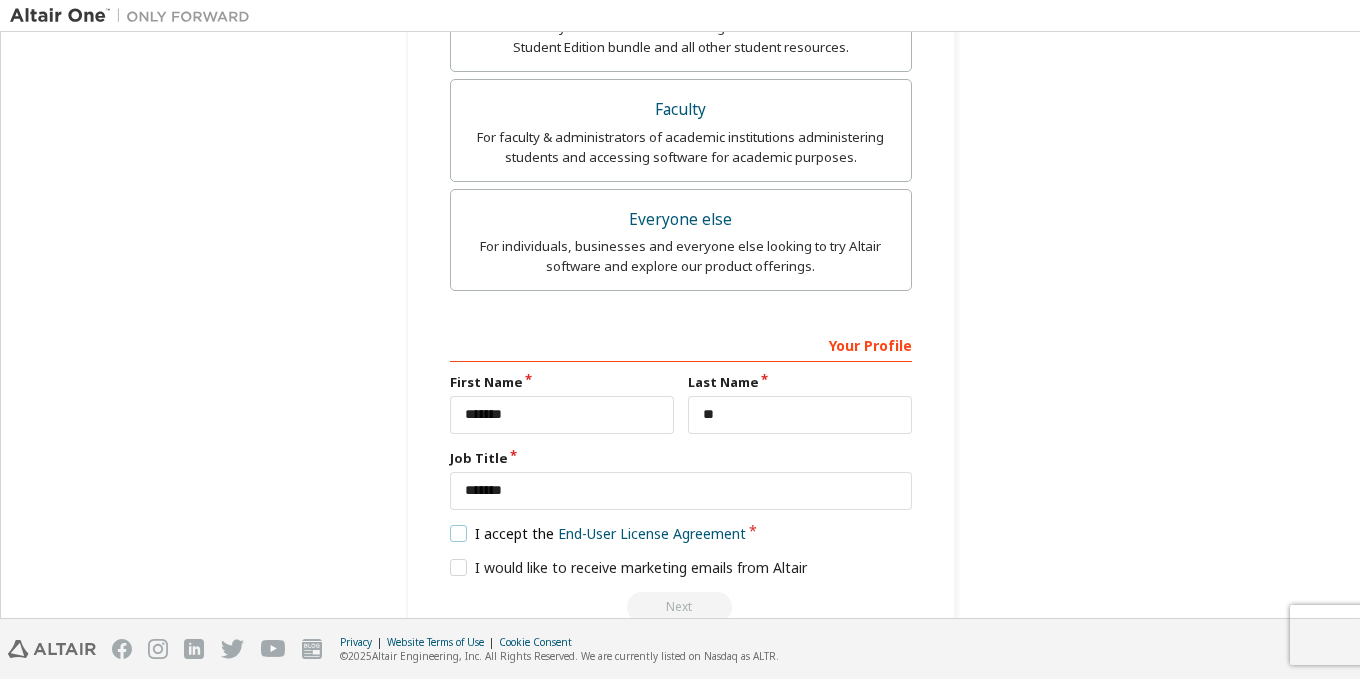 click on "I accept the    End-User License Agreement" at bounding box center (598, 533) 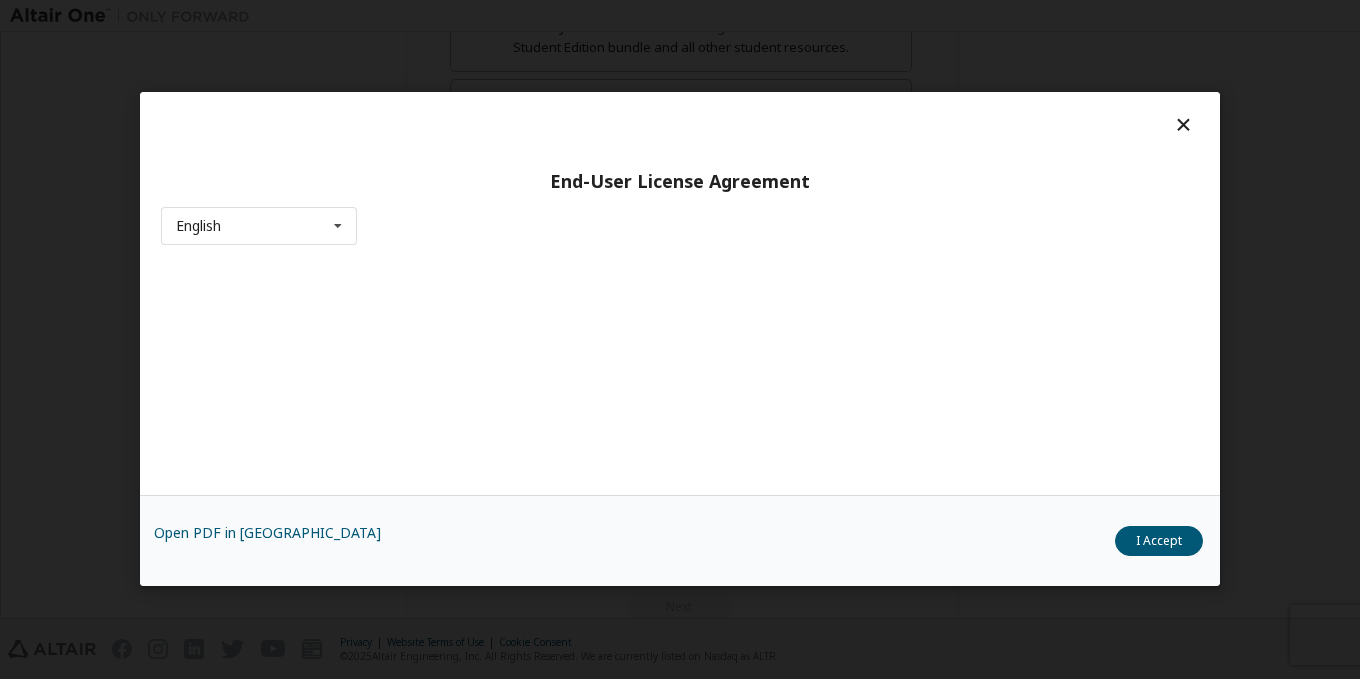 click on "Open PDF in New Tab I Accept" at bounding box center [680, 541] 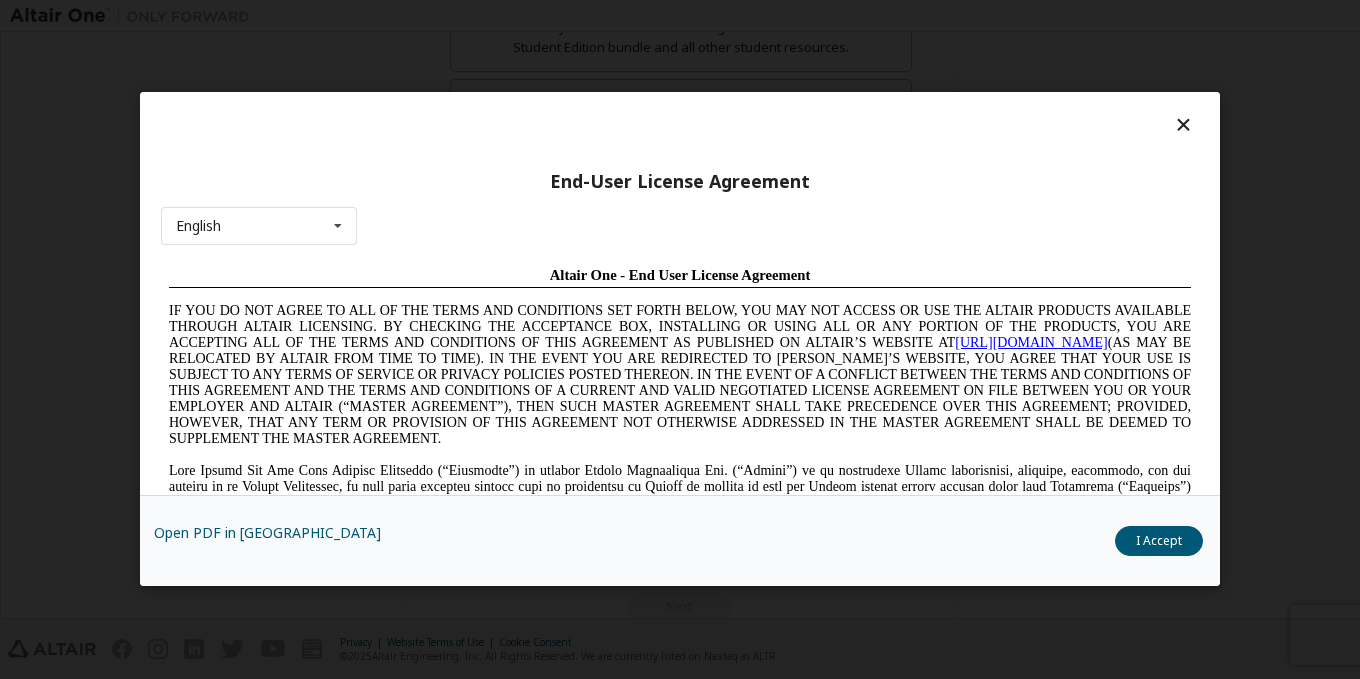 scroll, scrollTop: 0, scrollLeft: 0, axis: both 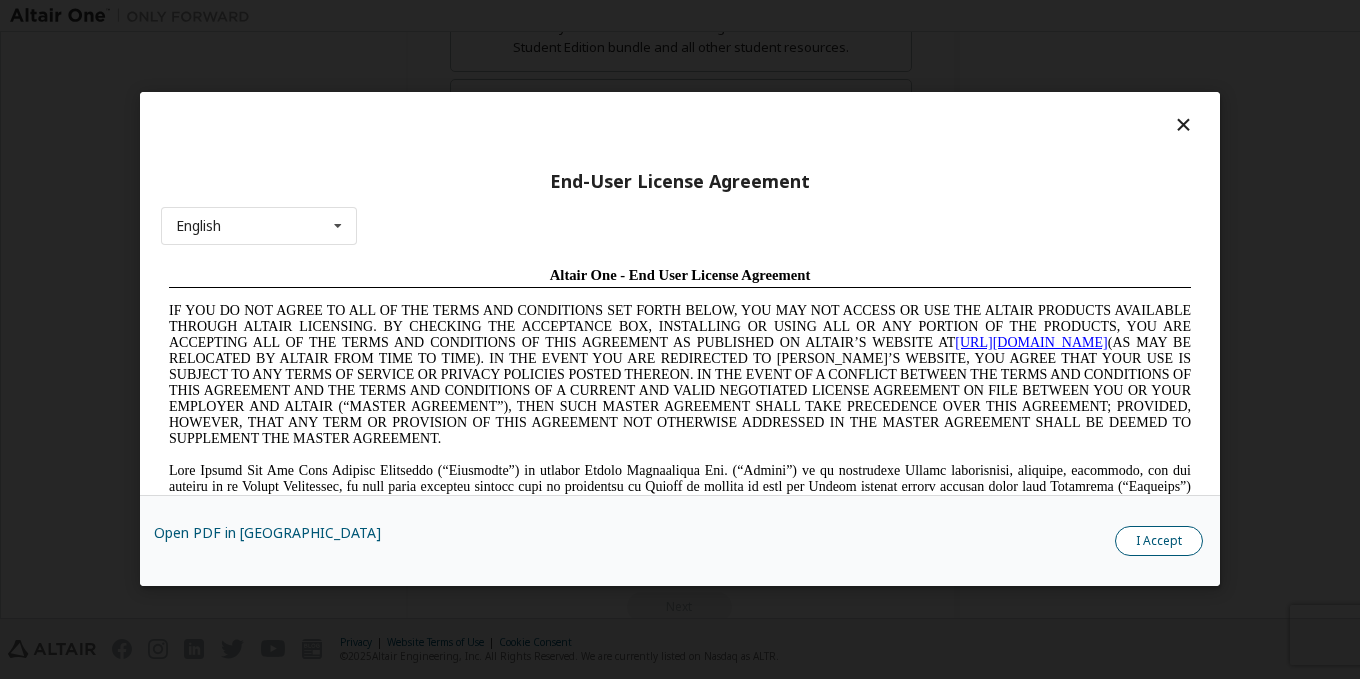 click on "I Accept" at bounding box center (1159, 542) 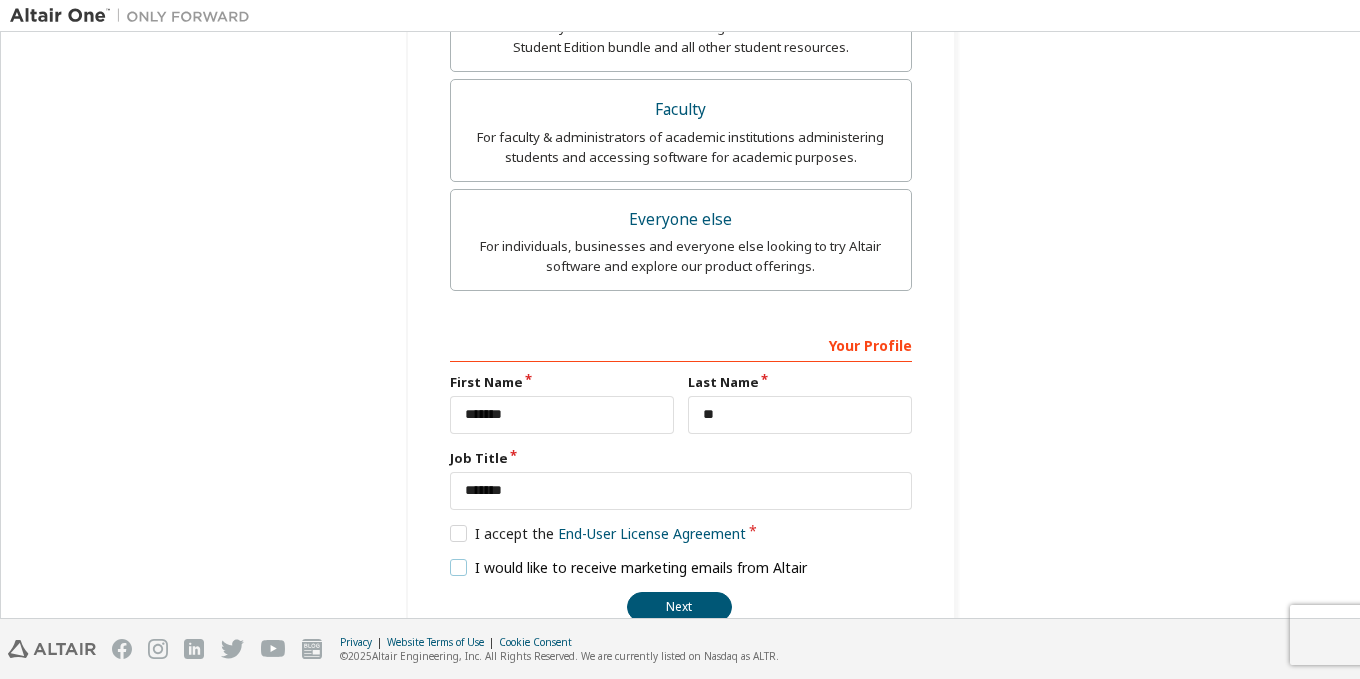 click on "I would like to receive marketing emails from Altair" at bounding box center (629, 567) 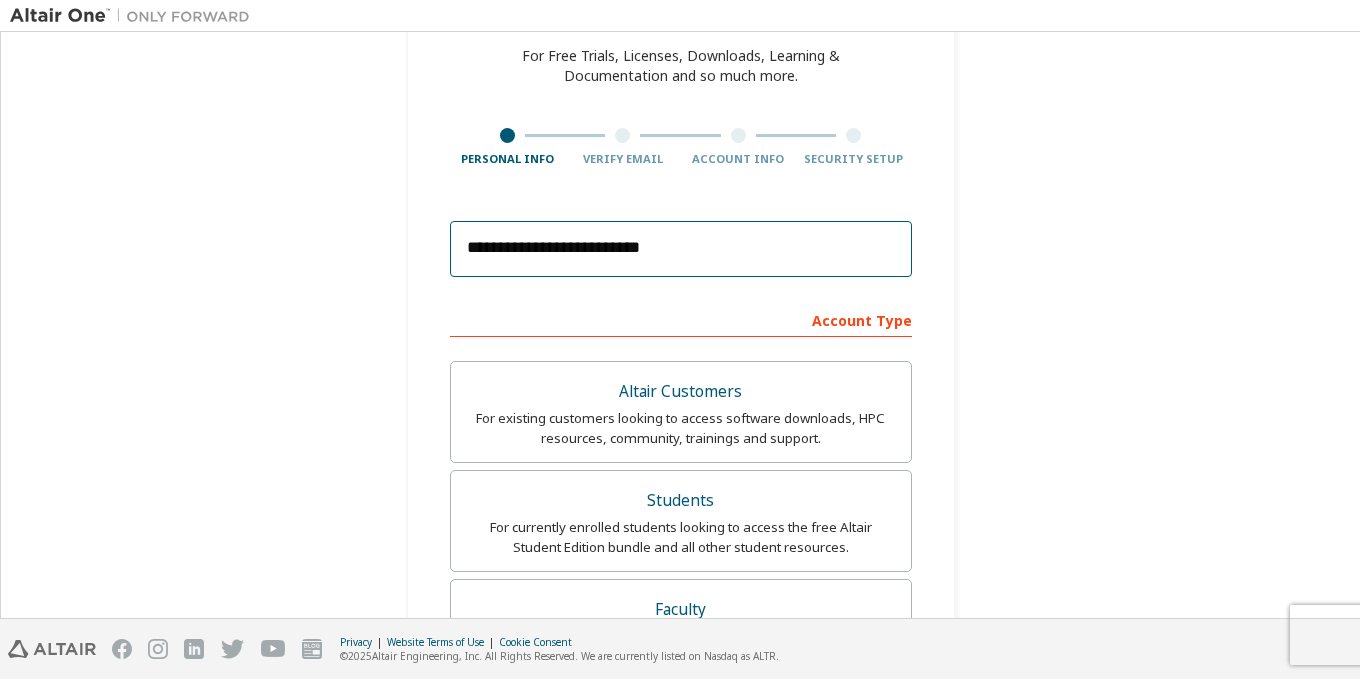 drag, startPoint x: 742, startPoint y: 245, endPoint x: 352, endPoint y: 253, distance: 390.08203 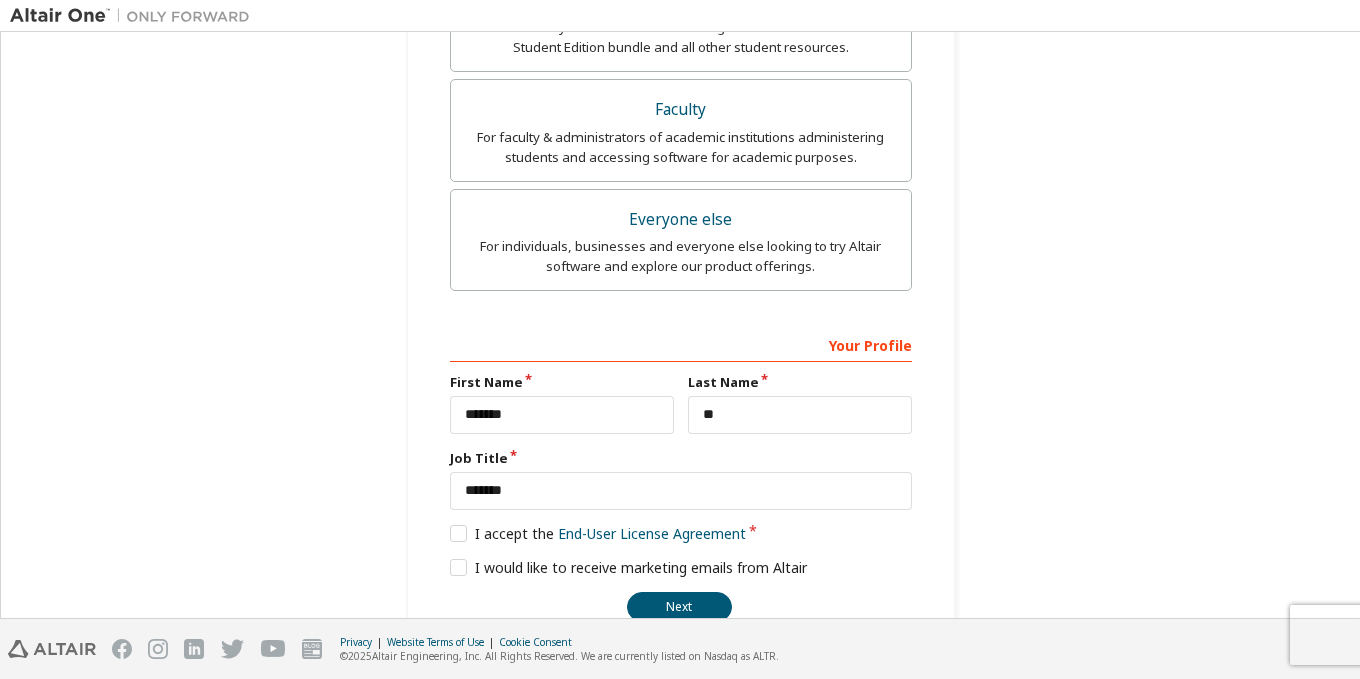 click on "**********" at bounding box center (680, 49) 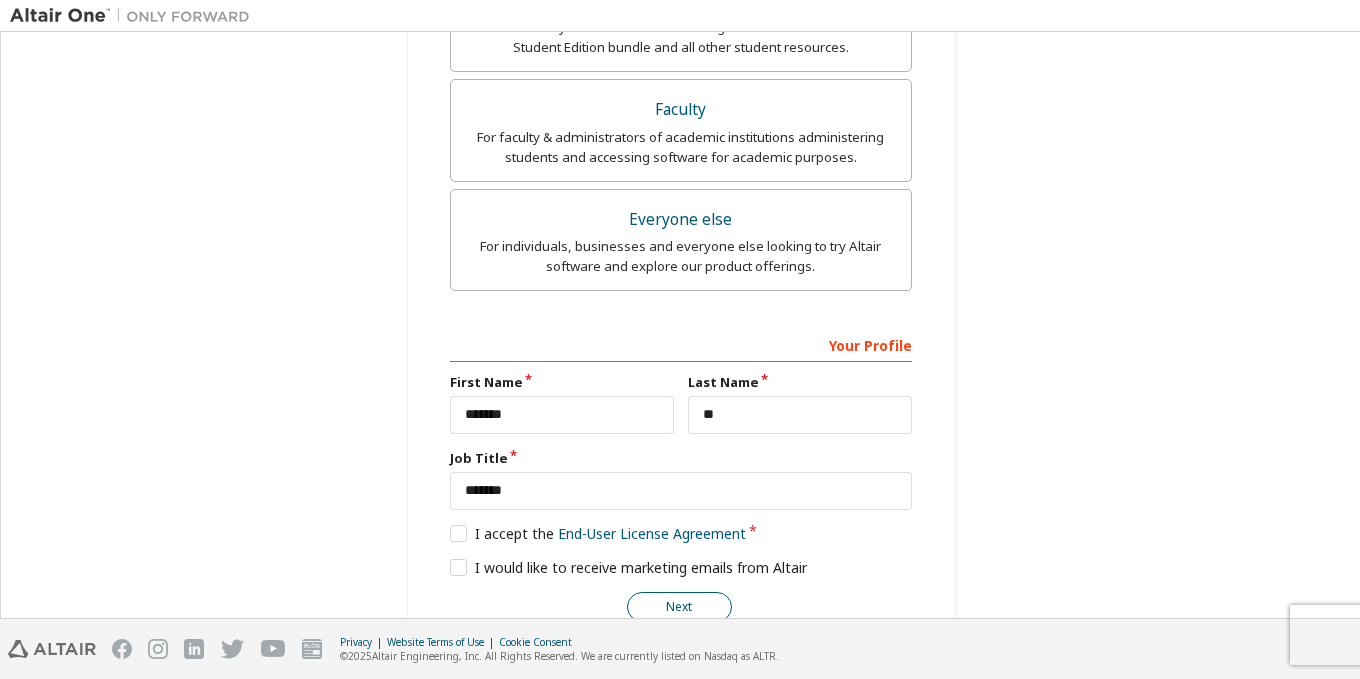 click on "Next" at bounding box center (679, 607) 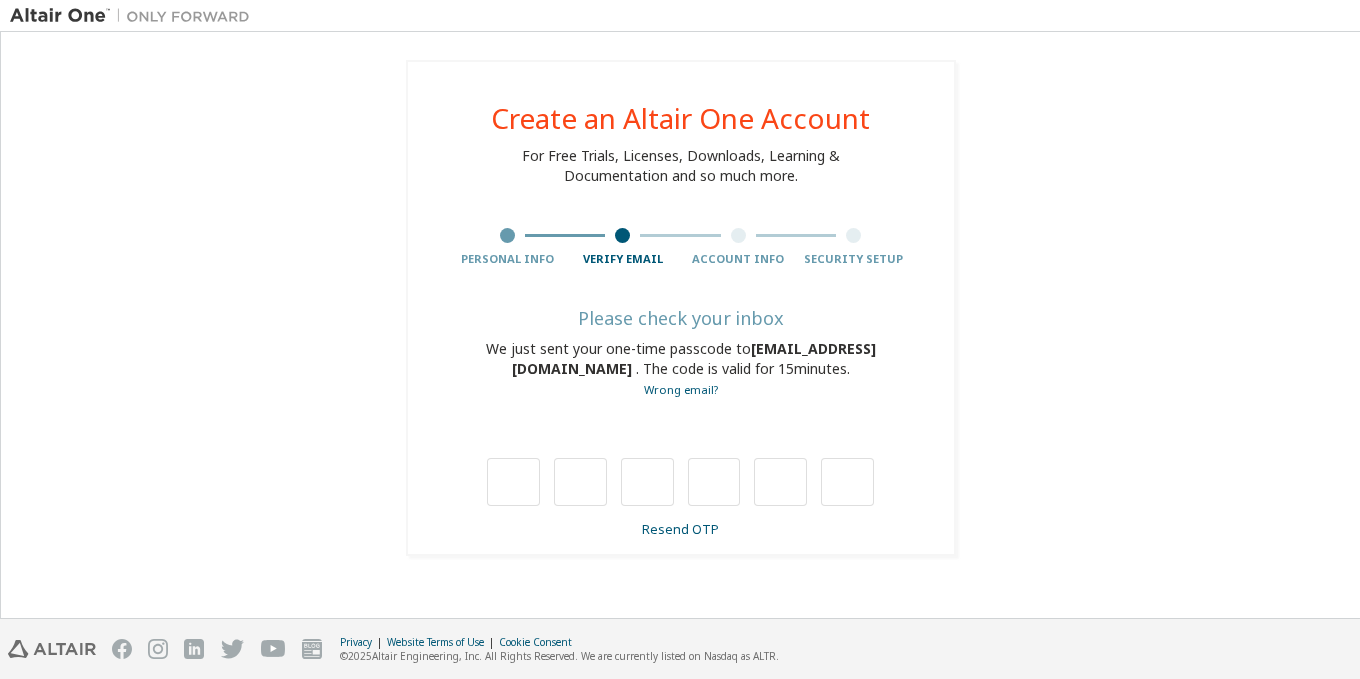 scroll, scrollTop: 0, scrollLeft: 0, axis: both 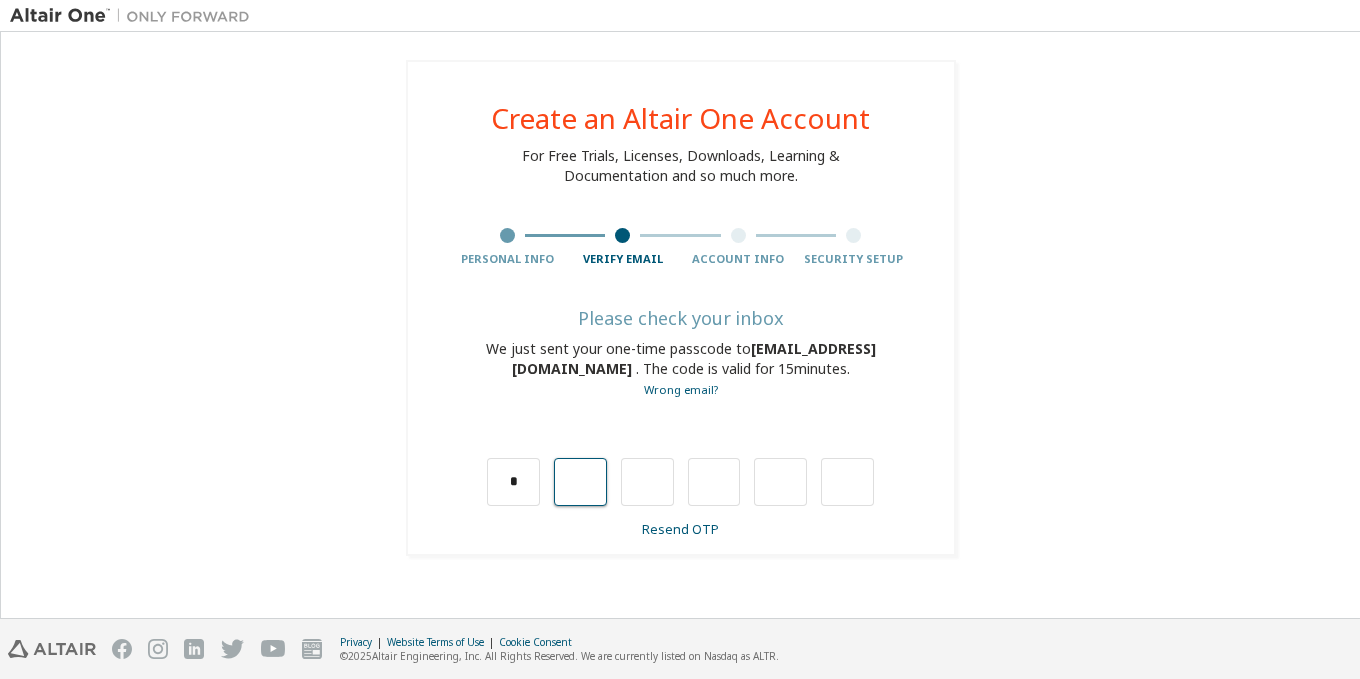 type on "*" 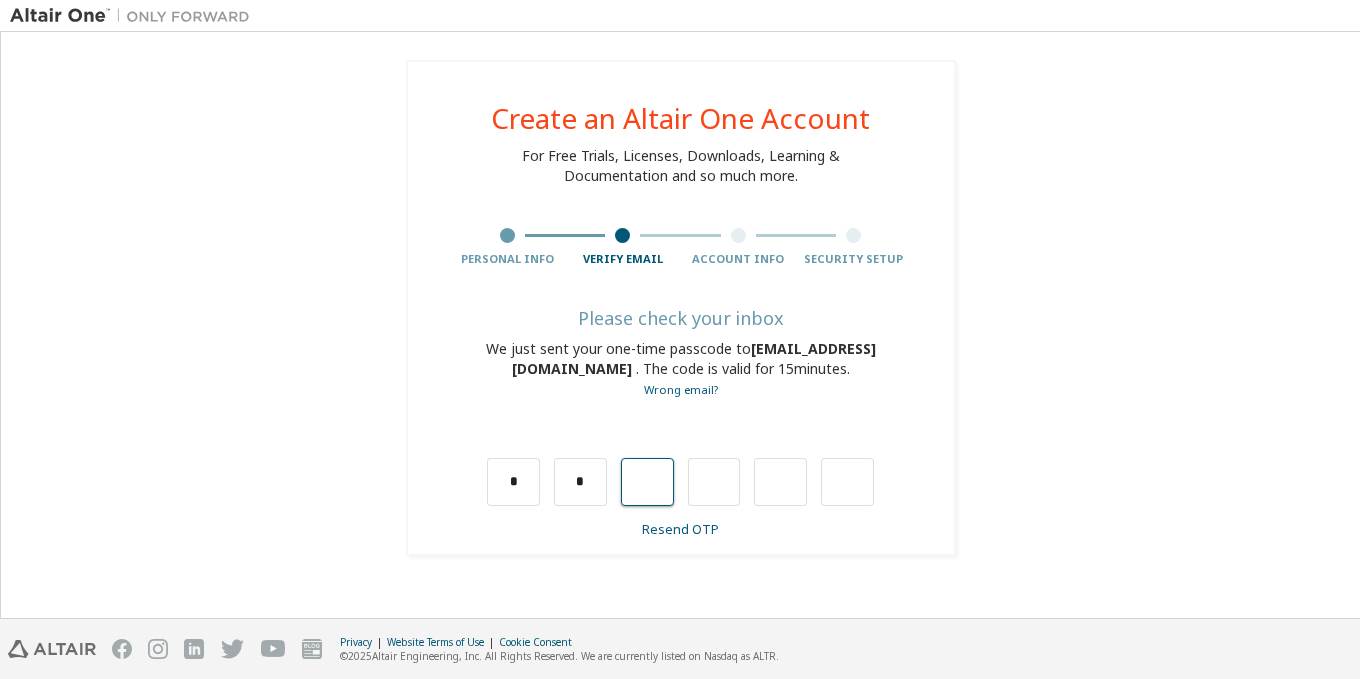type on "*" 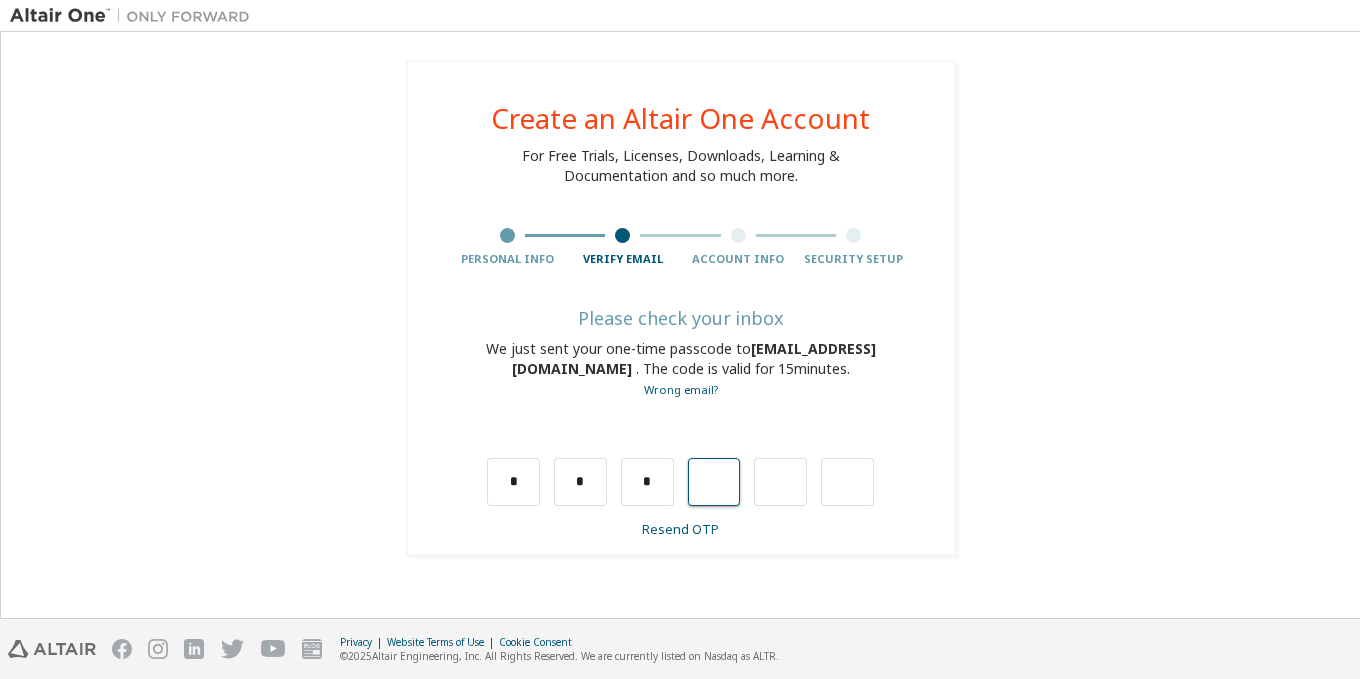 type on "*" 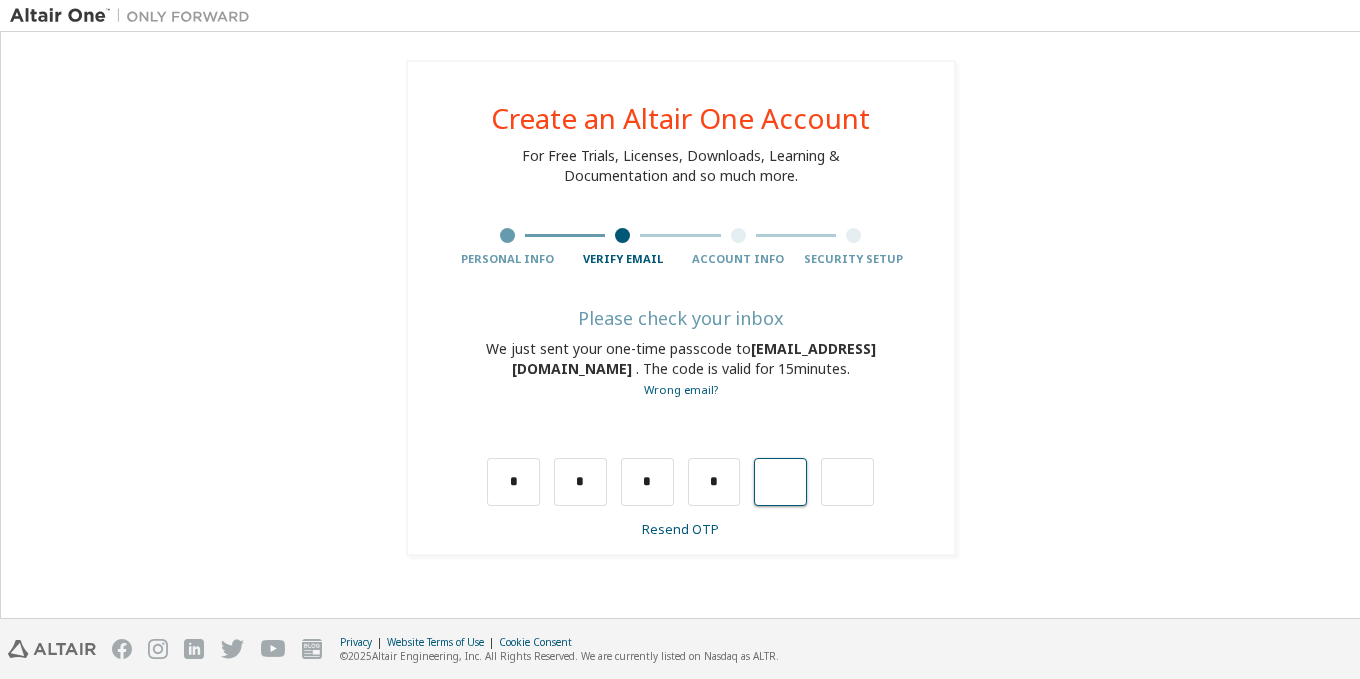 type on "*" 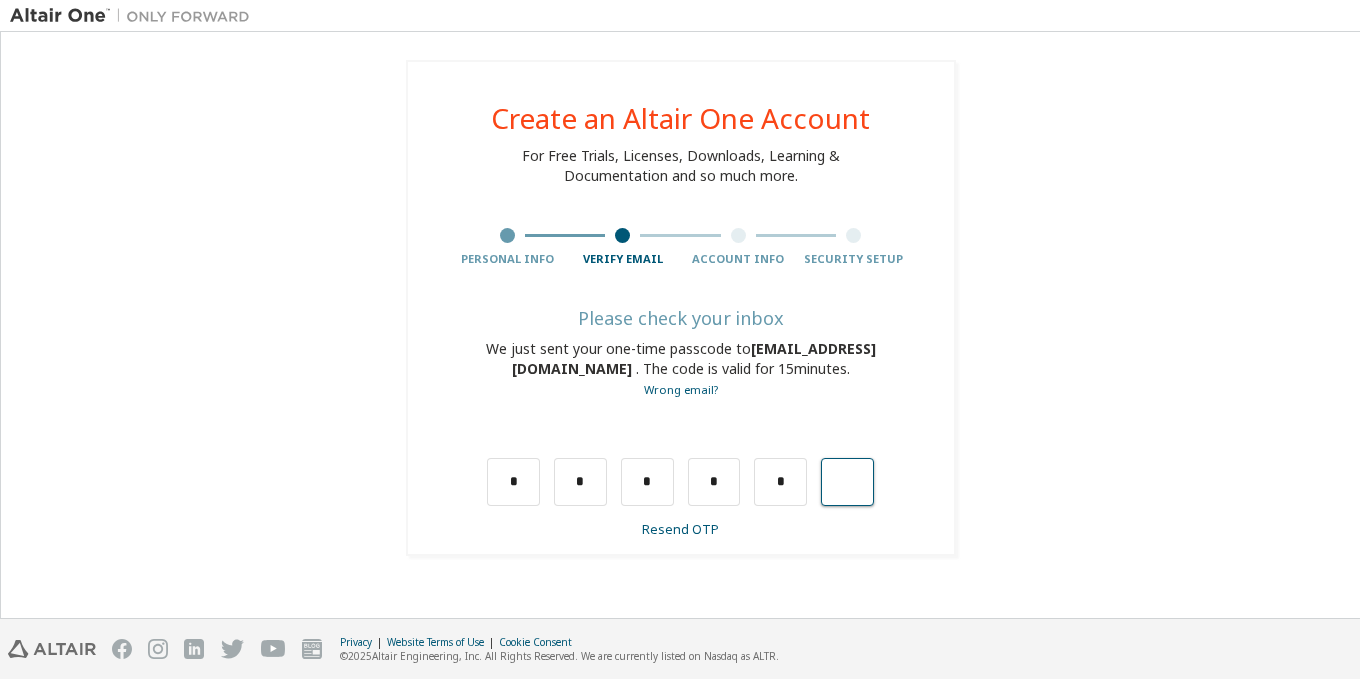 type on "*" 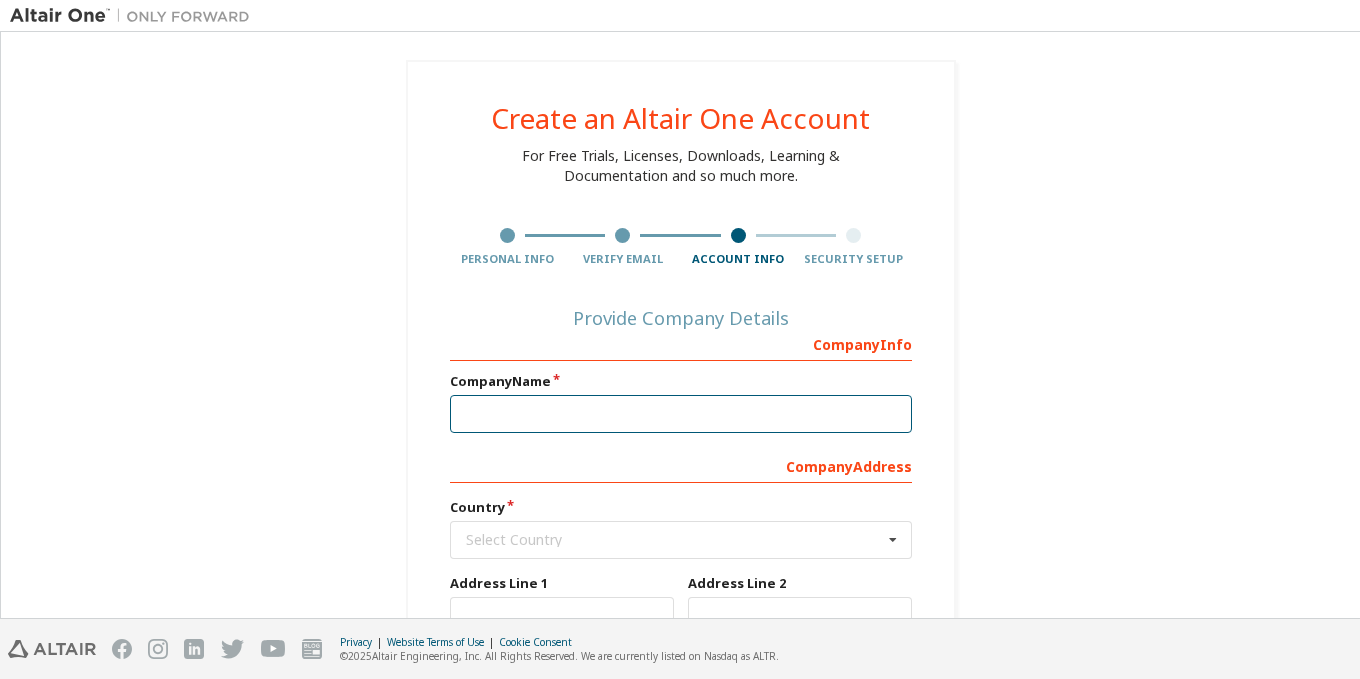 click at bounding box center (681, 414) 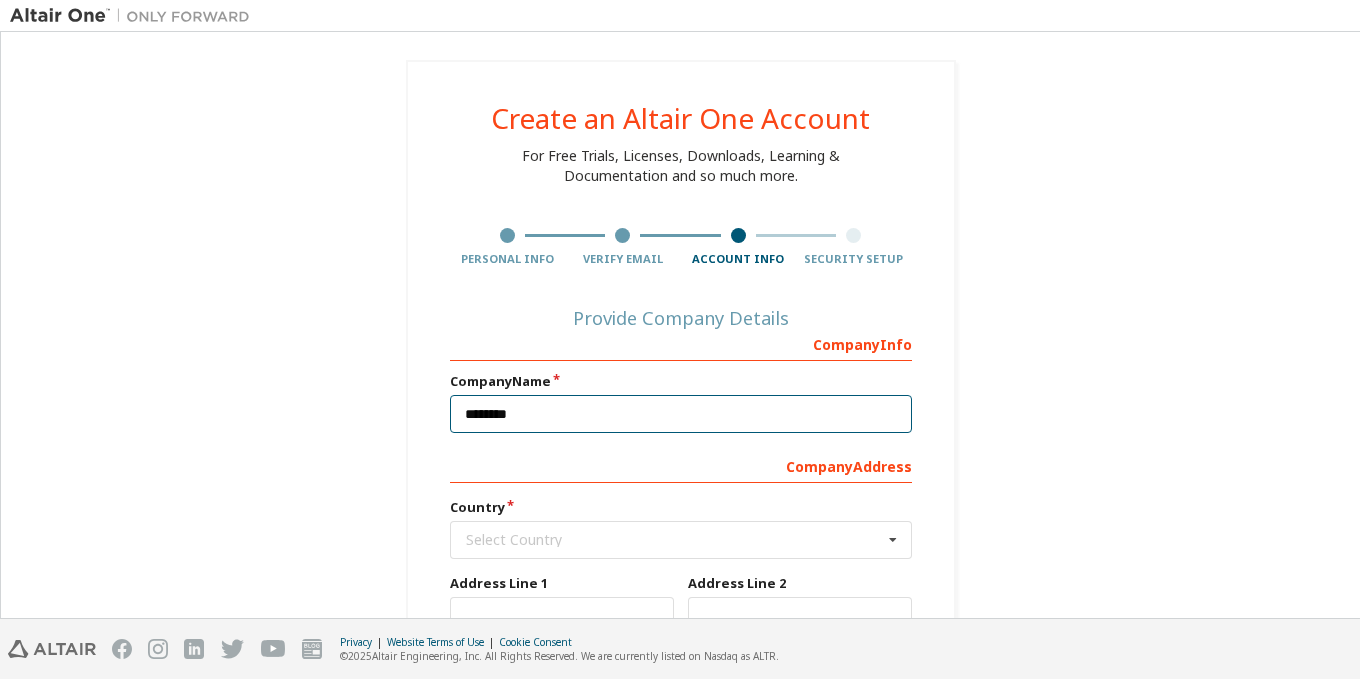 scroll, scrollTop: 300, scrollLeft: 0, axis: vertical 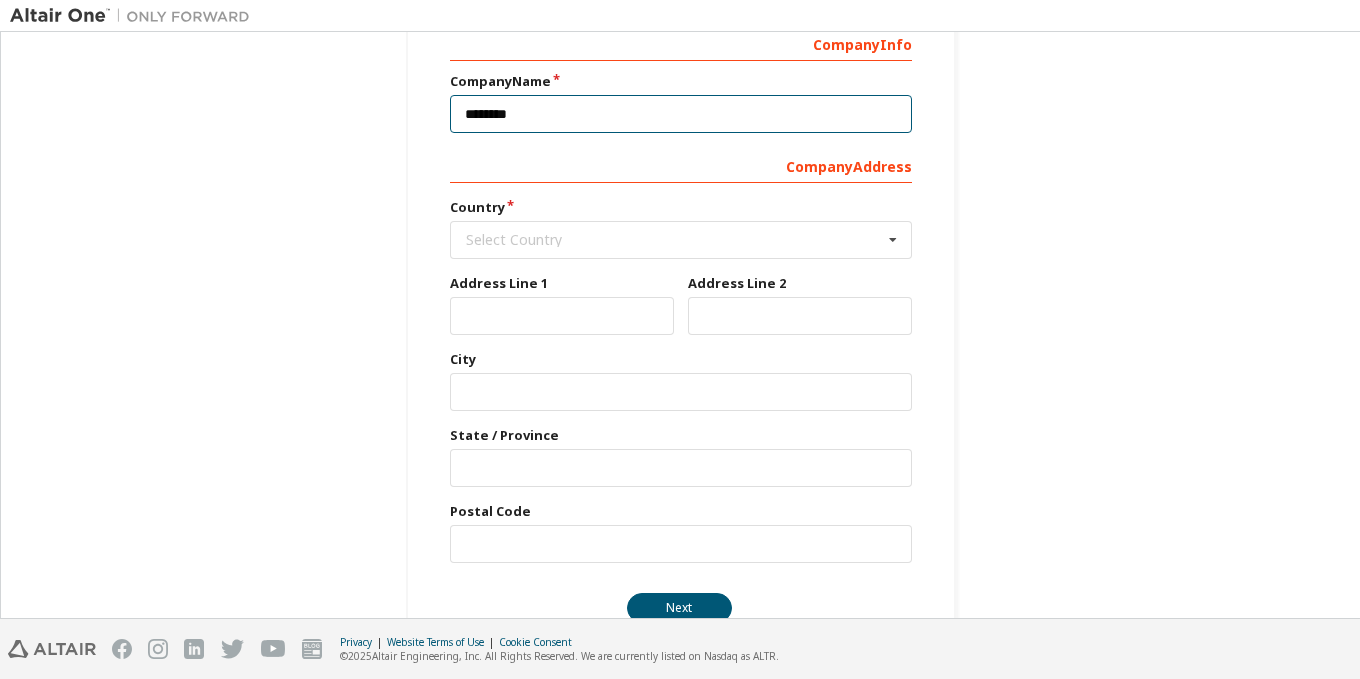 type on "********" 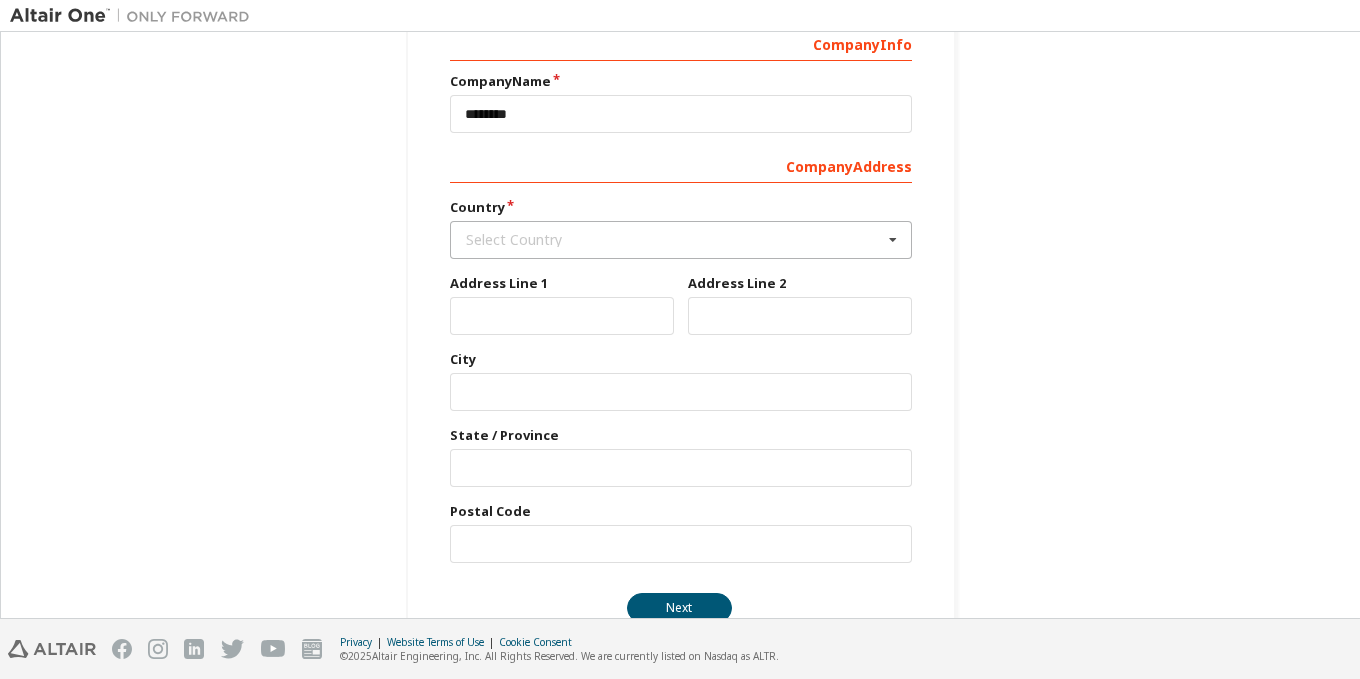 drag, startPoint x: 612, startPoint y: 265, endPoint x: 630, endPoint y: 239, distance: 31.622776 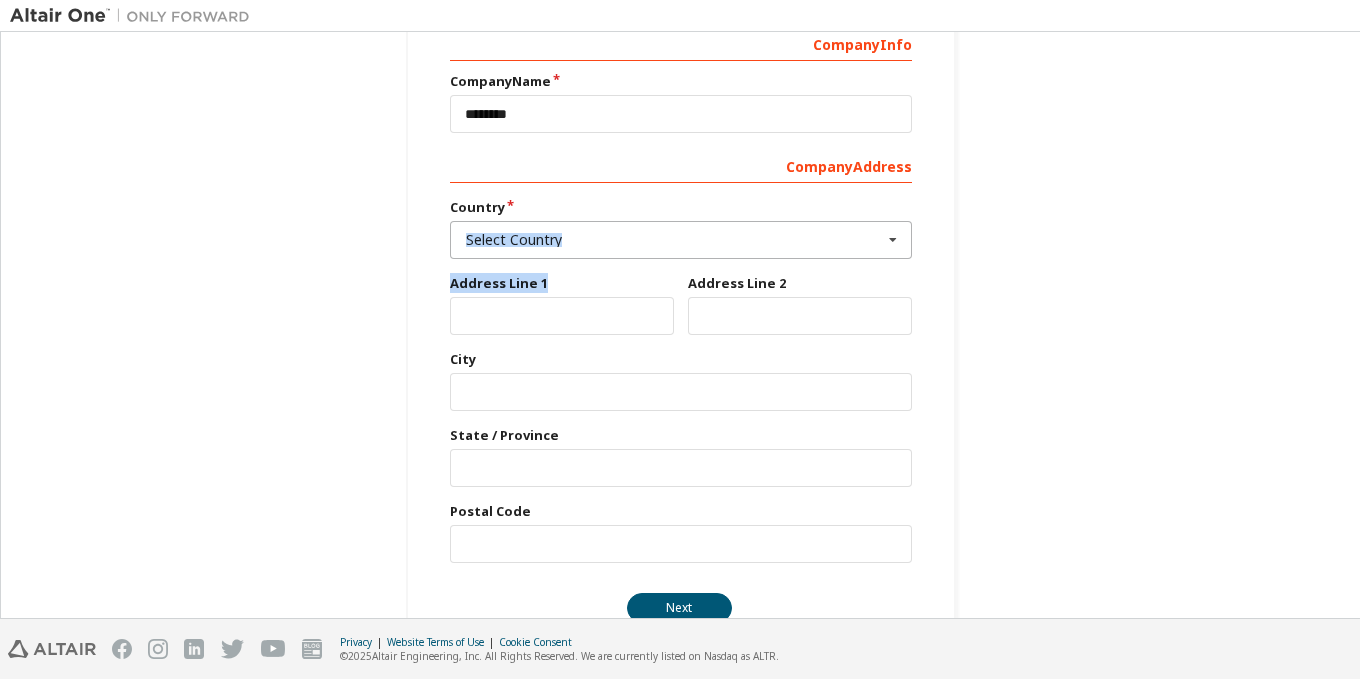 click on "Select Country" at bounding box center (674, 240) 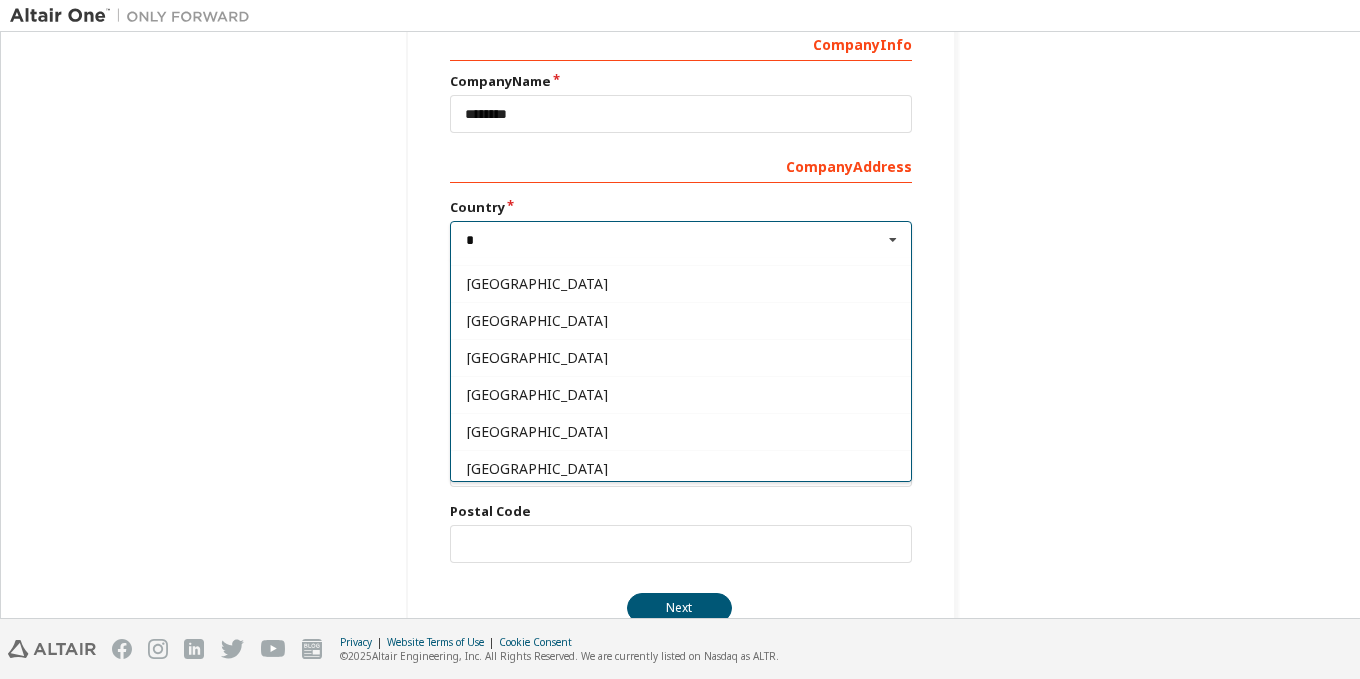 scroll, scrollTop: 0, scrollLeft: 0, axis: both 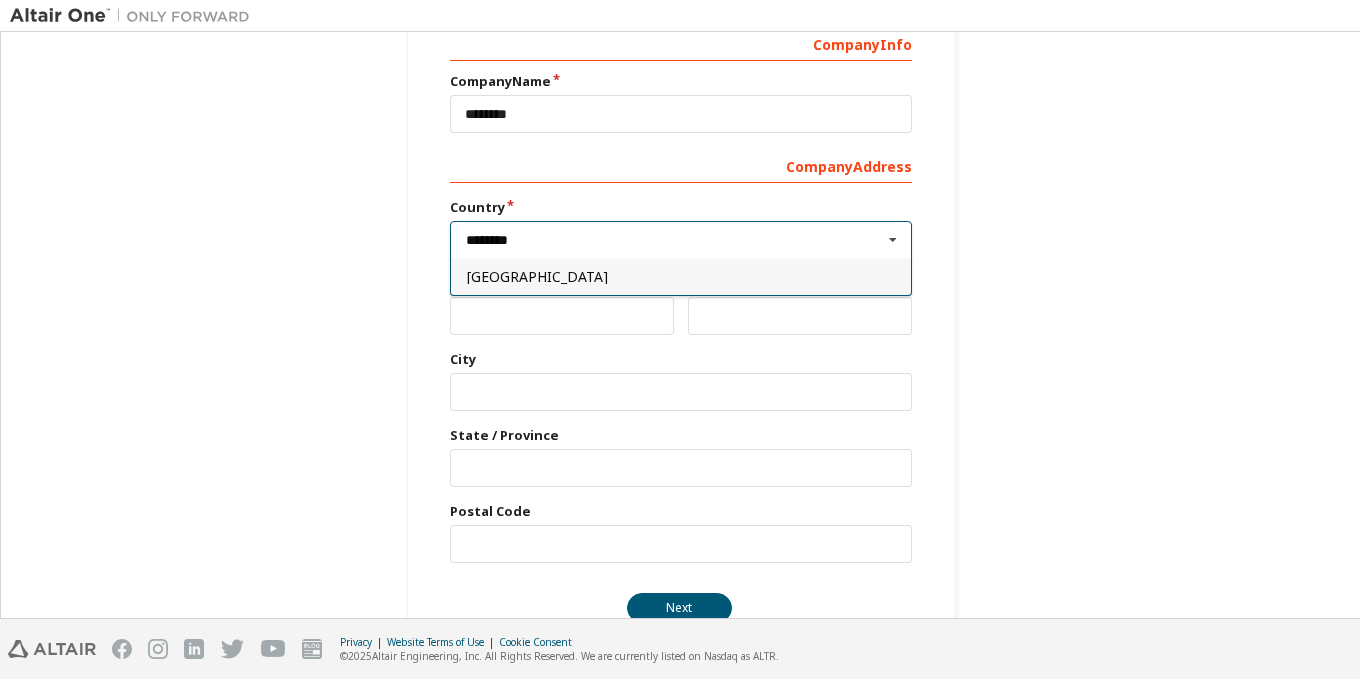 type on "*********" 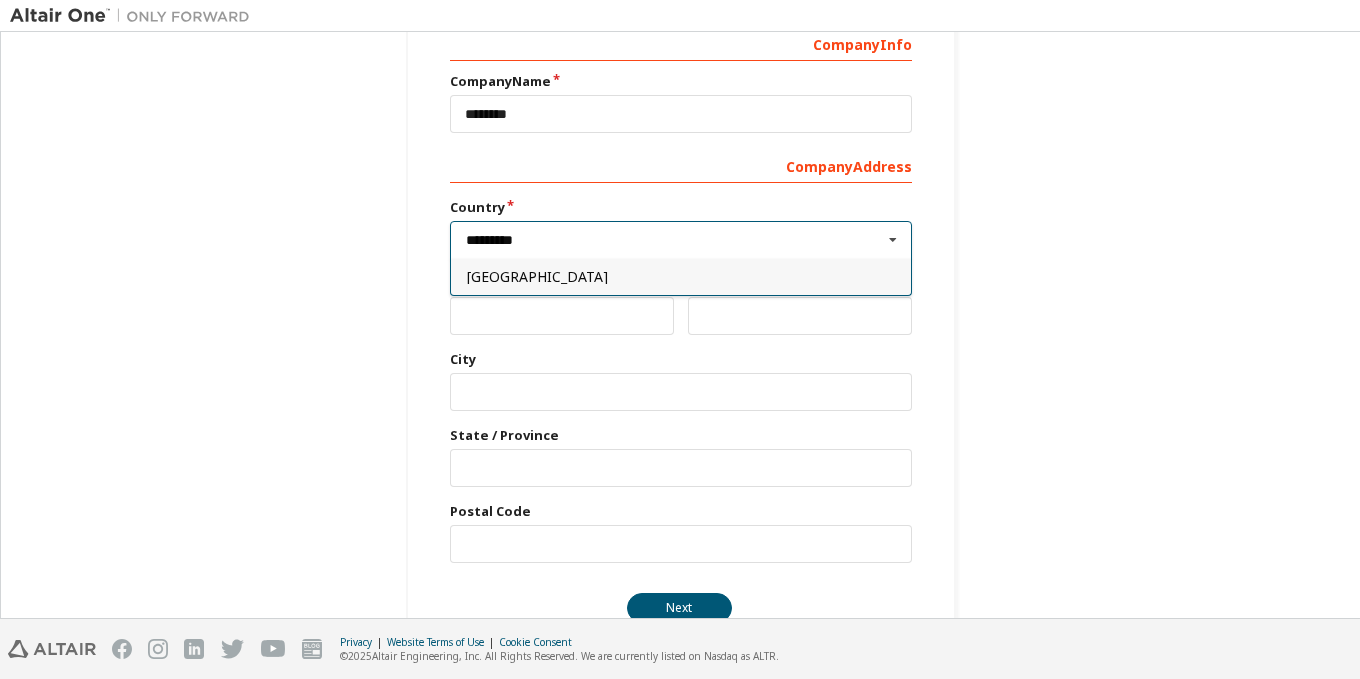 type on "***" 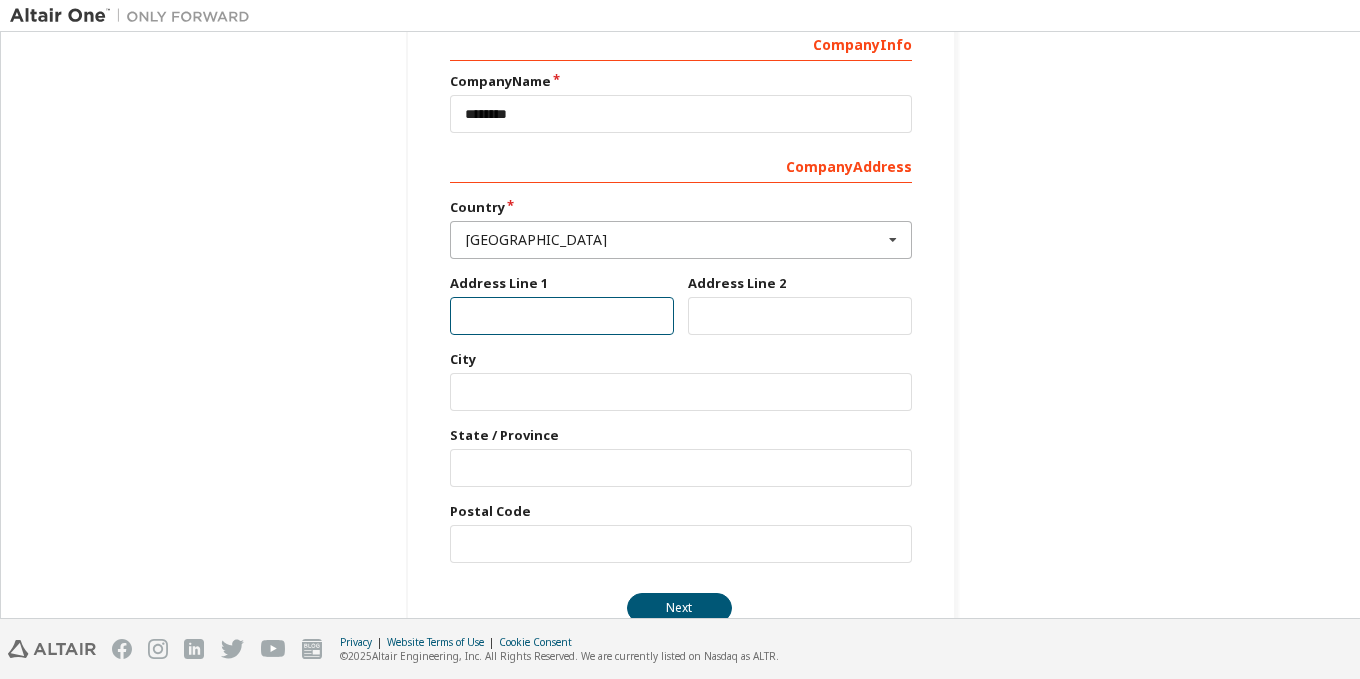 click at bounding box center [562, 316] 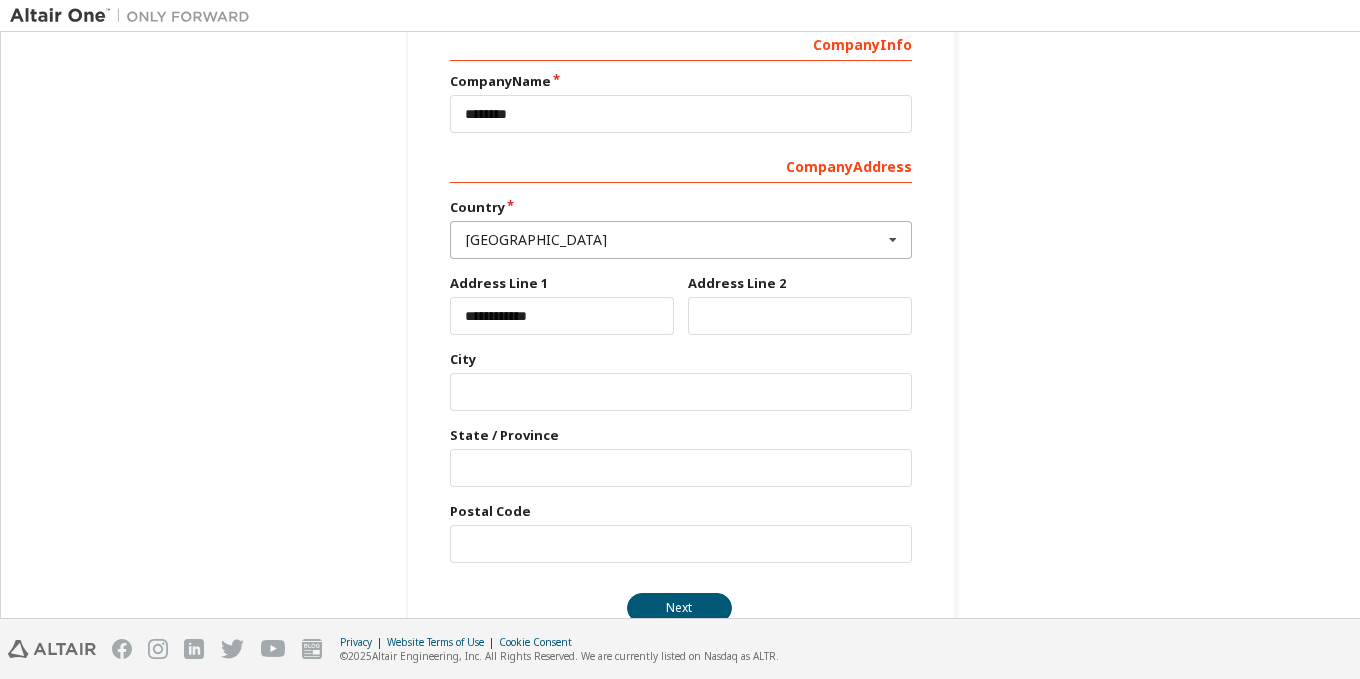 type on "***" 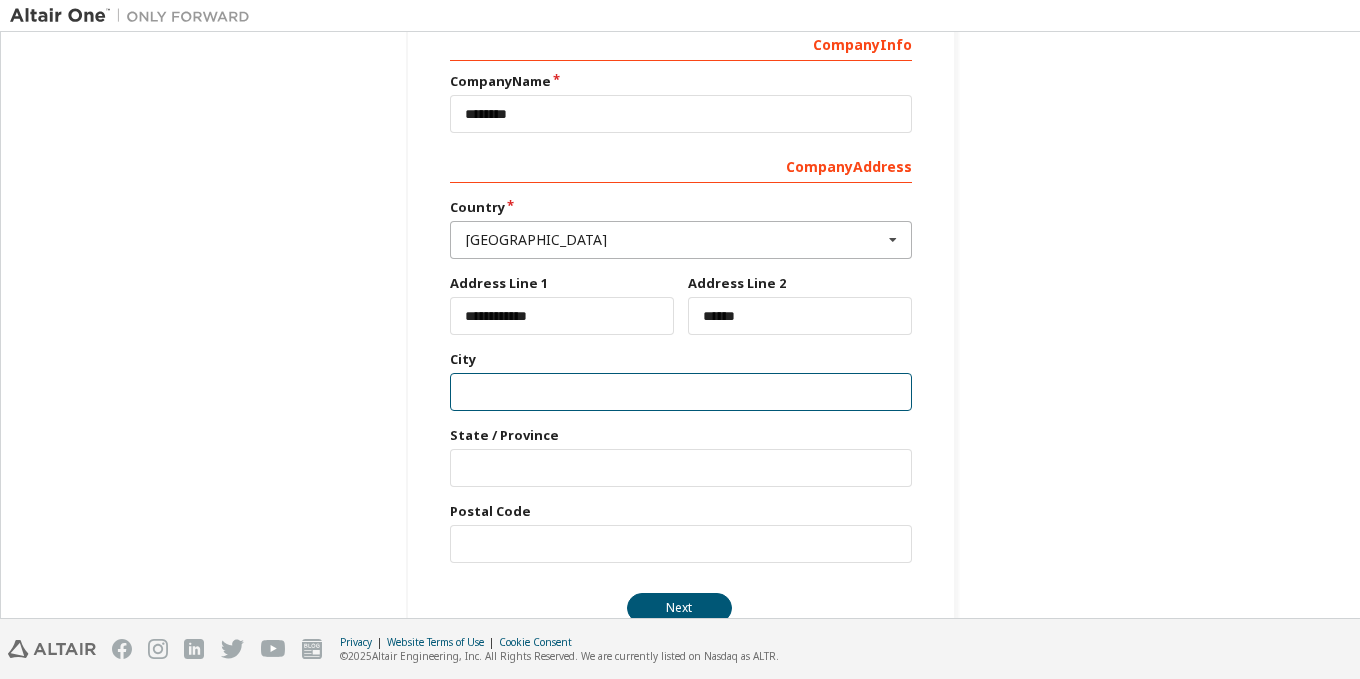type on "******" 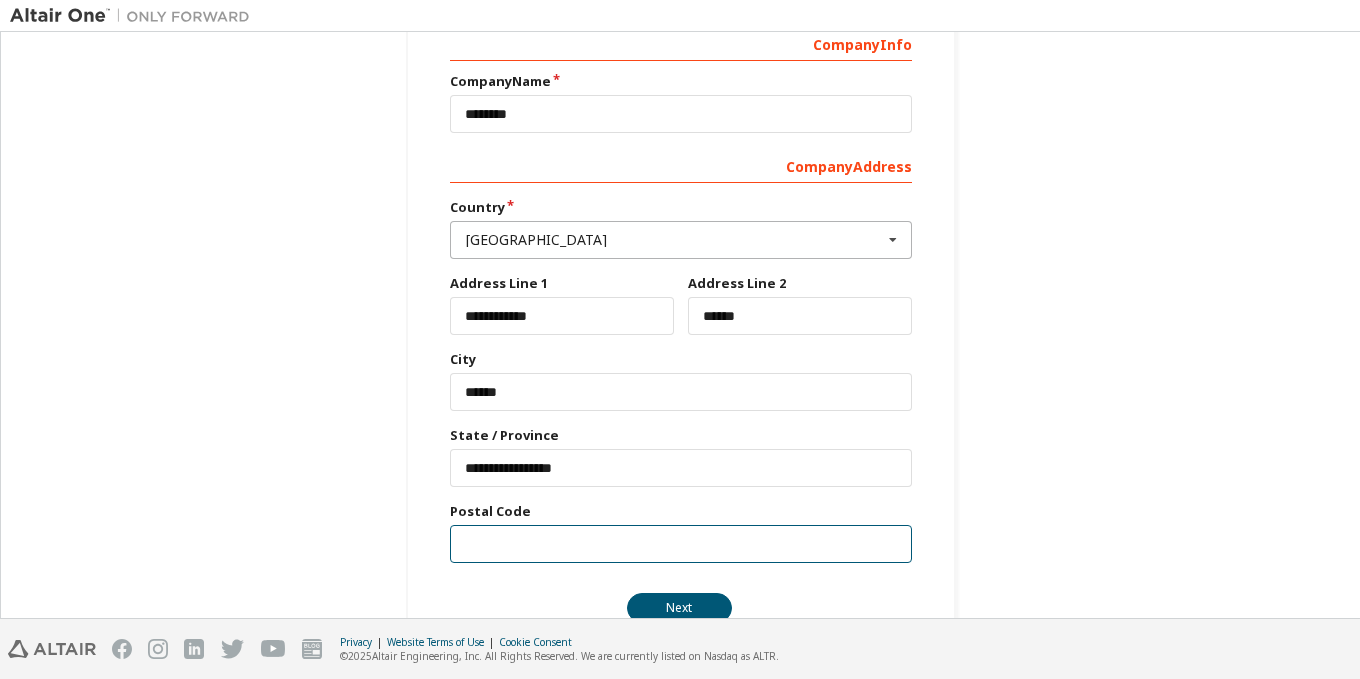 type on "*****" 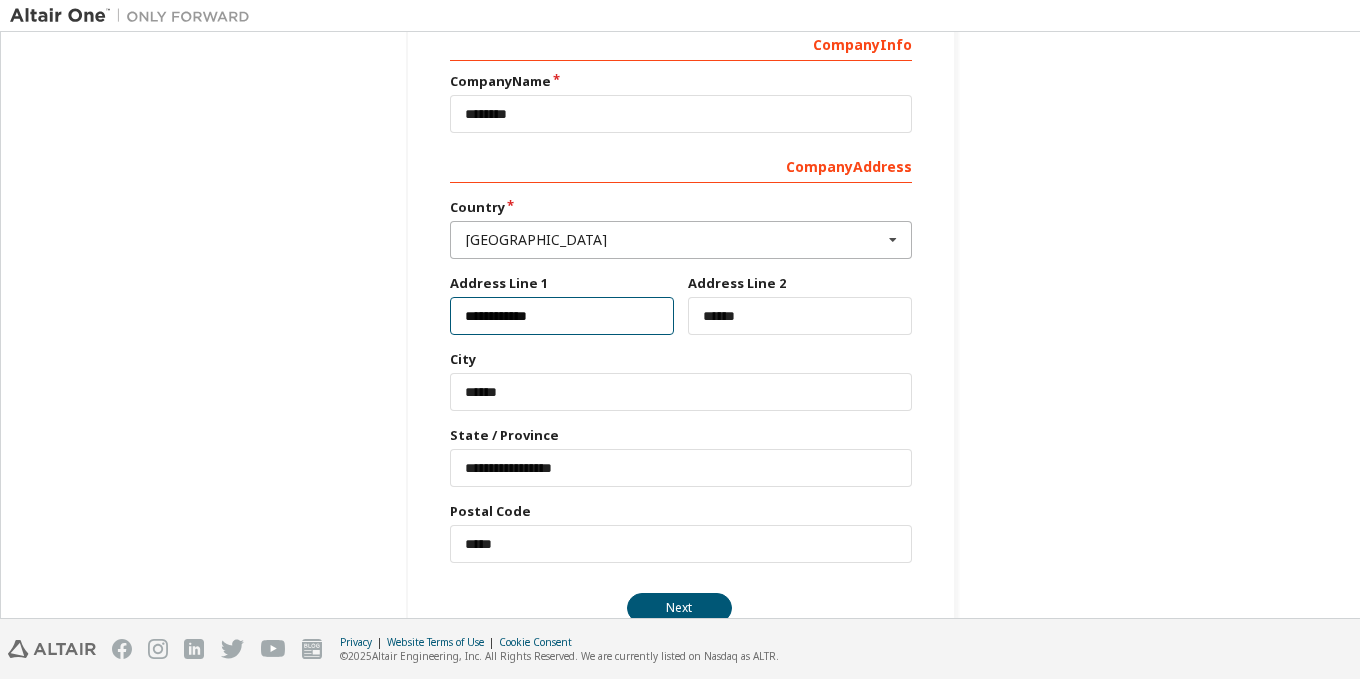 type on "***" 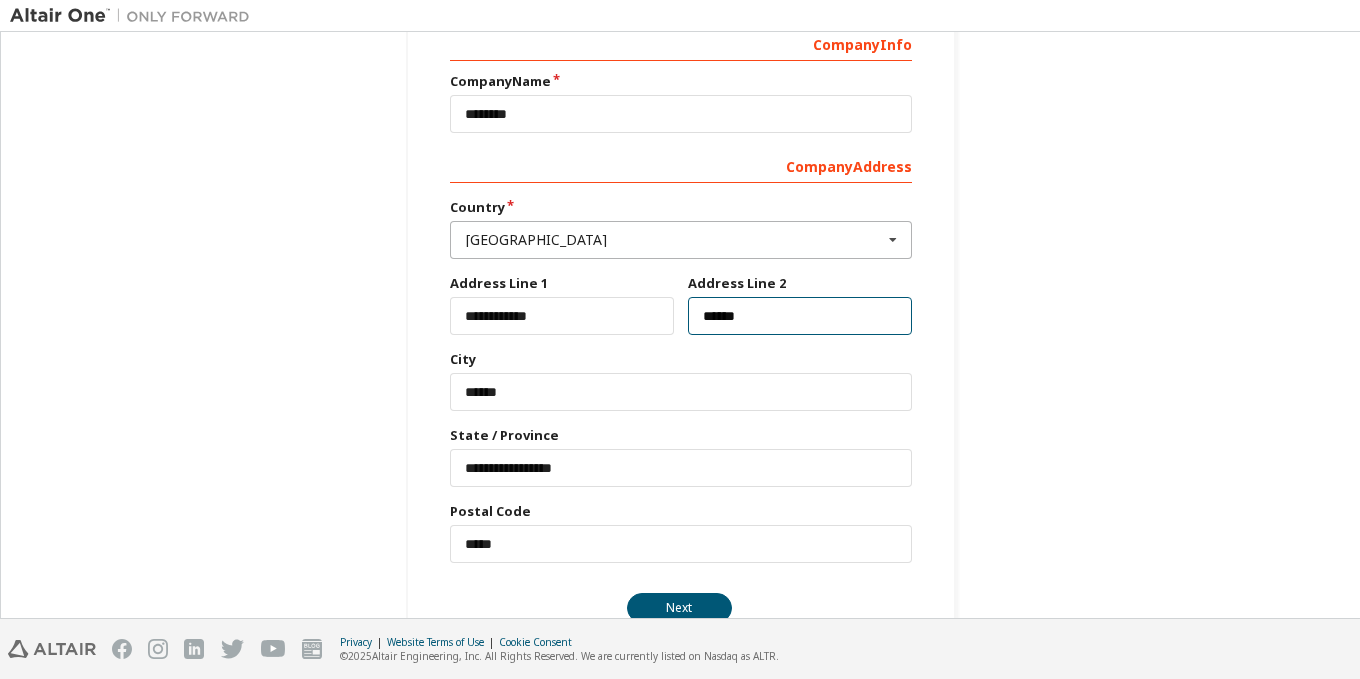 click on "******" at bounding box center [800, 316] 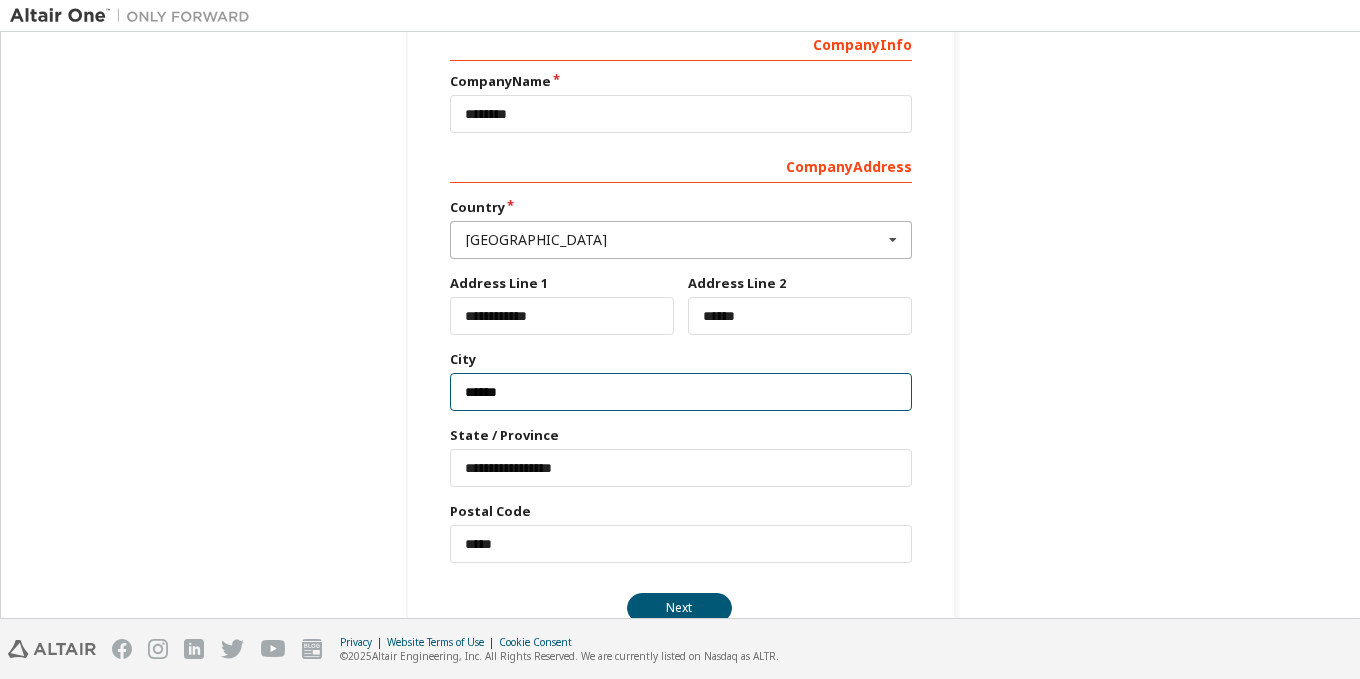 click on "******" at bounding box center (681, 392) 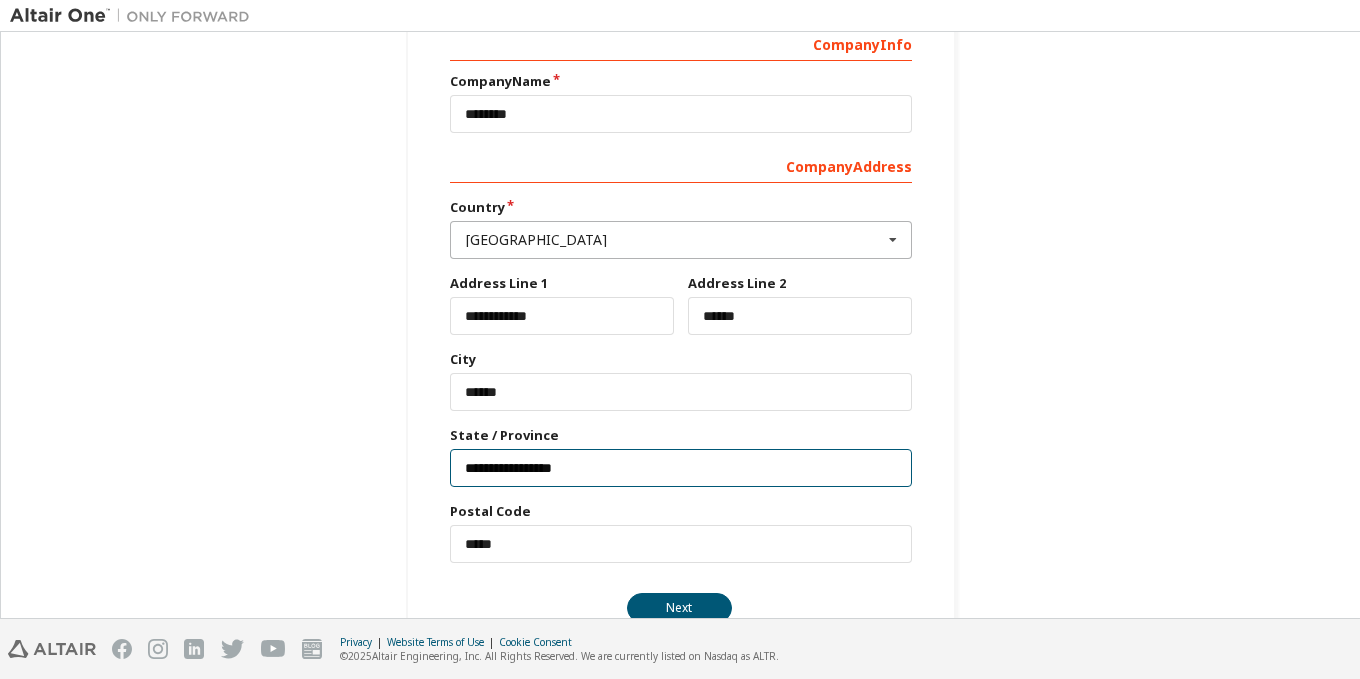 click on "**********" at bounding box center [681, 468] 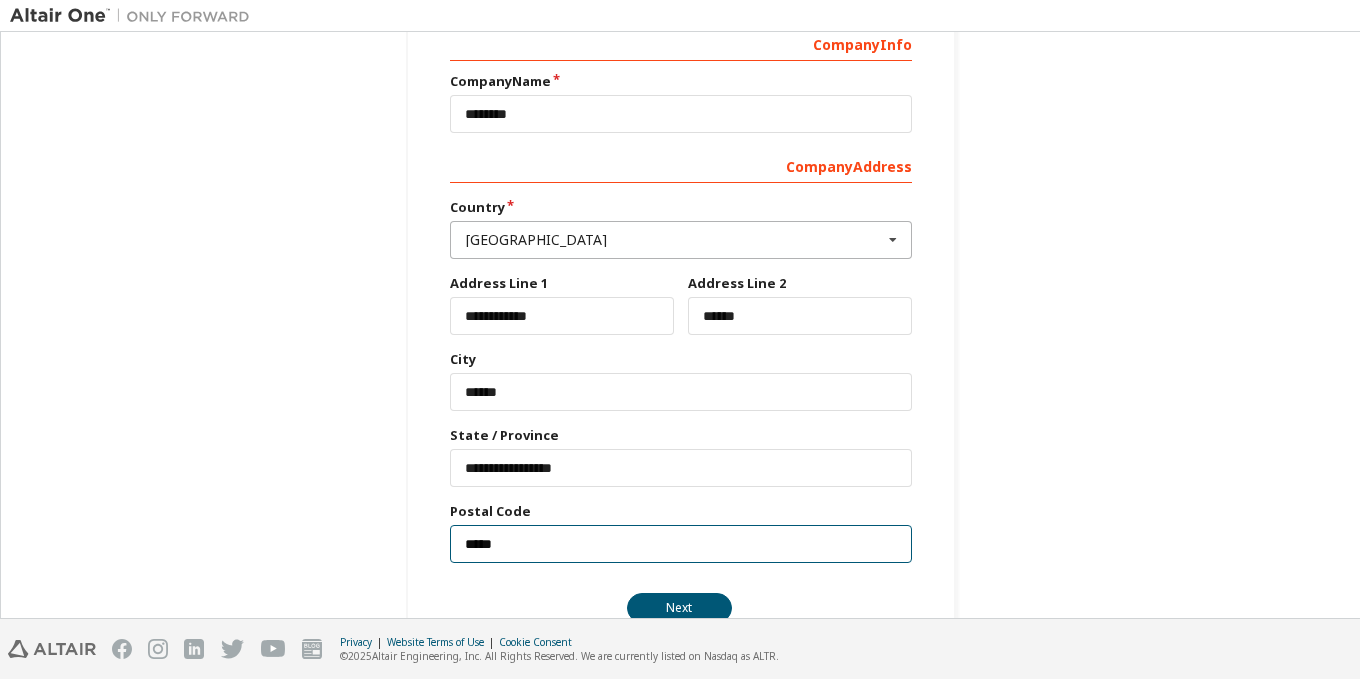 click on "*****" at bounding box center (681, 544) 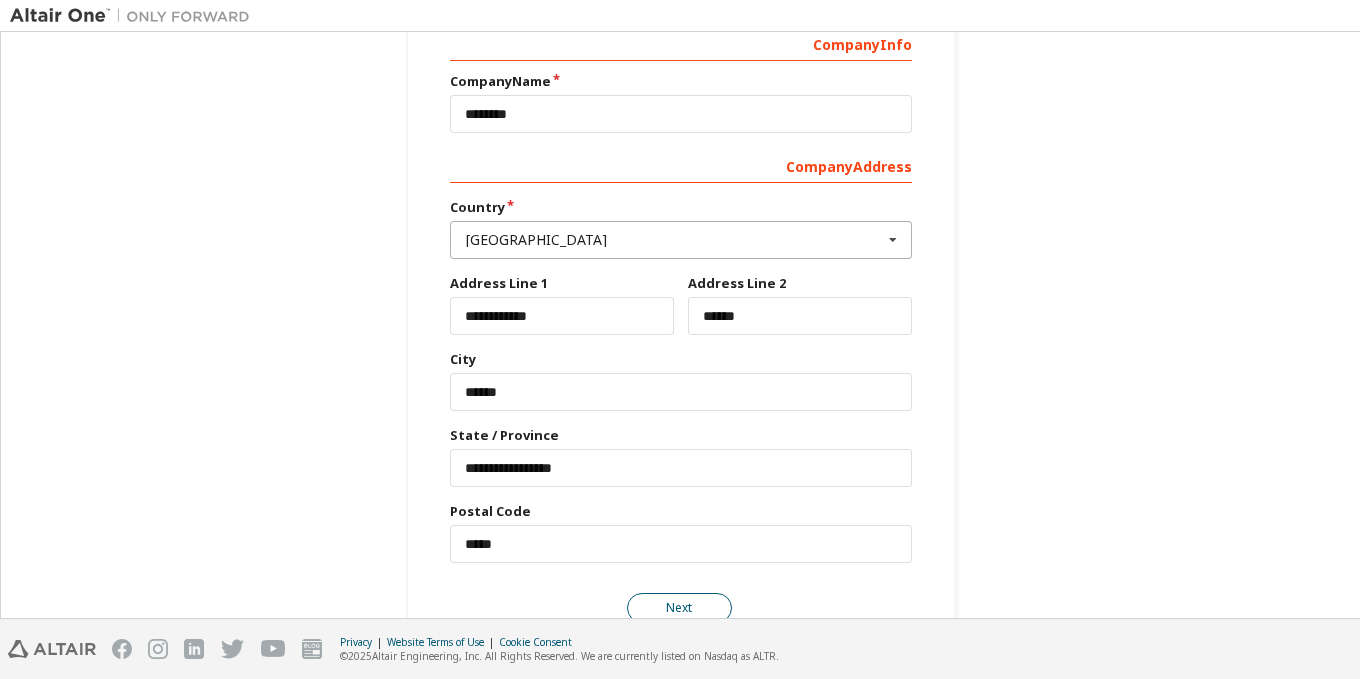 click on "Next" at bounding box center (679, 608) 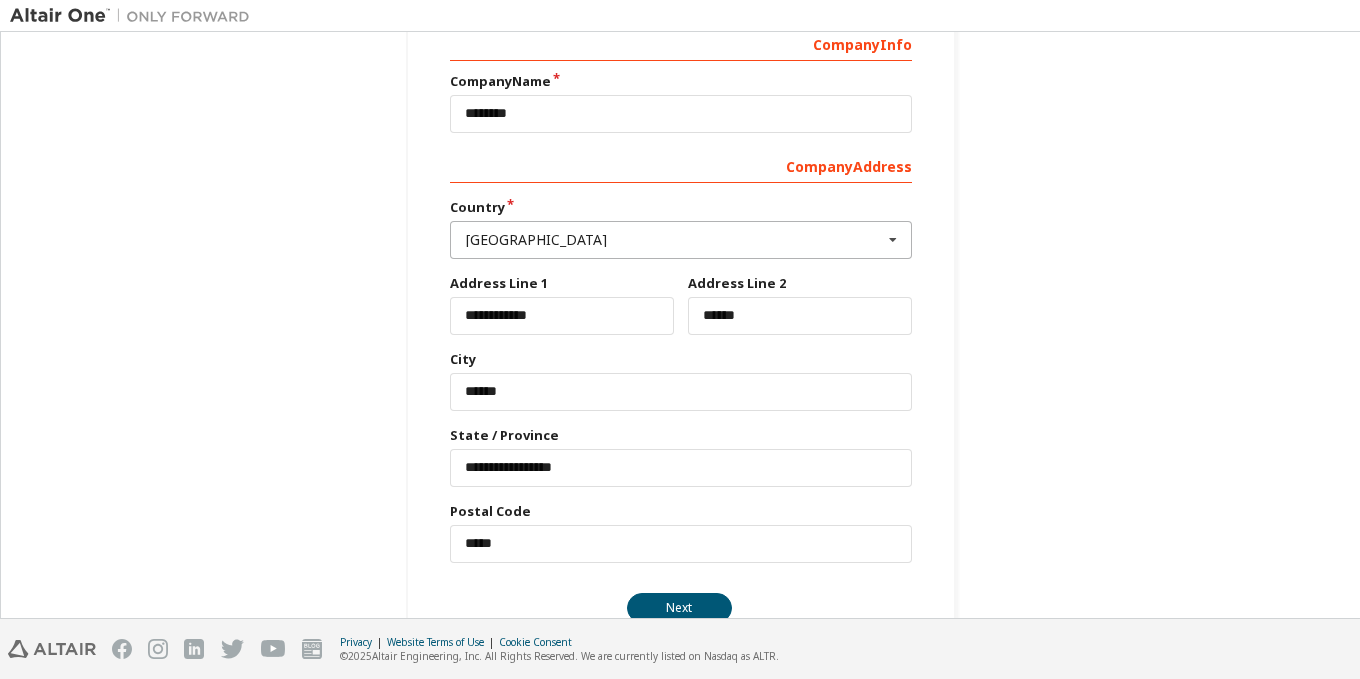 scroll, scrollTop: 0, scrollLeft: 0, axis: both 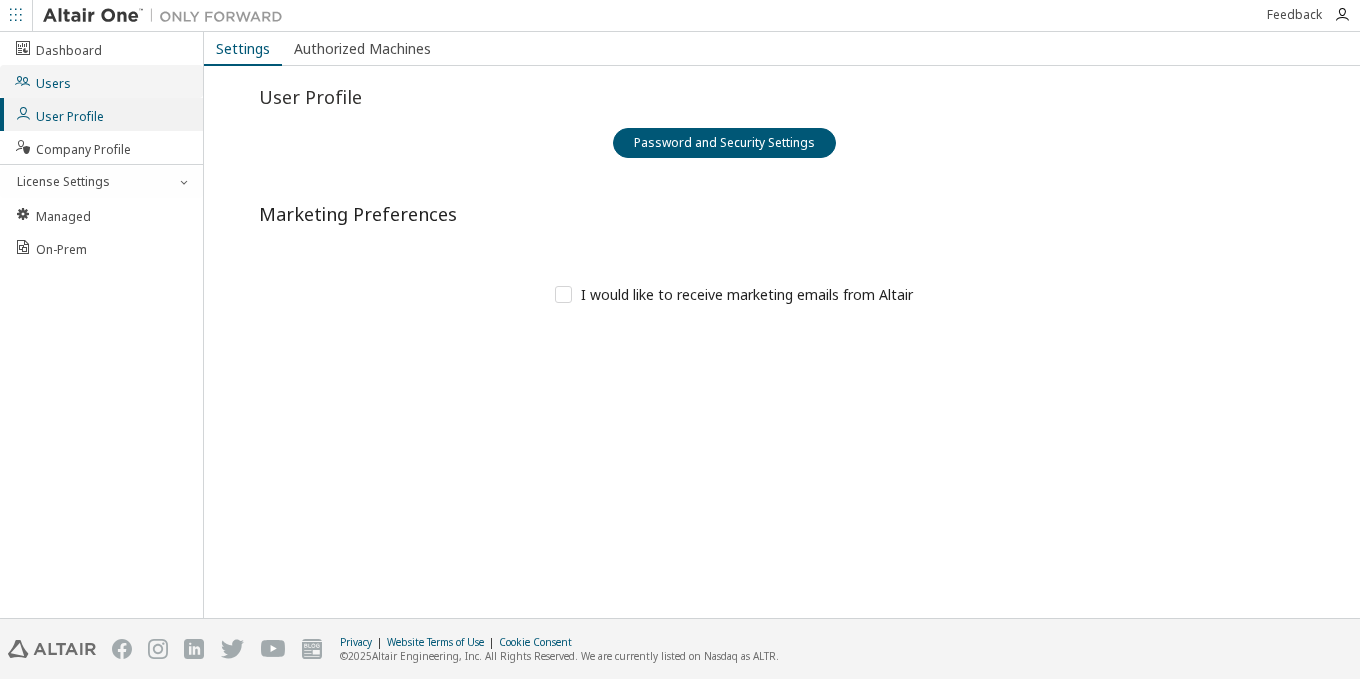 click on "Users" at bounding box center [101, 81] 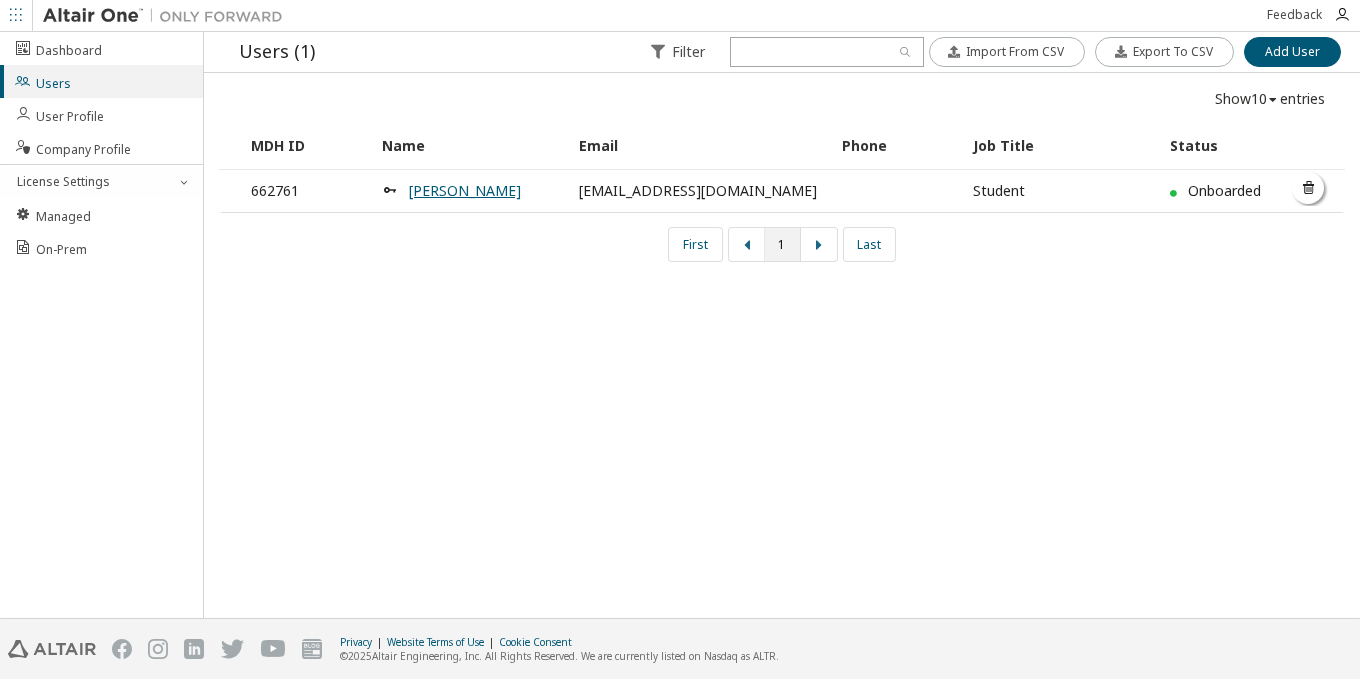 click on "[PERSON_NAME]" at bounding box center [465, 190] 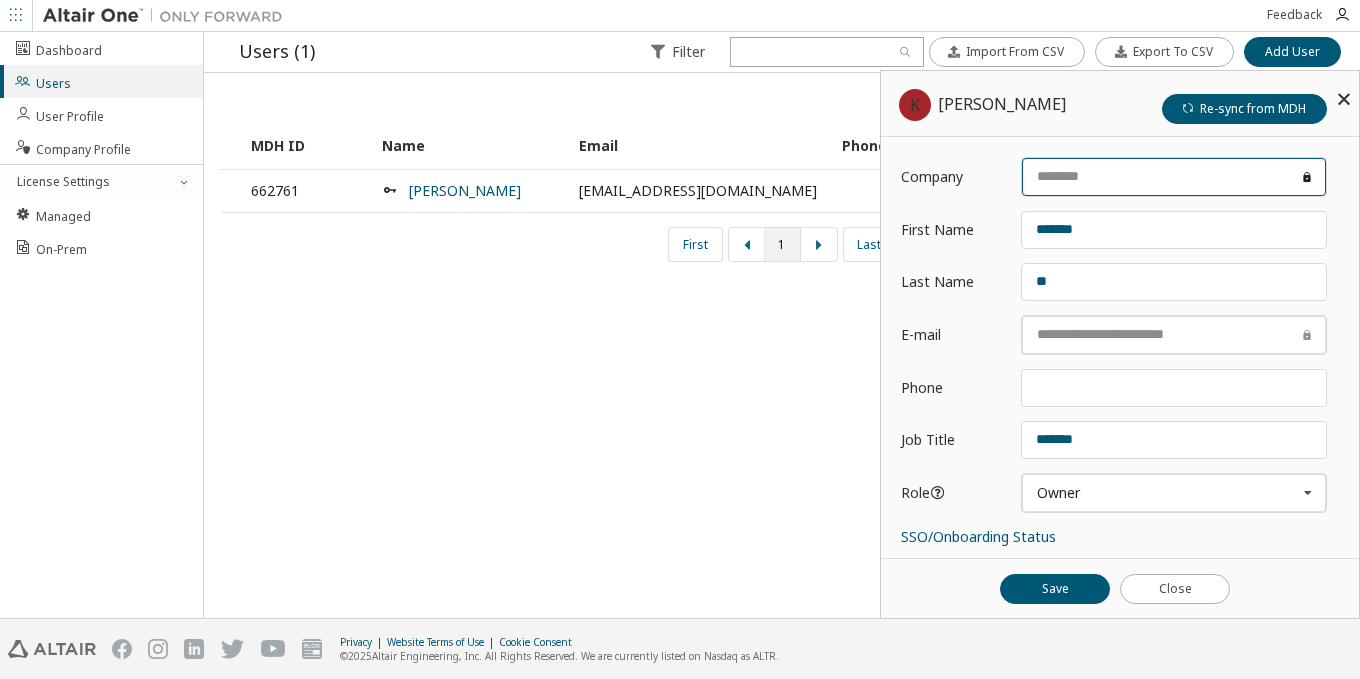 drag, startPoint x: 1180, startPoint y: 188, endPoint x: 1020, endPoint y: 191, distance: 160.02812 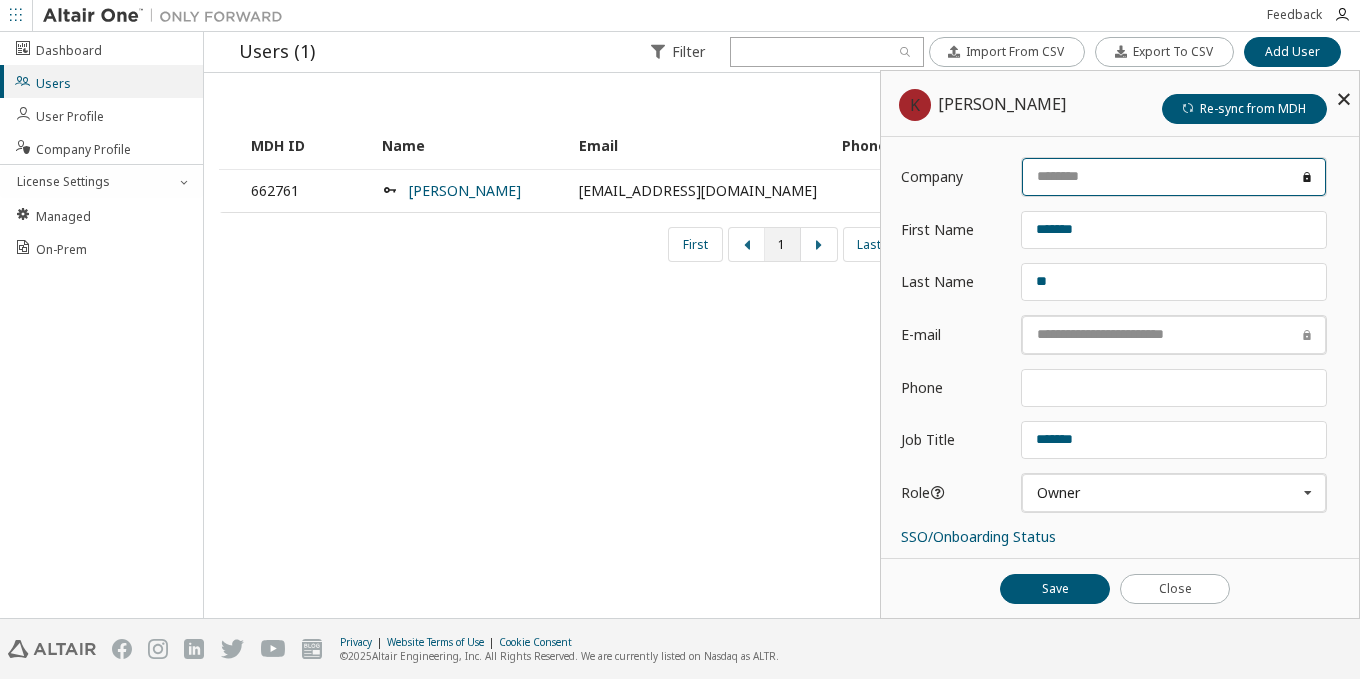 click on "Company" at bounding box center [1120, 177] 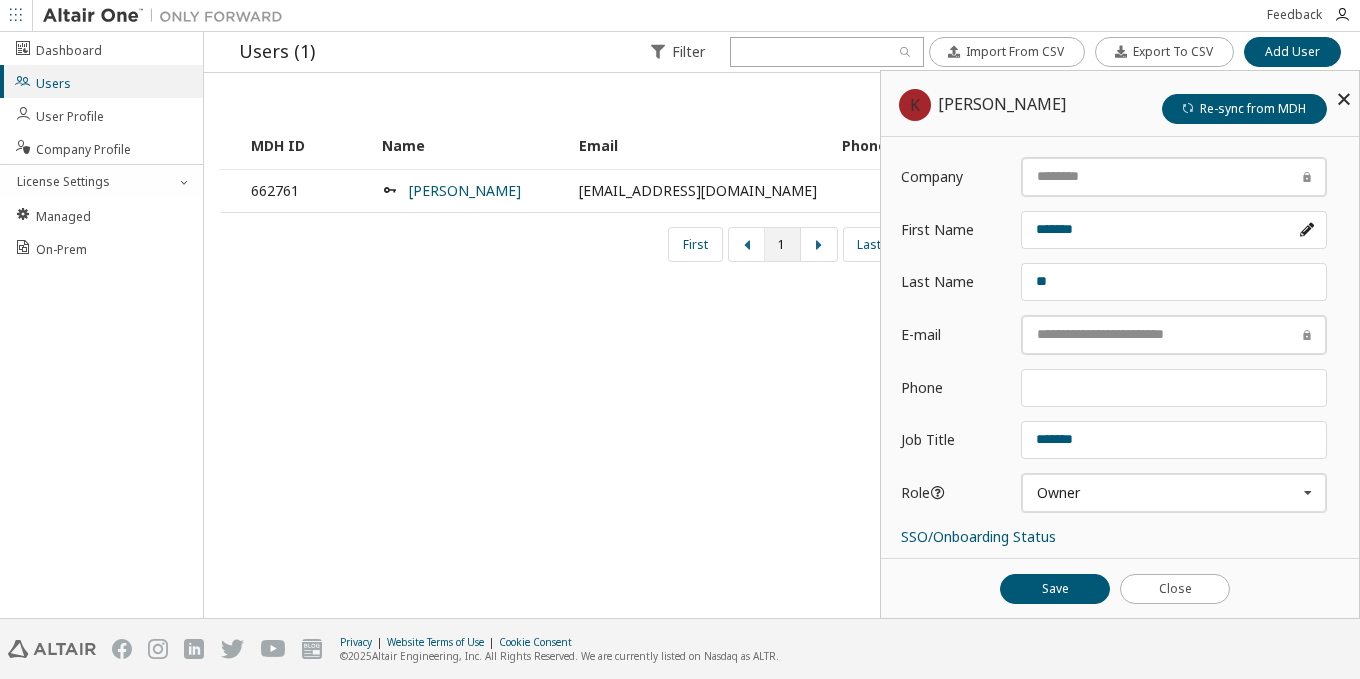 scroll, scrollTop: 1, scrollLeft: 0, axis: vertical 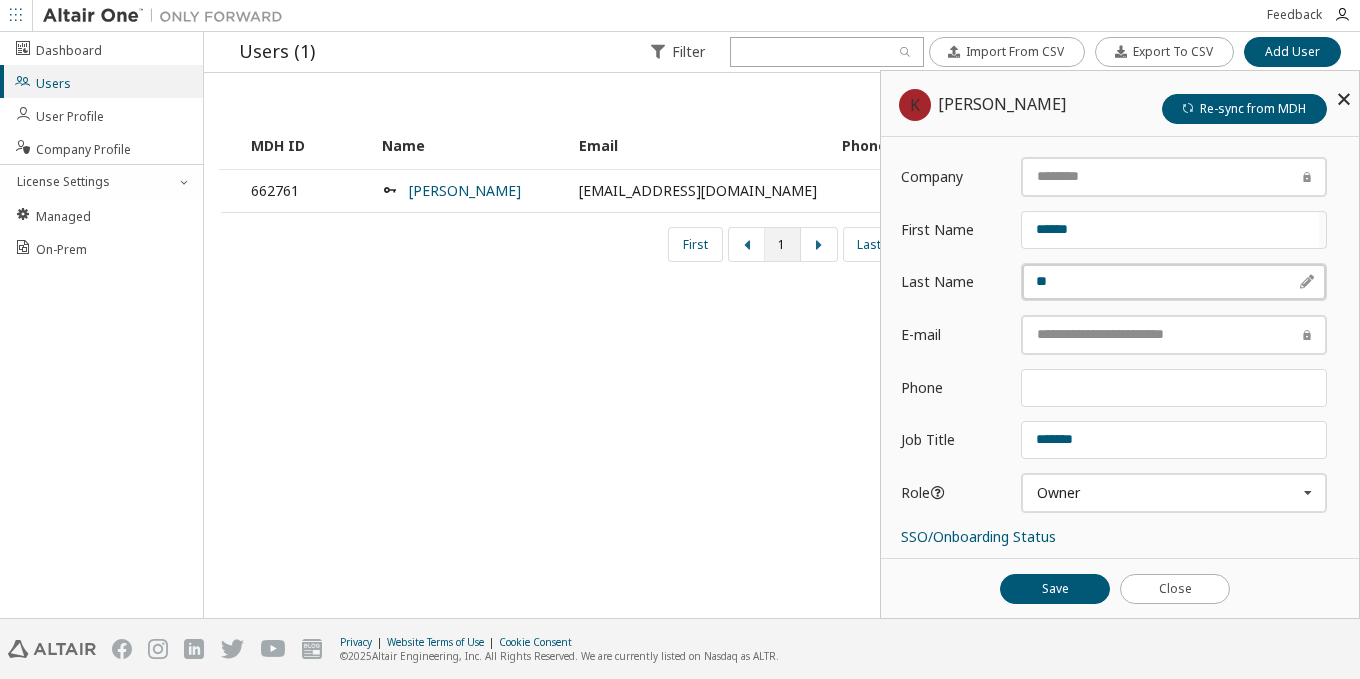 type on "******" 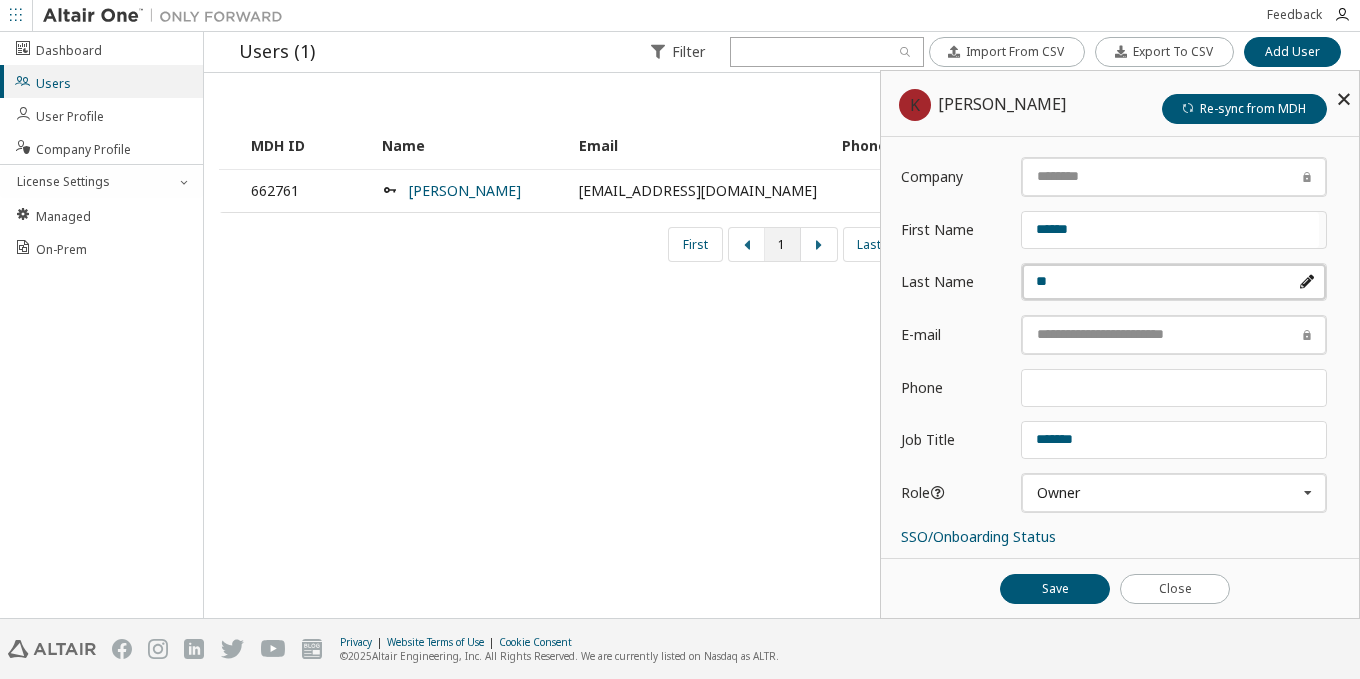click at bounding box center [1174, 282] 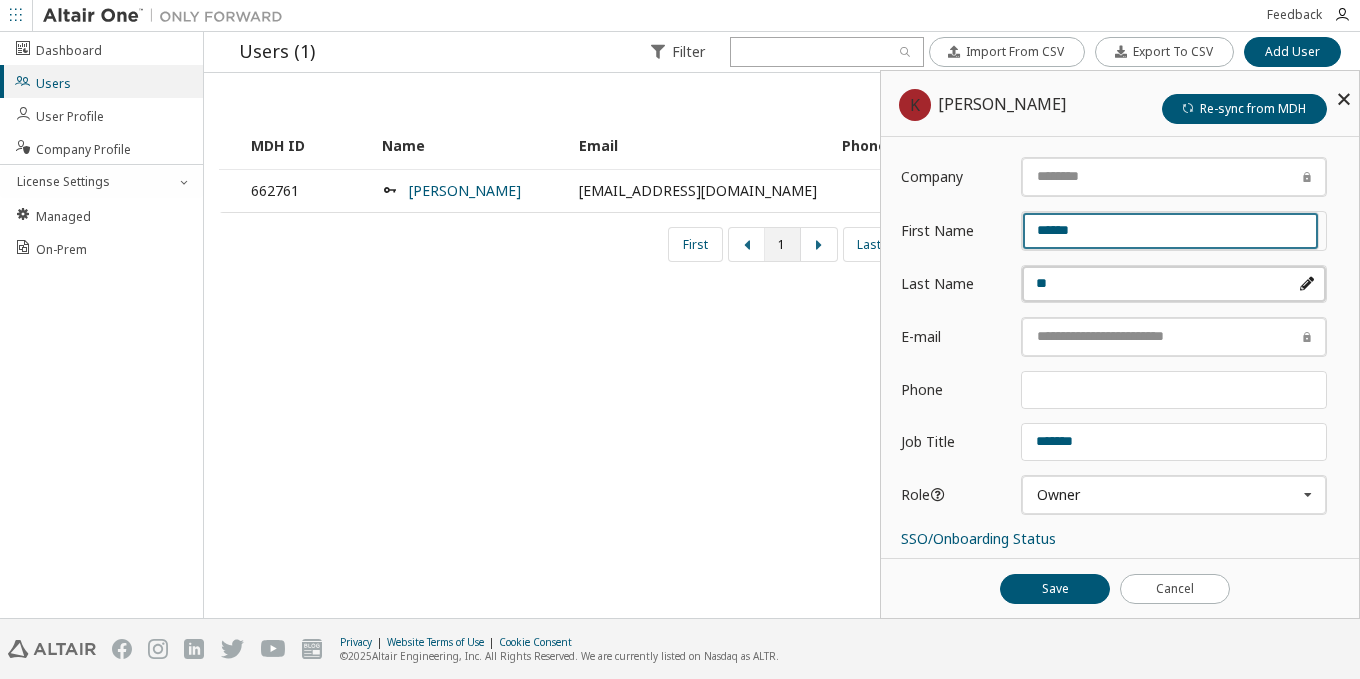 type on "*" 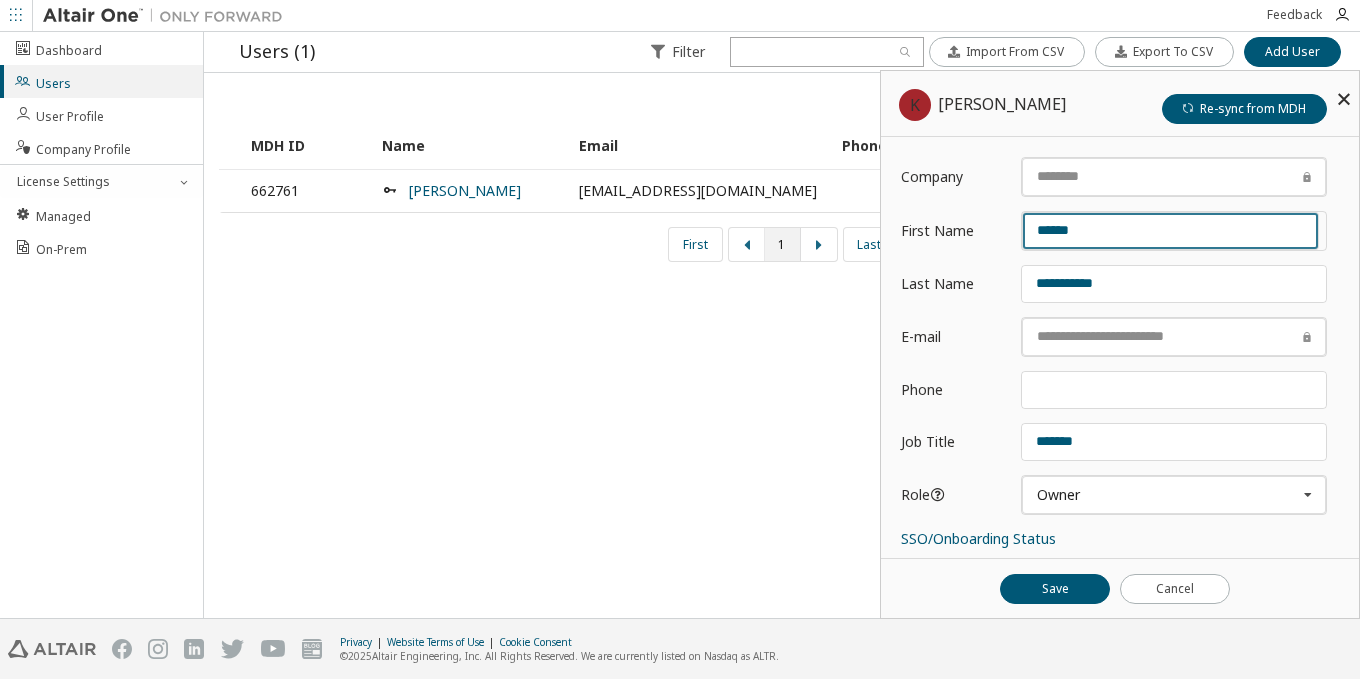 type on "**********" 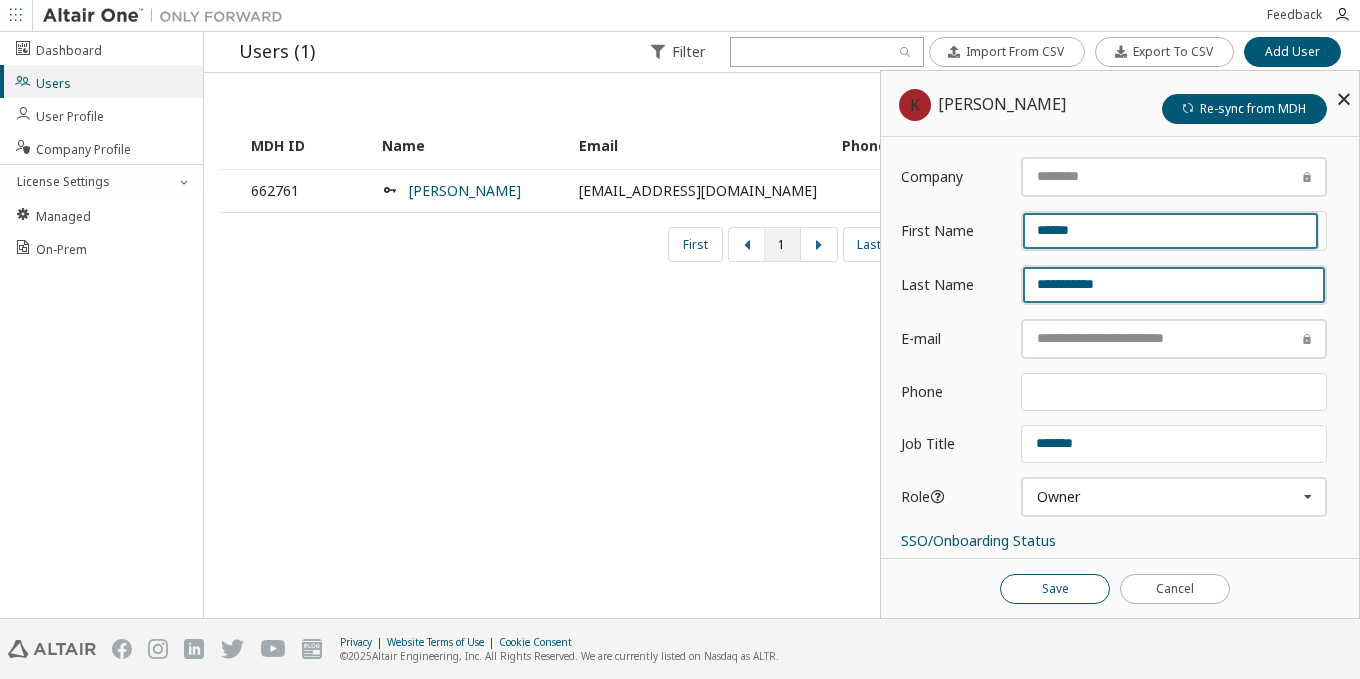 click on "Save" at bounding box center (1055, 589) 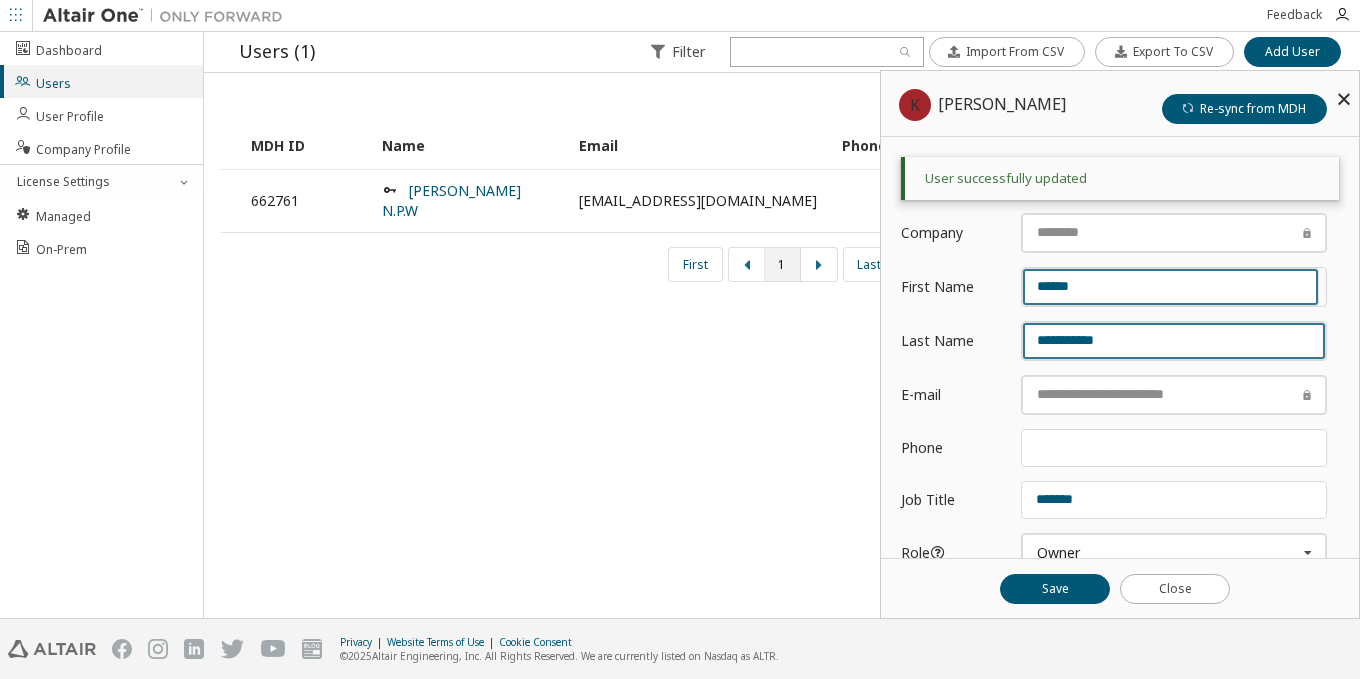 click on "Users (1) Filter Import From CSV  Export To CSV  Add User Import From CSV  Export To CSV  Add User Show  10 10 30 50 100 entries MDH ID Name Email Phone Job Title Status 662761 Ananda Rizky N.P.W anandarizky2181@gmail.com Student Onboarded First 1 Last K Kizzura Jr Re-sync from MDH  User successfully updated Company First Name Last Name E-mail Phone Job Title Max Units:  Max Units:  Max Units:  Max Units:  Role  Owner User Admin Owner SSO/Onboarding Status Show Authorized Machines More Details Portal User ID MDH ID Unique Username Save Close" at bounding box center (782, 325) 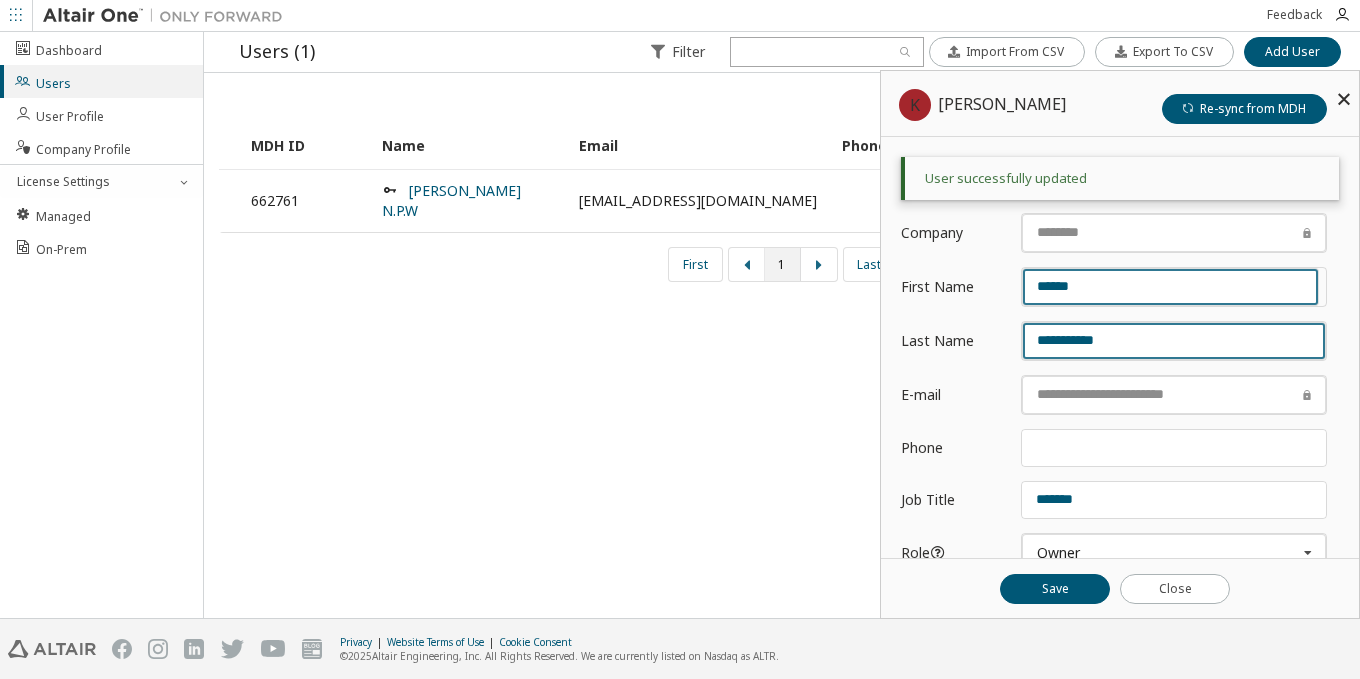 click on "Close" at bounding box center (1175, 589) 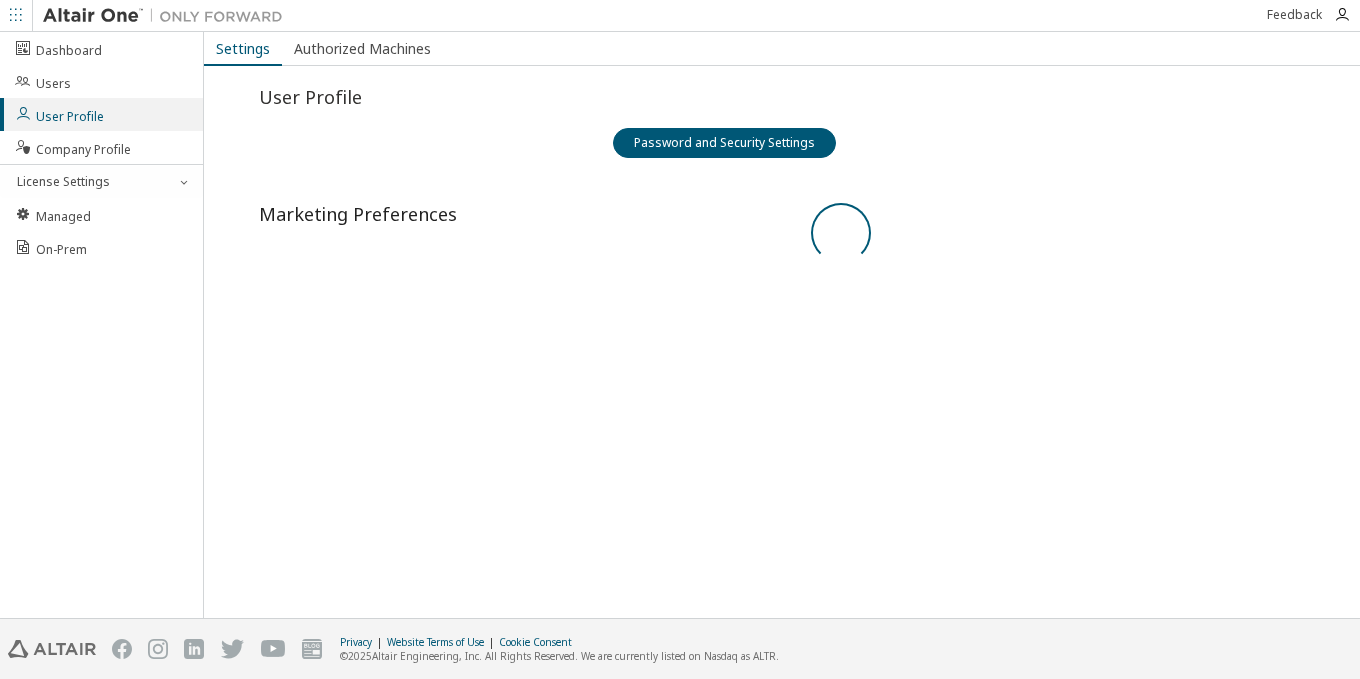 scroll, scrollTop: 0, scrollLeft: 0, axis: both 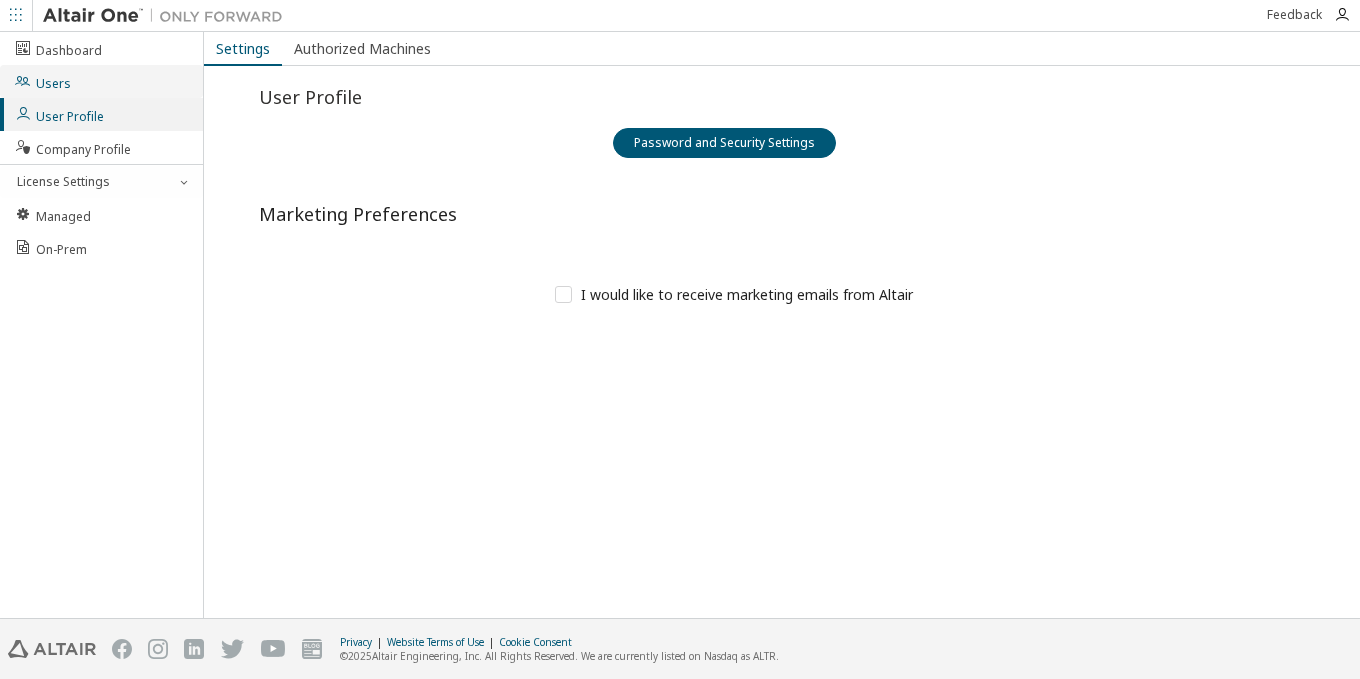 click on "Users" at bounding box center [101, 81] 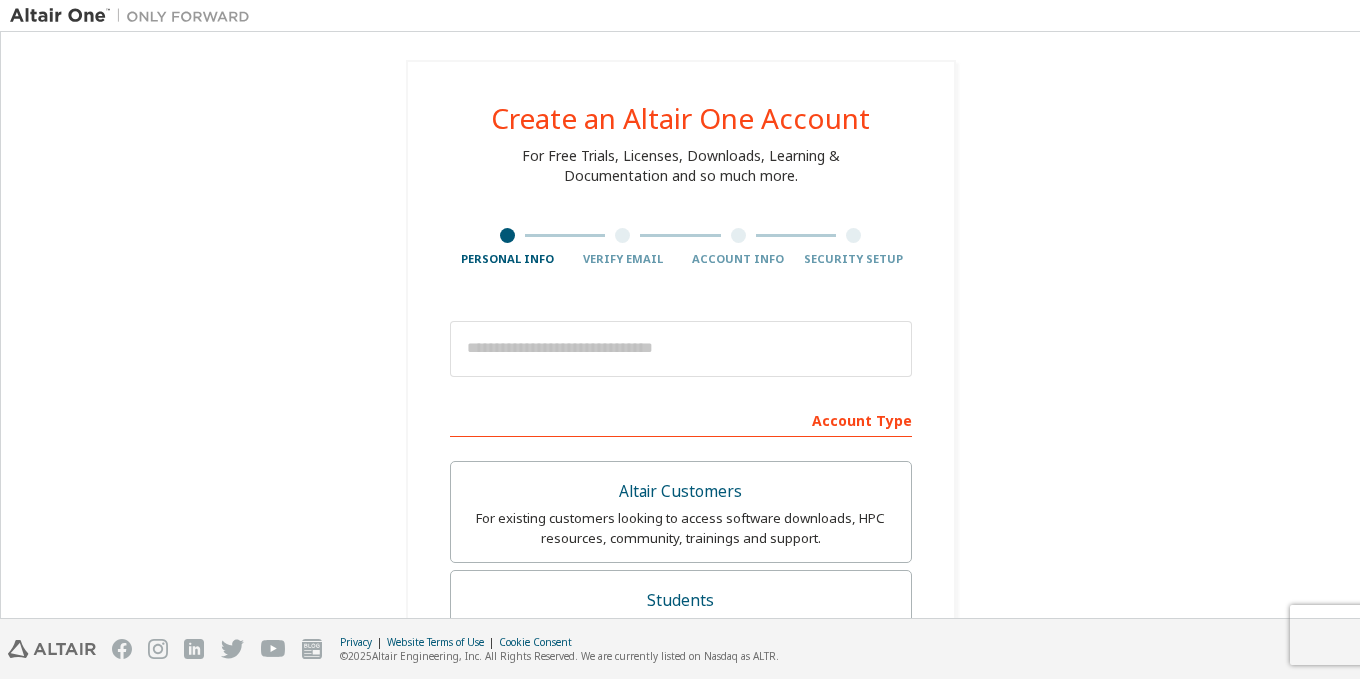 scroll, scrollTop: 0, scrollLeft: 0, axis: both 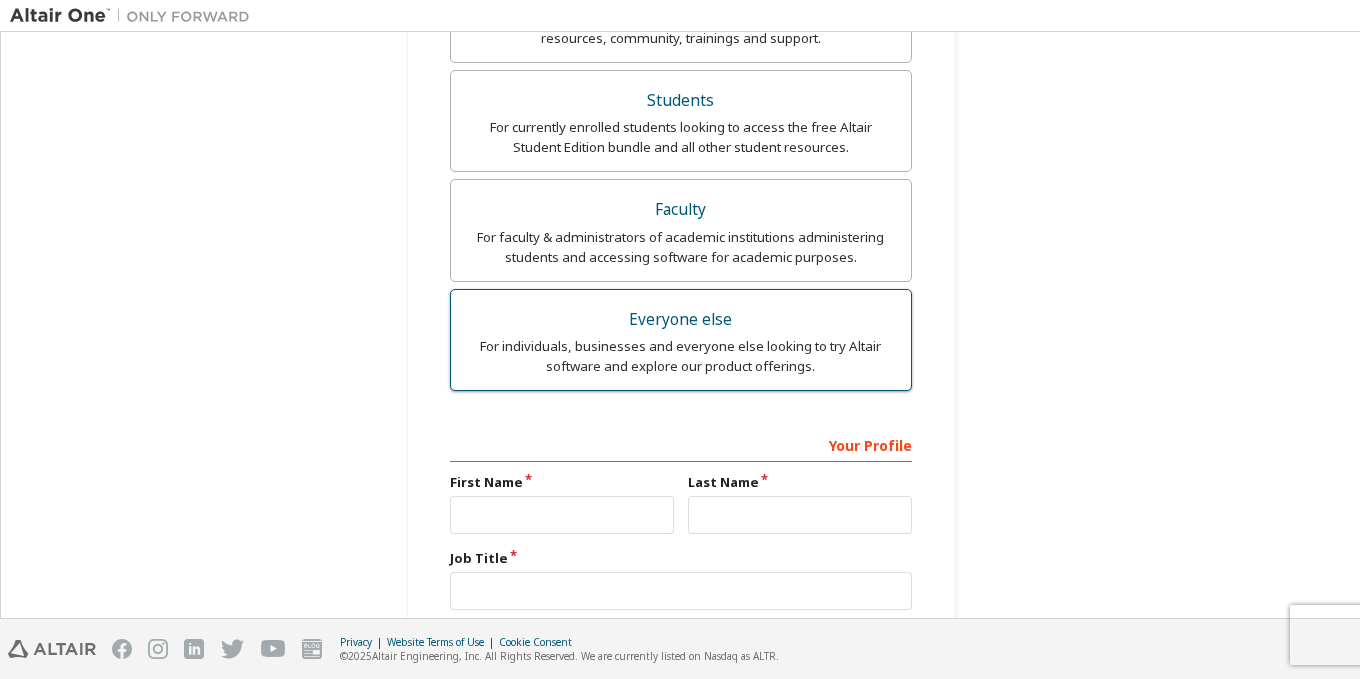 type on "**********" 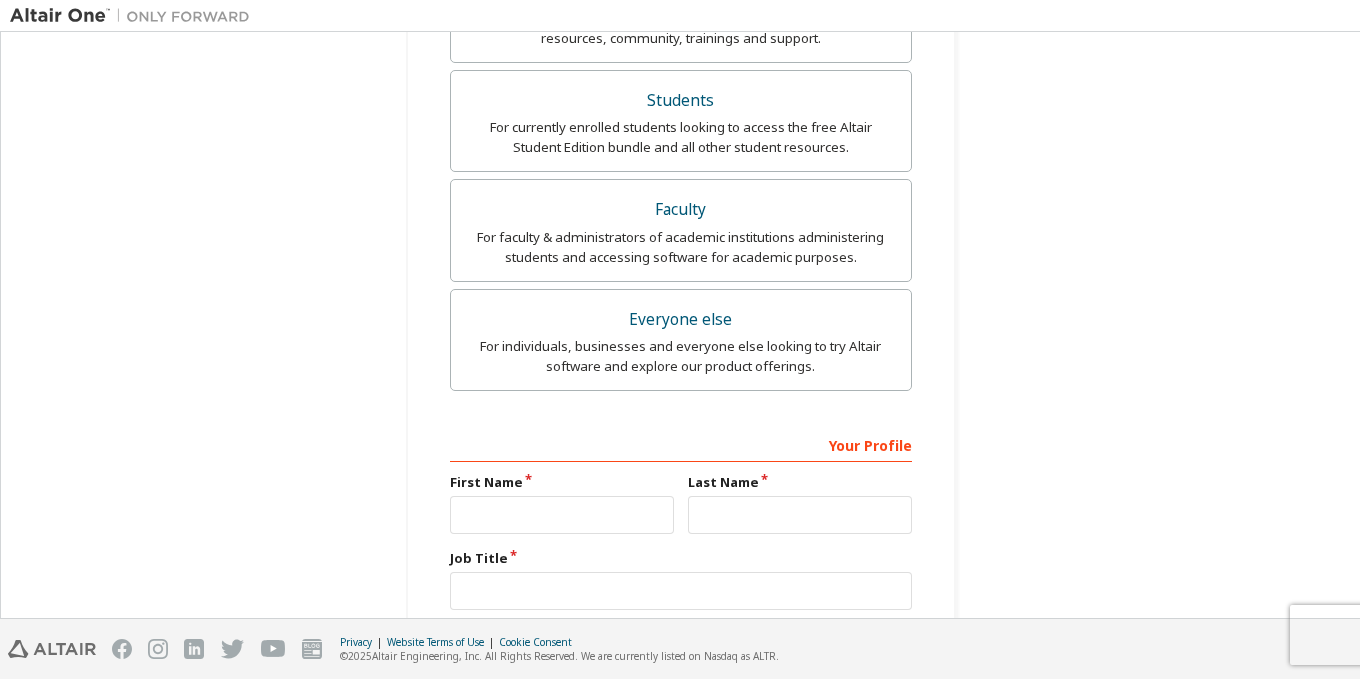 scroll, scrollTop: 648, scrollLeft: 0, axis: vertical 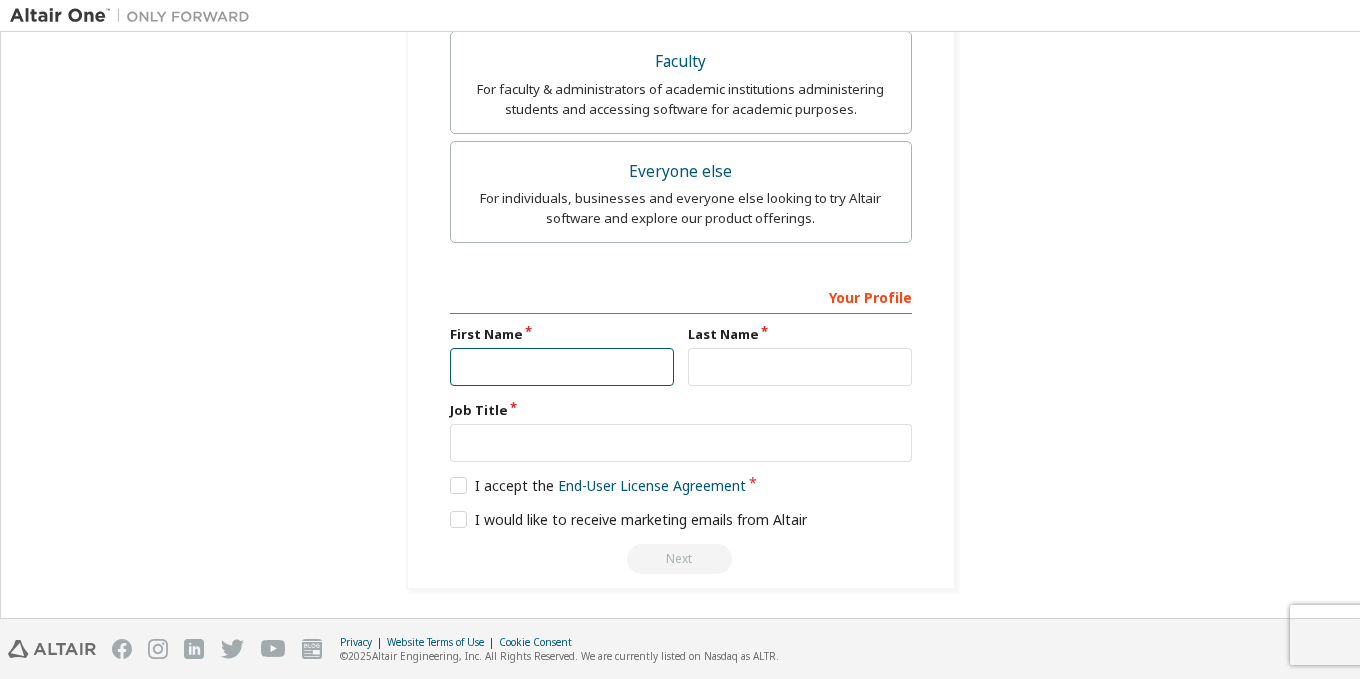 click at bounding box center (562, 367) 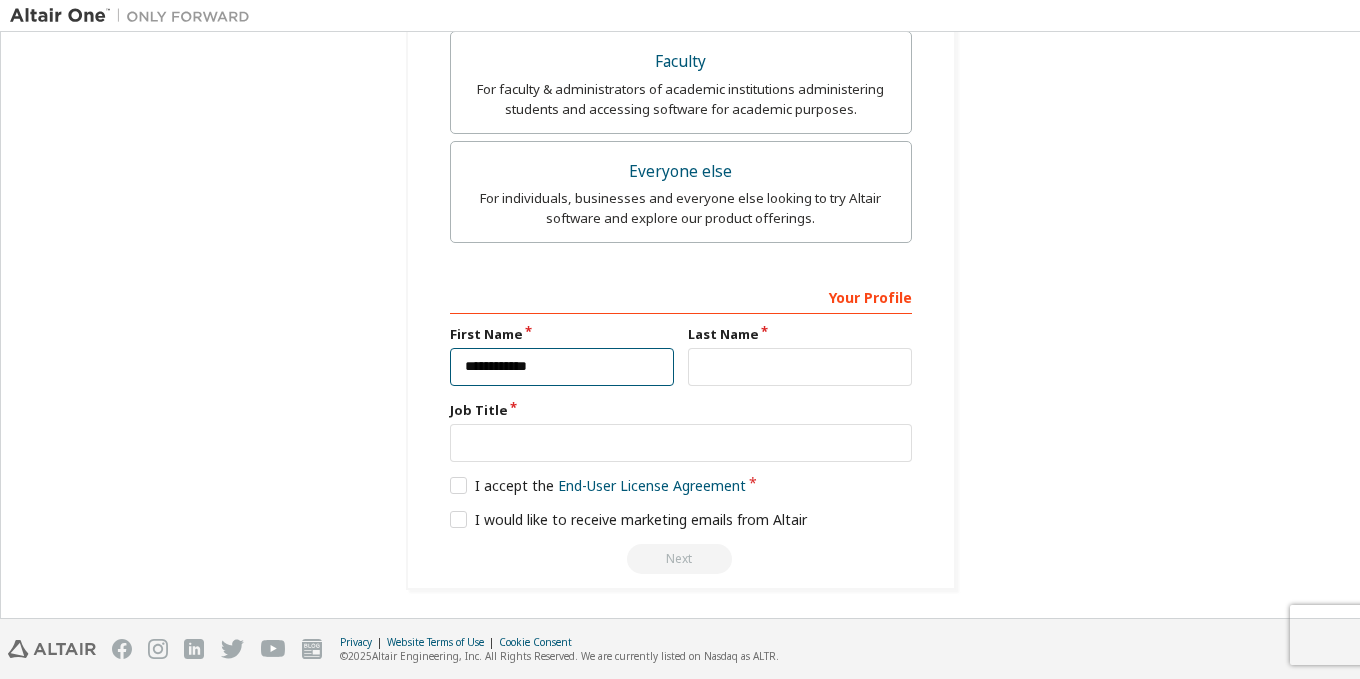 type on "**********" 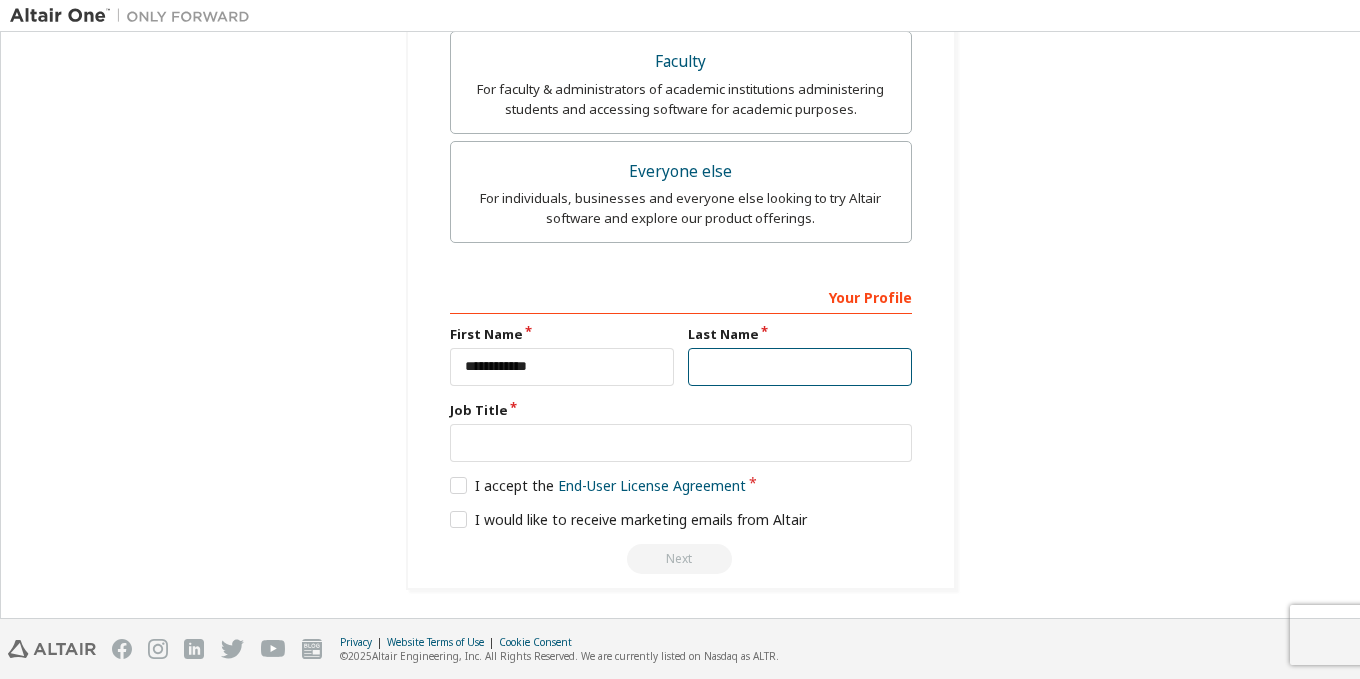 click at bounding box center [800, 367] 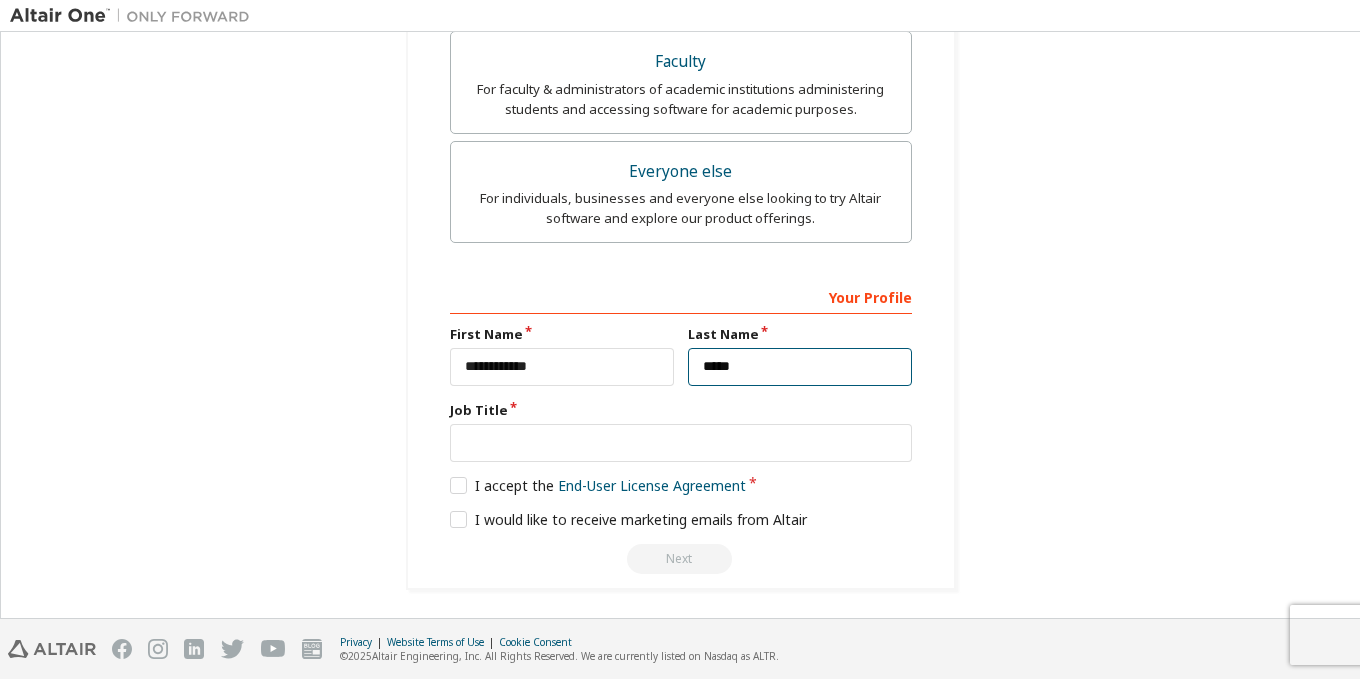 type on "*****" 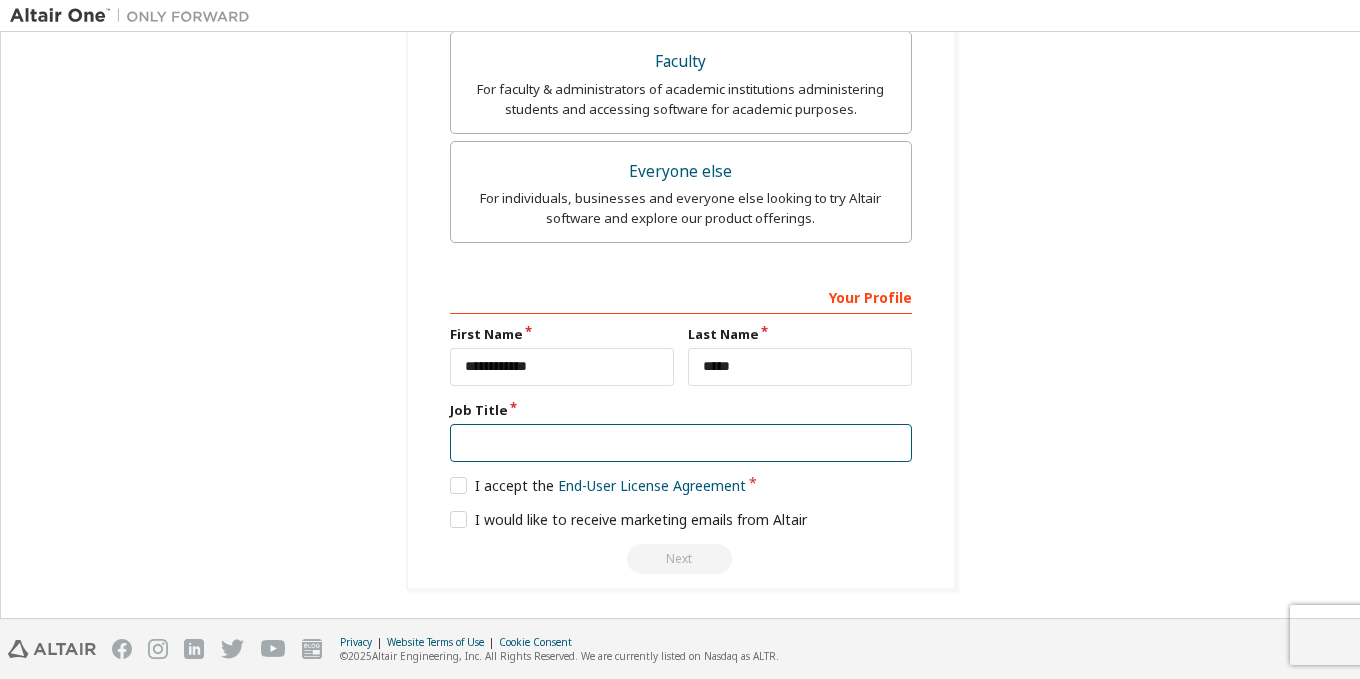 click at bounding box center [681, 443] 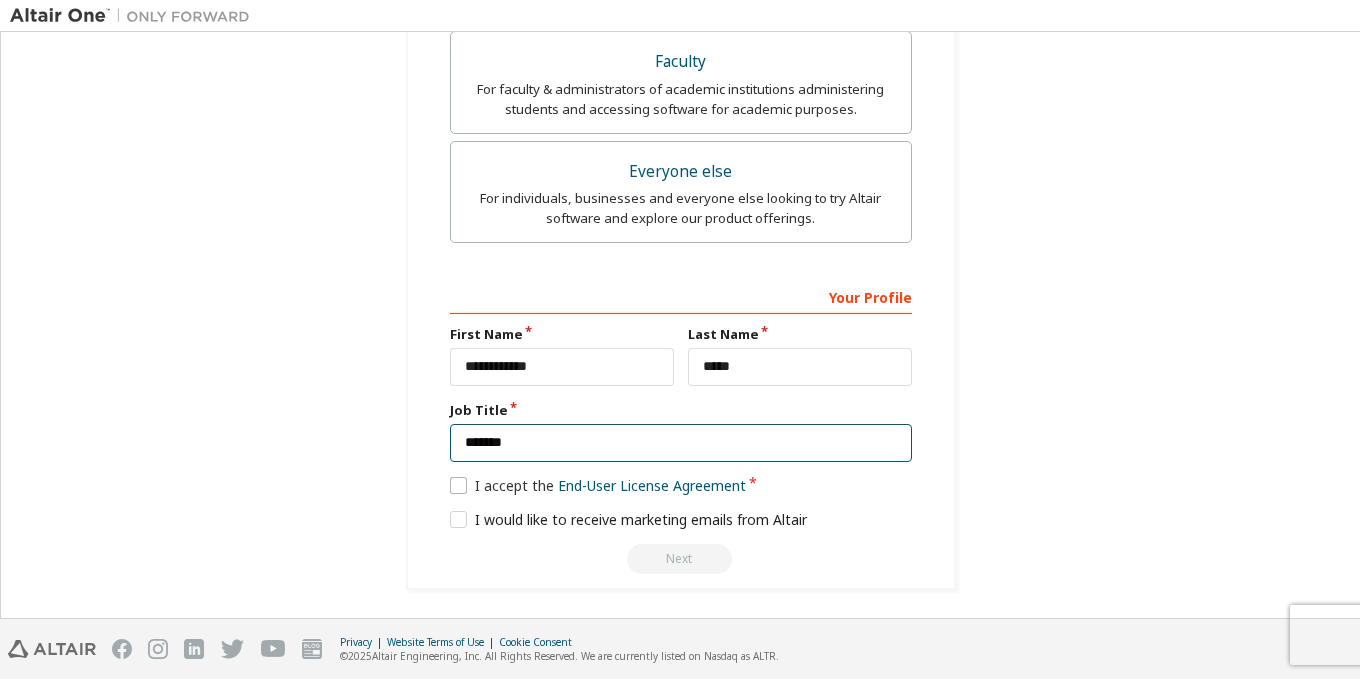type on "*******" 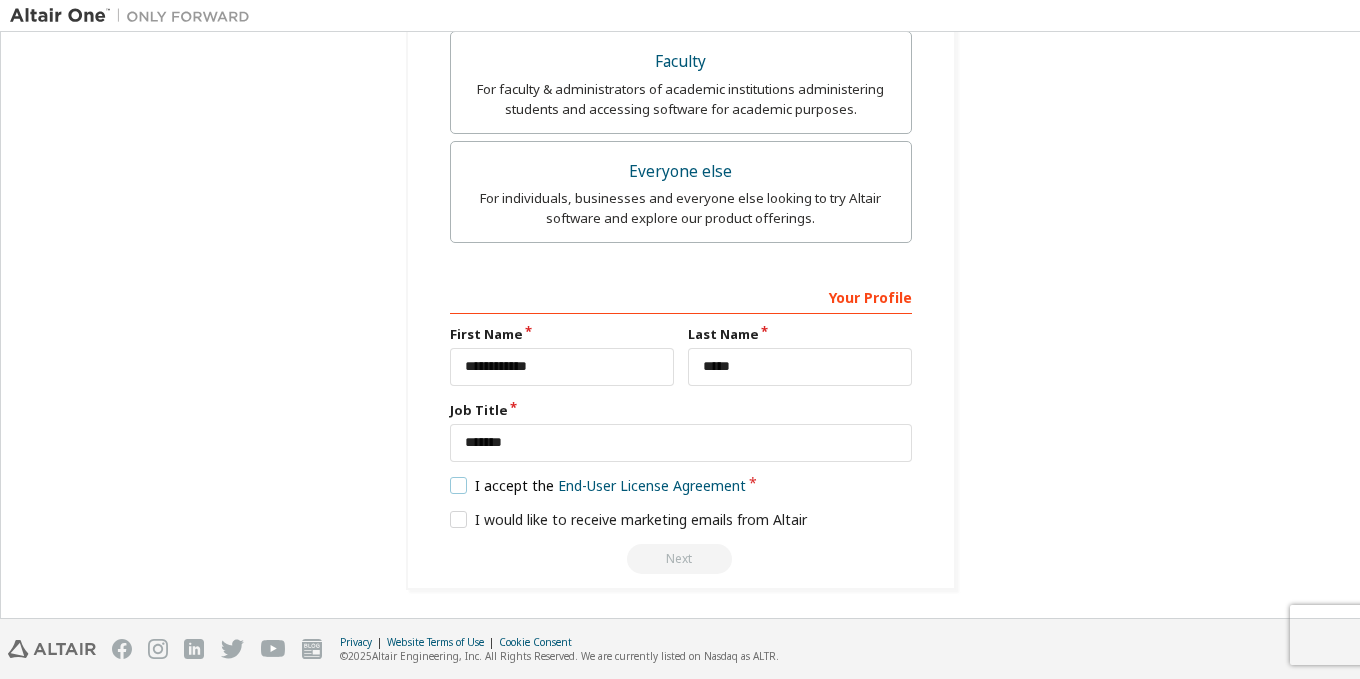 click on "I accept the    End-User License Agreement" at bounding box center [598, 485] 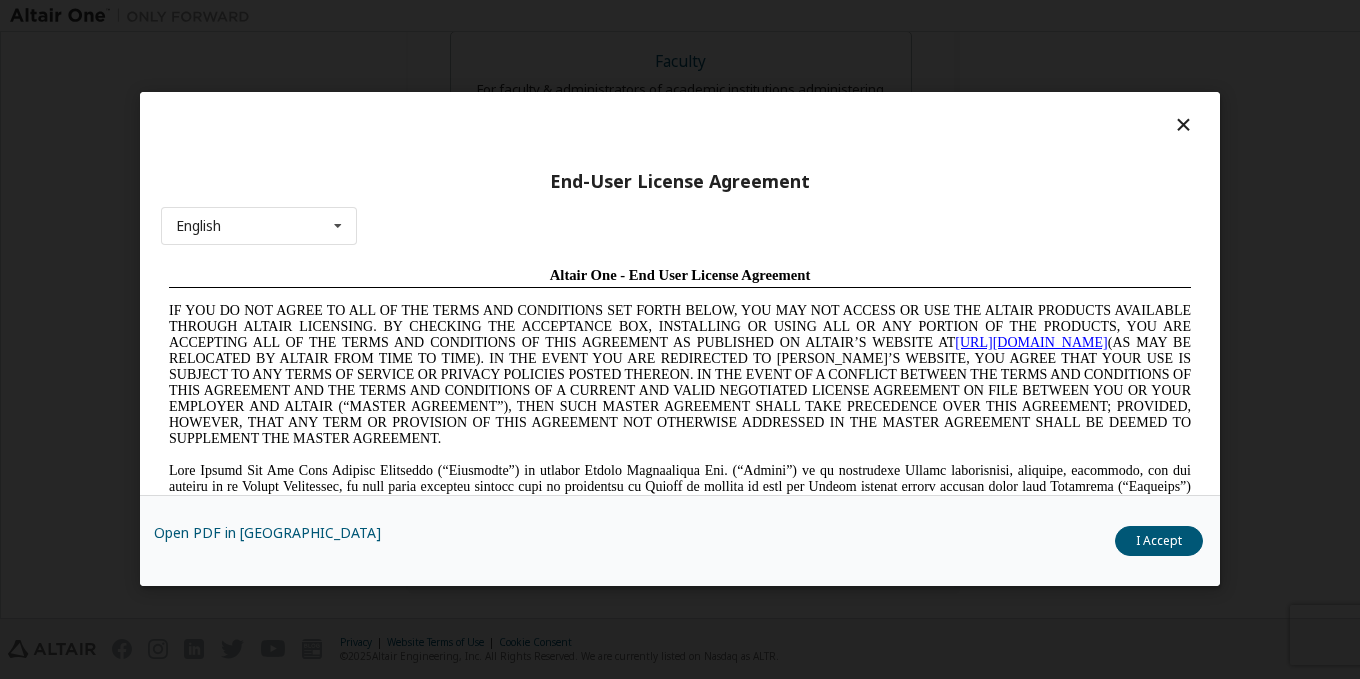 scroll, scrollTop: 0, scrollLeft: 0, axis: both 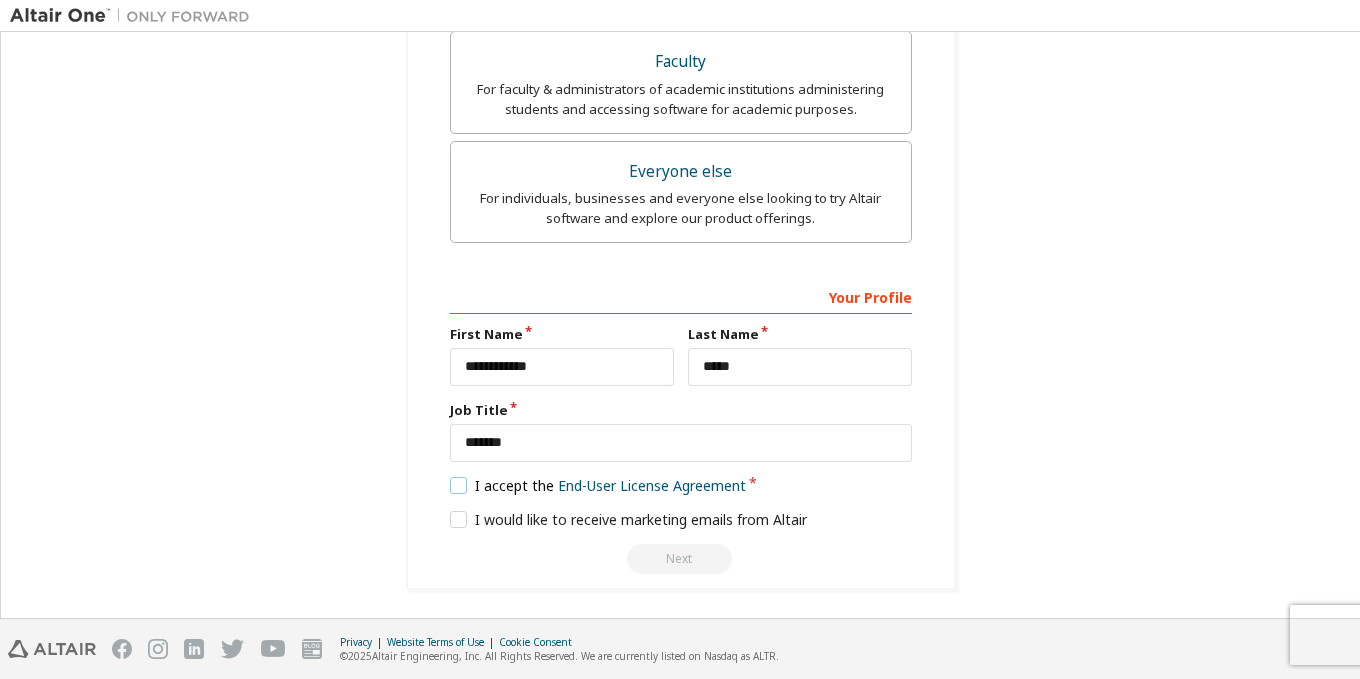 click on "I accept the    End-User License Agreement" at bounding box center (598, 485) 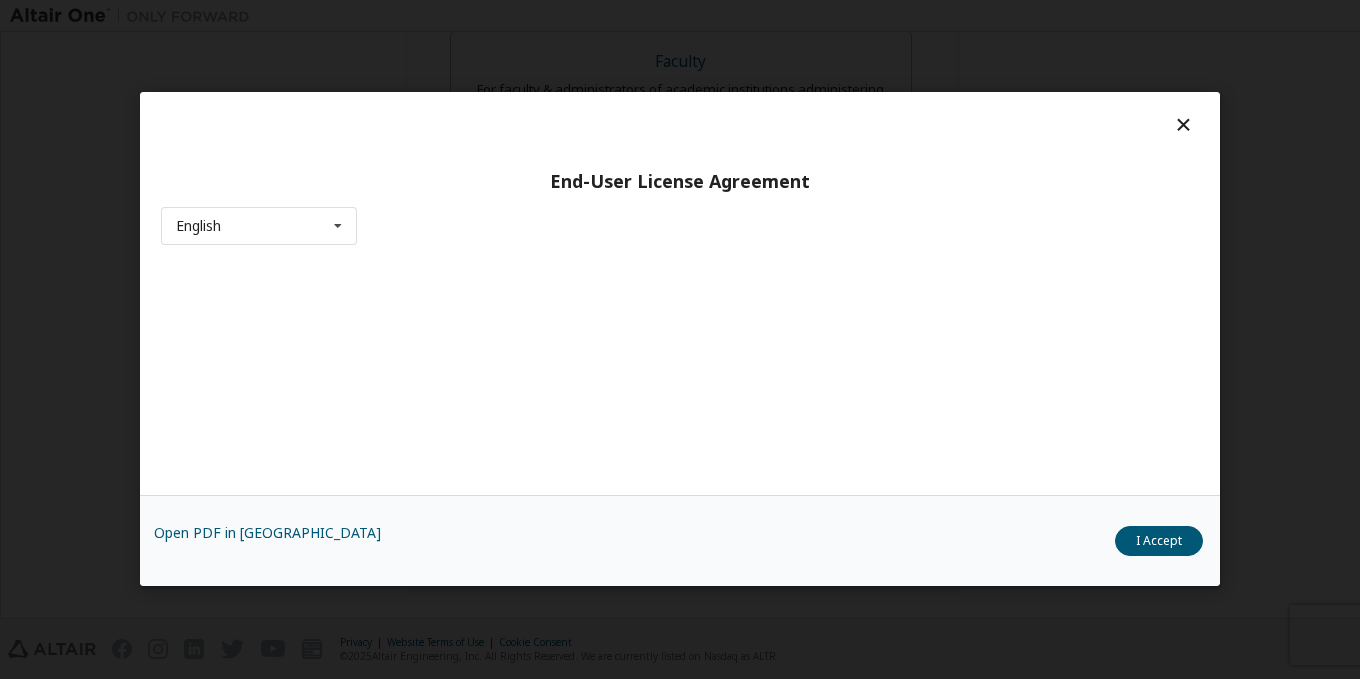 click on "Open PDF in New Tab I Accept" at bounding box center (680, 541) 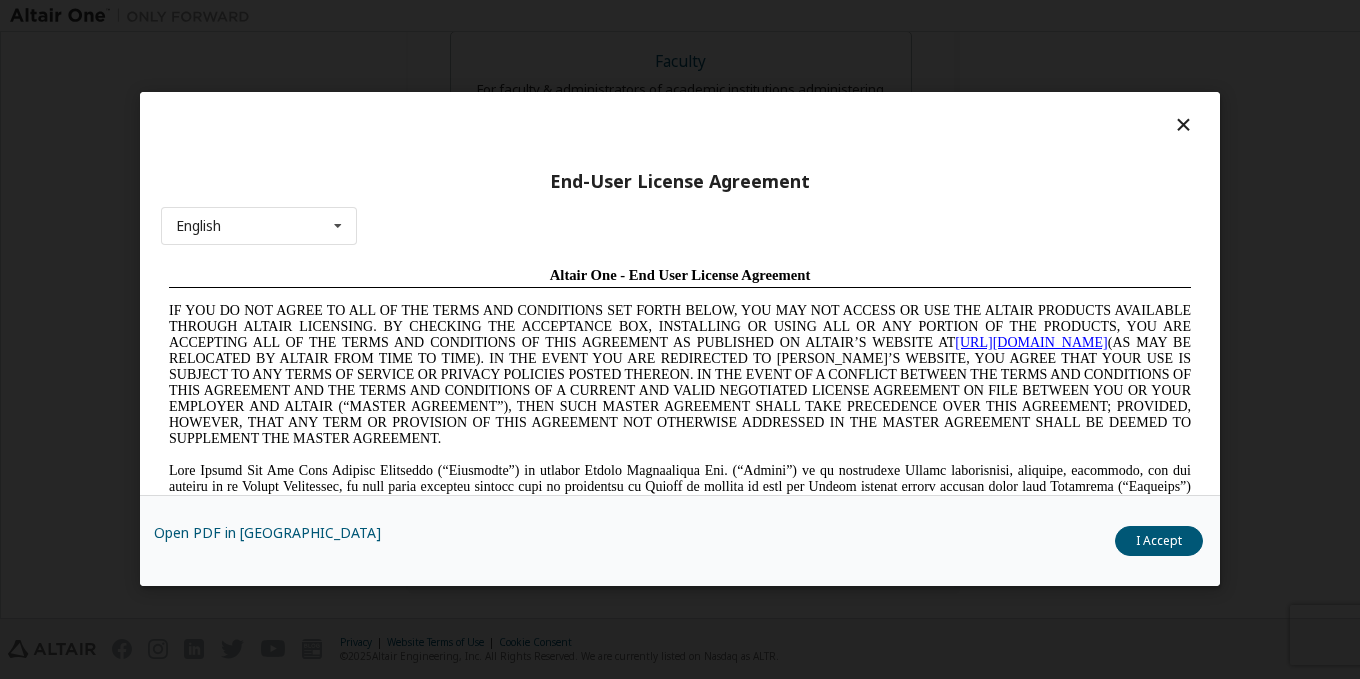 scroll, scrollTop: 0, scrollLeft: 0, axis: both 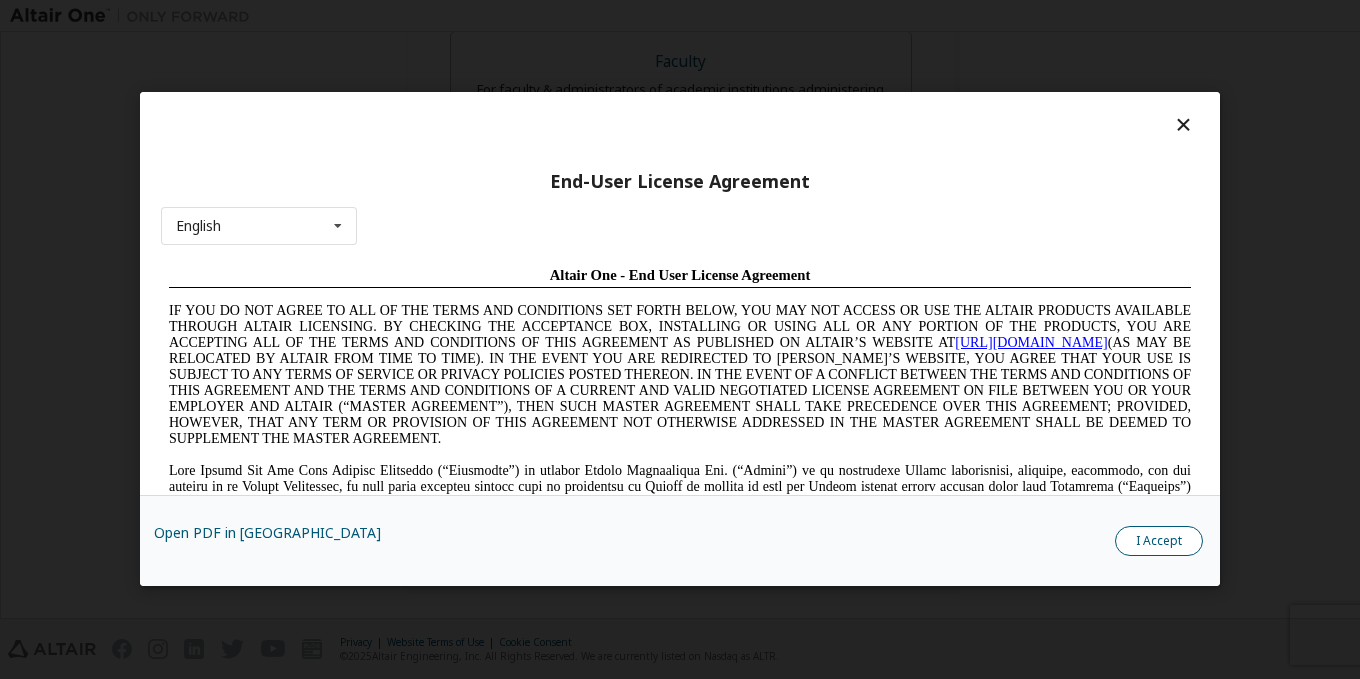 click on "I Accept" at bounding box center [1159, 542] 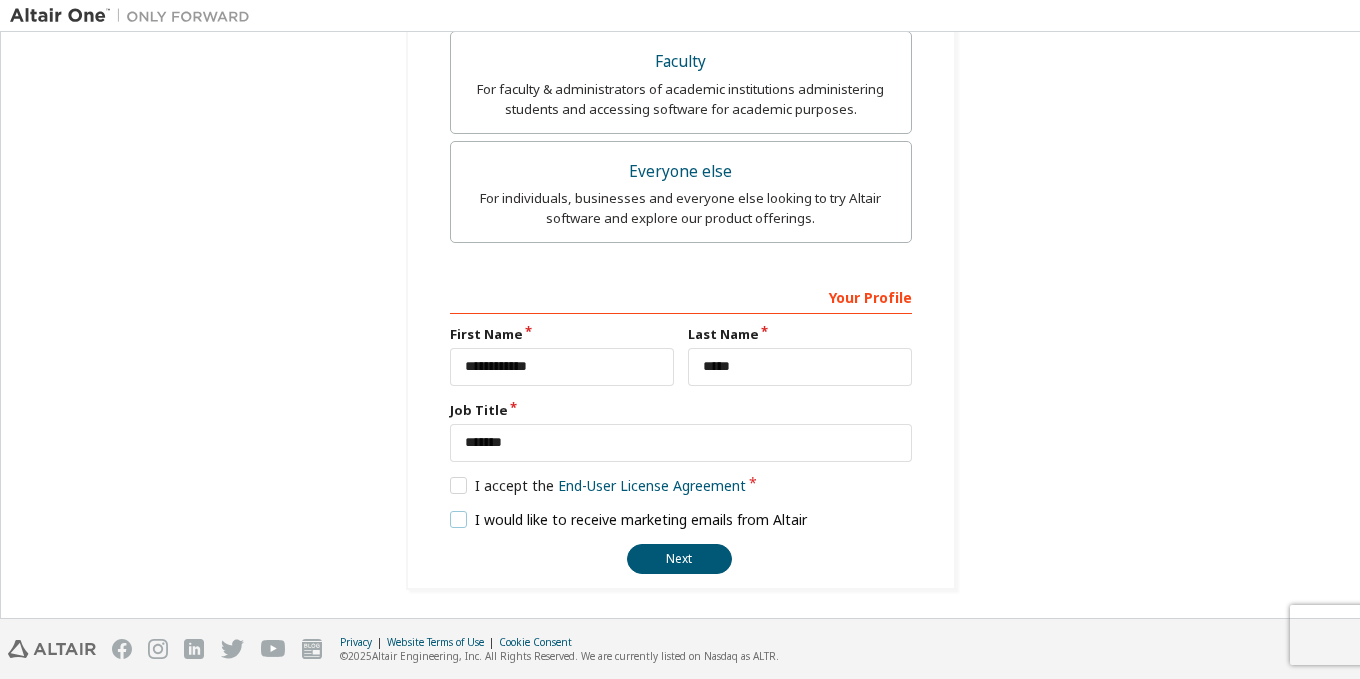 click on "I would like to receive marketing emails from Altair" at bounding box center (629, 519) 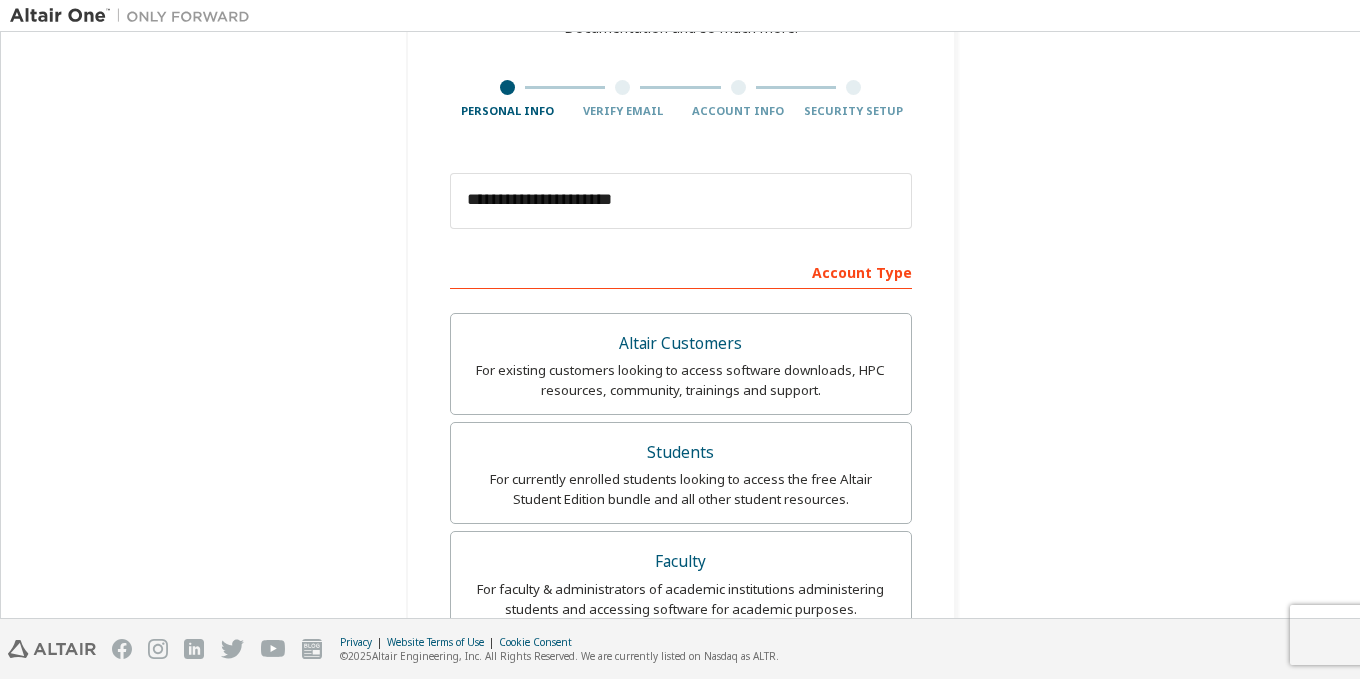 scroll, scrollTop: 648, scrollLeft: 0, axis: vertical 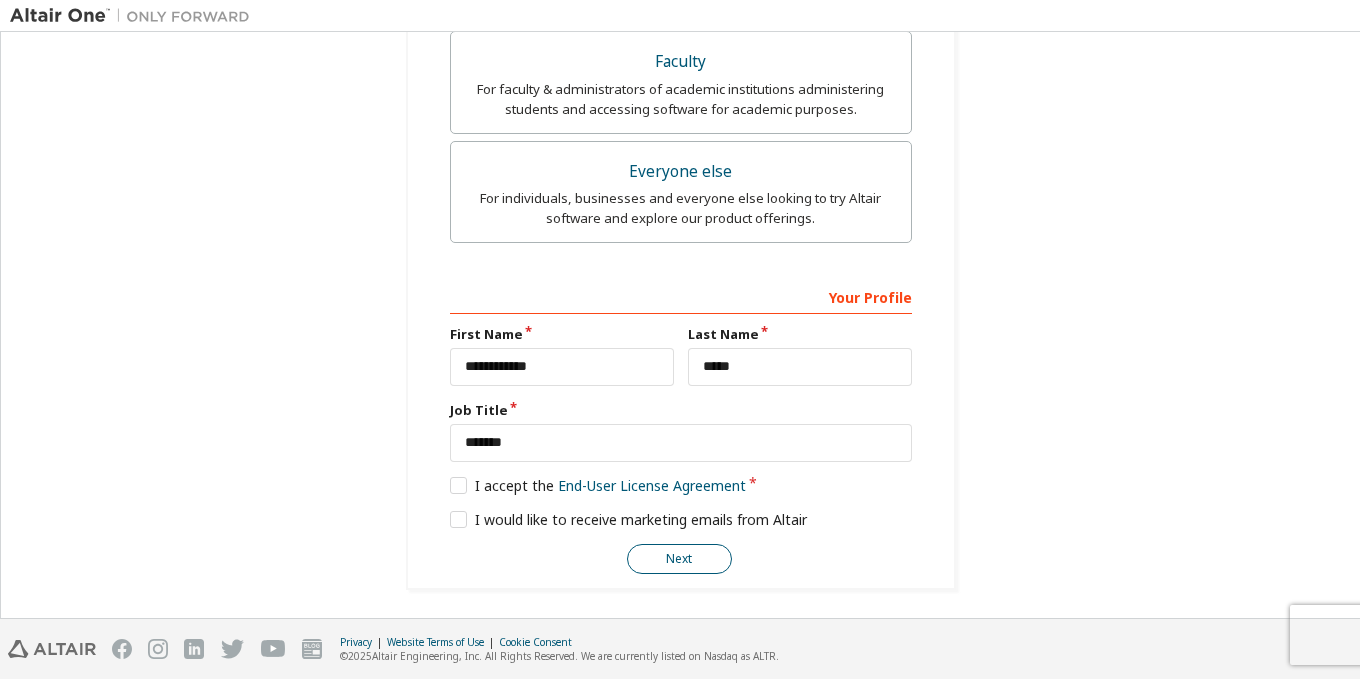click on "Next" at bounding box center (679, 559) 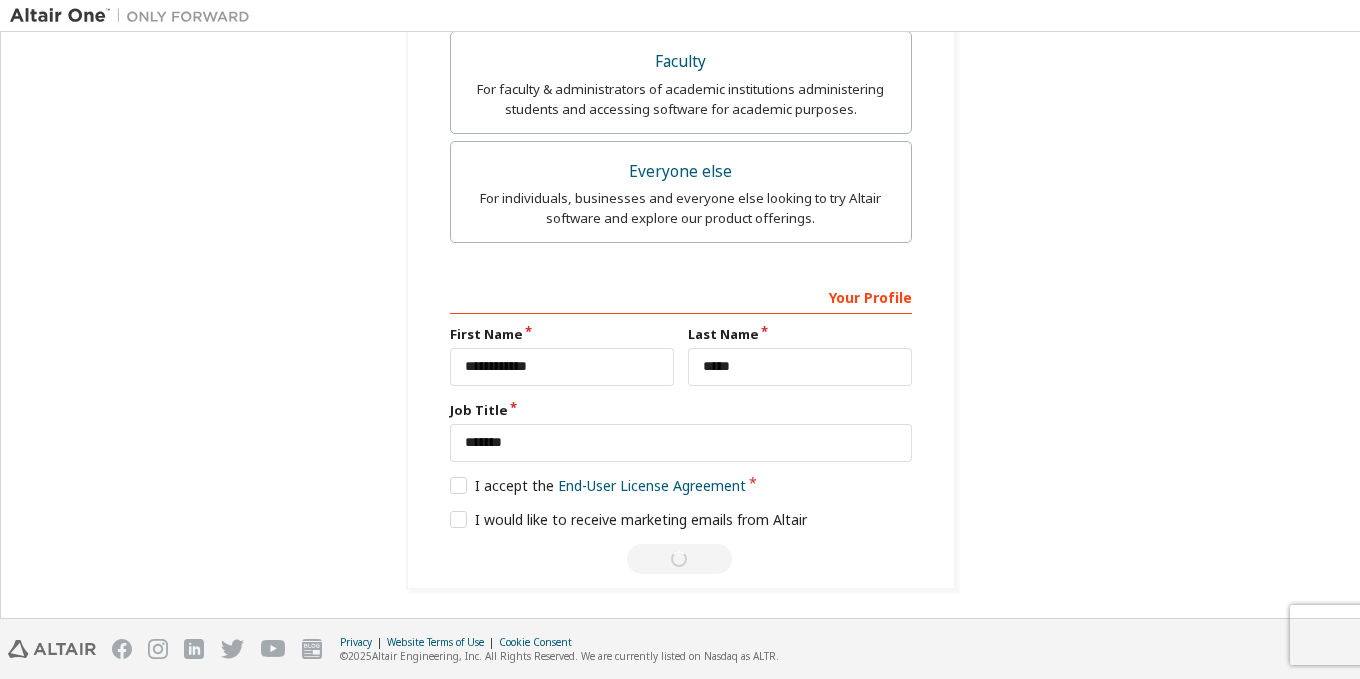 scroll, scrollTop: 0, scrollLeft: 0, axis: both 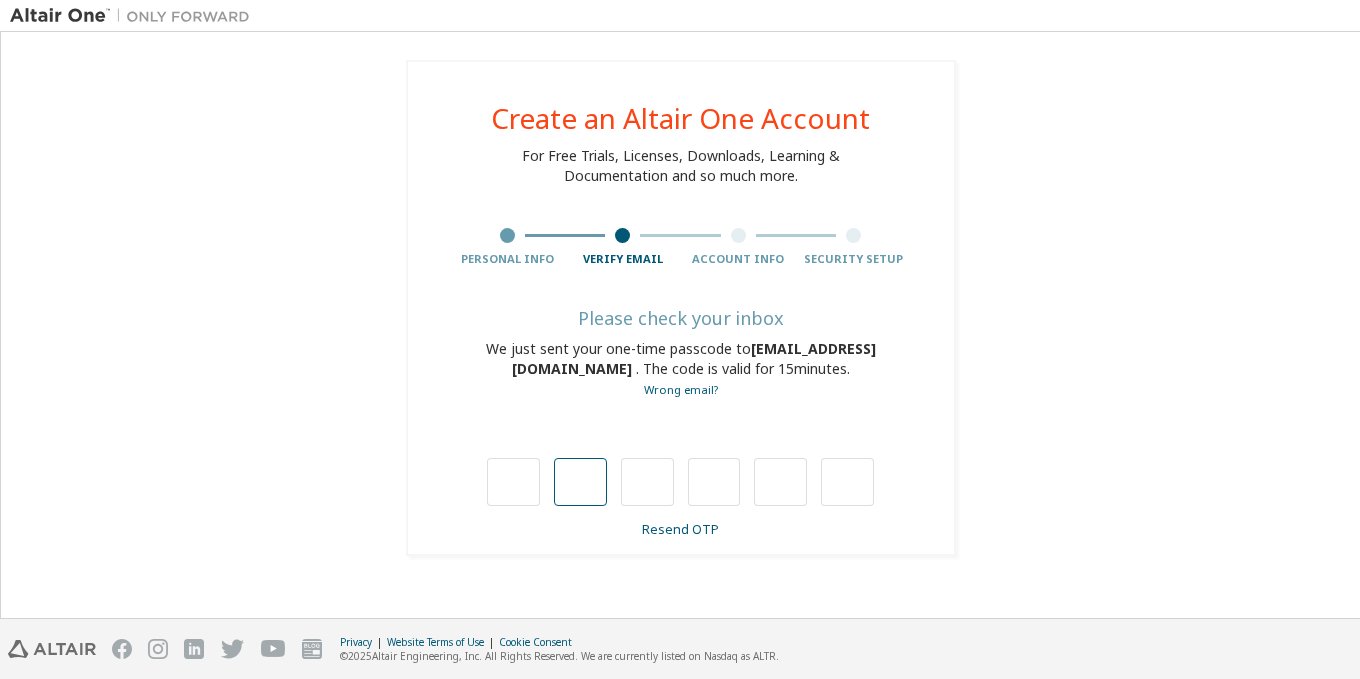 type on "*" 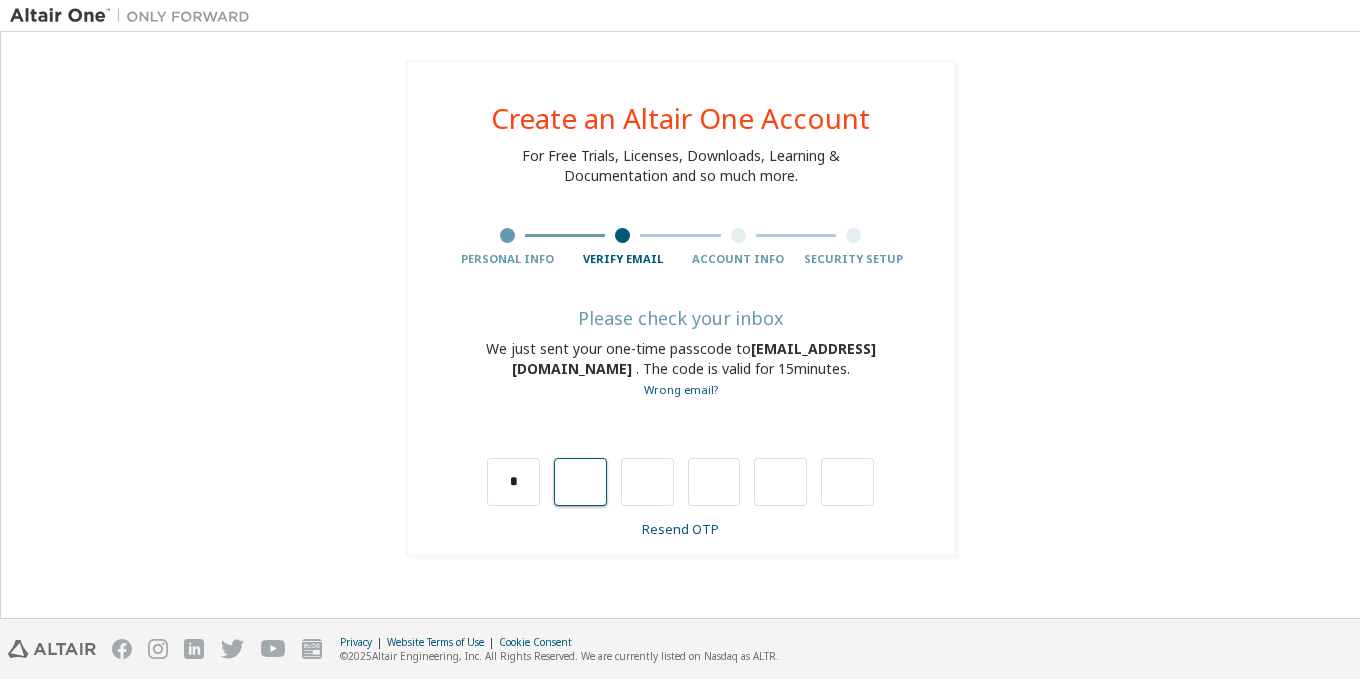 type on "*" 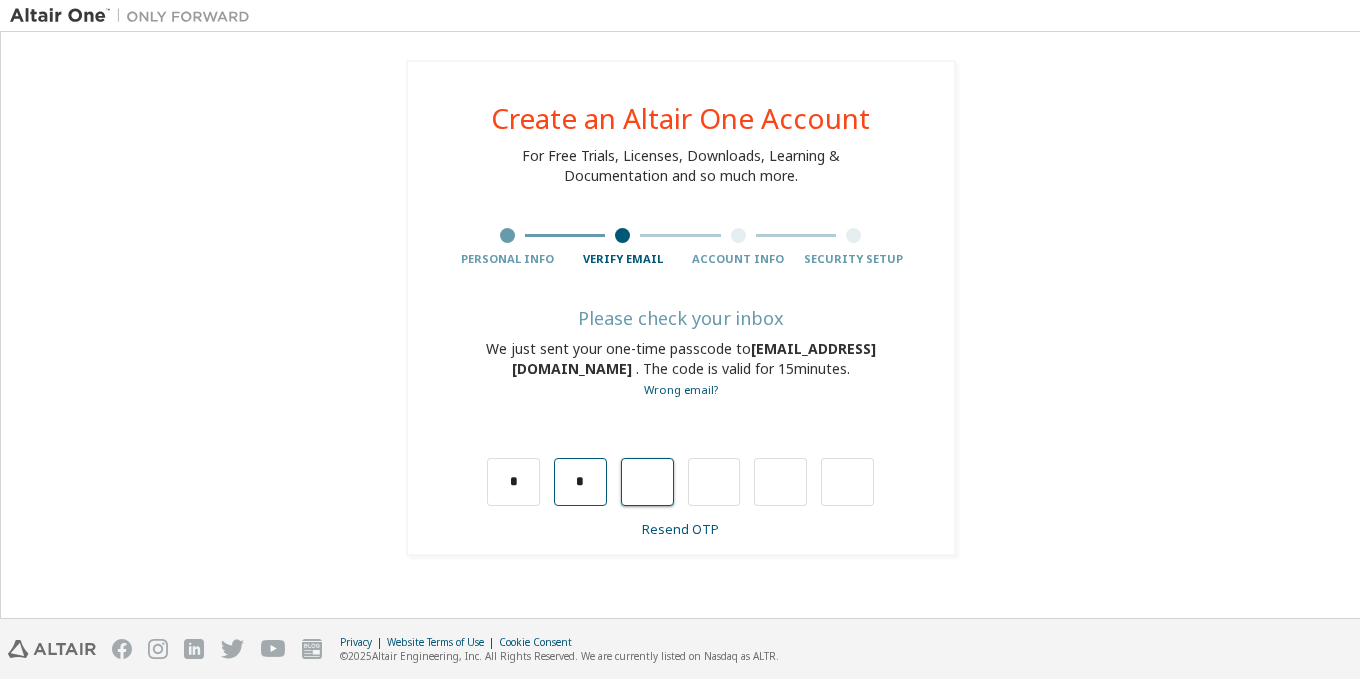 type on "*" 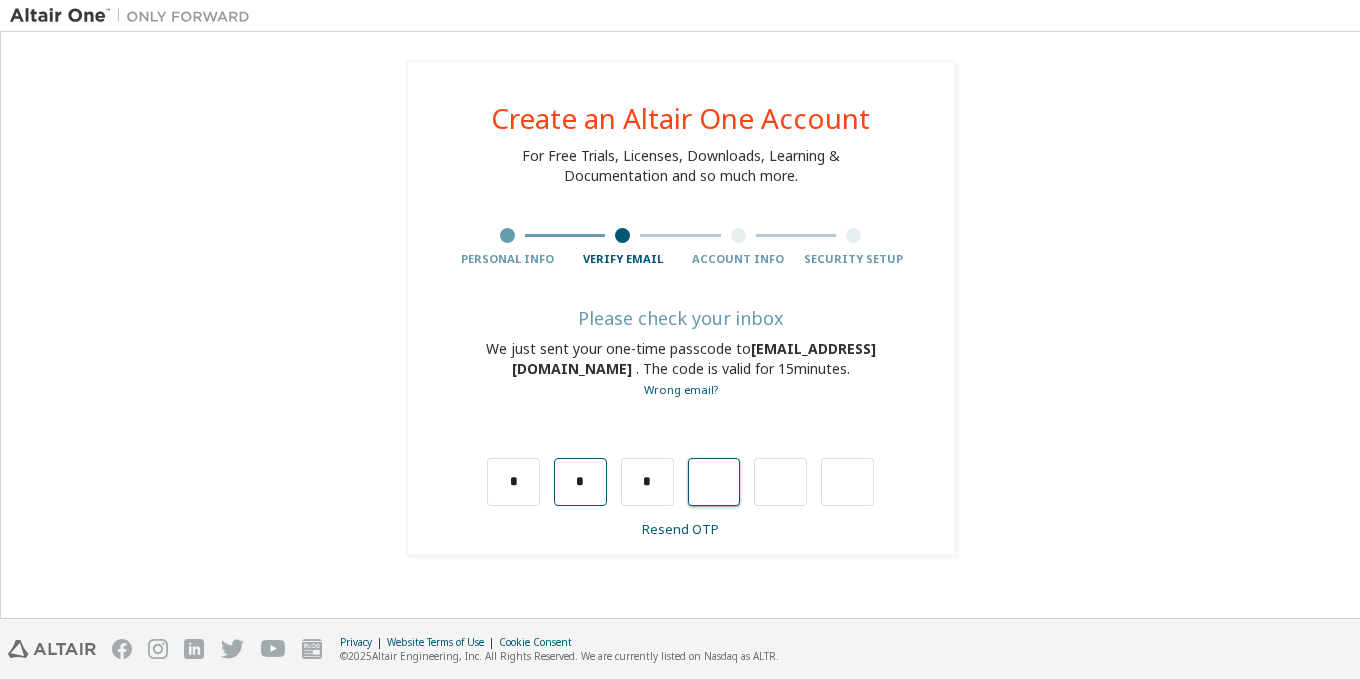type on "*" 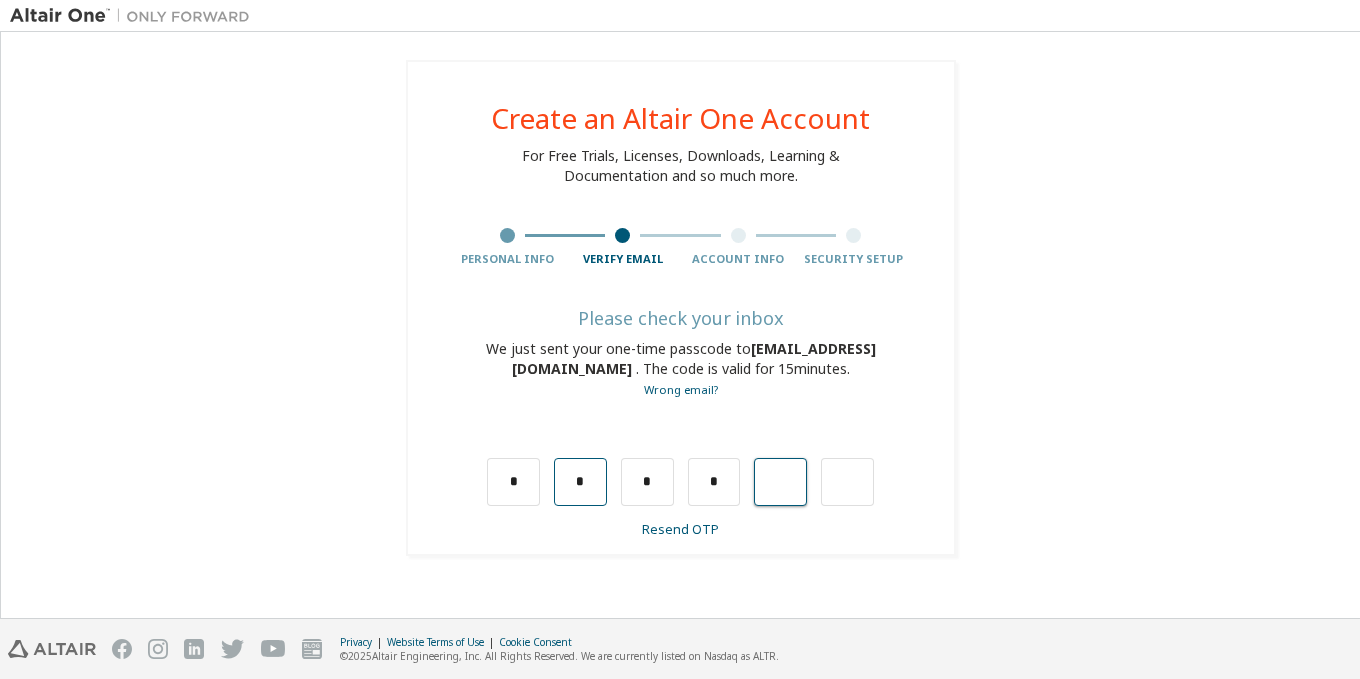 type on "*" 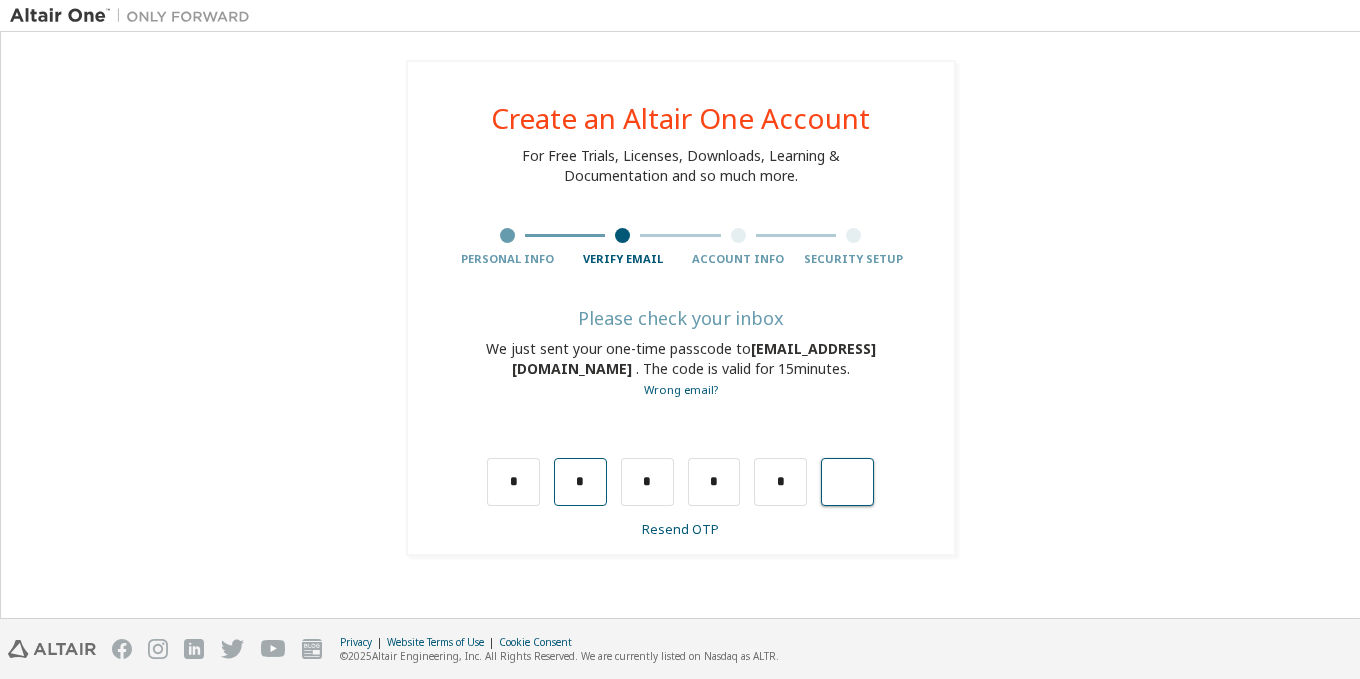 type on "*" 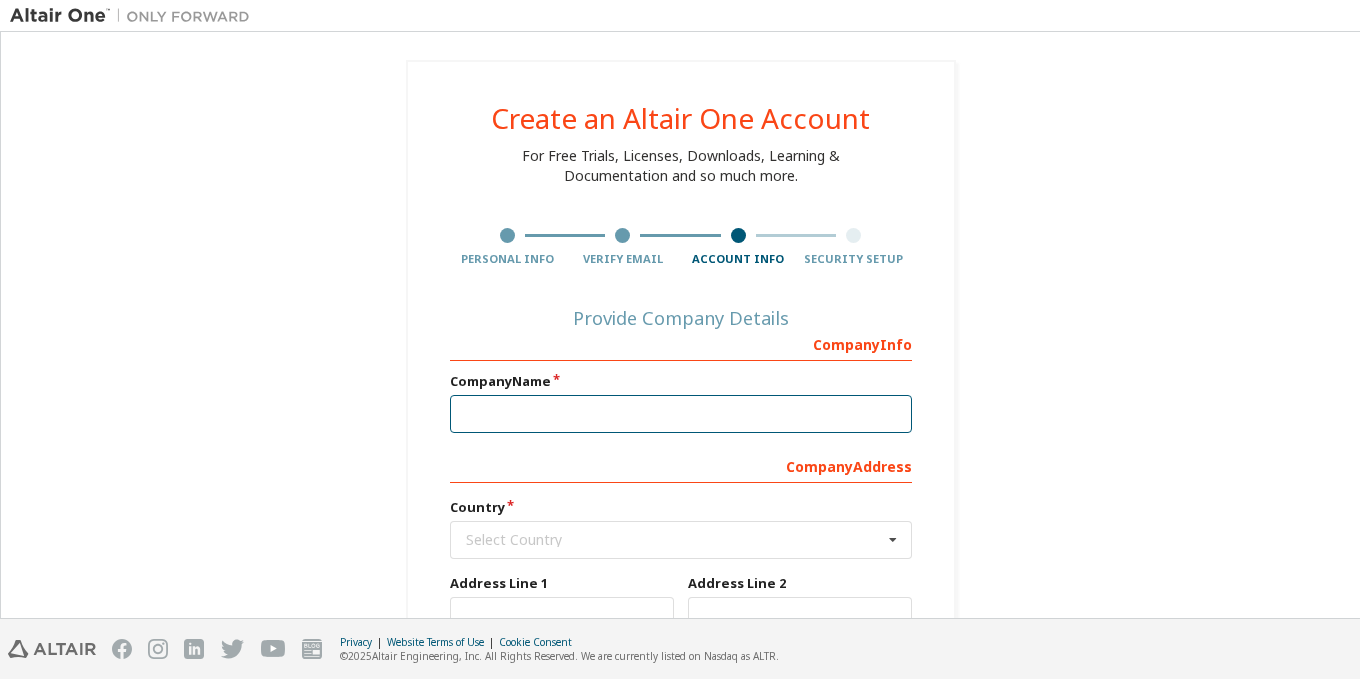 click at bounding box center (681, 414) 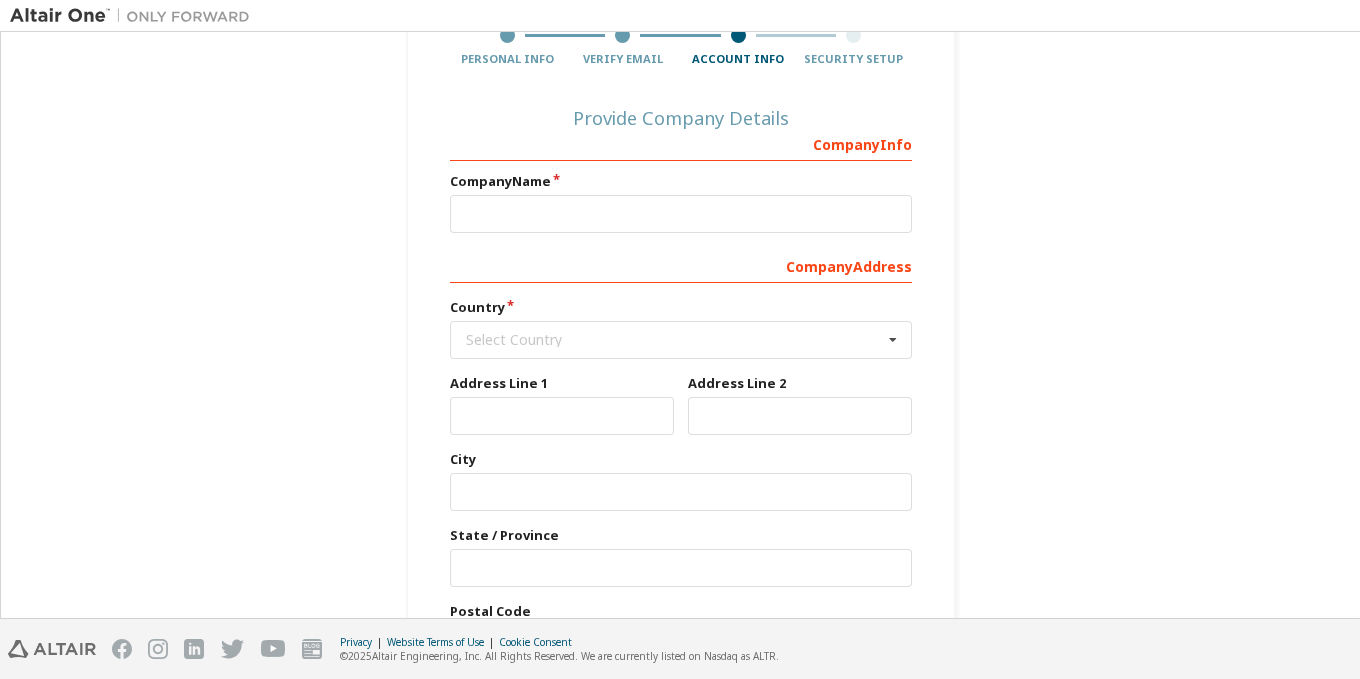 click on "Create an Altair One Account For Free Trials, Licenses, Downloads, Learning &  Documentation and so much more. Personal Info Verify Email Account Info Security Setup Provide Company Details Company  Info Company  Name Company  Address Country Select Country [GEOGRAPHIC_DATA] [GEOGRAPHIC_DATA] [GEOGRAPHIC_DATA] [GEOGRAPHIC_DATA] [US_STATE] [GEOGRAPHIC_DATA] [GEOGRAPHIC_DATA] [GEOGRAPHIC_DATA] [GEOGRAPHIC_DATA] [GEOGRAPHIC_DATA] [GEOGRAPHIC_DATA] [GEOGRAPHIC_DATA] [GEOGRAPHIC_DATA] [GEOGRAPHIC_DATA] [GEOGRAPHIC_DATA] [GEOGRAPHIC_DATA] [GEOGRAPHIC_DATA] [GEOGRAPHIC_DATA] [GEOGRAPHIC_DATA] [GEOGRAPHIC_DATA] [GEOGRAPHIC_DATA] [GEOGRAPHIC_DATA] [GEOGRAPHIC_DATA] [GEOGRAPHIC_DATA] [GEOGRAPHIC_DATA] [GEOGRAPHIC_DATA] ([GEOGRAPHIC_DATA] State of) [GEOGRAPHIC_DATA] [GEOGRAPHIC_DATA] [GEOGRAPHIC_DATA] [GEOGRAPHIC_DATA] [GEOGRAPHIC_DATA] [GEOGRAPHIC_DATA] [GEOGRAPHIC_DATA] [GEOGRAPHIC_DATA] [GEOGRAPHIC_DATA] [GEOGRAPHIC_DATA] [GEOGRAPHIC_DATA] [GEOGRAPHIC_DATA] [GEOGRAPHIC_DATA] [GEOGRAPHIC_DATA] [GEOGRAPHIC_DATA] [GEOGRAPHIC_DATA] [GEOGRAPHIC_DATA] [GEOGRAPHIC_DATA] [GEOGRAPHIC_DATA] [GEOGRAPHIC_DATA] [GEOGRAPHIC_DATA] [GEOGRAPHIC_DATA] [GEOGRAPHIC_DATA] [GEOGRAPHIC_DATA] [GEOGRAPHIC_DATA] [GEOGRAPHIC_DATA] ([GEOGRAPHIC_DATA]) [GEOGRAPHIC_DATA] [GEOGRAPHIC_DATA] [GEOGRAPHIC_DATA] [GEOGRAPHIC_DATA] [GEOGRAPHIC_DATA] [GEOGRAPHIC_DATA] [GEOGRAPHIC_DATA] [GEOGRAPHIC_DATA] [GEOGRAPHIC_DATA] [GEOGRAPHIC_DATA] [GEOGRAPHIC_DATA] [GEOGRAPHIC_DATA] [GEOGRAPHIC_DATA]" at bounding box center [680, 299] 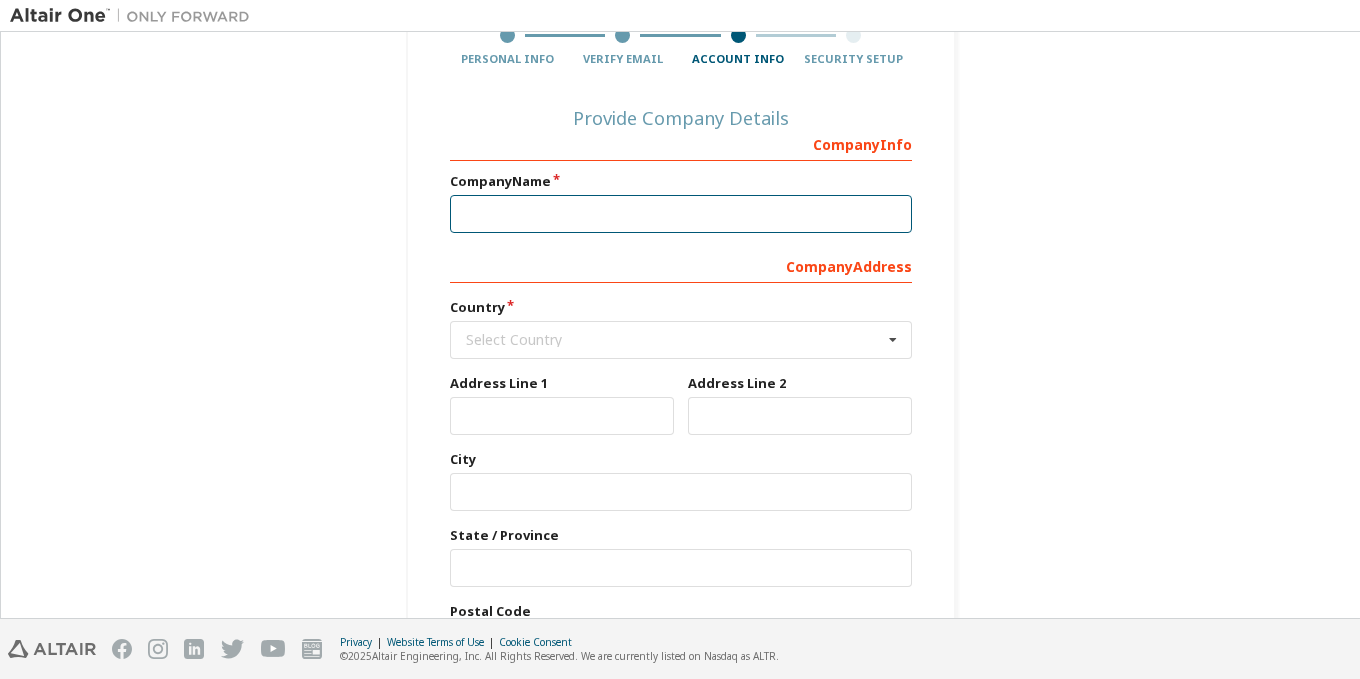 click at bounding box center [681, 214] 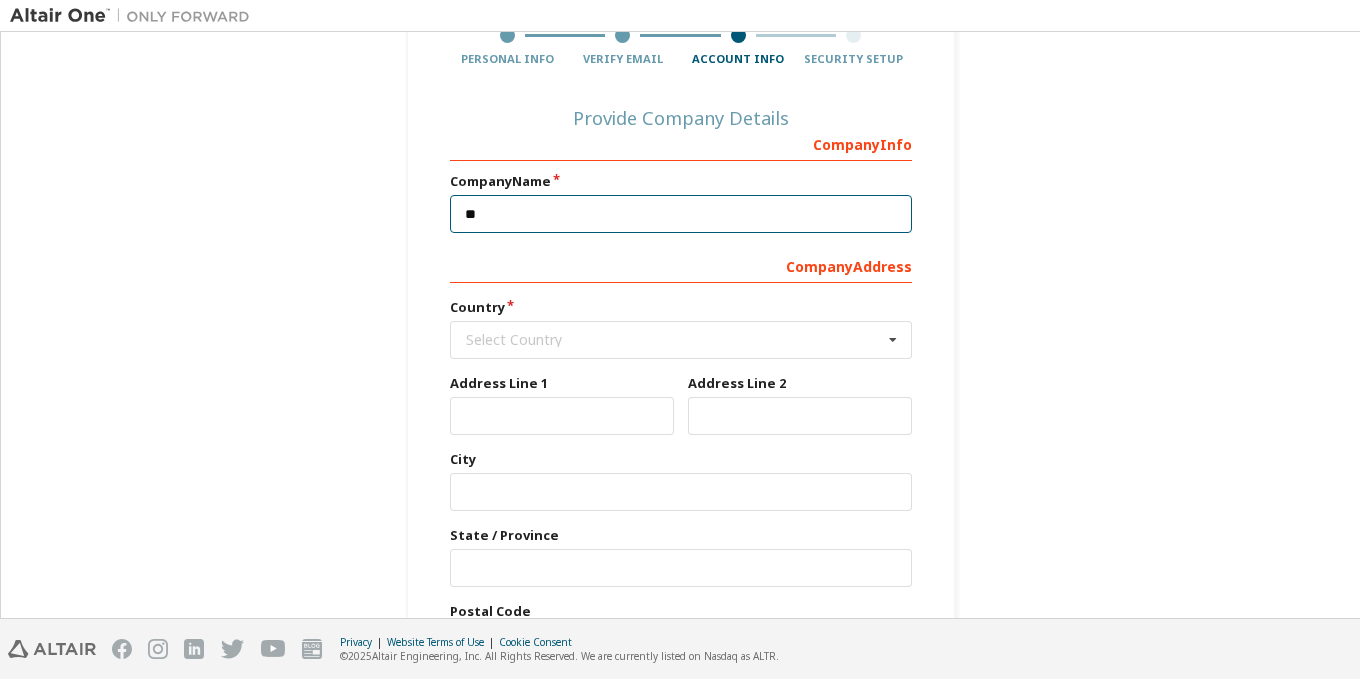 type on "*" 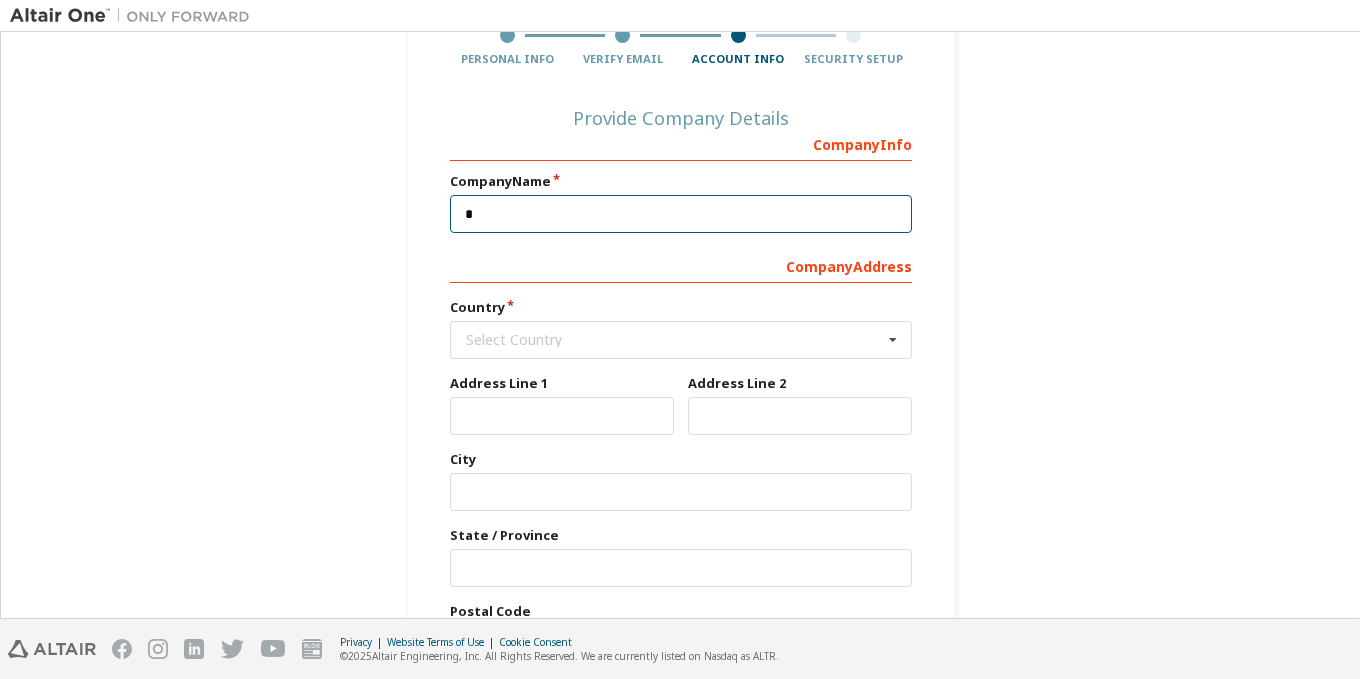 type 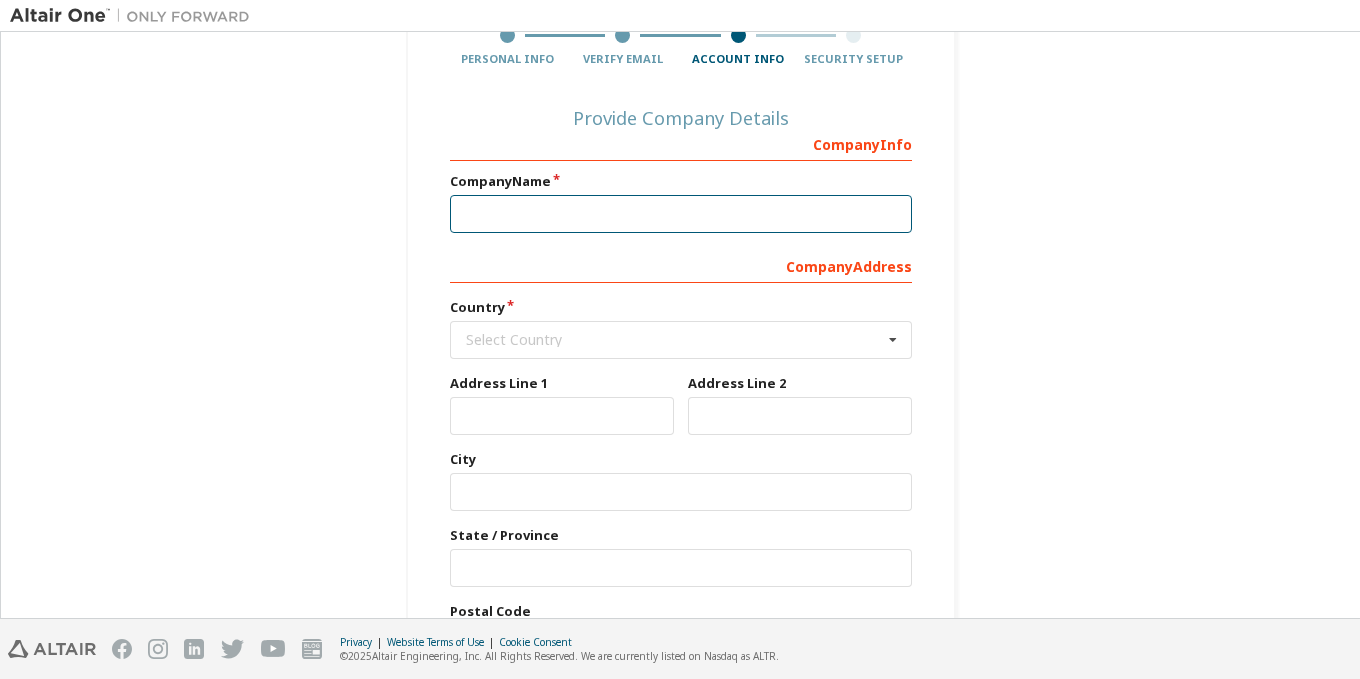 scroll, scrollTop: 349, scrollLeft: 0, axis: vertical 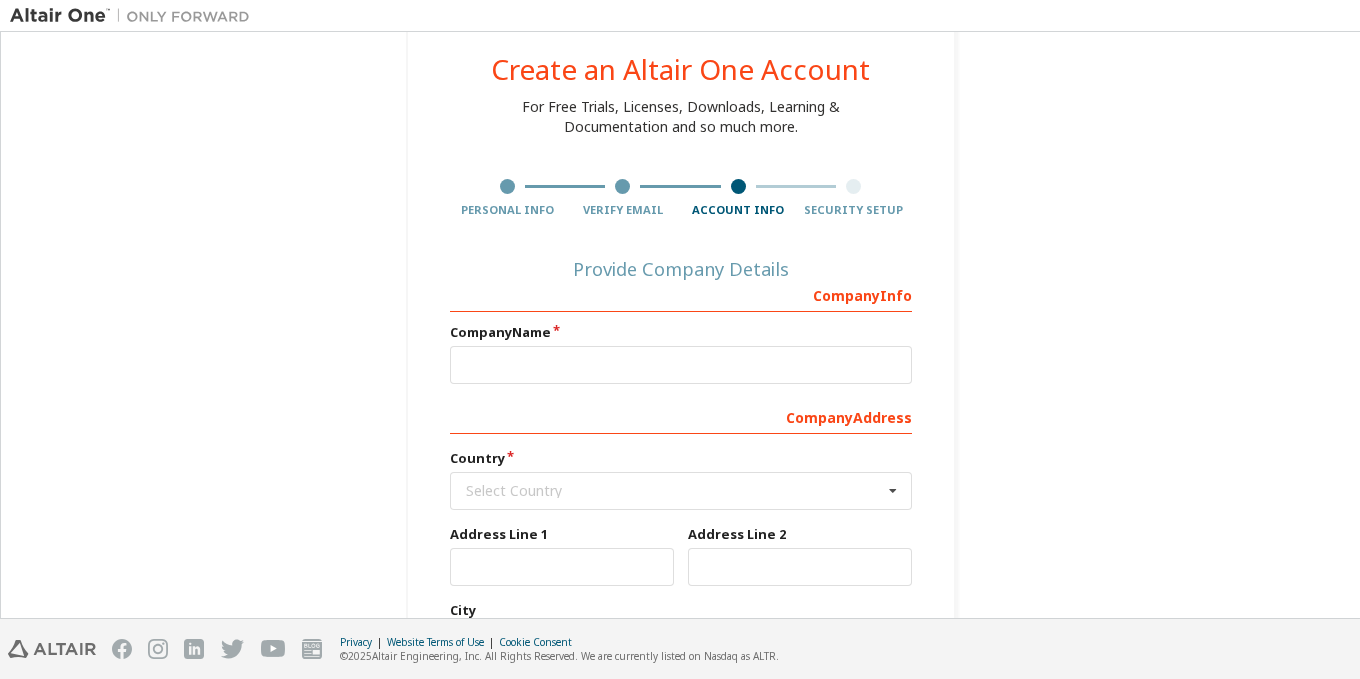 click at bounding box center [507, 186] 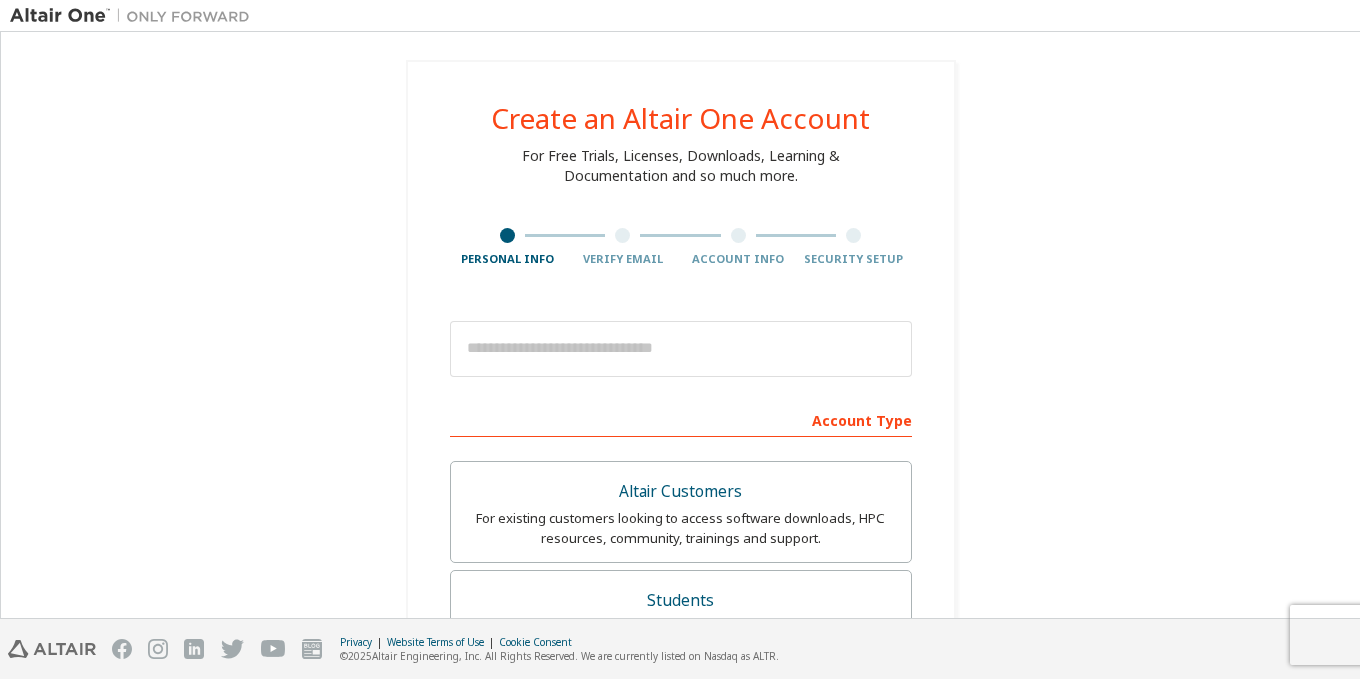 scroll, scrollTop: 0, scrollLeft: 0, axis: both 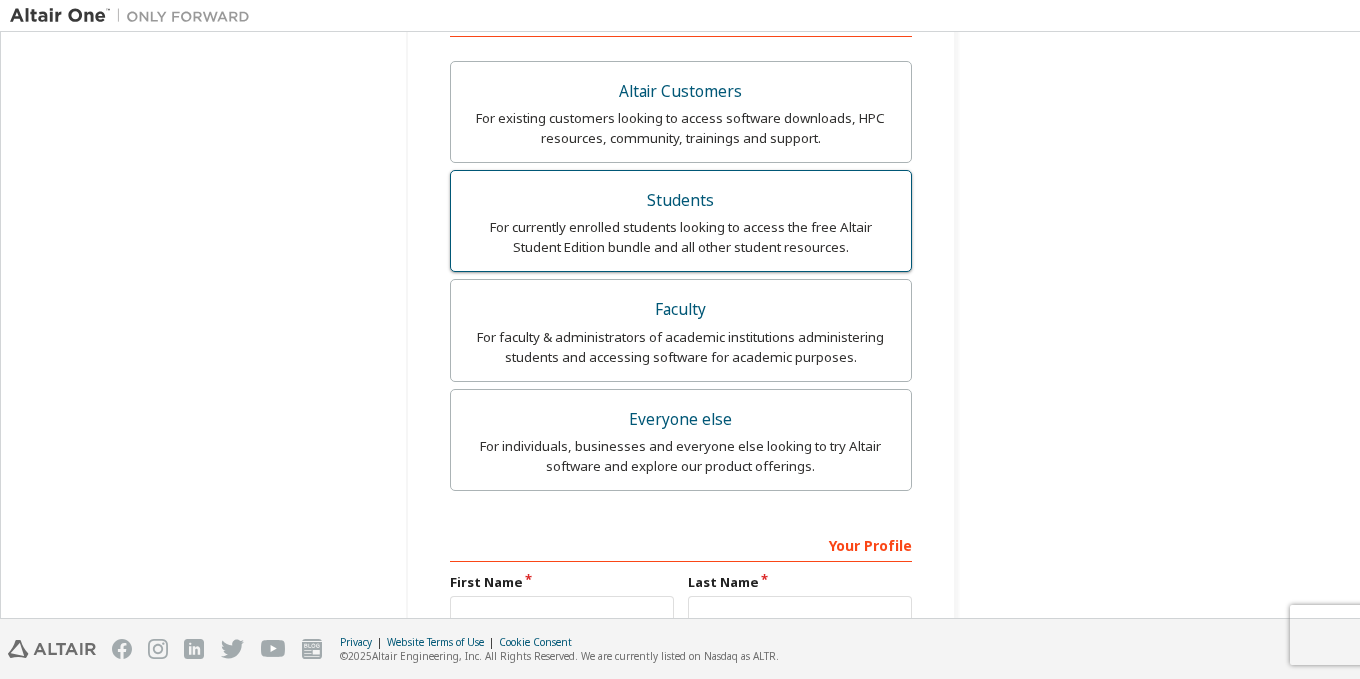 click on "For currently enrolled students looking to access the free Altair Student Edition bundle and all other student resources." at bounding box center [681, 237] 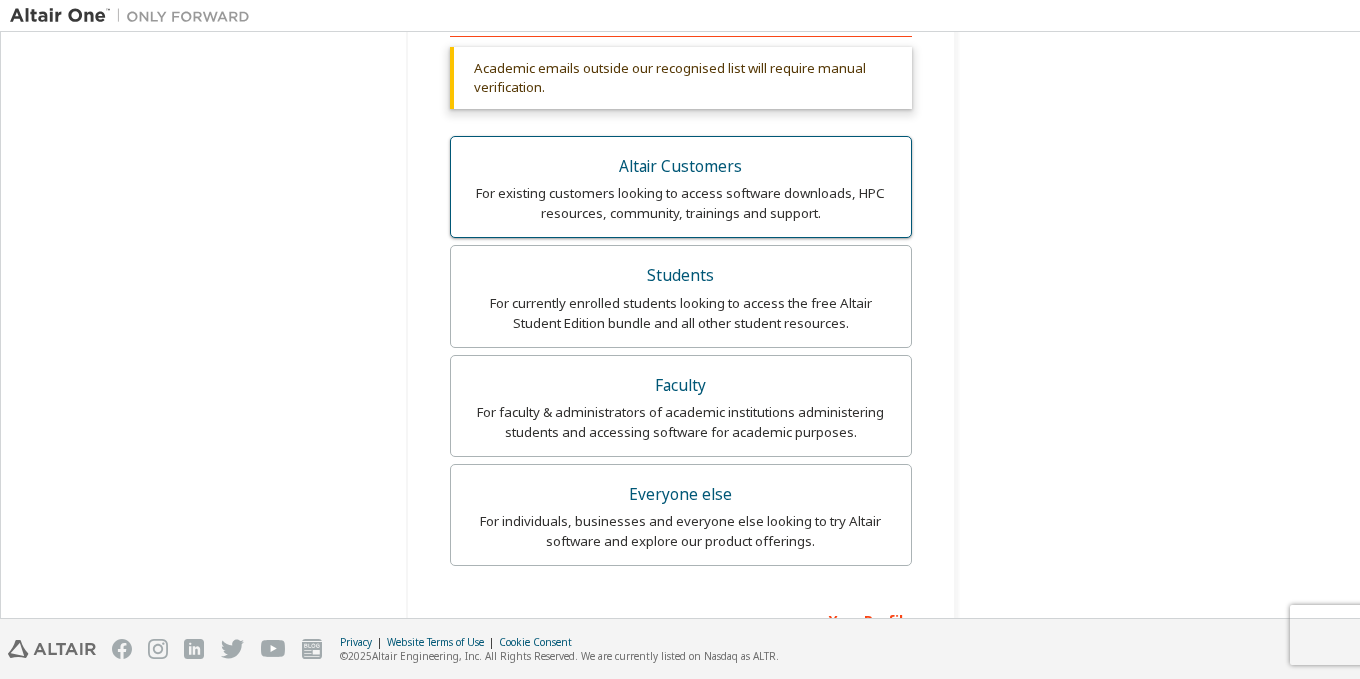 scroll, scrollTop: 200, scrollLeft: 0, axis: vertical 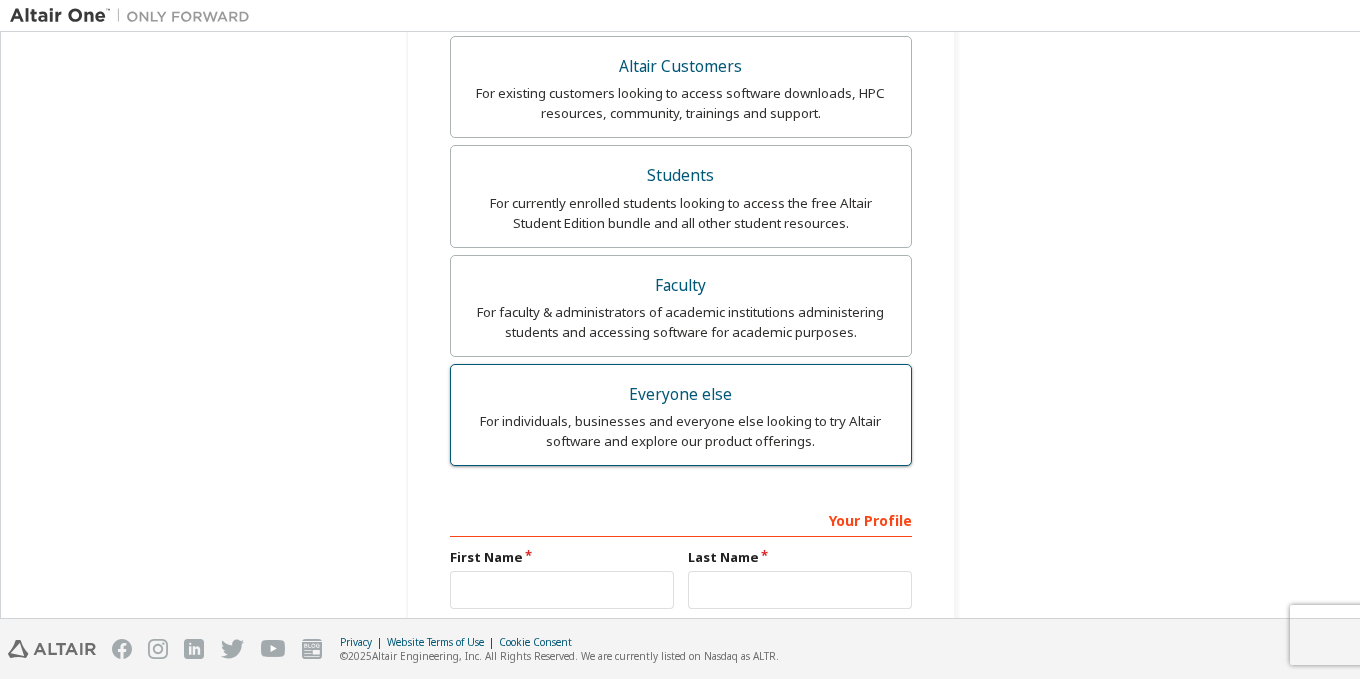 click on "Everyone else" at bounding box center (681, 395) 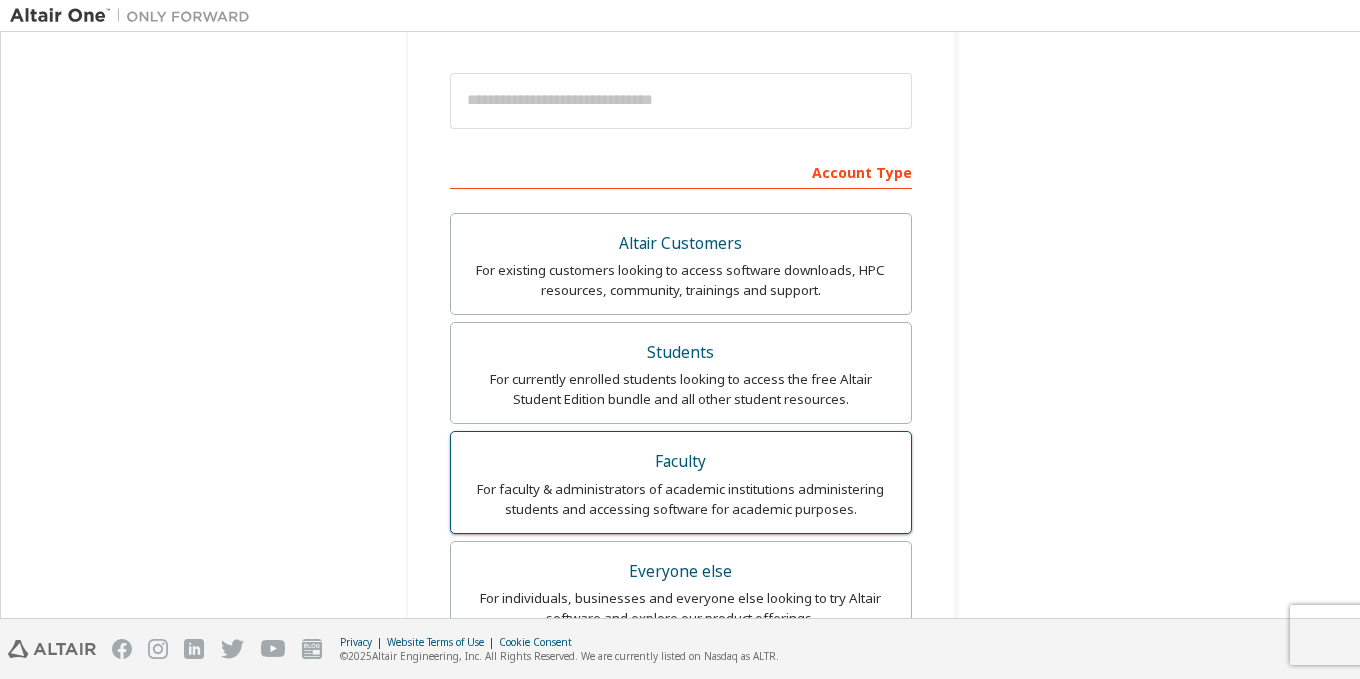 scroll, scrollTop: 0, scrollLeft: 0, axis: both 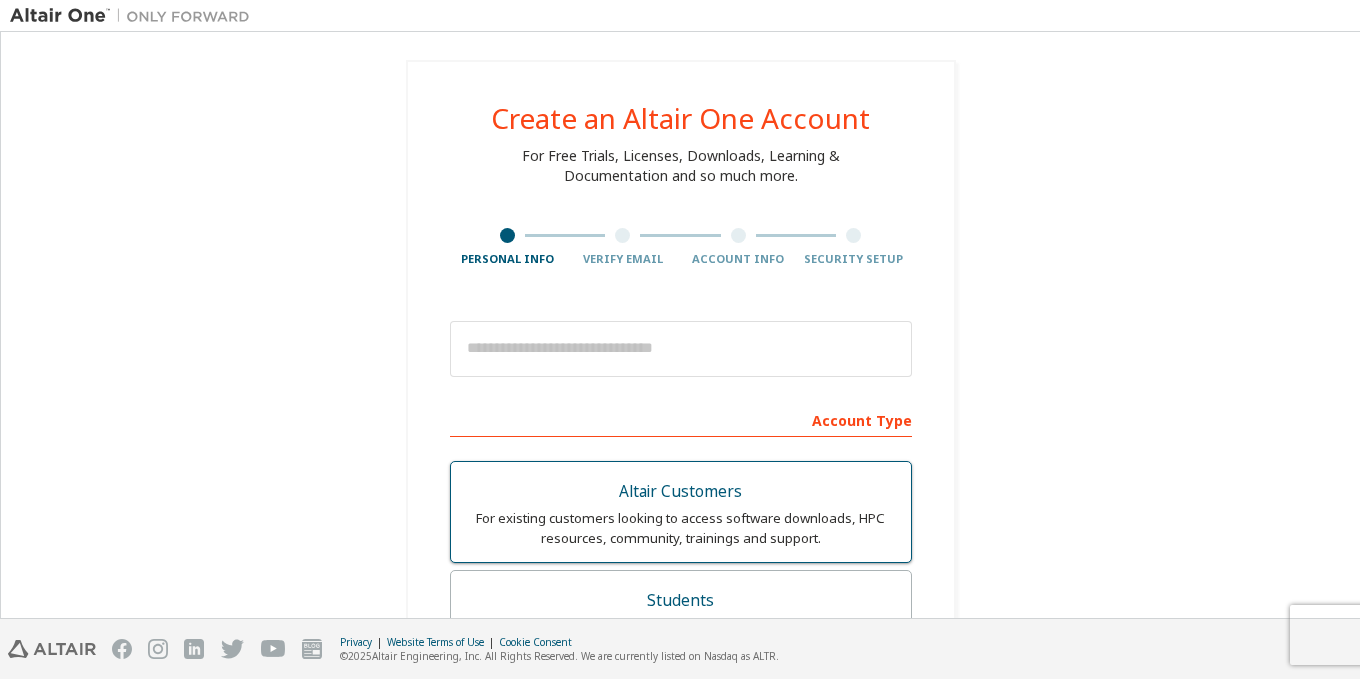 click on "Altair Customers" at bounding box center [681, 492] 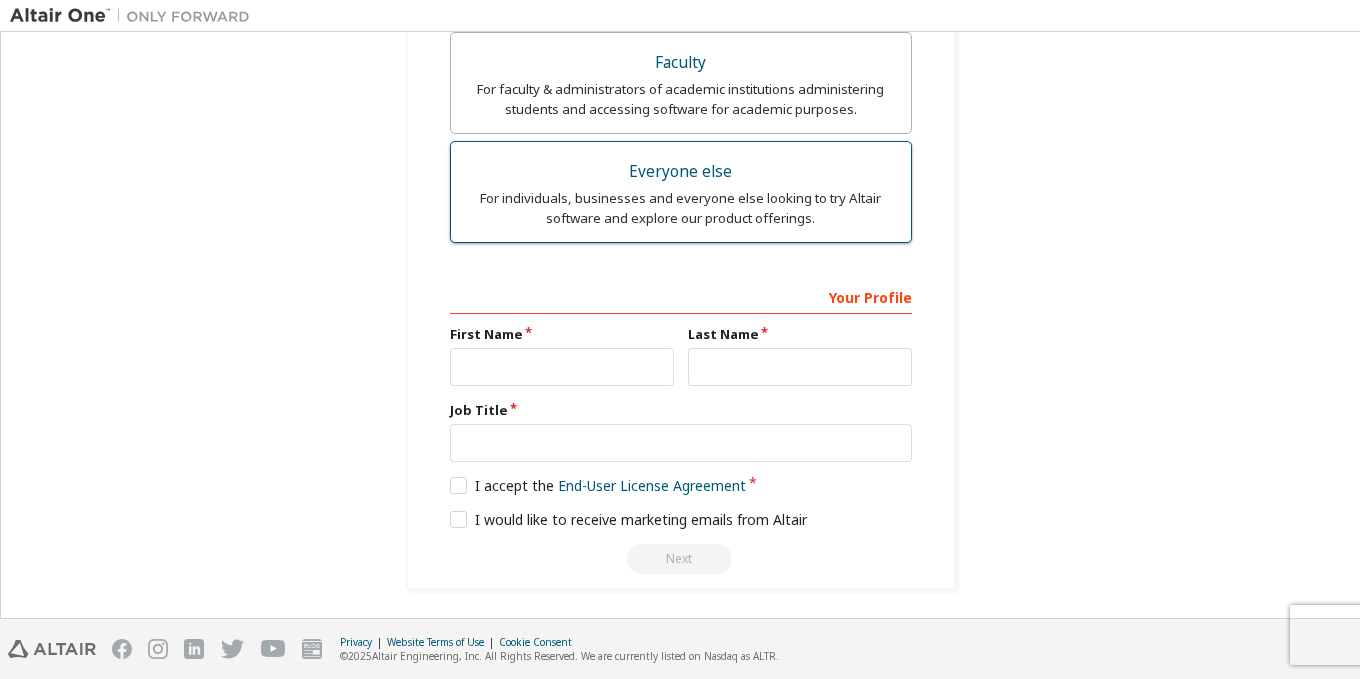 scroll, scrollTop: 323, scrollLeft: 0, axis: vertical 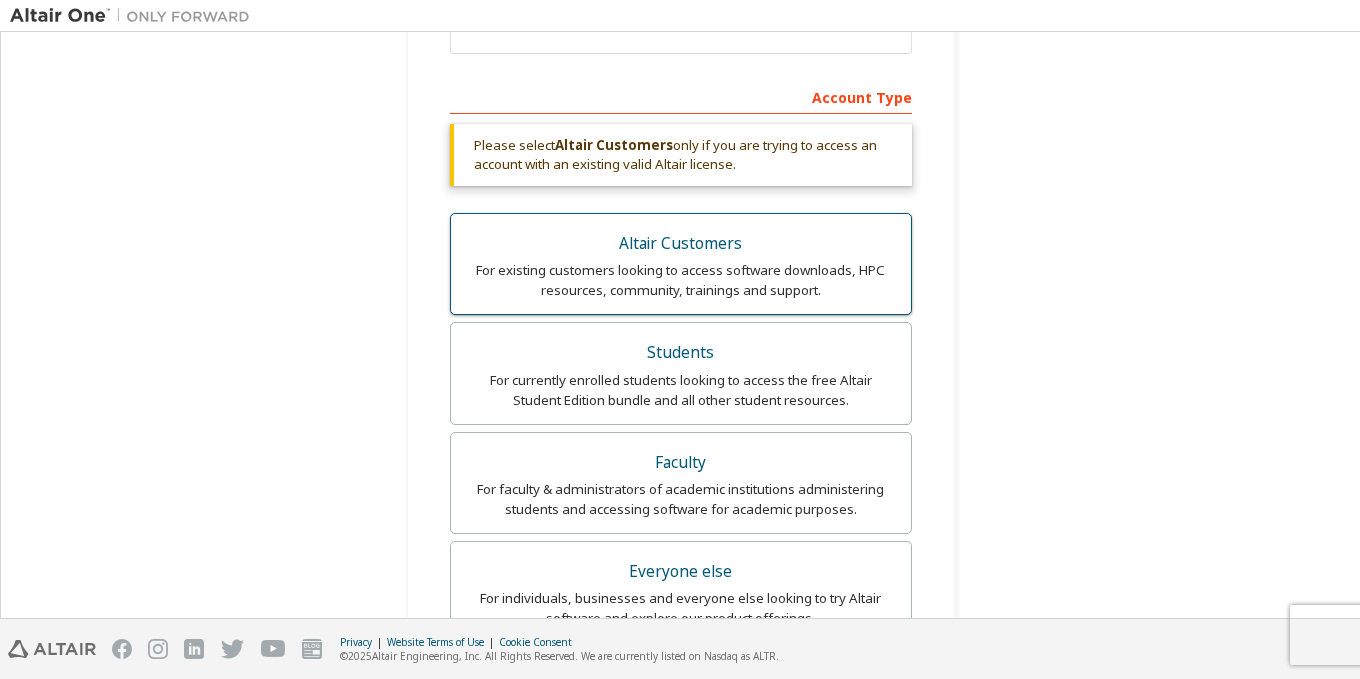 click on "Altair Customers" at bounding box center [681, 244] 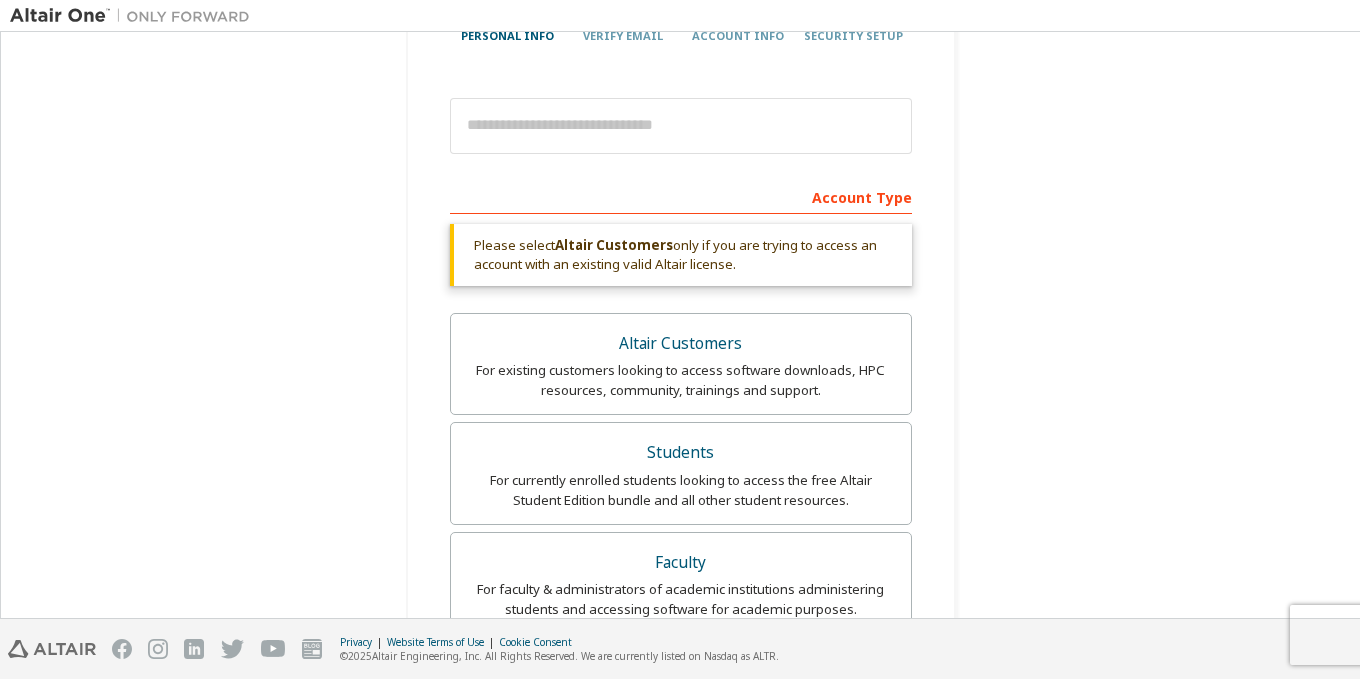 scroll, scrollTop: 0, scrollLeft: 0, axis: both 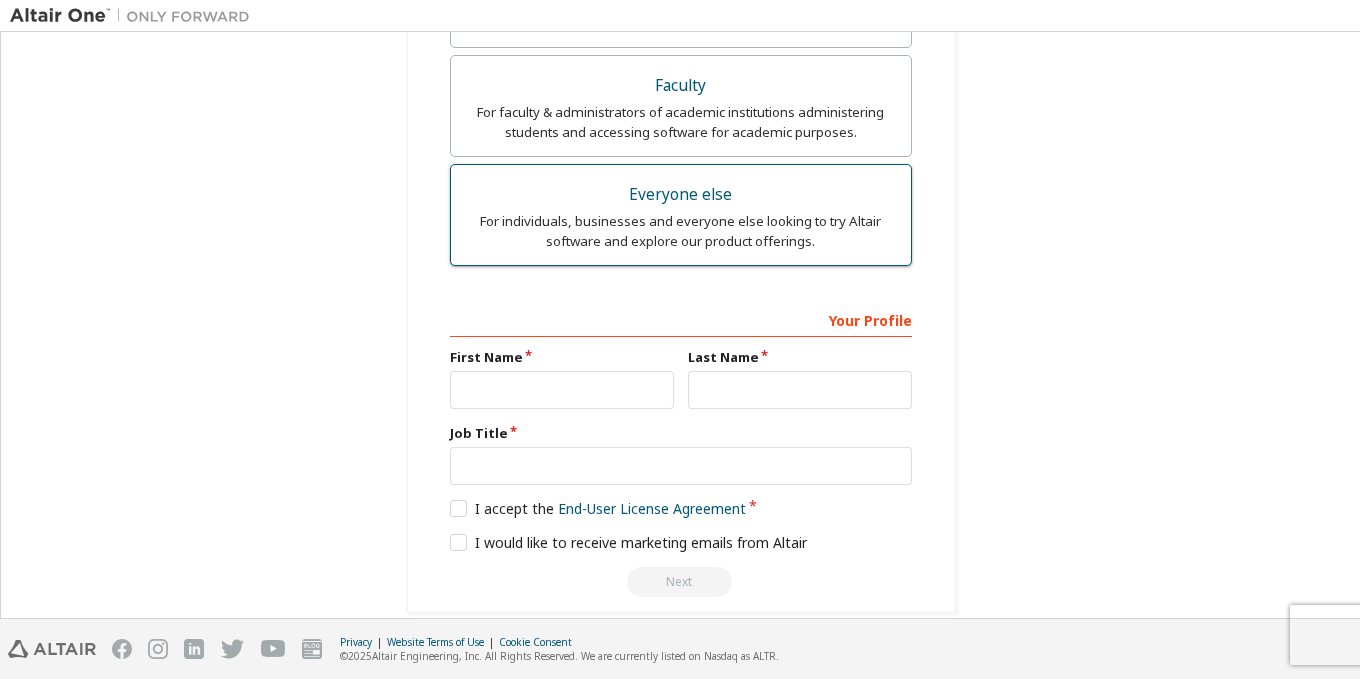 click on "Everyone else" at bounding box center [681, 195] 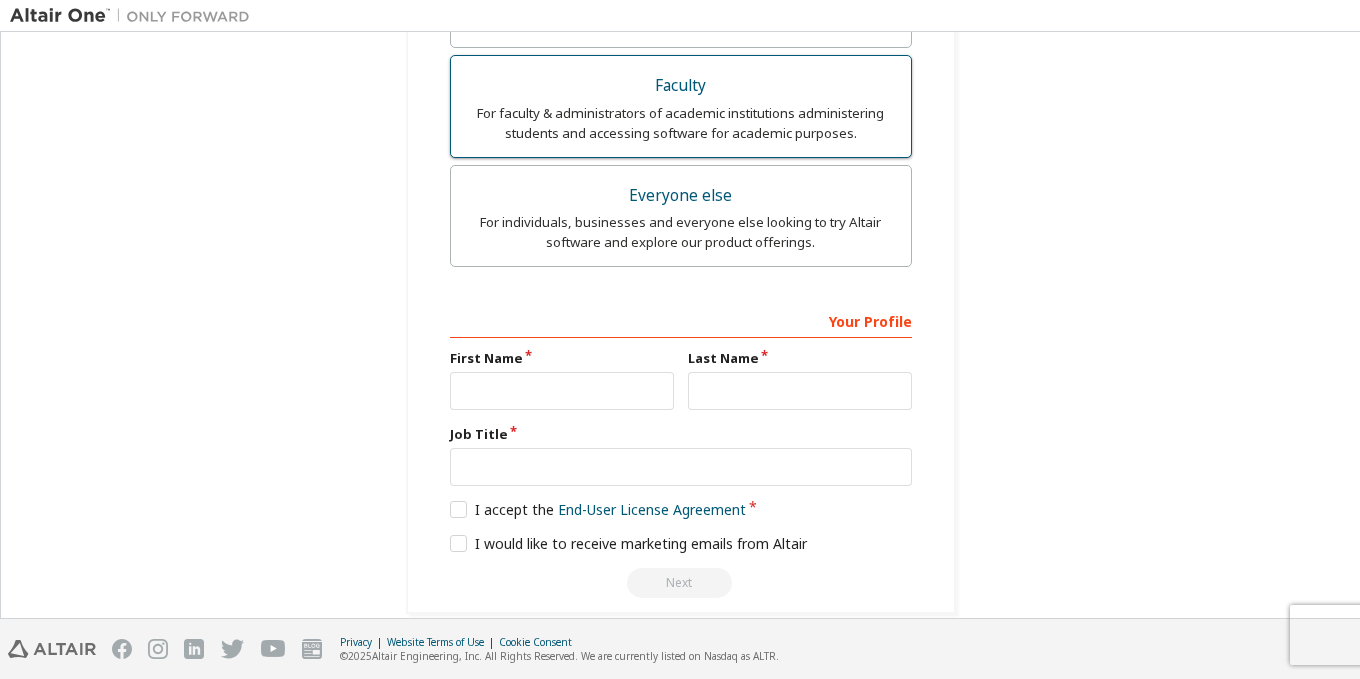 click on "For faculty & administrators of academic institutions administering students and accessing software for academic purposes." at bounding box center [681, 123] 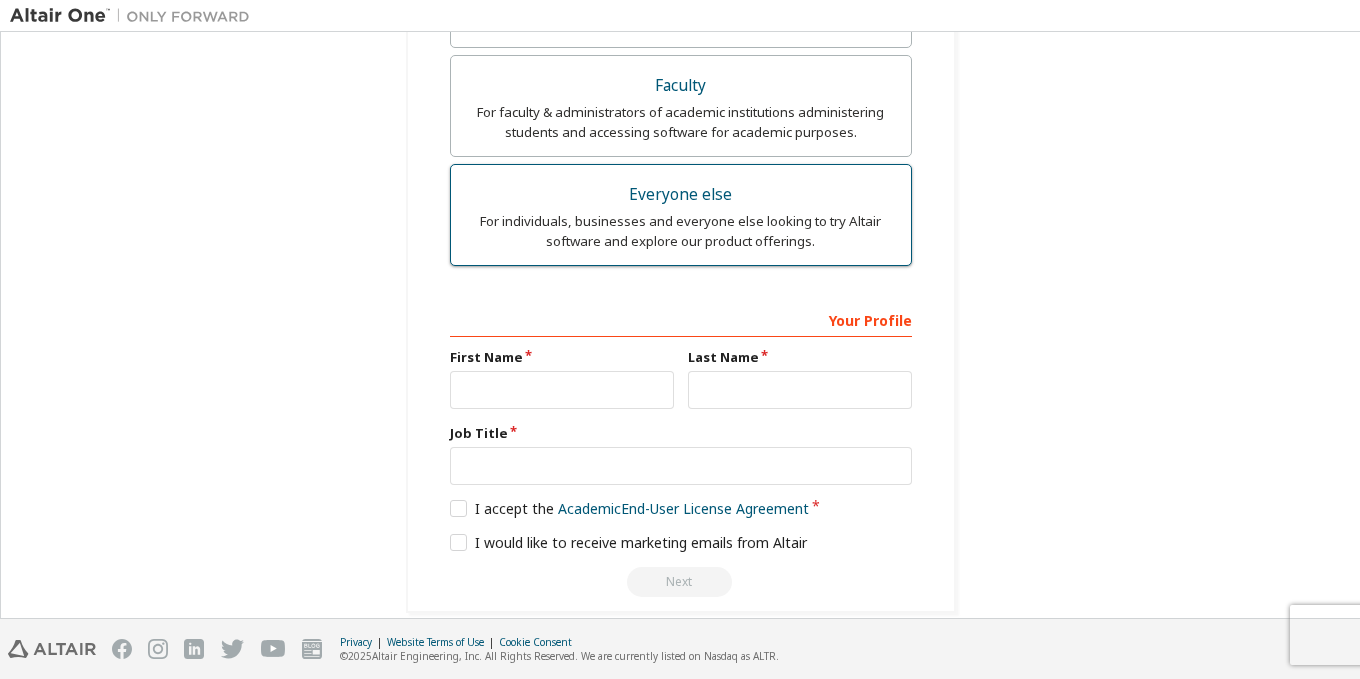 click on "For individuals, businesses and everyone else looking to try Altair software and explore our product offerings." at bounding box center (681, 231) 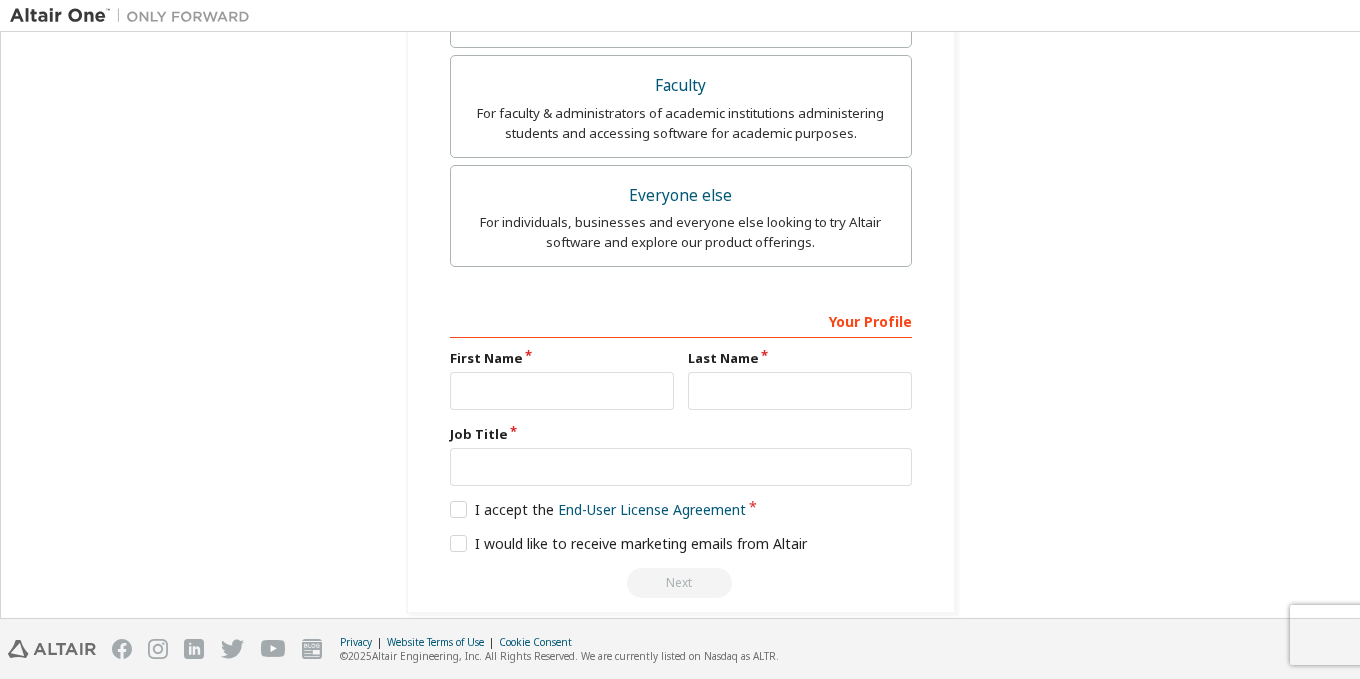 click on "Altair Customers For existing customers looking to access software downloads, HPC resources, community, trainings and support. Students For currently enrolled students looking to access the free Altair Student Edition bundle and all other student resources. Faculty For faculty & administrators of academic institutions administering students and accessing software for academic purposes. Everyone else For individuals, businesses and everyone else looking to try Altair software and explore our product offerings." at bounding box center [681, 55] 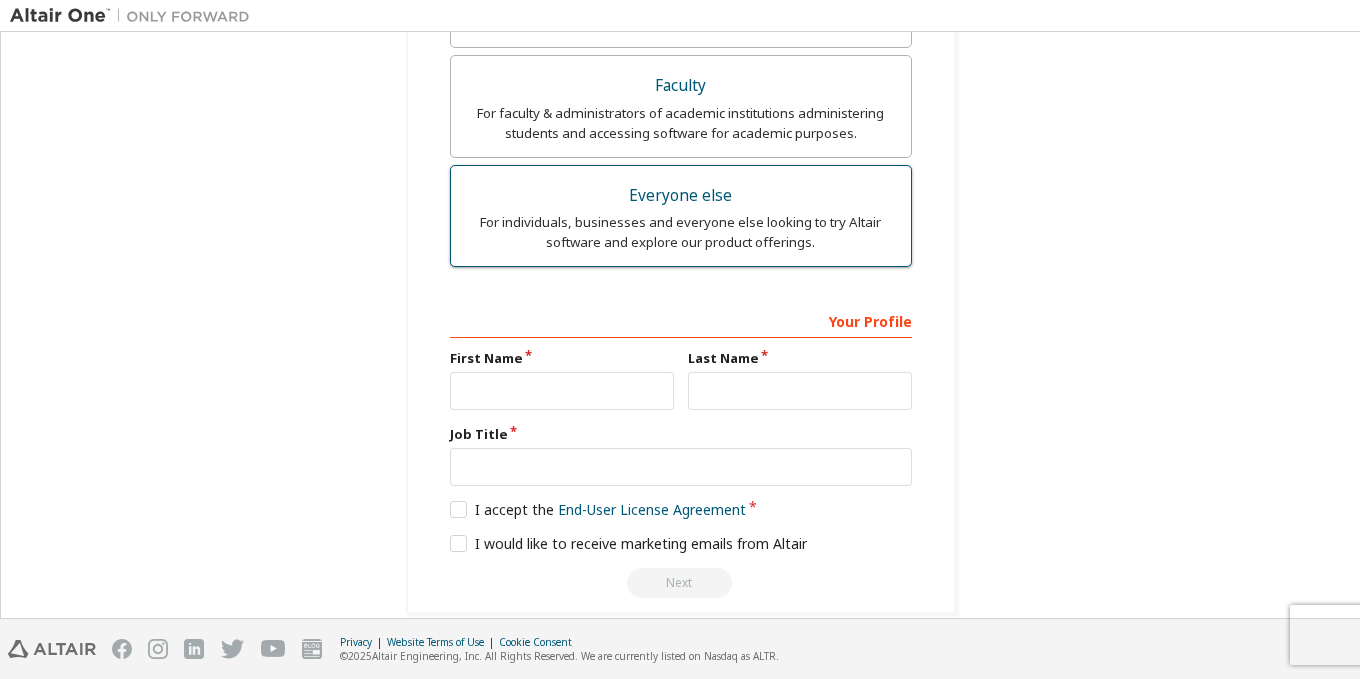 click on "Everyone else" at bounding box center [681, 196] 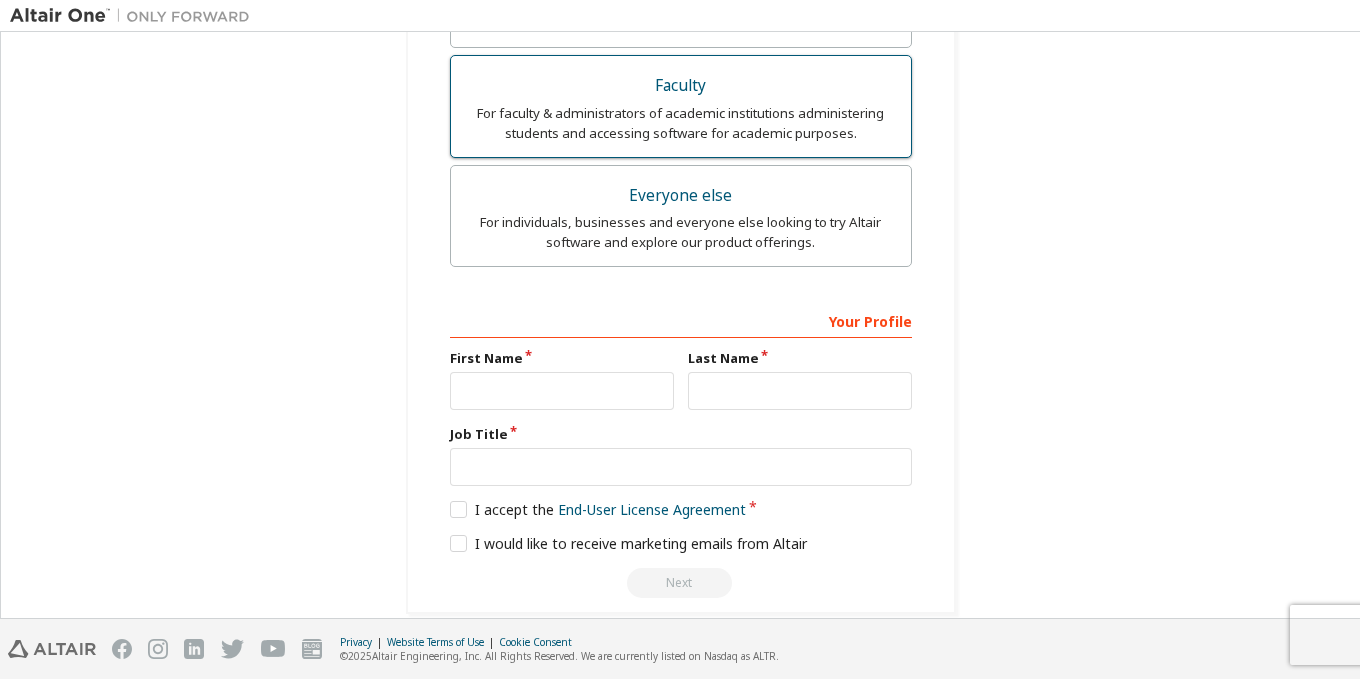 click on "For faculty & administrators of academic institutions administering students and accessing software for academic purposes." at bounding box center [681, 123] 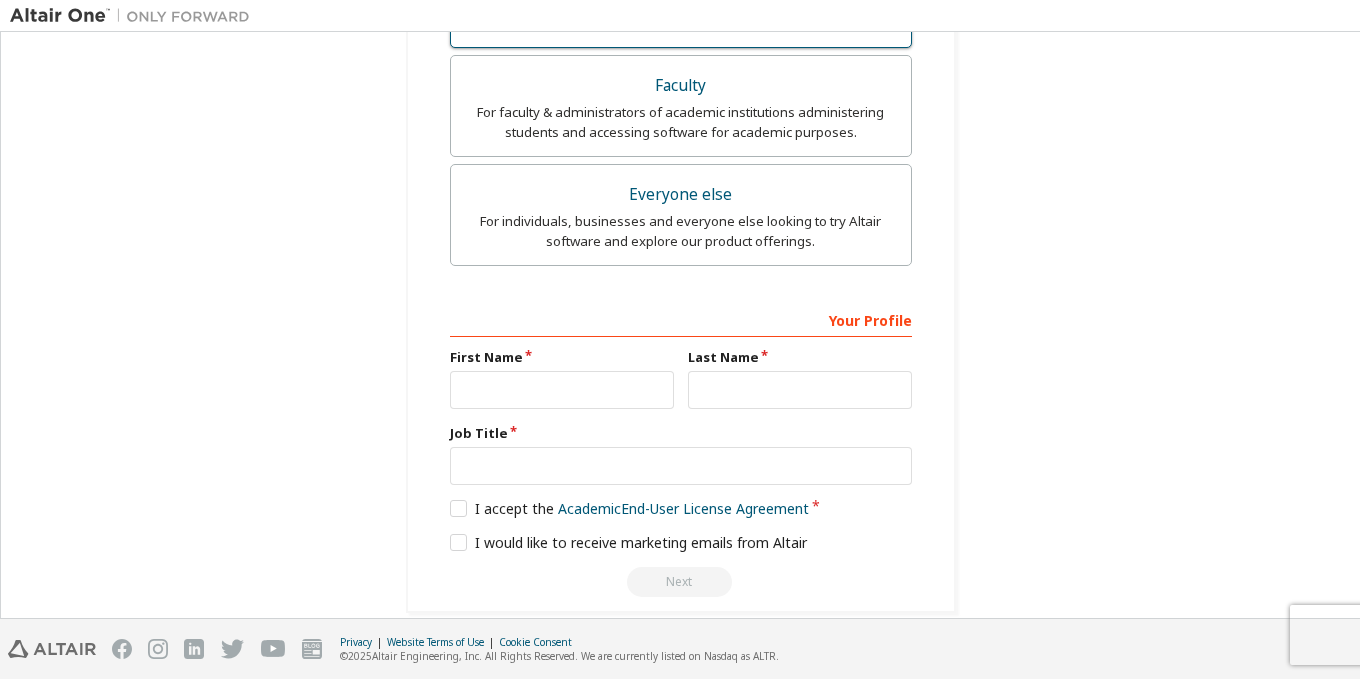 scroll, scrollTop: 400, scrollLeft: 0, axis: vertical 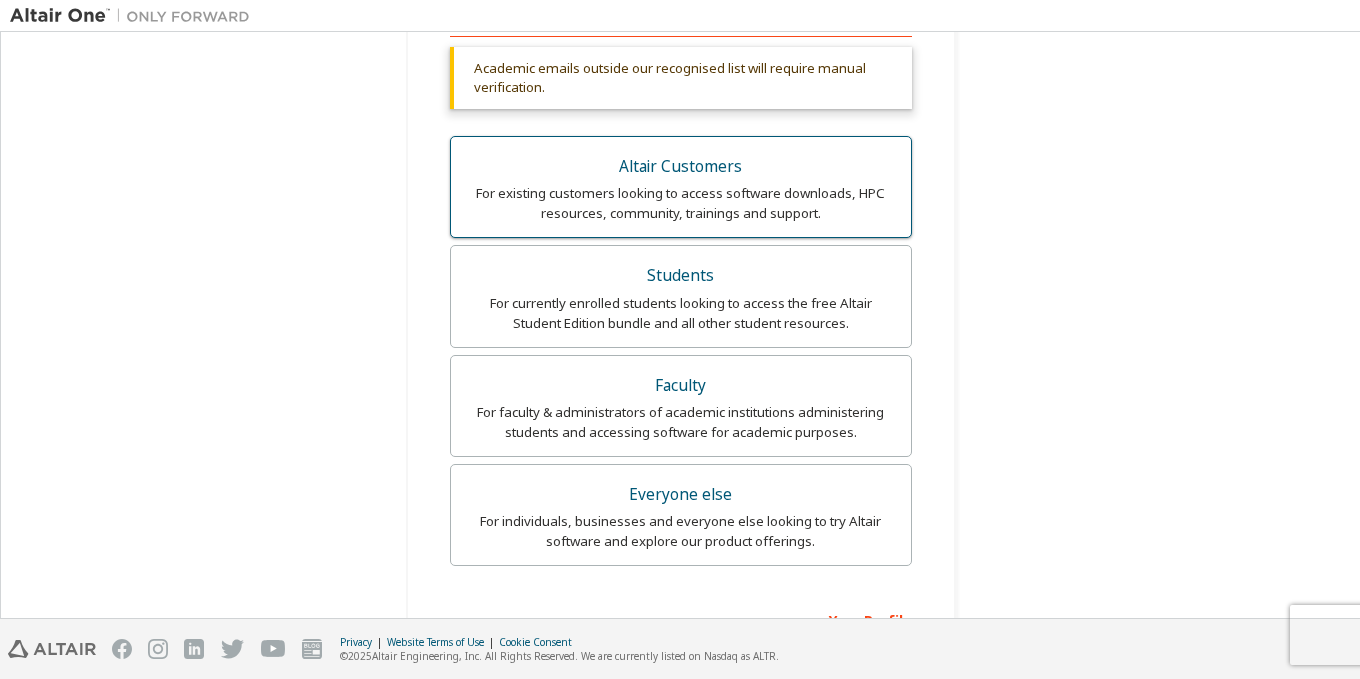 click on "Altair Customers For existing customers looking to access software downloads, HPC resources, community, trainings and support." at bounding box center [681, 187] 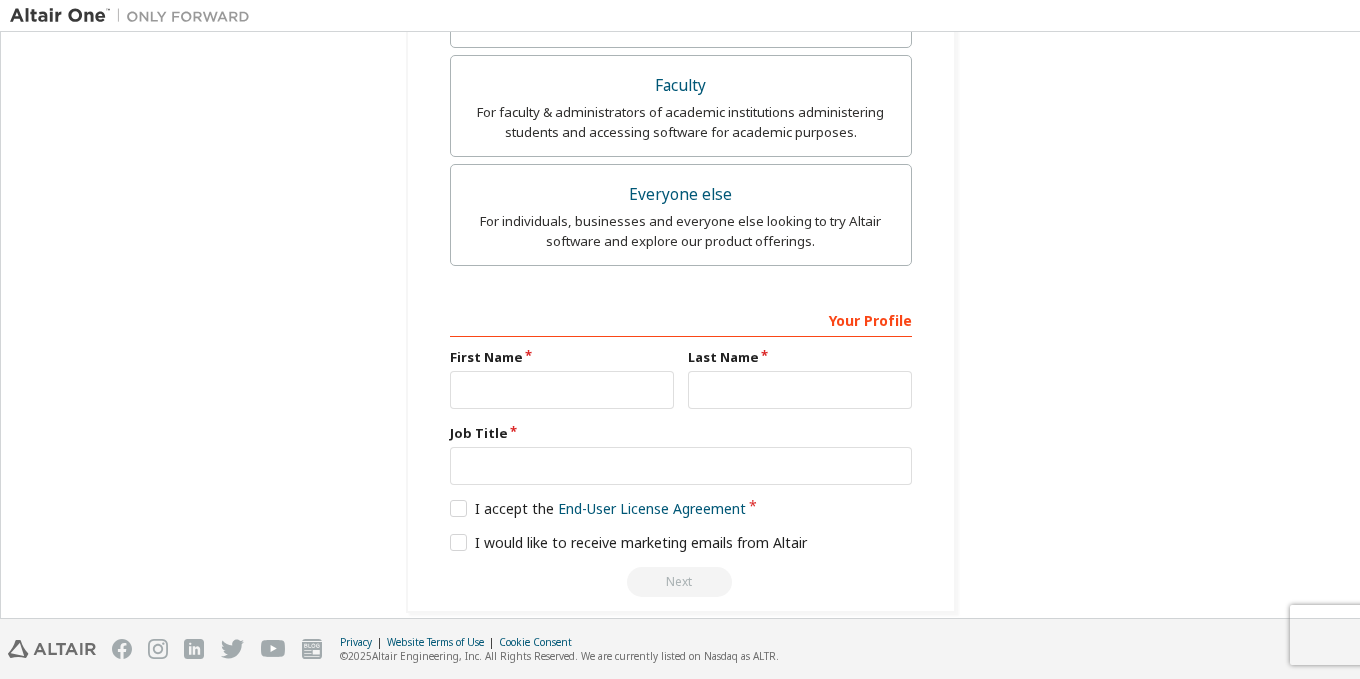 scroll, scrollTop: 723, scrollLeft: 0, axis: vertical 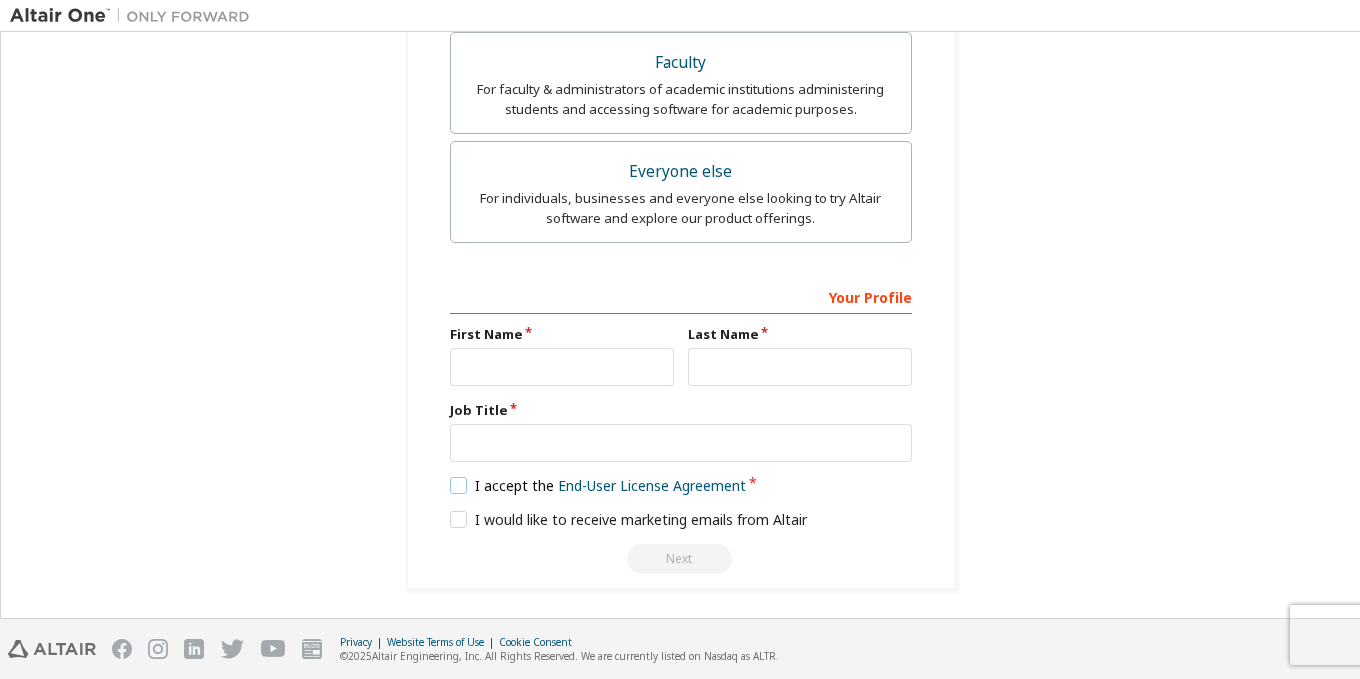 click on "I accept the    End-User License Agreement" at bounding box center [598, 485] 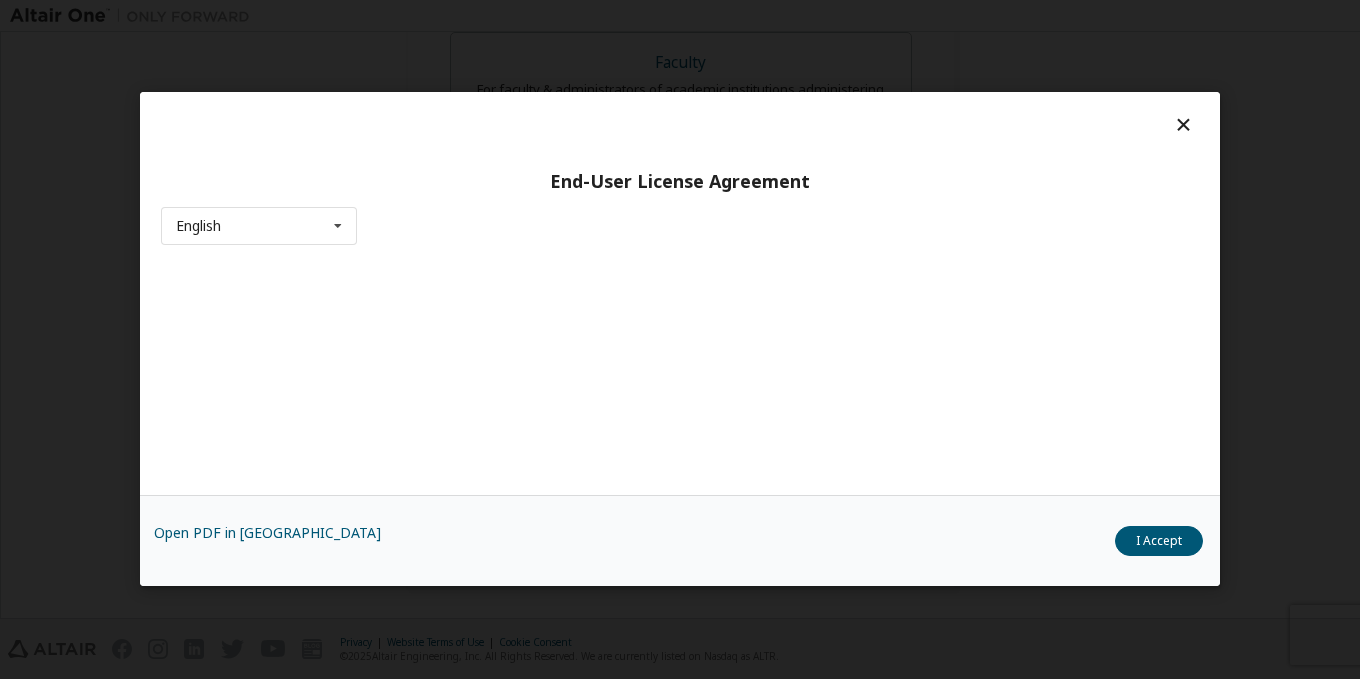 click on "Open PDF in New Tab I Accept" at bounding box center (680, 541) 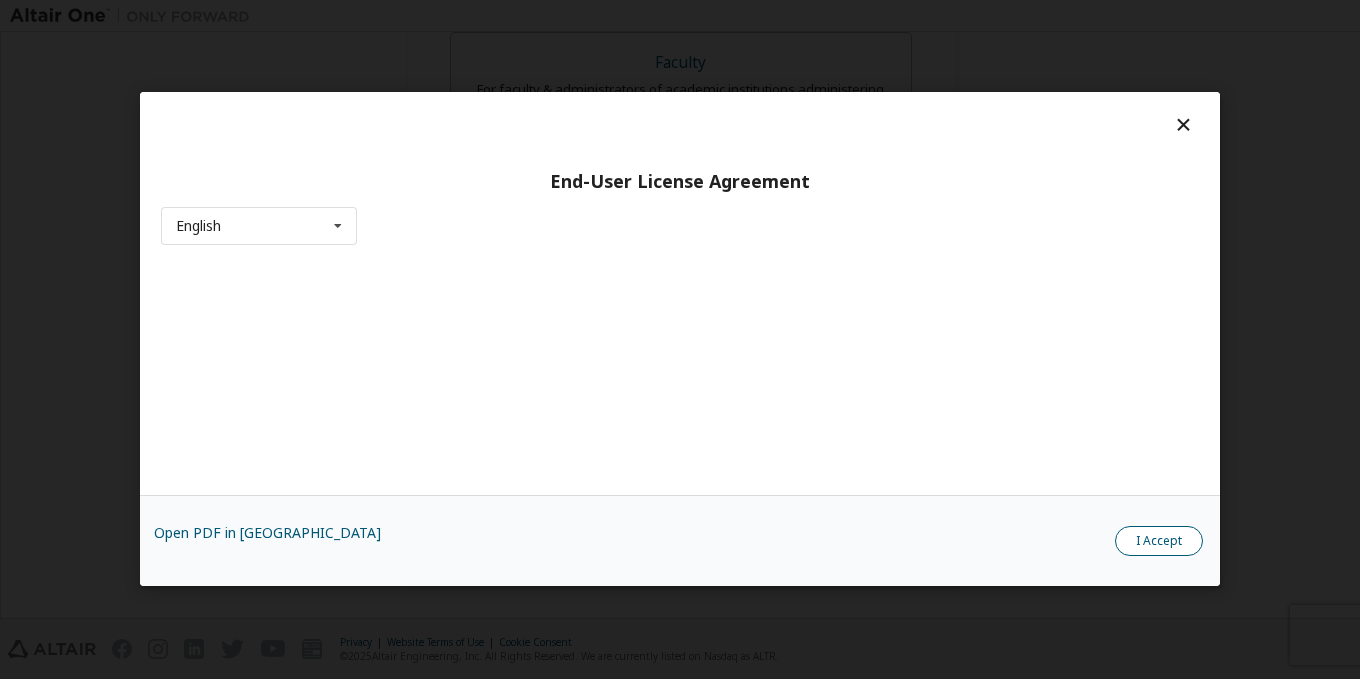 click on "I Accept" at bounding box center (1159, 542) 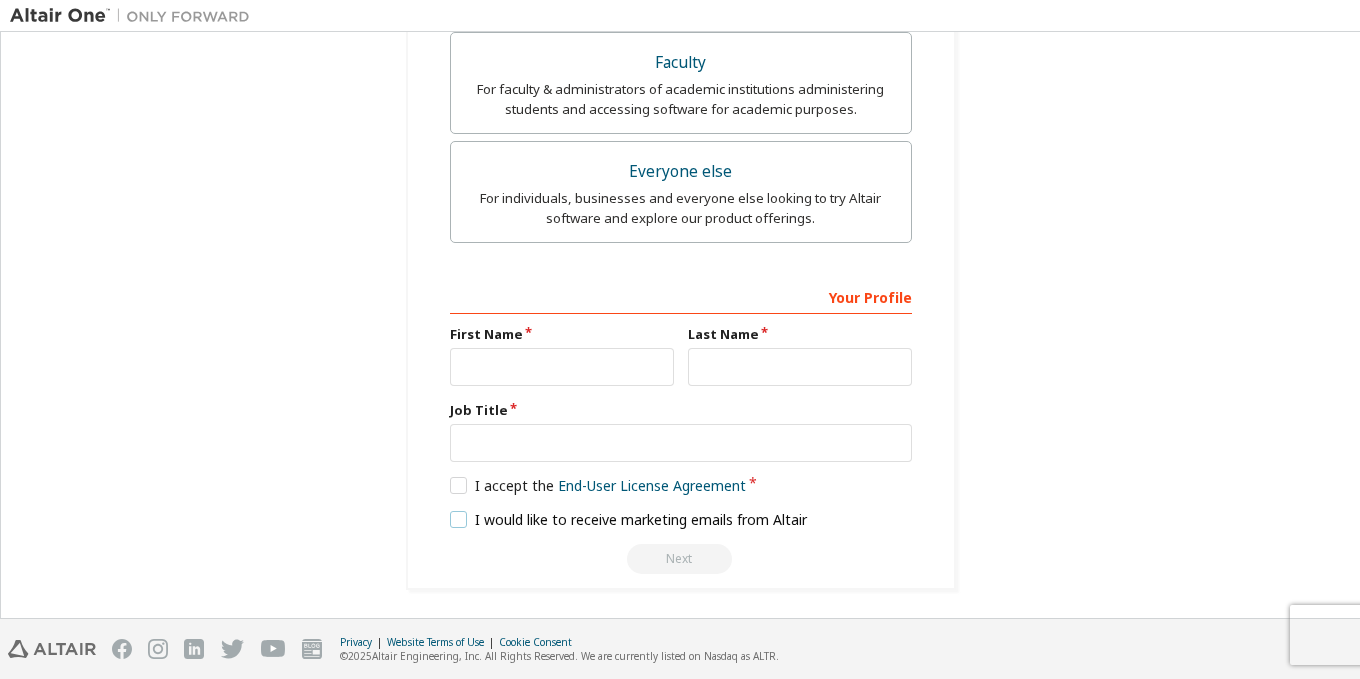 click on "I would like to receive marketing emails from Altair" at bounding box center (629, 519) 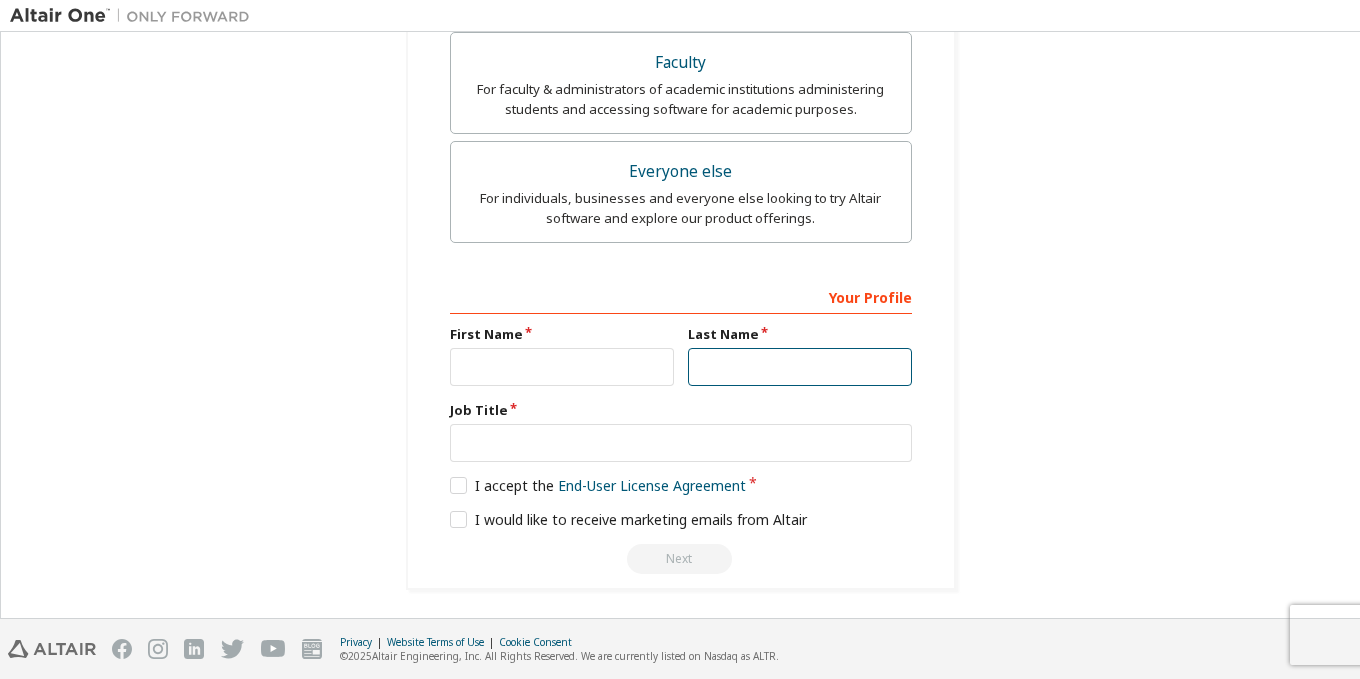 click at bounding box center (800, 367) 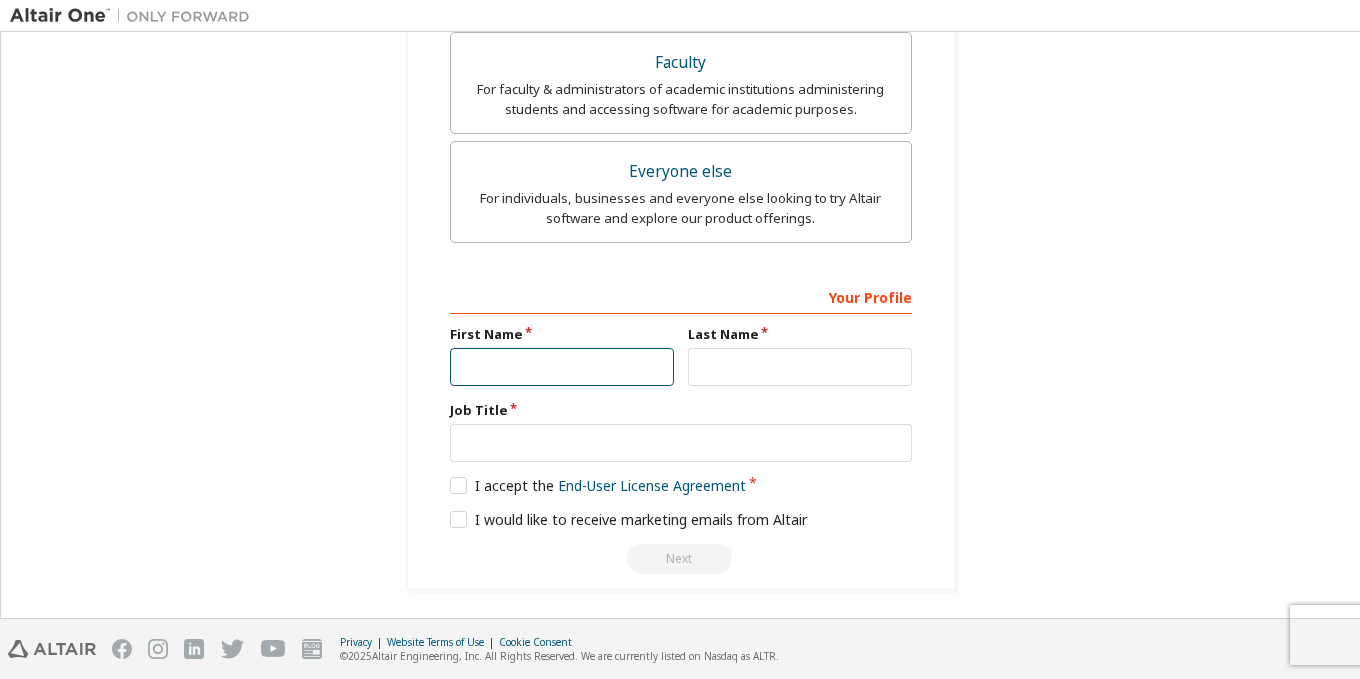 click at bounding box center [562, 367] 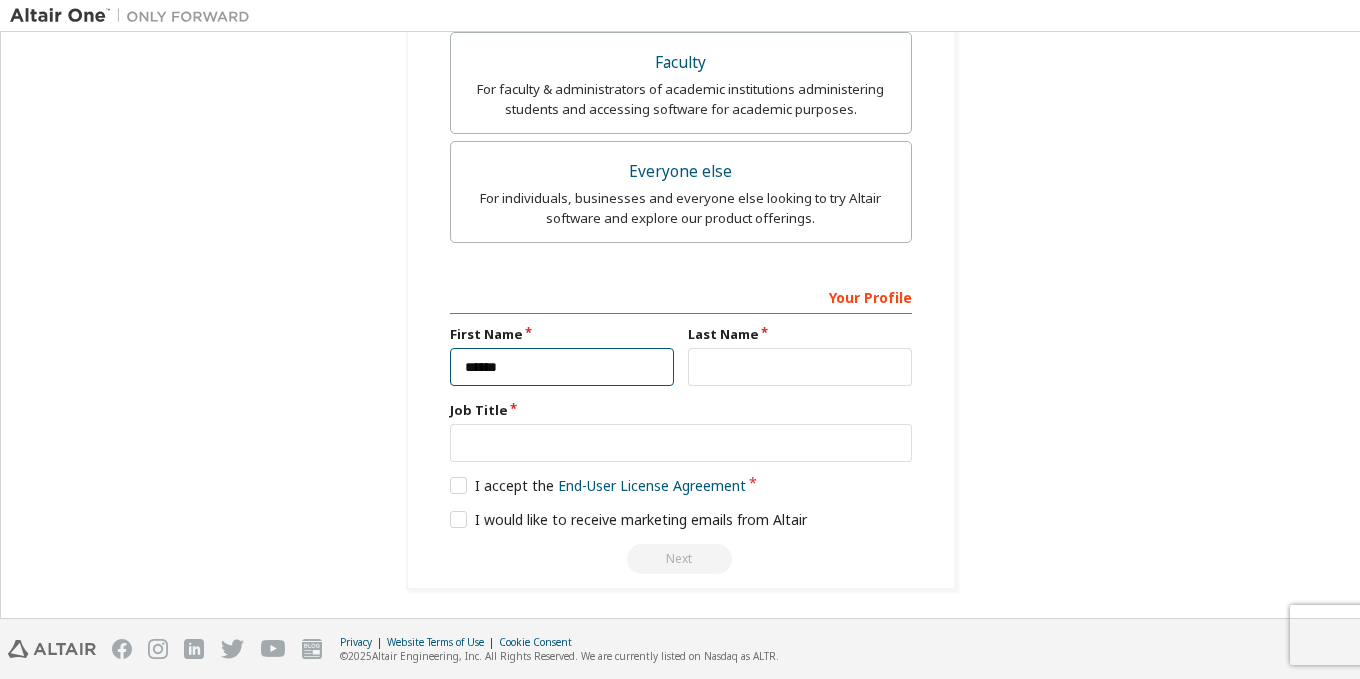 type on "******" 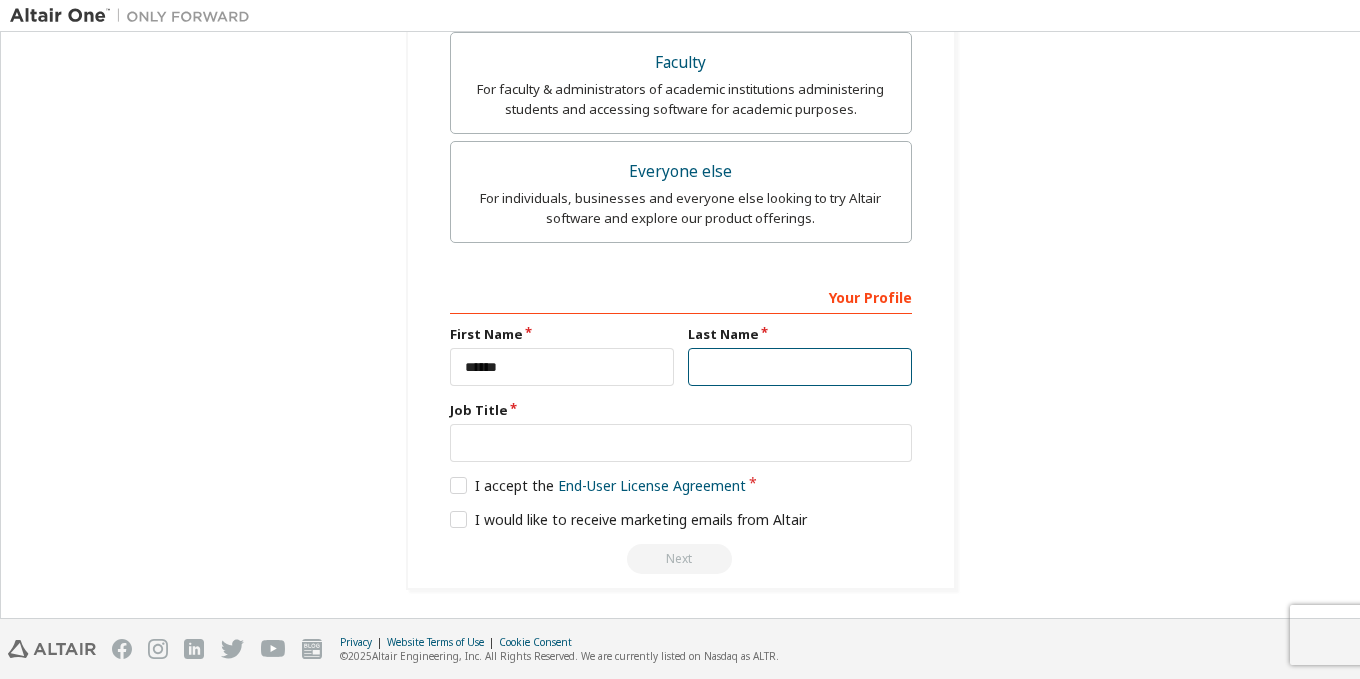 click at bounding box center [800, 367] 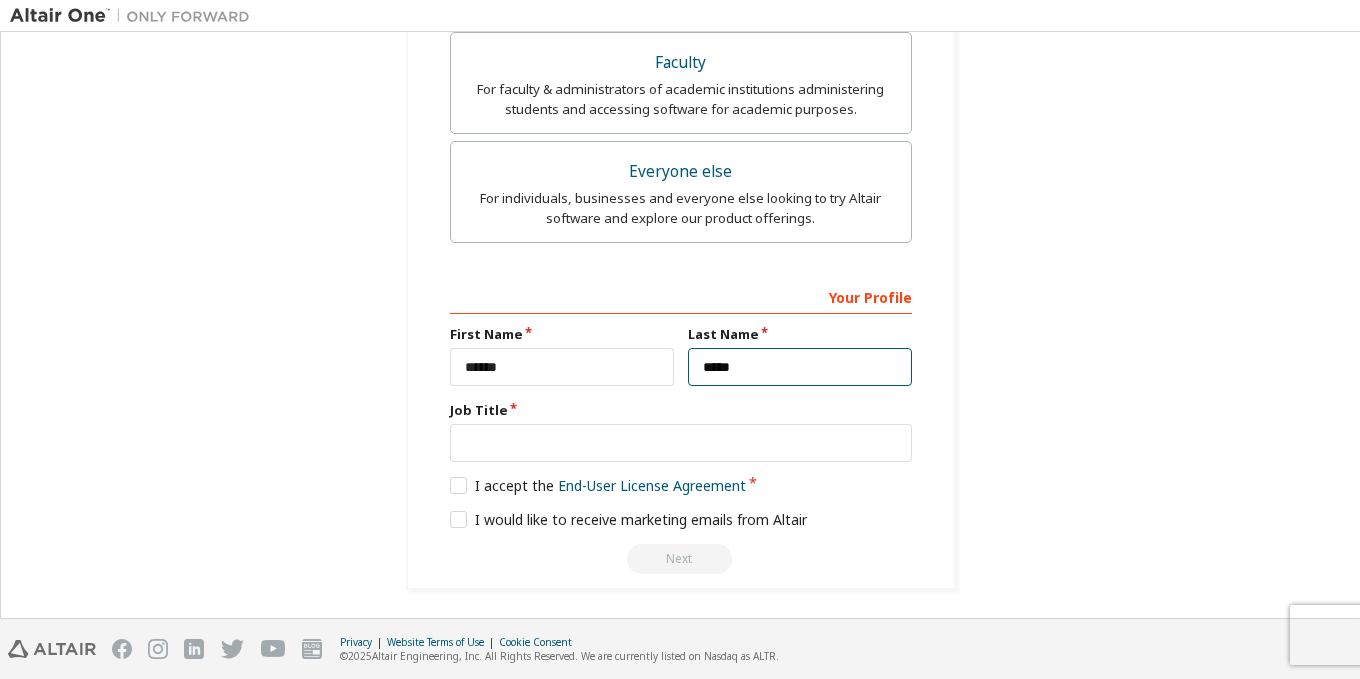 type on "*****" 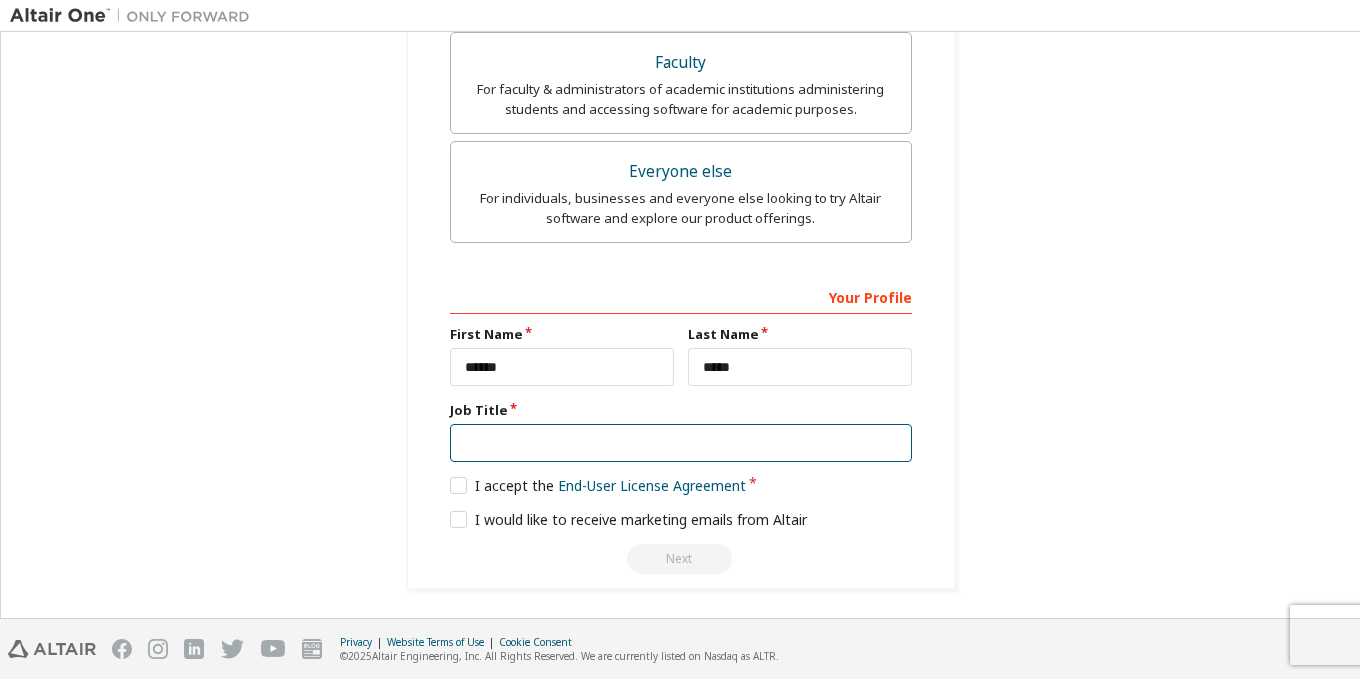 click at bounding box center (681, 443) 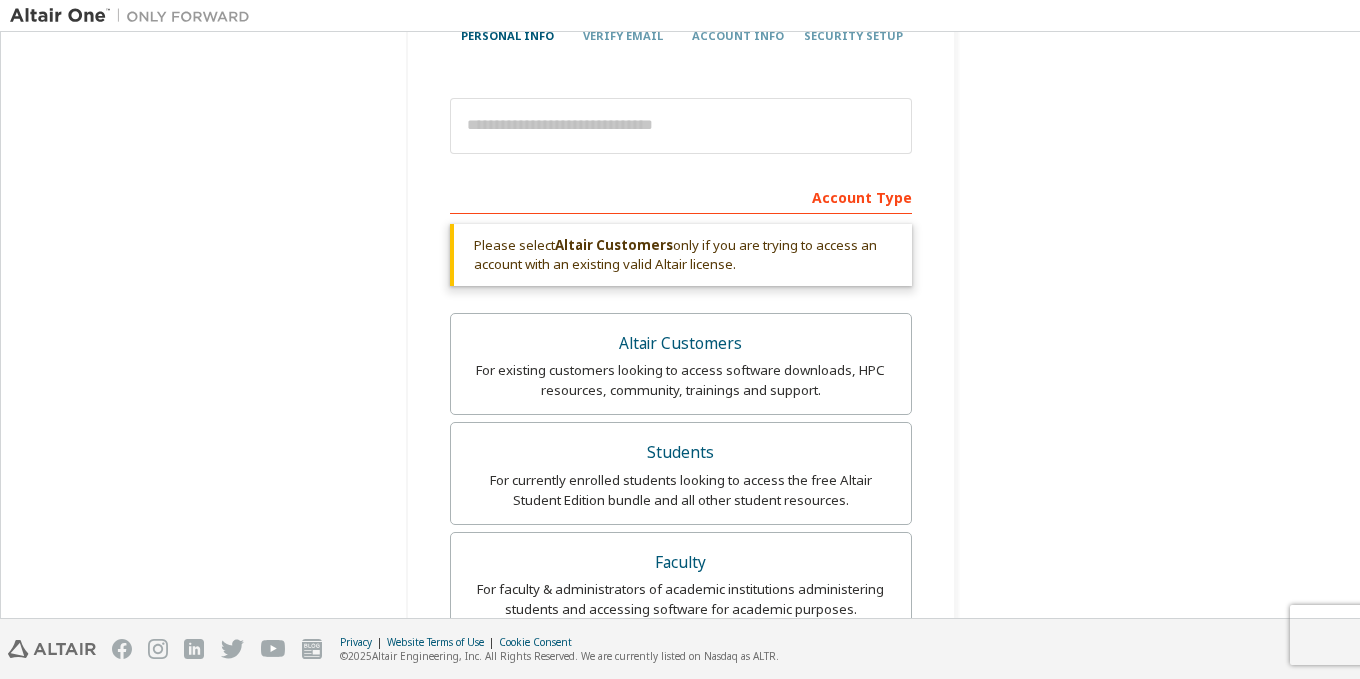 scroll, scrollTop: 23, scrollLeft: 0, axis: vertical 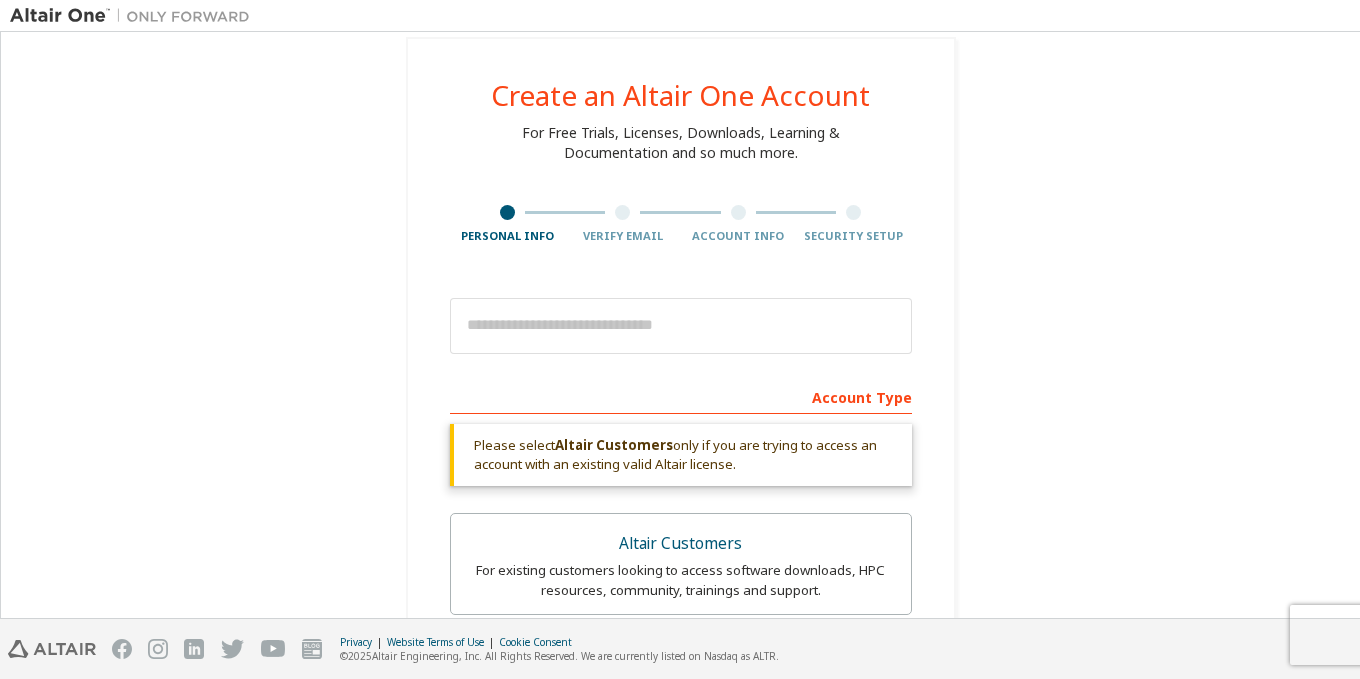 type on "*******" 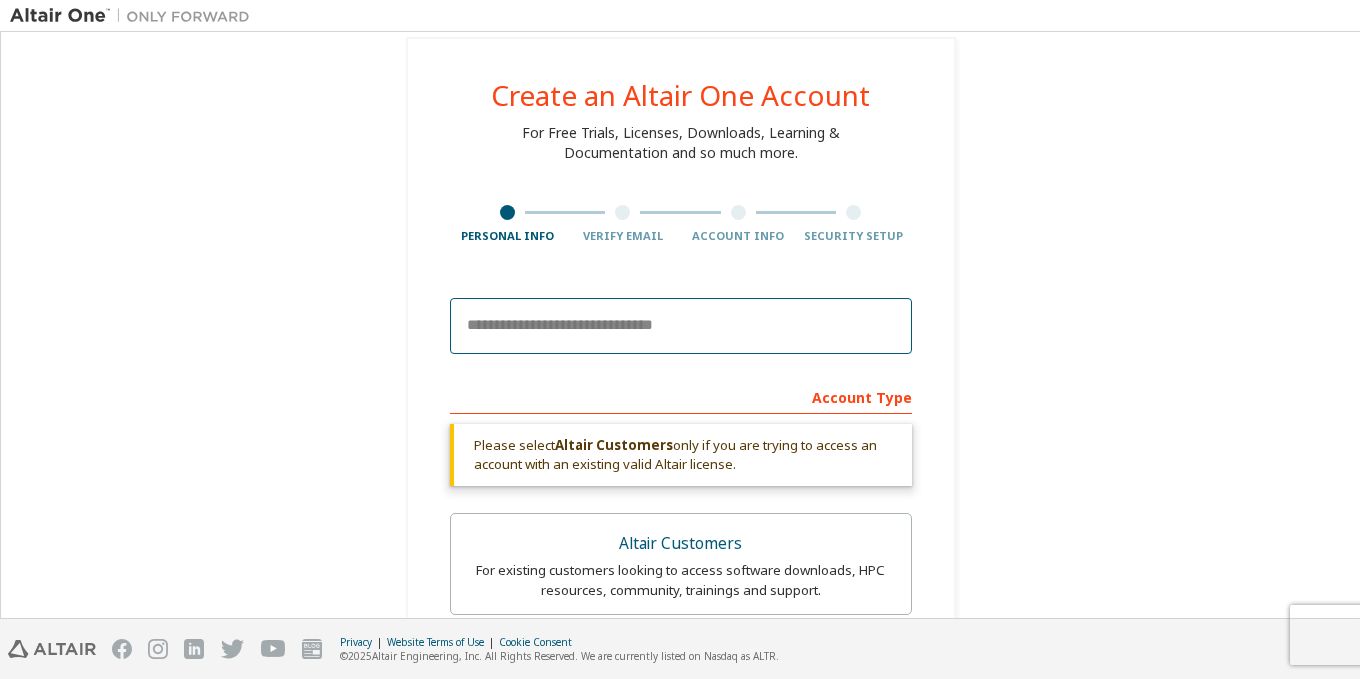 click at bounding box center [681, 326] 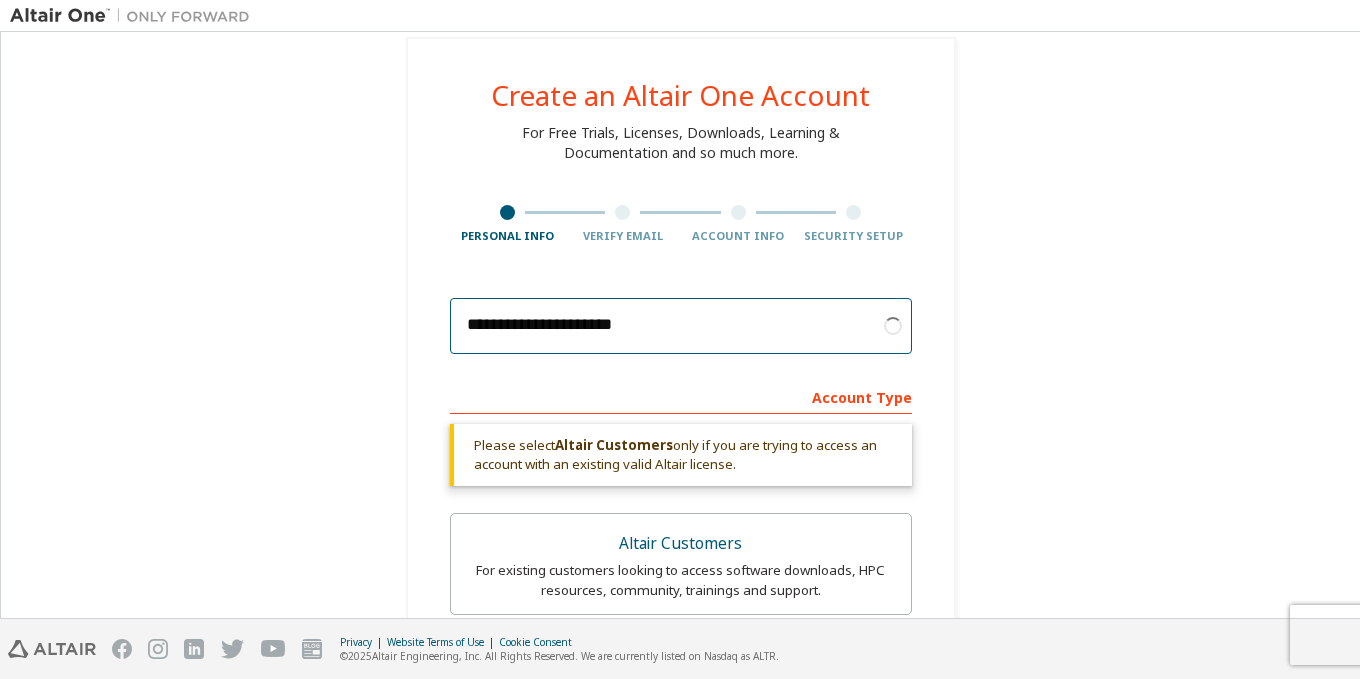 drag, startPoint x: 553, startPoint y: 328, endPoint x: 250, endPoint y: 329, distance: 303.00165 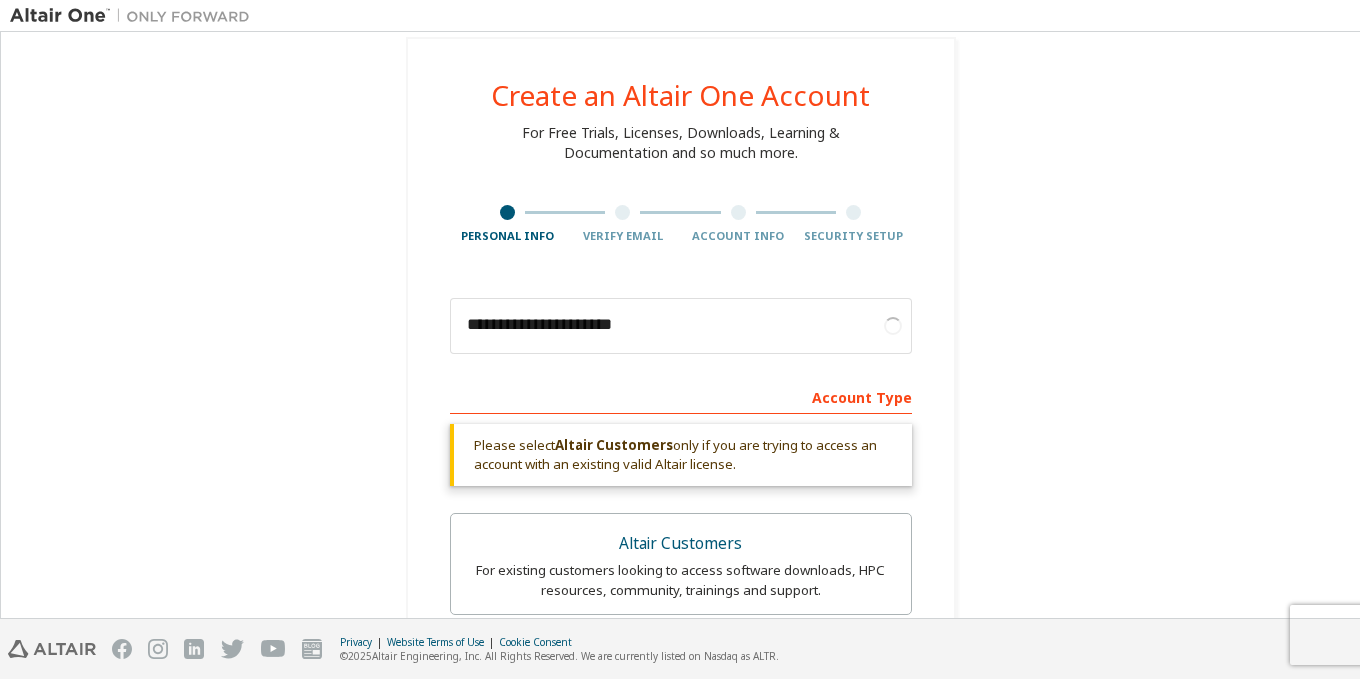 click on "**********" at bounding box center [680, 663] 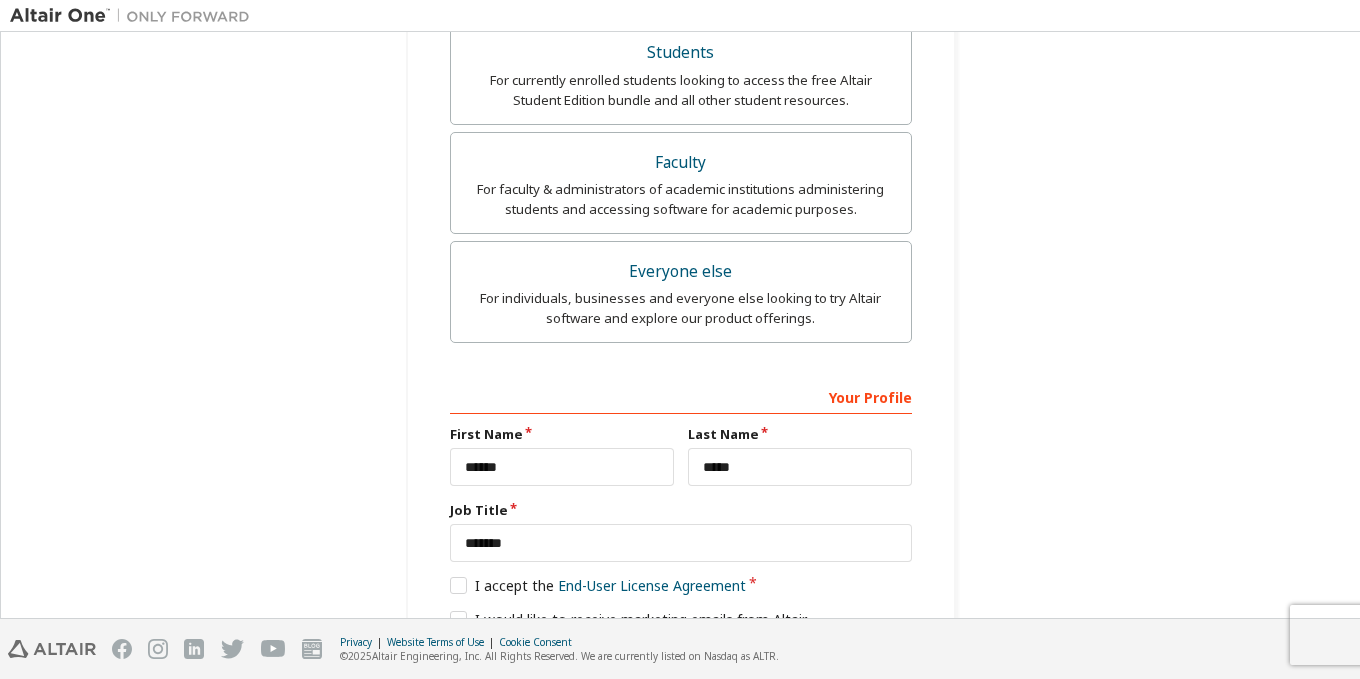 scroll, scrollTop: 723, scrollLeft: 0, axis: vertical 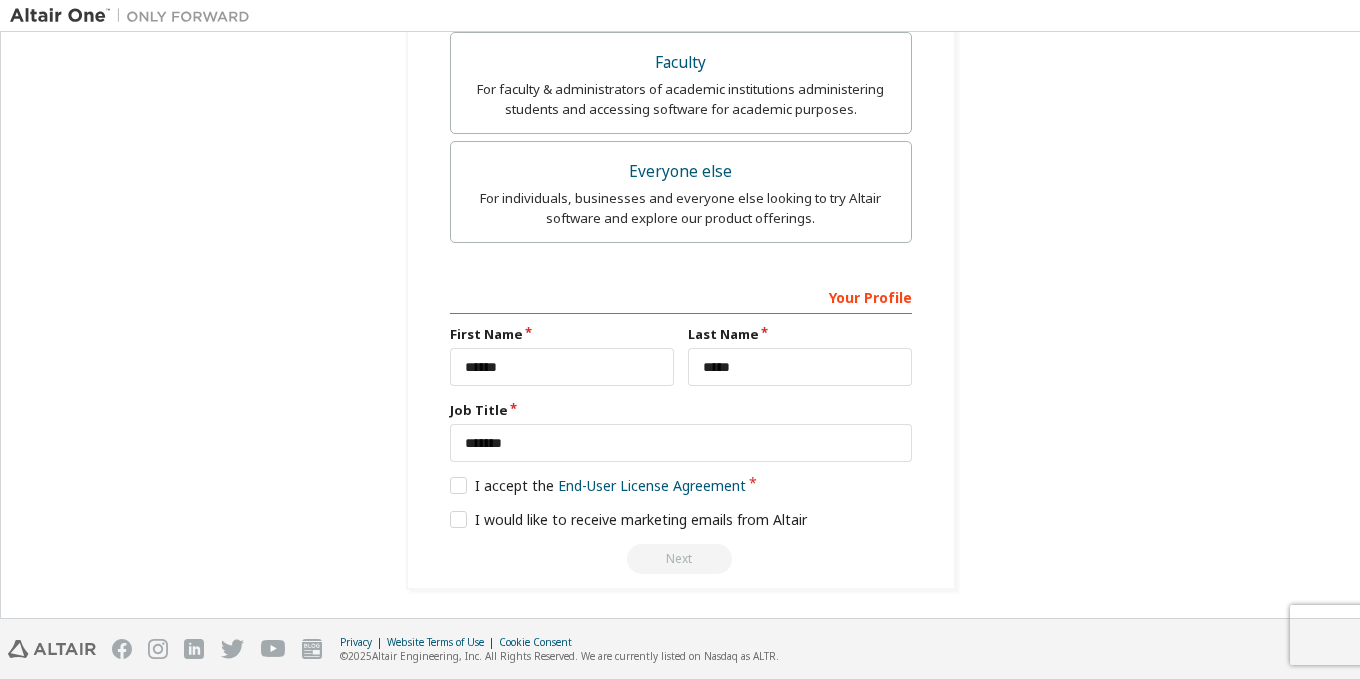 click on "Next" at bounding box center (681, 559) 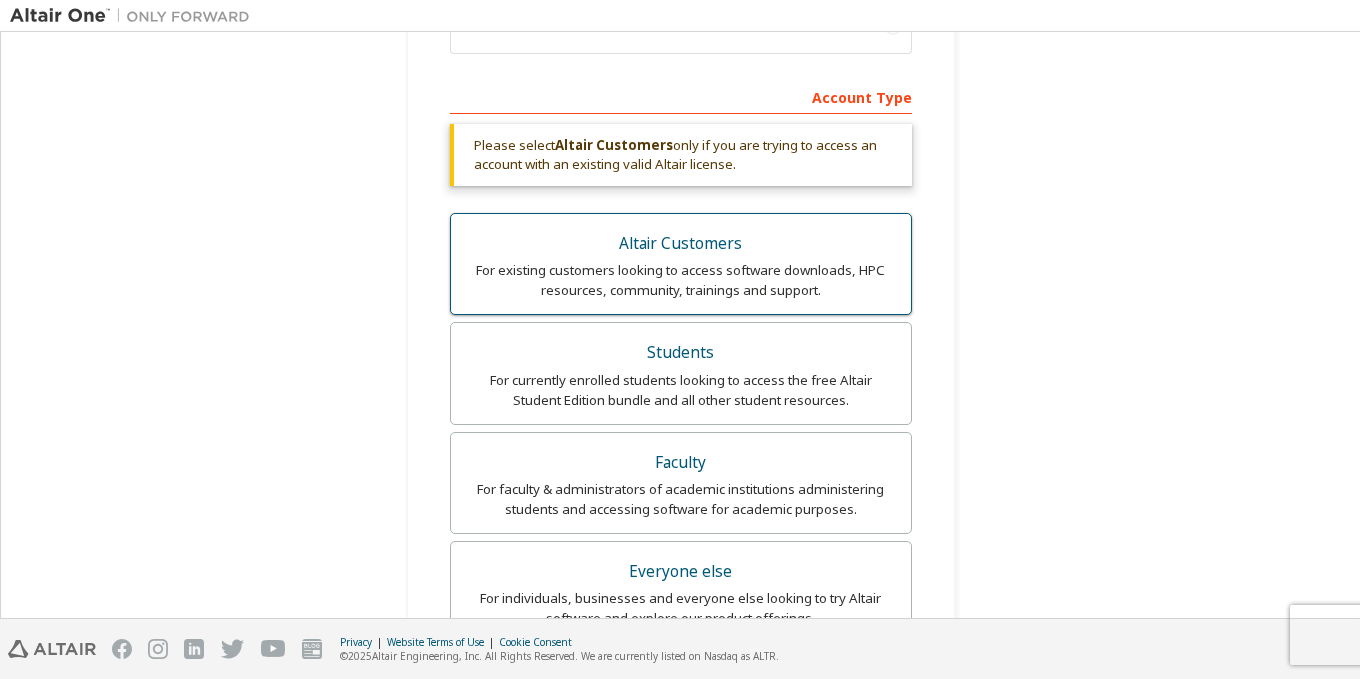 click on "For existing customers looking to access software downloads, HPC resources, community, trainings and support." at bounding box center (681, 280) 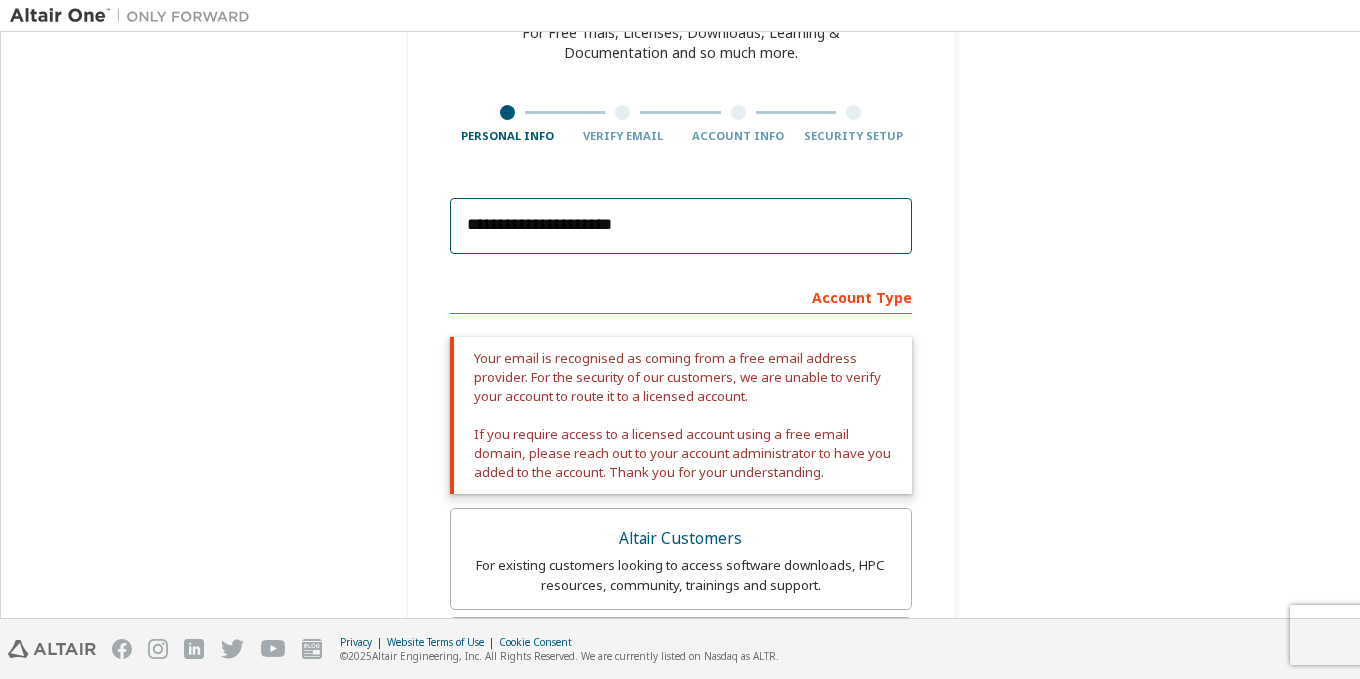 drag, startPoint x: 778, startPoint y: 239, endPoint x: 241, endPoint y: 288, distance: 539.23096 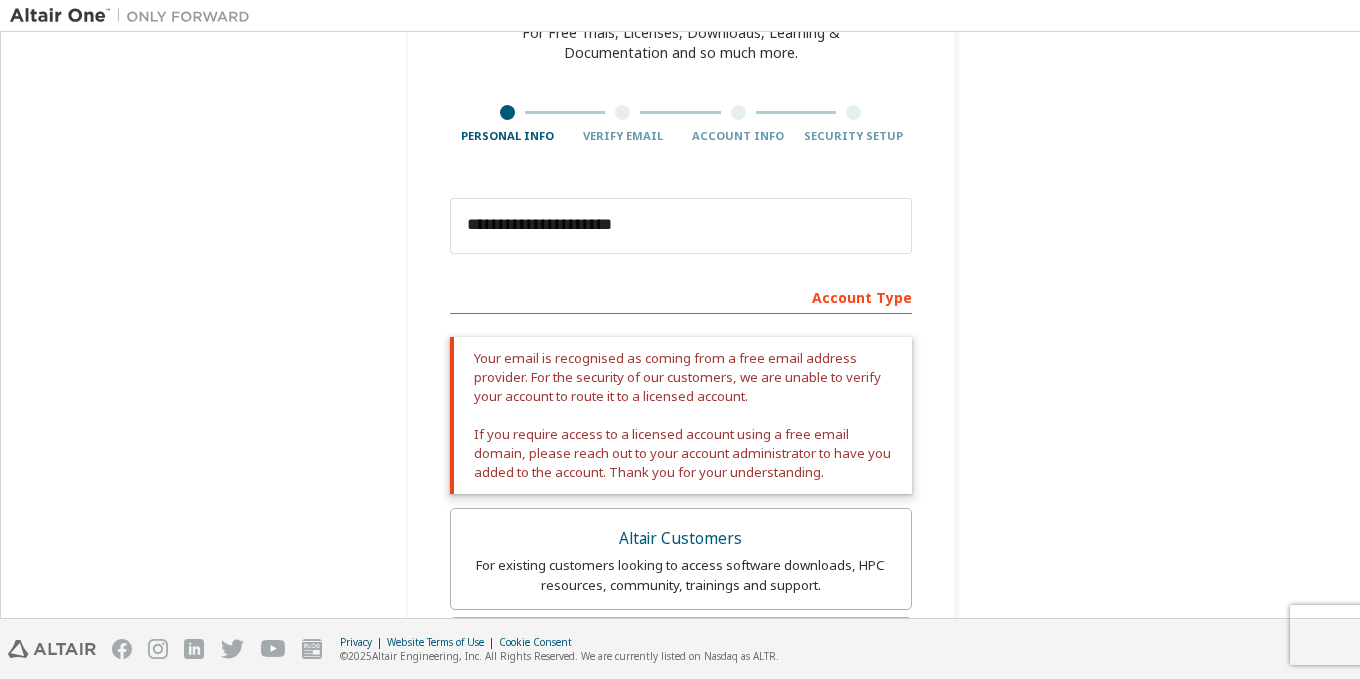 drag, startPoint x: 242, startPoint y: 297, endPoint x: 298, endPoint y: 309, distance: 57.271286 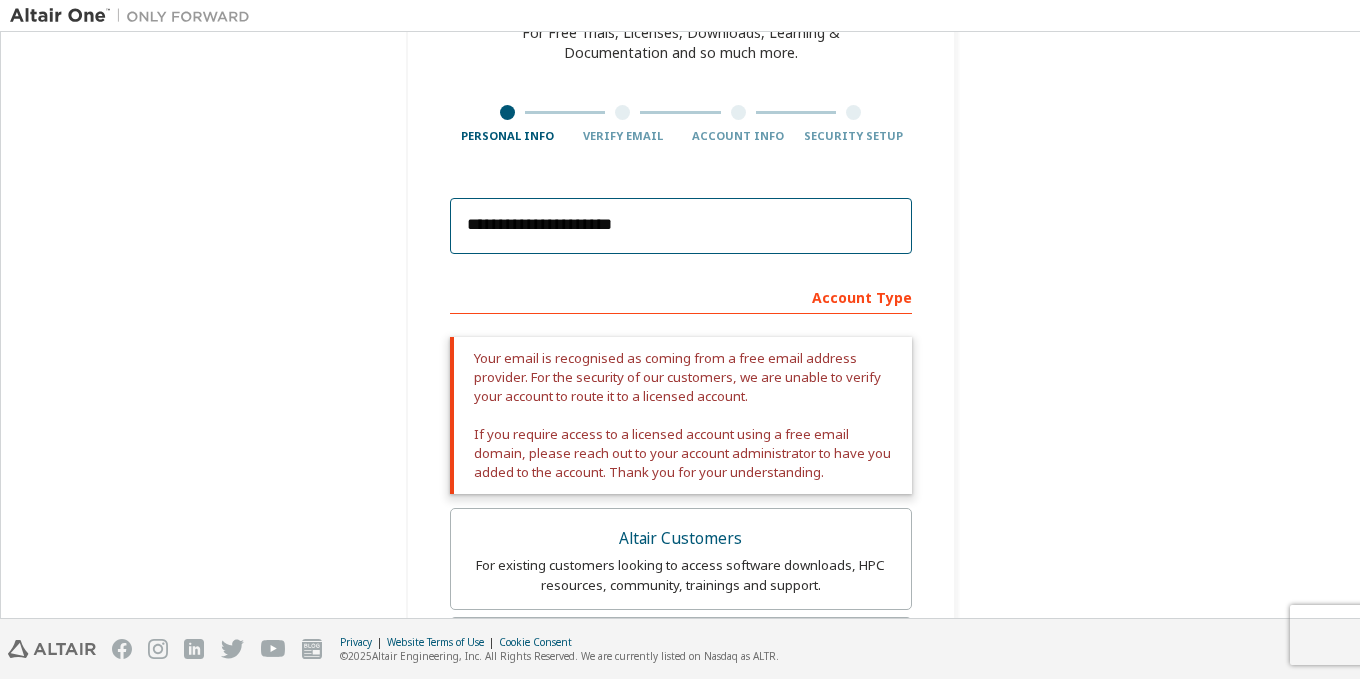 drag, startPoint x: 629, startPoint y: 221, endPoint x: 218, endPoint y: 238, distance: 411.35144 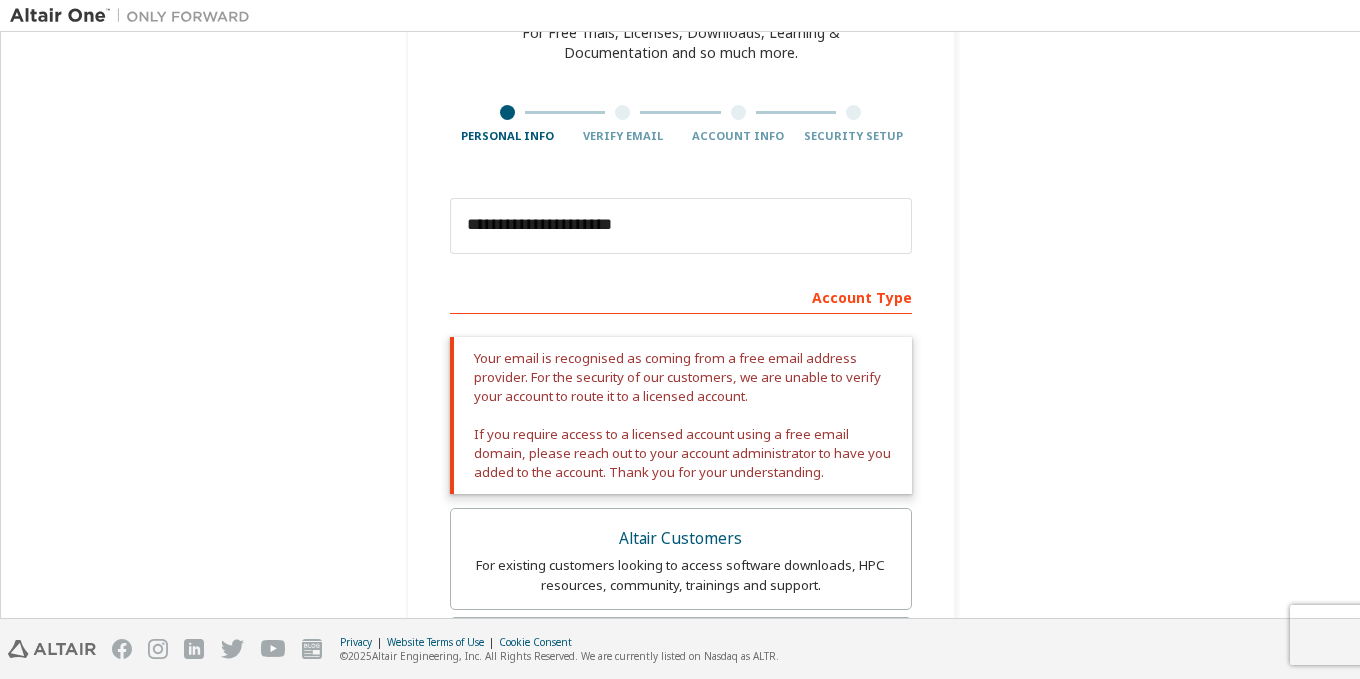 click on "**********" at bounding box center (680, 611) 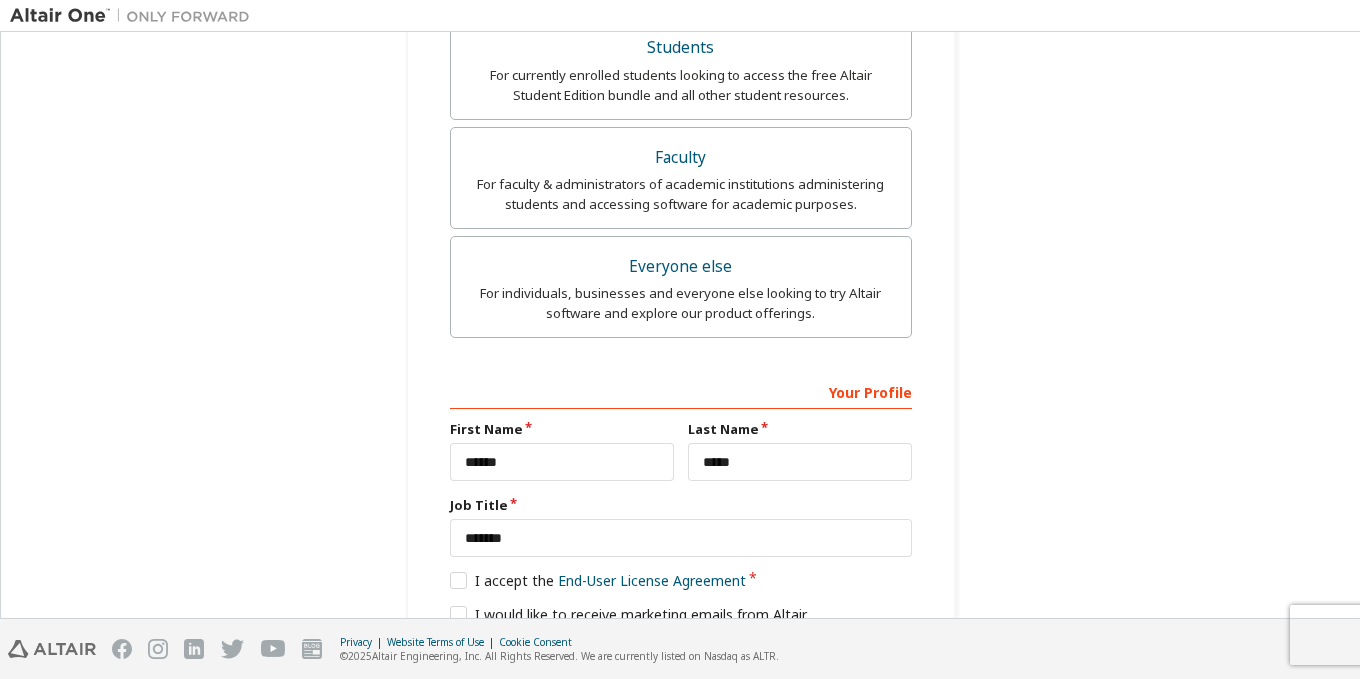 scroll, scrollTop: 818, scrollLeft: 0, axis: vertical 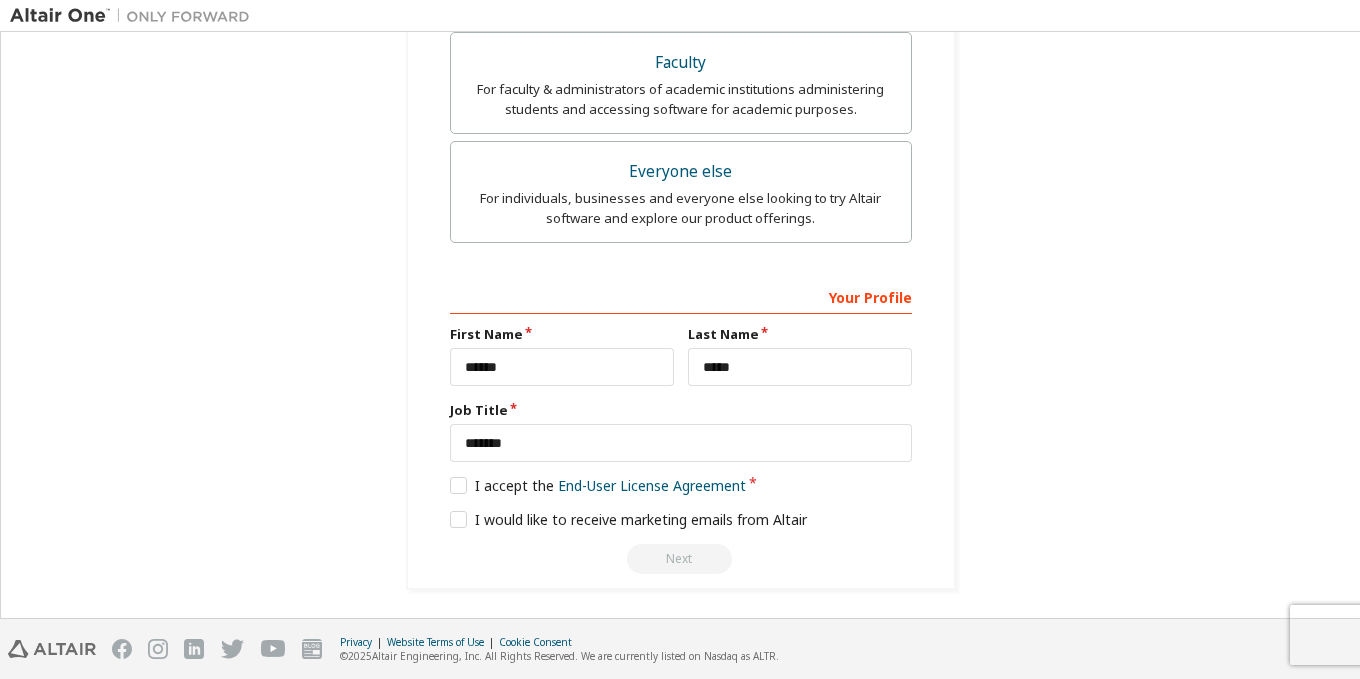 click on "Next" at bounding box center (681, 559) 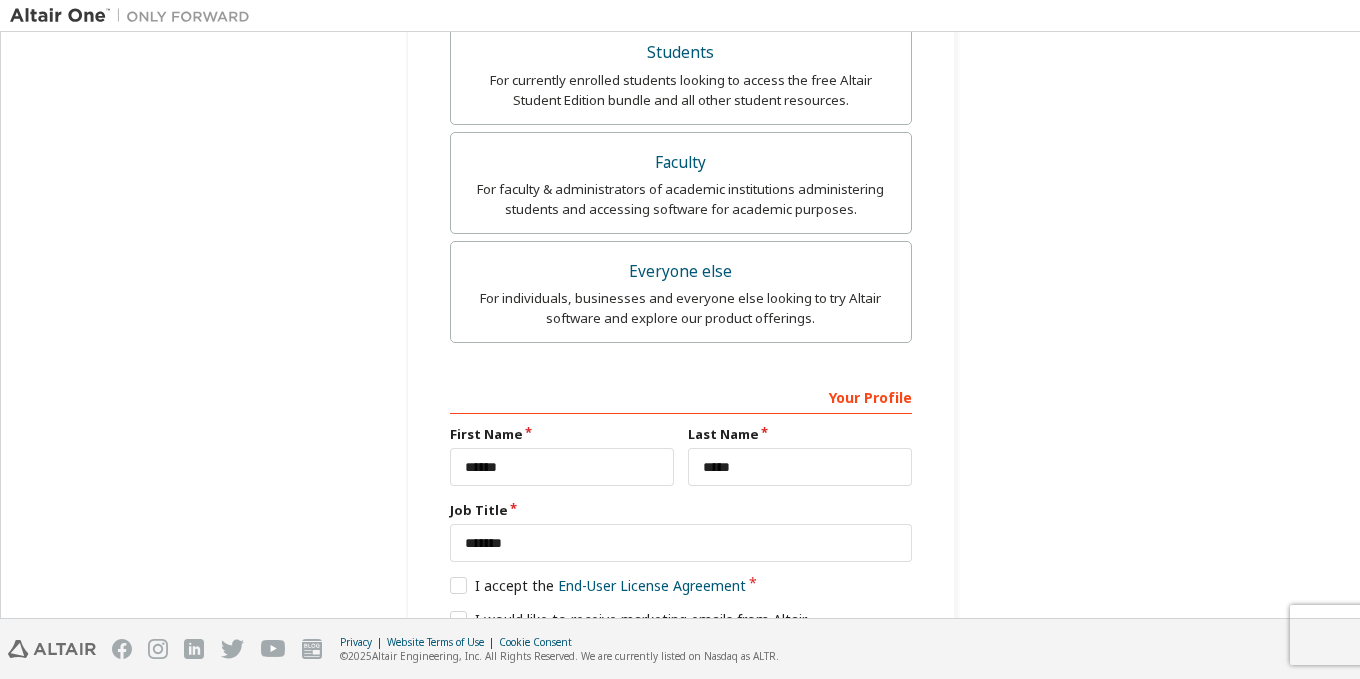 scroll, scrollTop: 218, scrollLeft: 0, axis: vertical 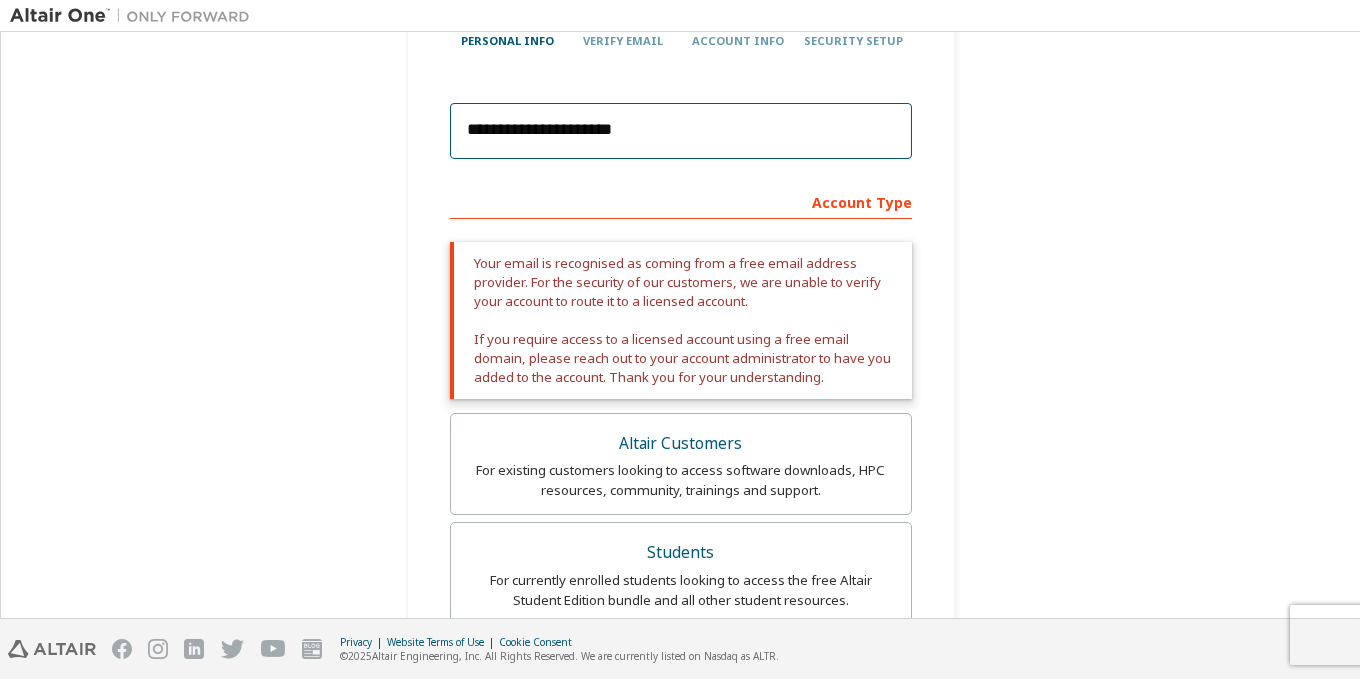 drag, startPoint x: 583, startPoint y: 126, endPoint x: 184, endPoint y: 134, distance: 399.0802 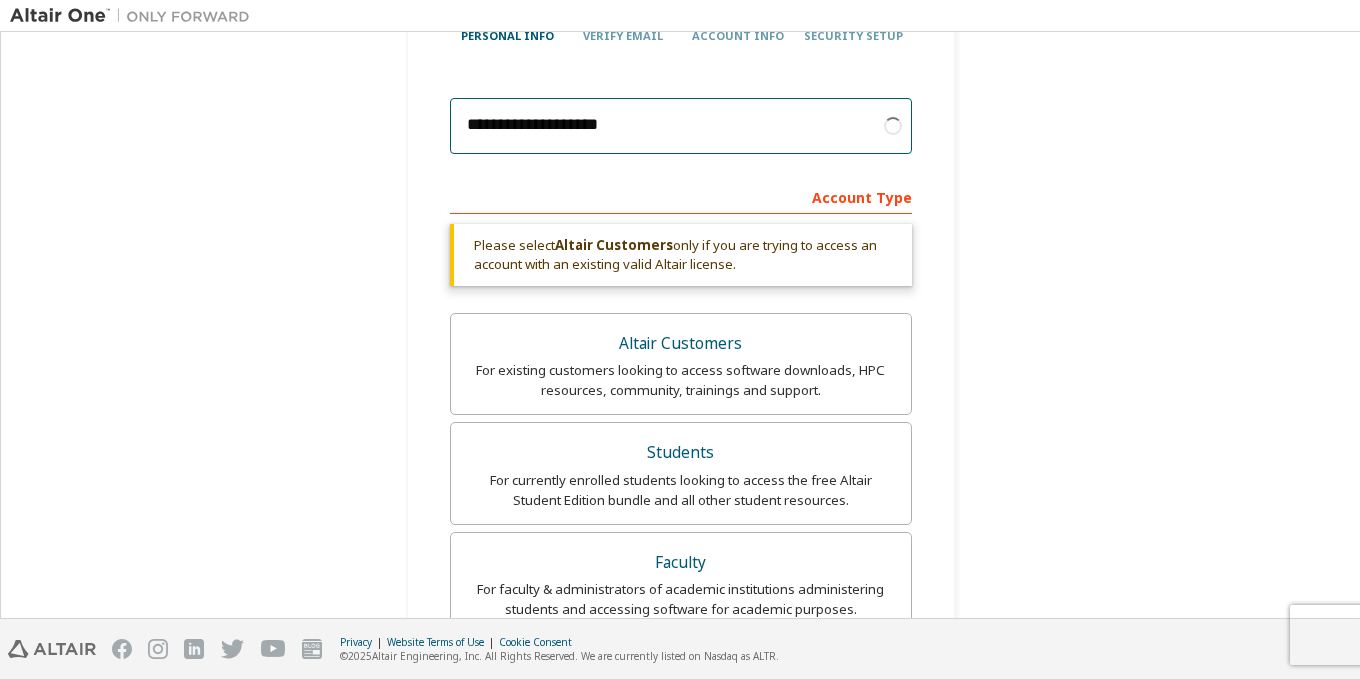 scroll, scrollTop: 123, scrollLeft: 0, axis: vertical 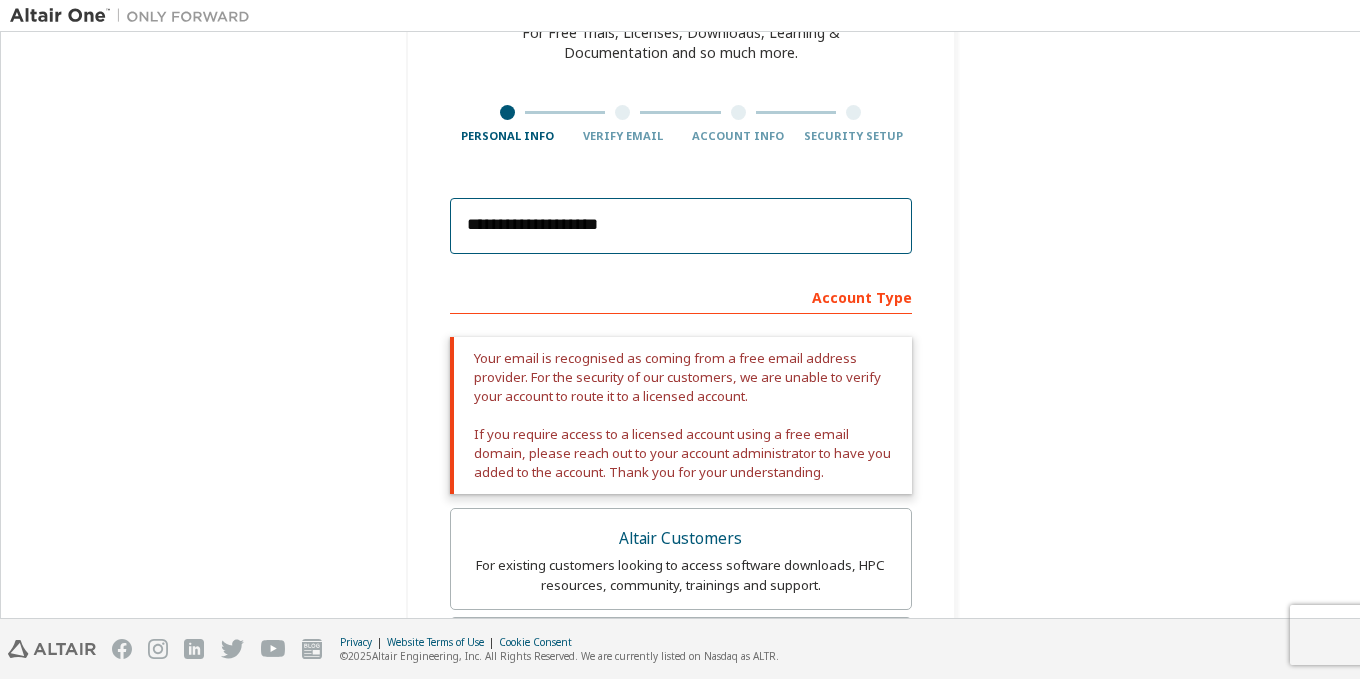 type on "**********" 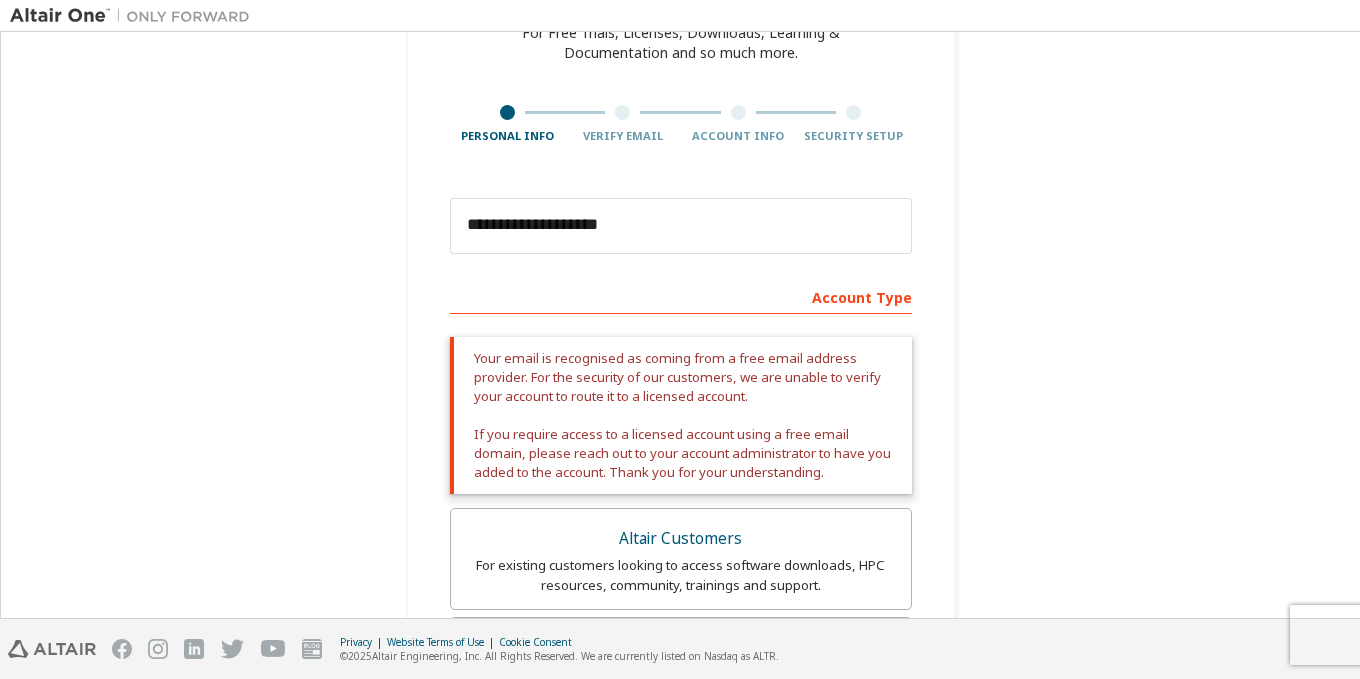 click on "Your email is recognised as coming from a free email address provider. For the security of our customers, we are unable to verify your account to route it to a licensed account. If you require access to a licensed account using a free email domain, please reach out to your account administrator to have you added to the account. Thank you for your understanding." at bounding box center (681, 415) 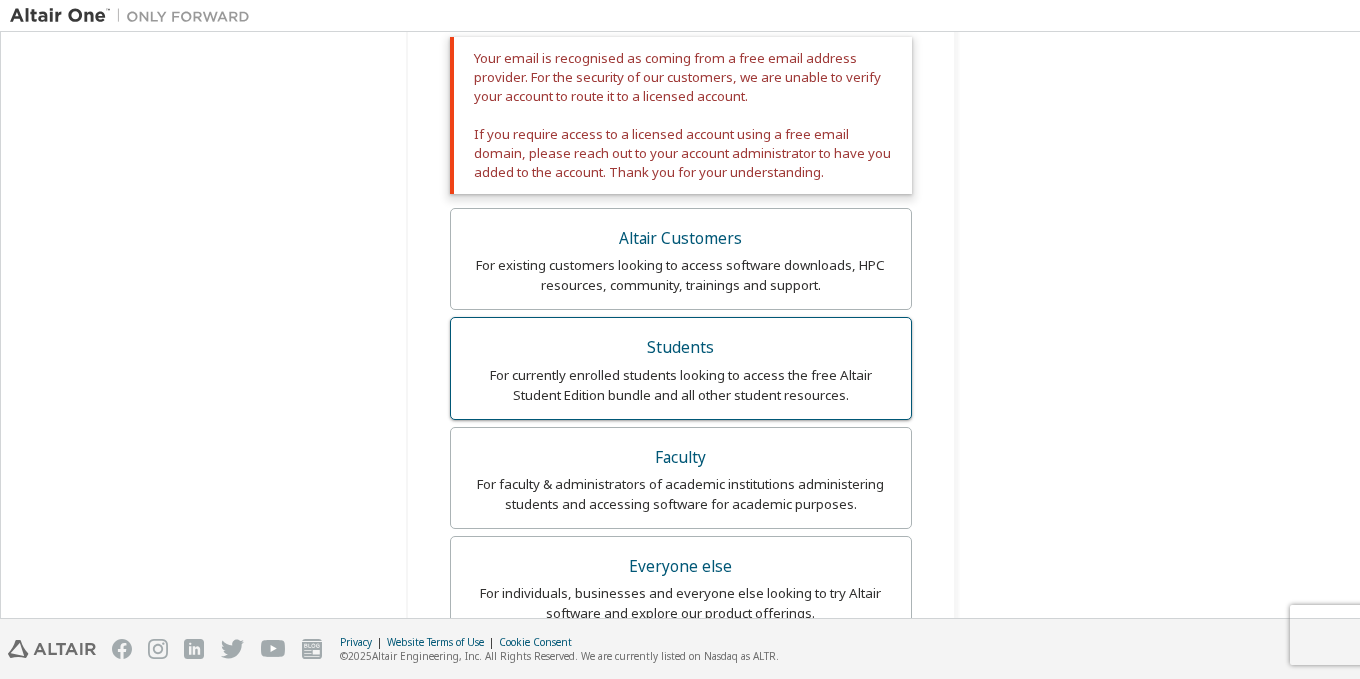 click on "For currently enrolled students looking to access the free Altair Student Edition bundle and all other student resources." at bounding box center (681, 385) 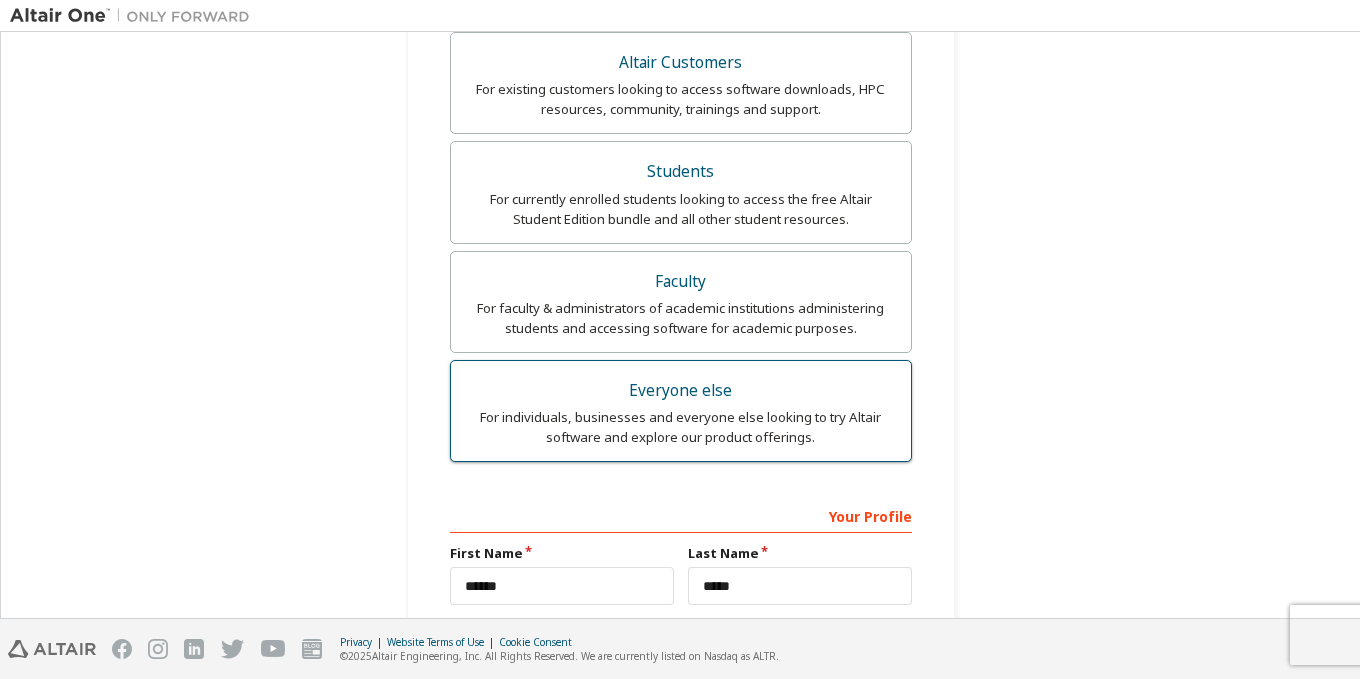 click on "For individuals, businesses and everyone else looking to try Altair software and explore our product offerings." at bounding box center (681, 427) 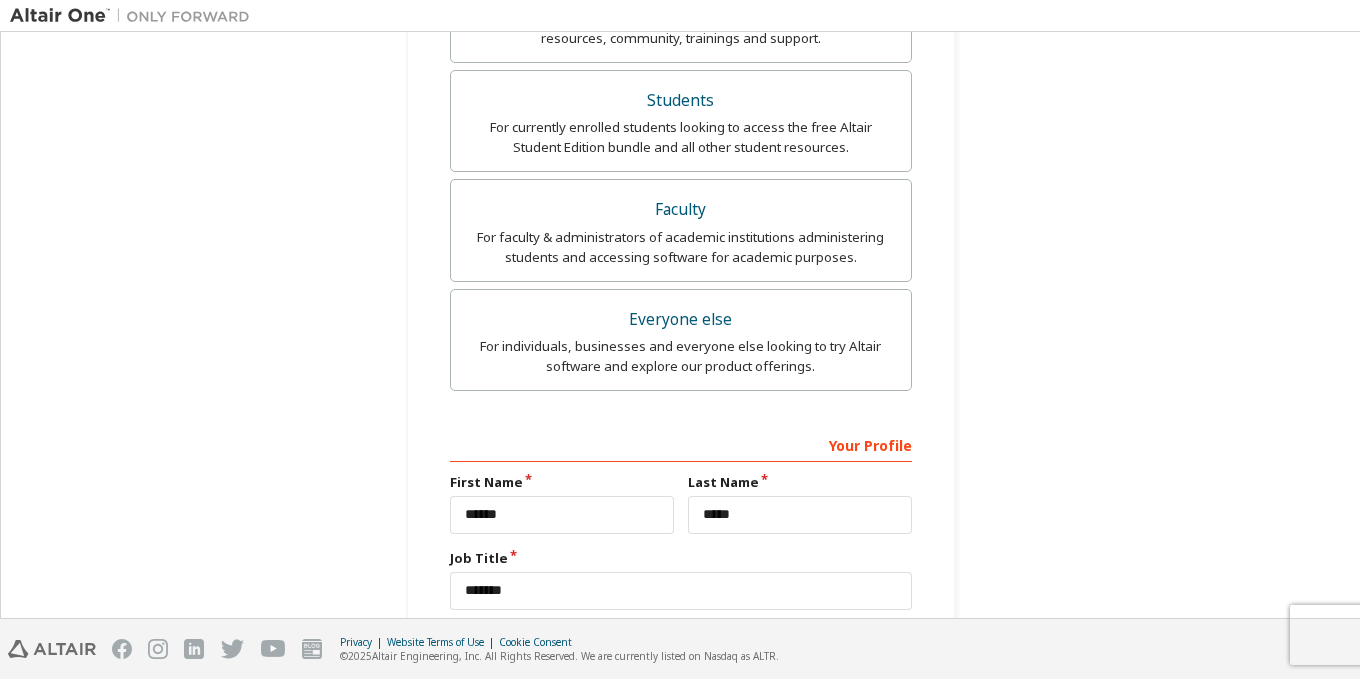 scroll, scrollTop: 648, scrollLeft: 0, axis: vertical 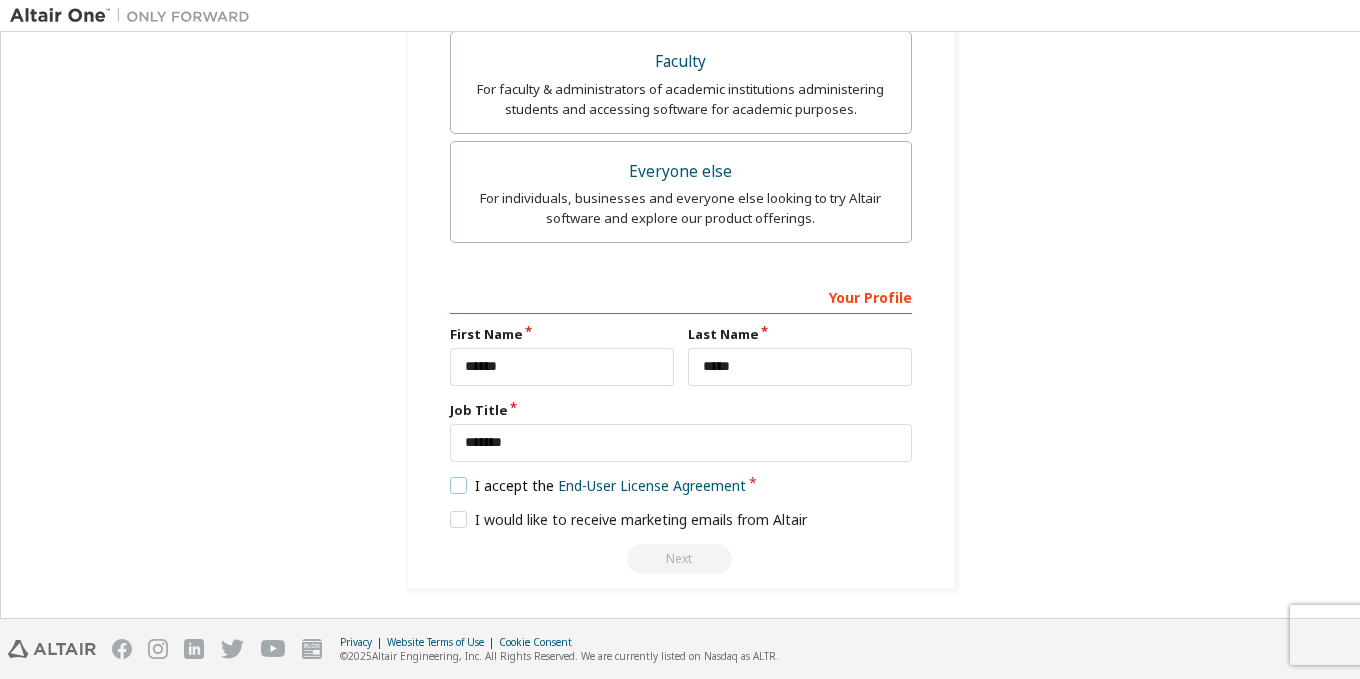 click on "I accept the    End-User License Agreement" at bounding box center (598, 485) 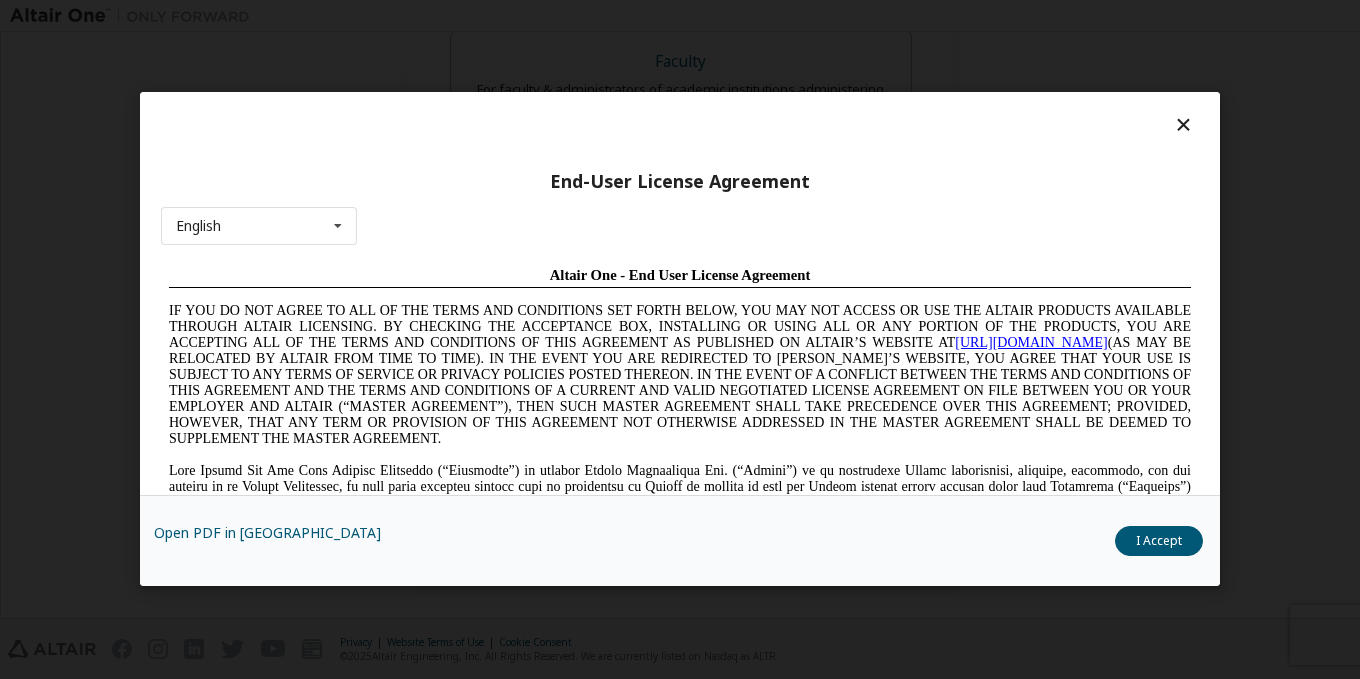 scroll, scrollTop: 0, scrollLeft: 0, axis: both 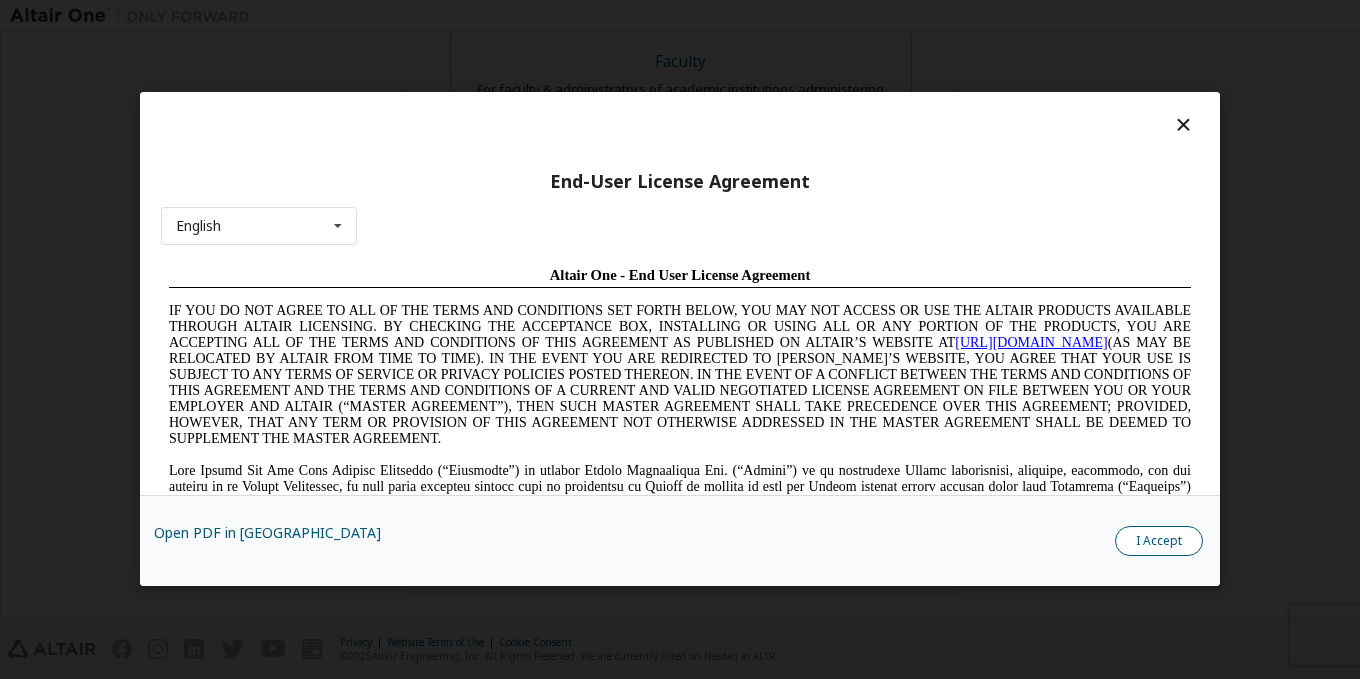 click on "I Accept" at bounding box center [1159, 542] 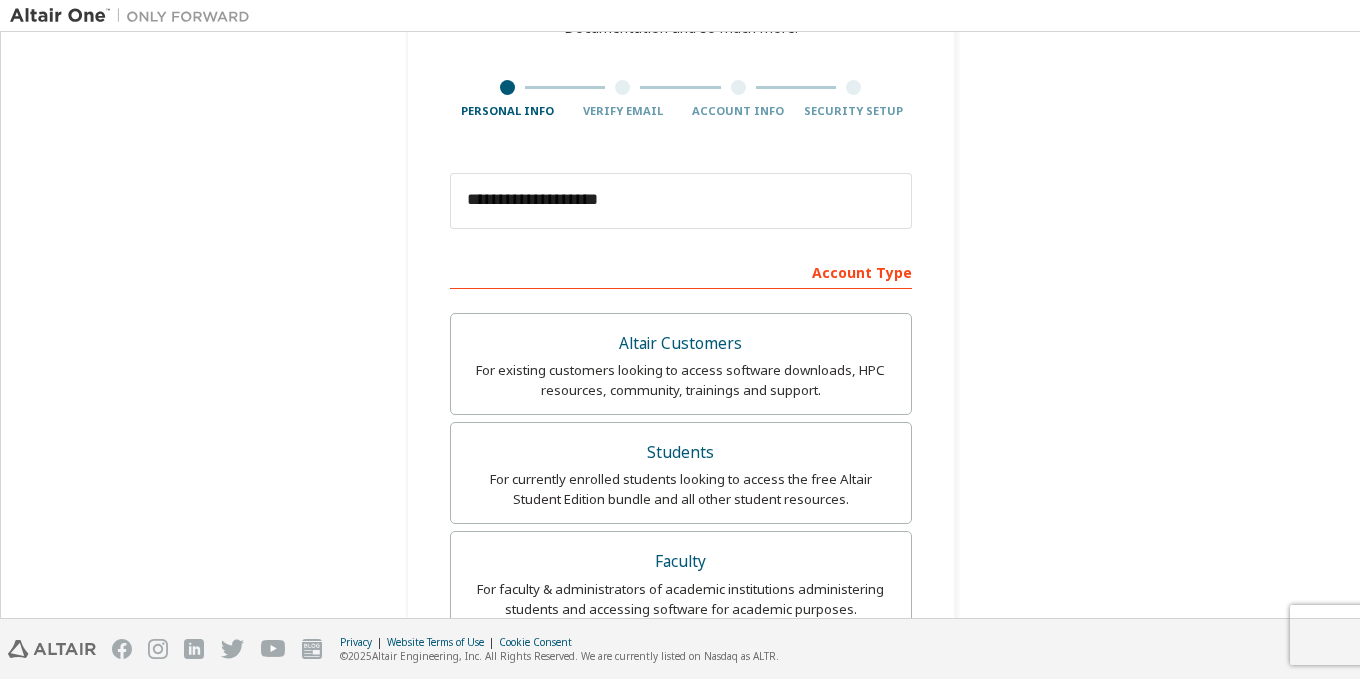 scroll, scrollTop: 648, scrollLeft: 0, axis: vertical 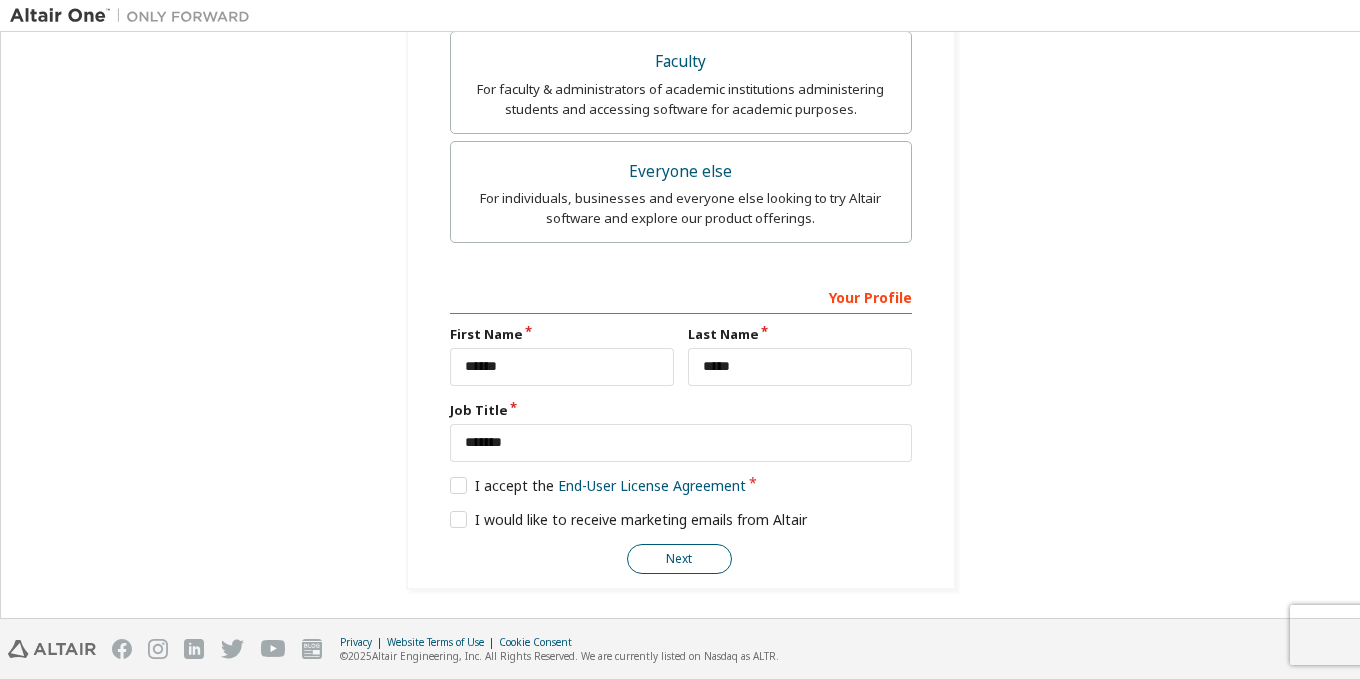 click on "Next" at bounding box center [679, 559] 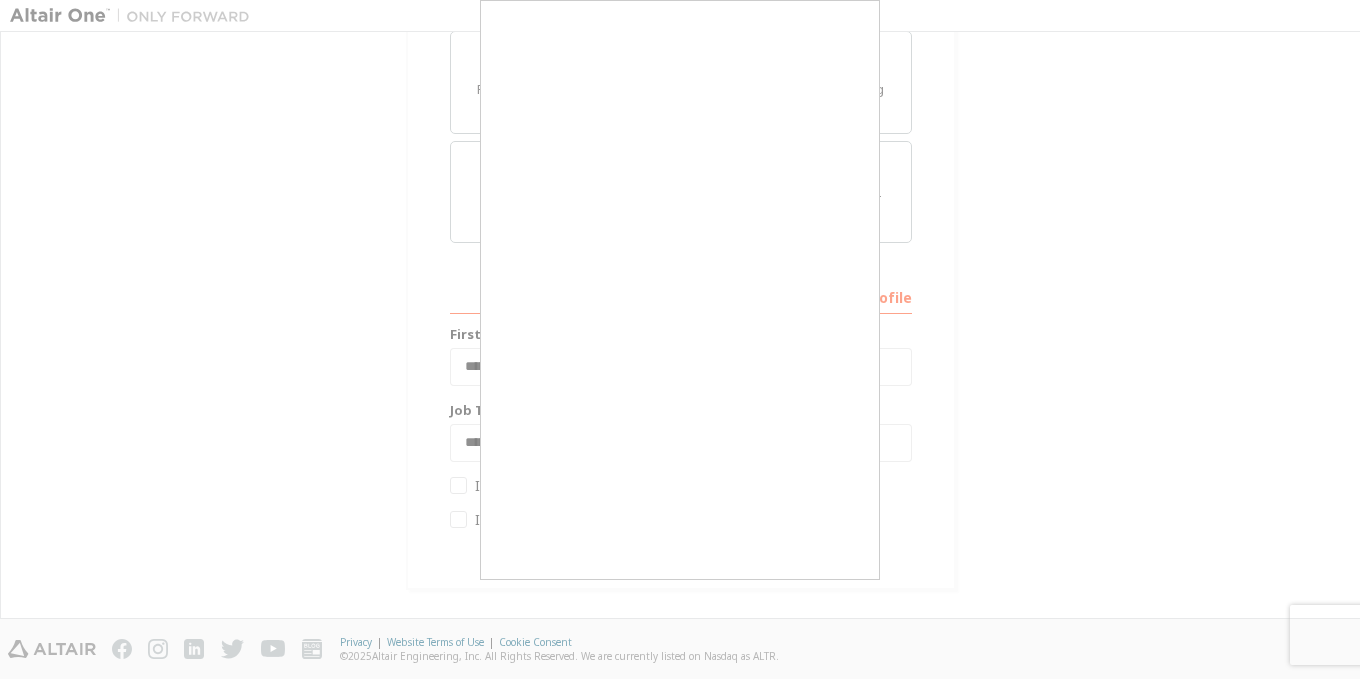 click at bounding box center [680, 339] 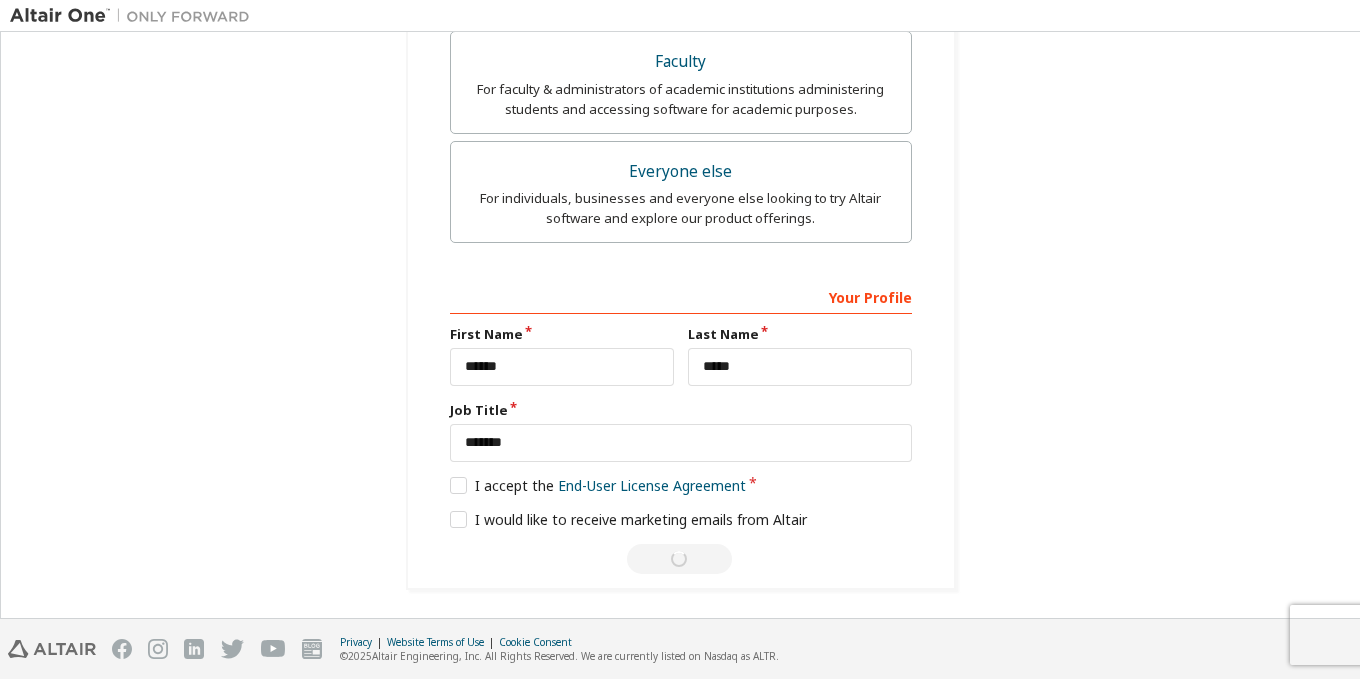 scroll, scrollTop: 0, scrollLeft: 0, axis: both 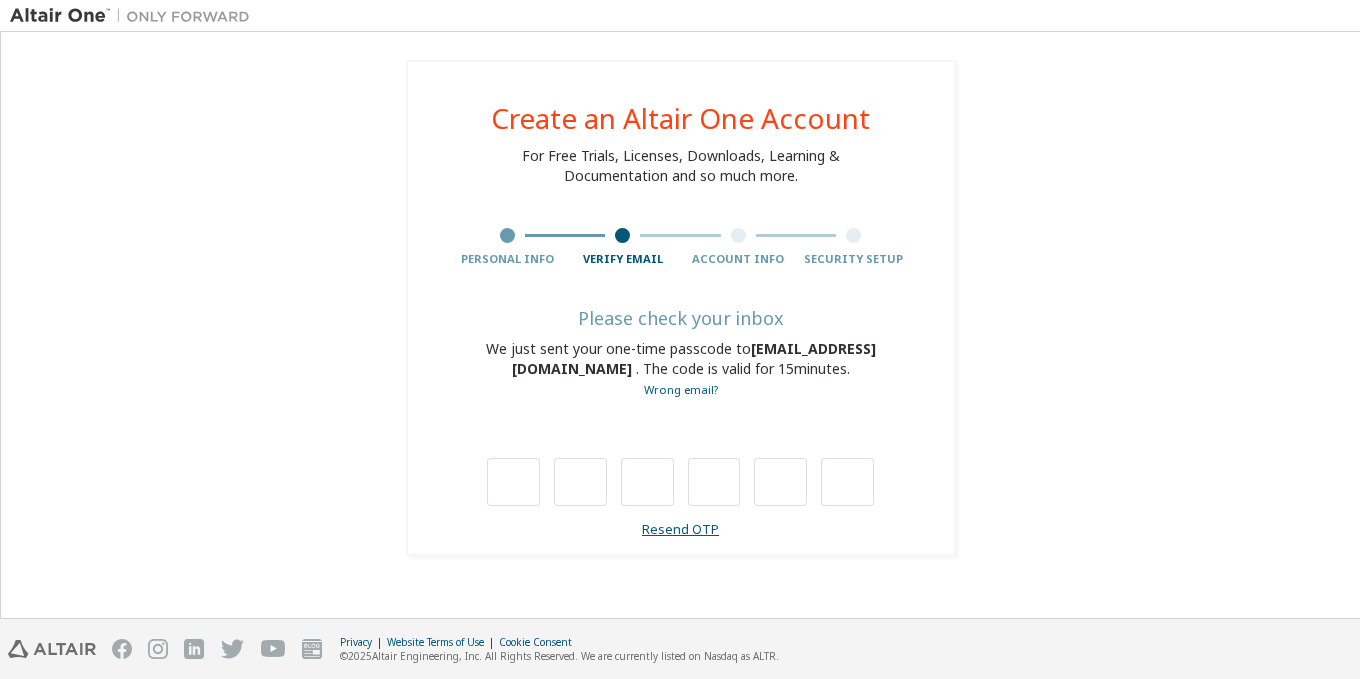 type on "*" 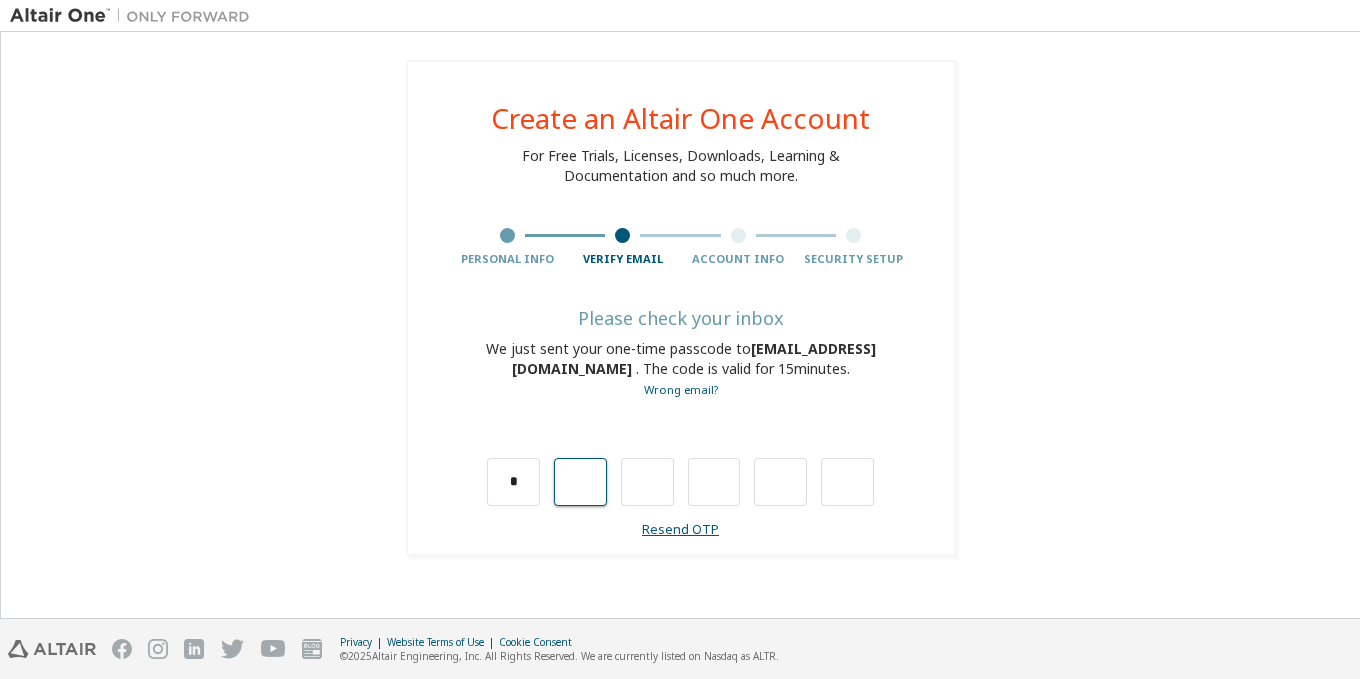 type on "*" 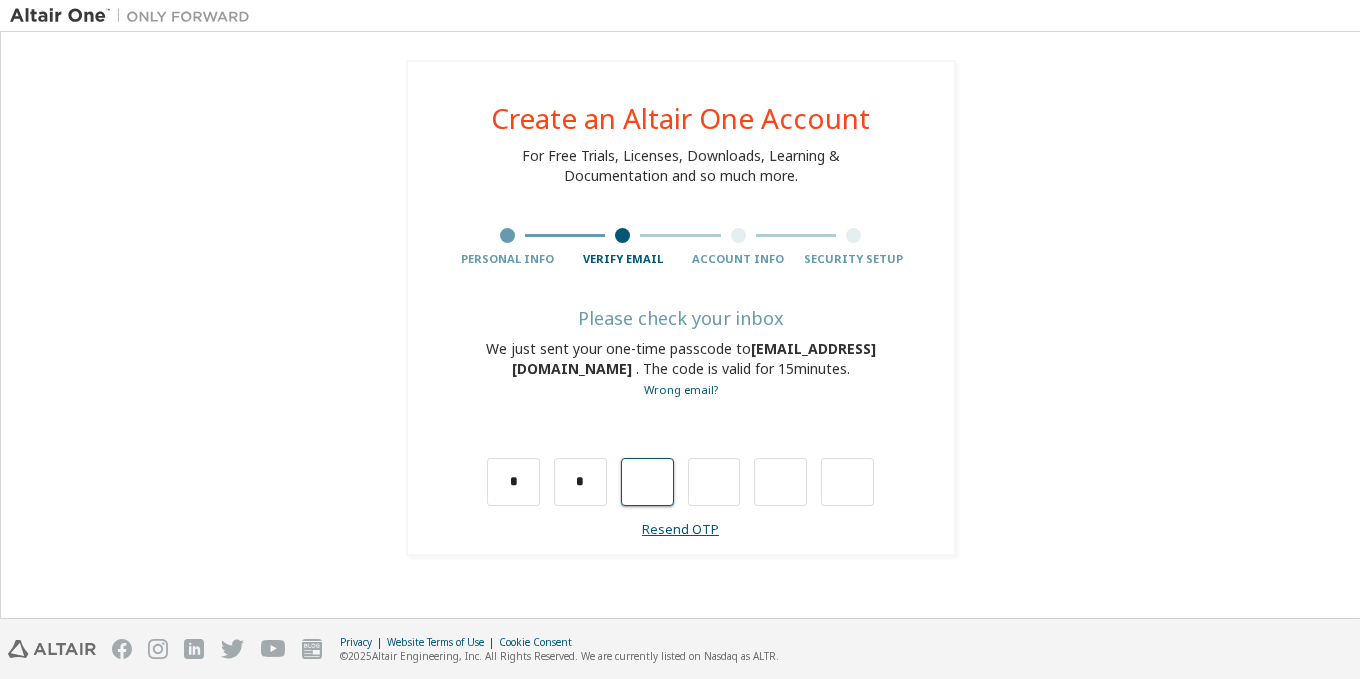 type on "*" 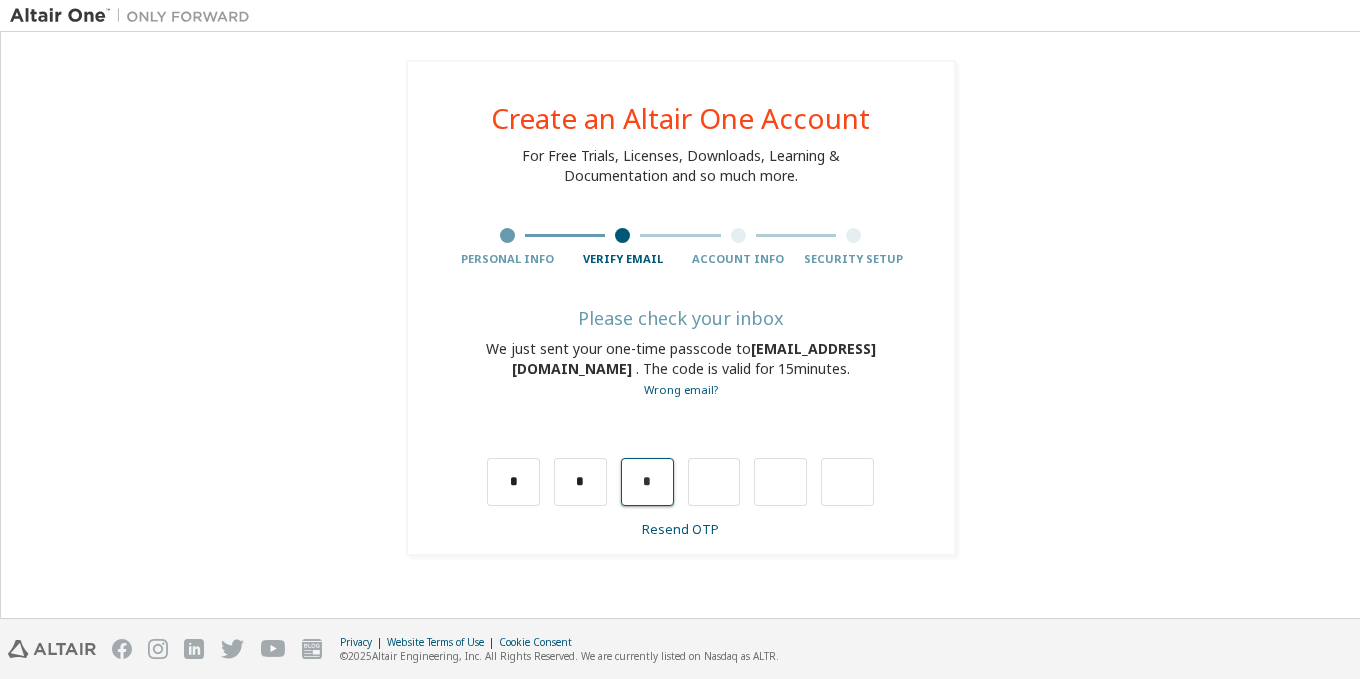 click on "*" at bounding box center (647, 482) 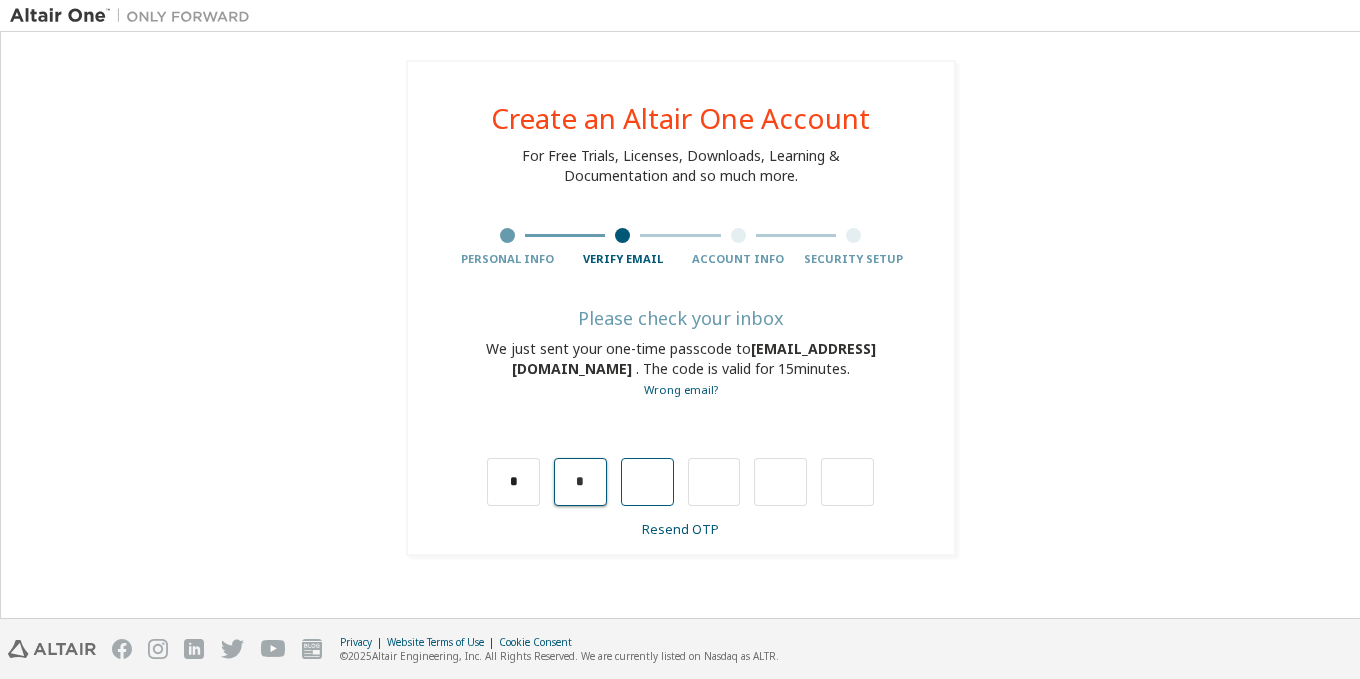 drag, startPoint x: 661, startPoint y: 485, endPoint x: 620, endPoint y: 482, distance: 41.109608 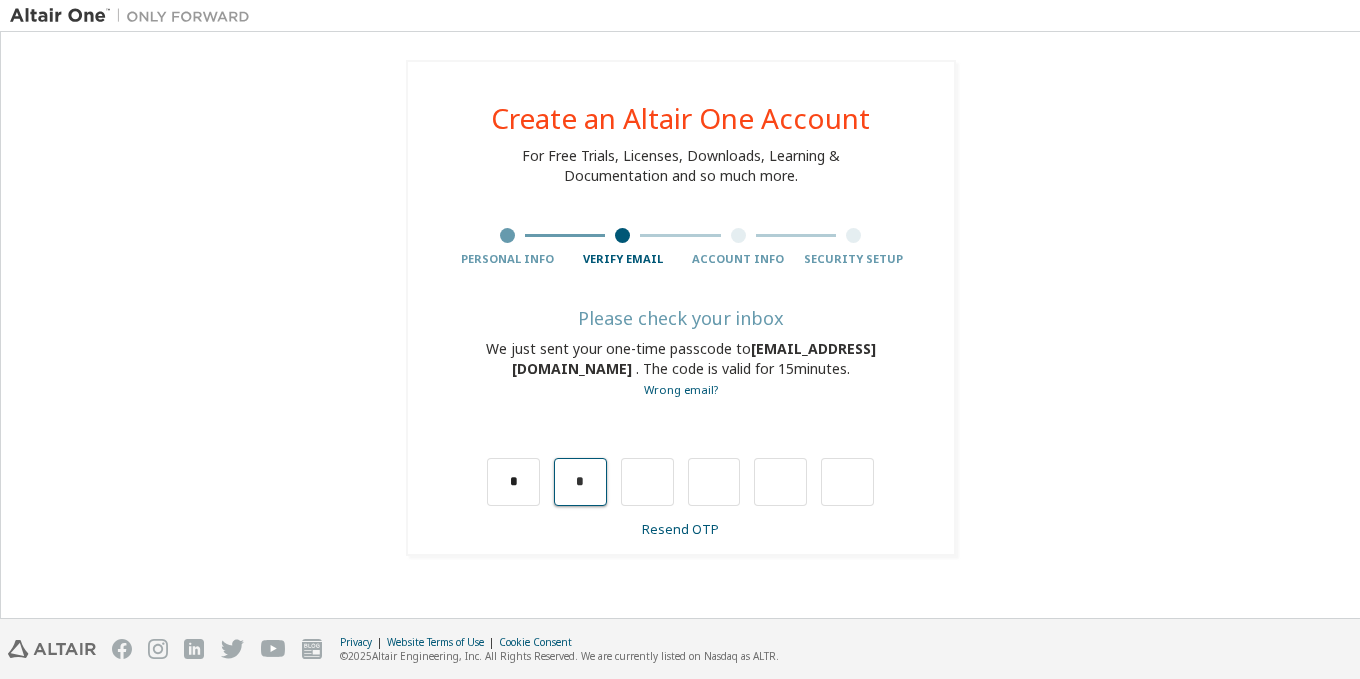 type 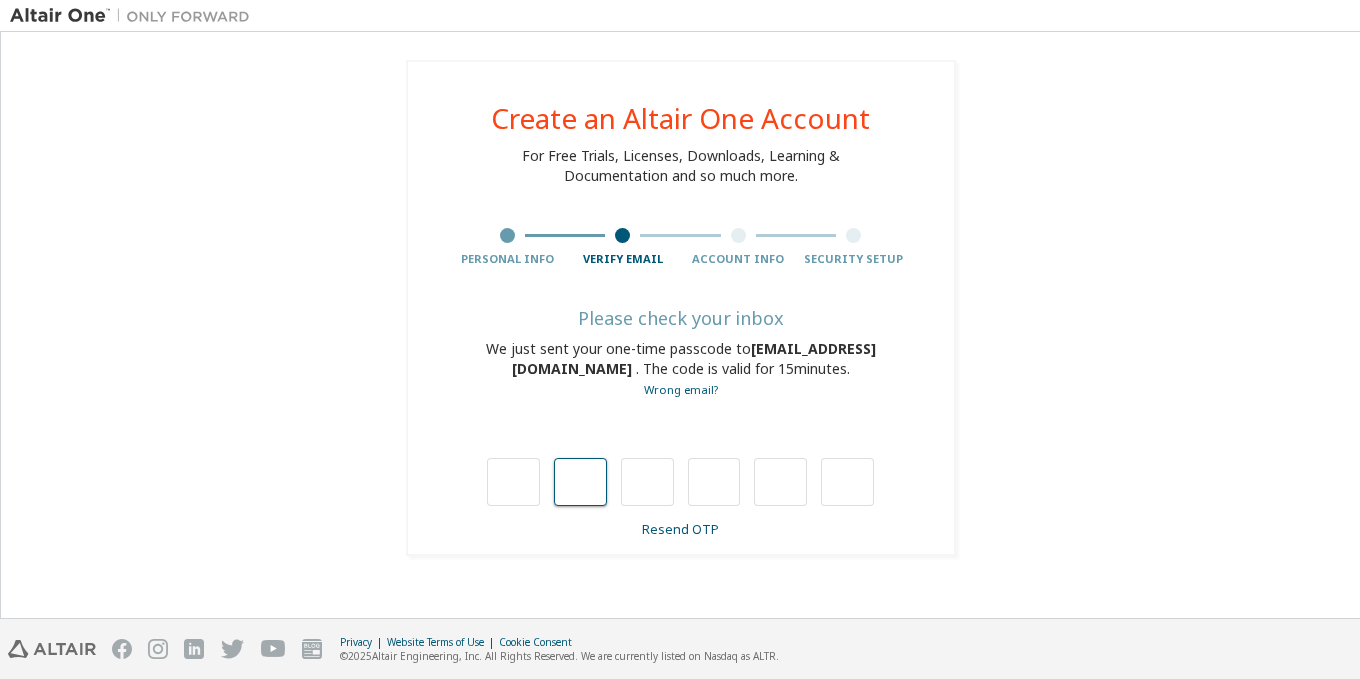 type on "*" 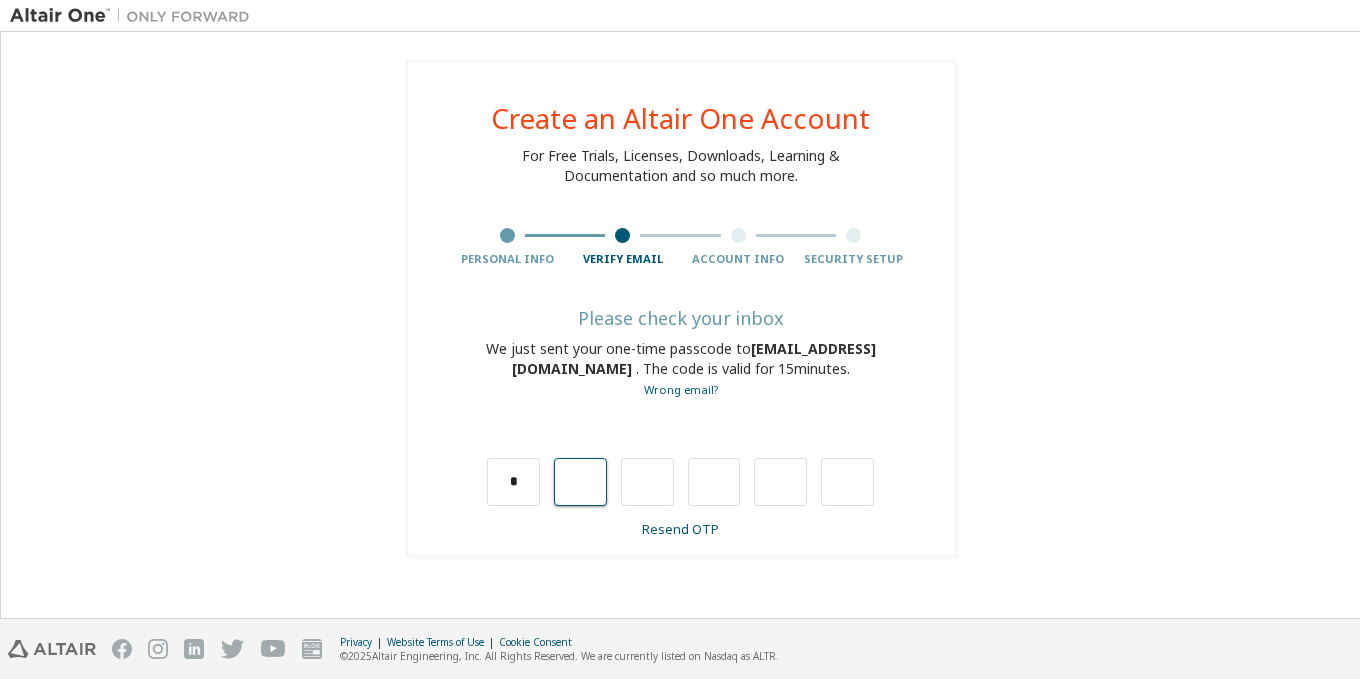 type on "*" 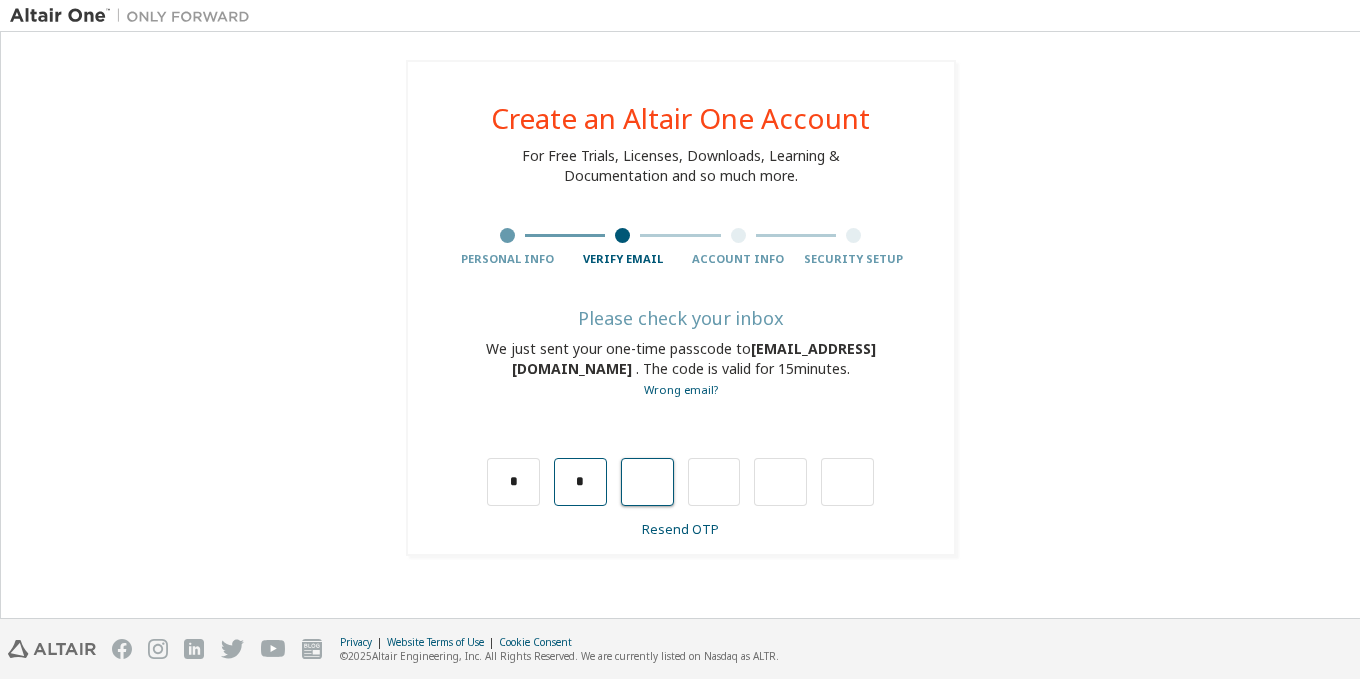 type on "*" 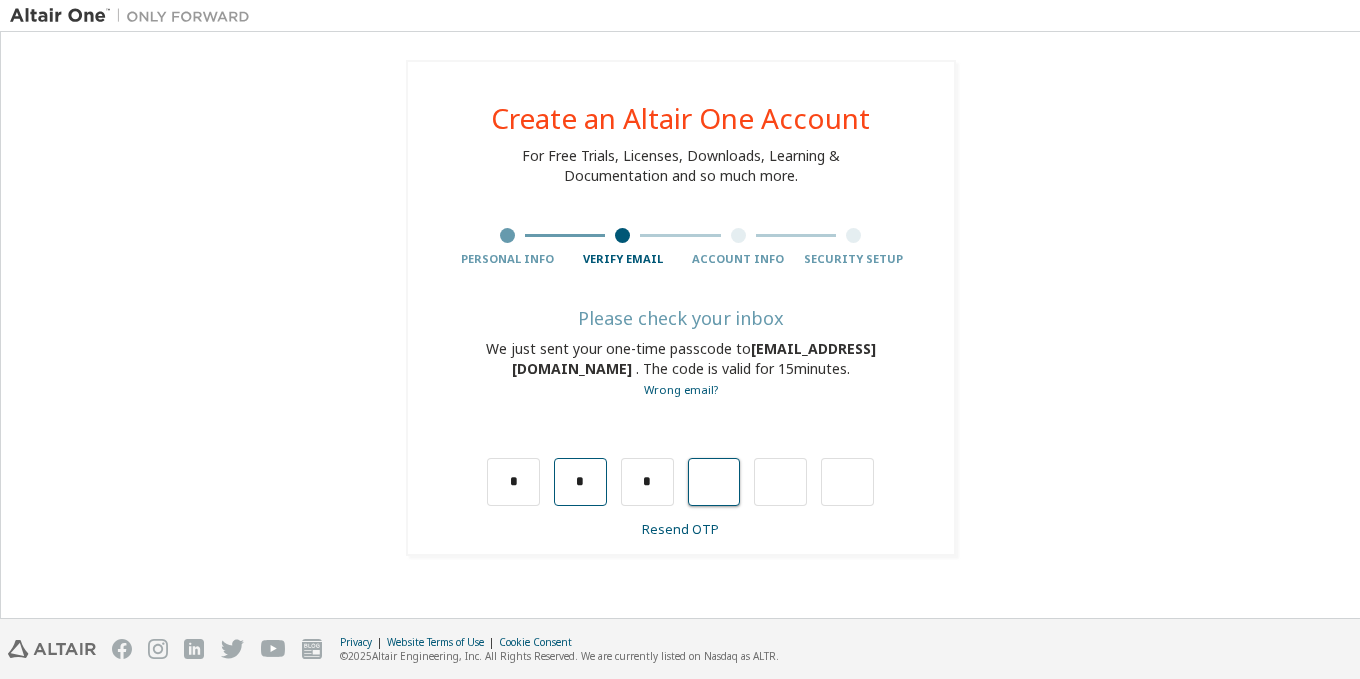 type on "*" 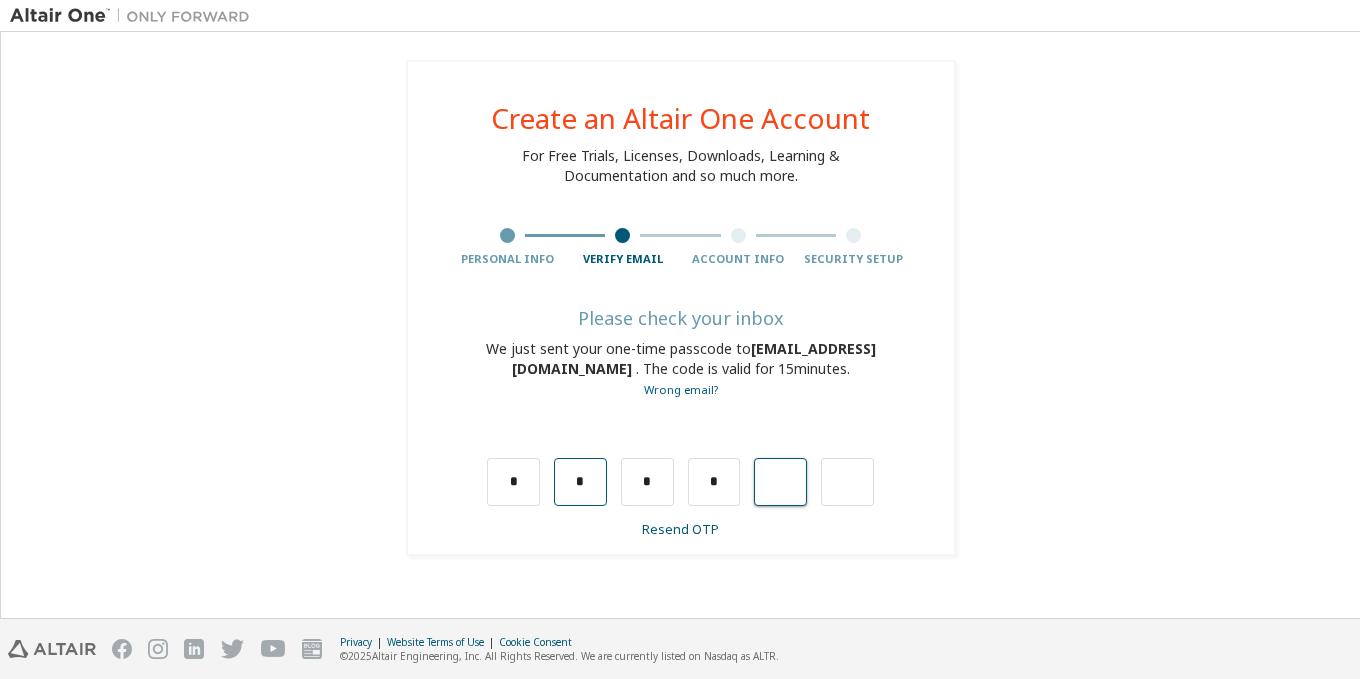 type on "*" 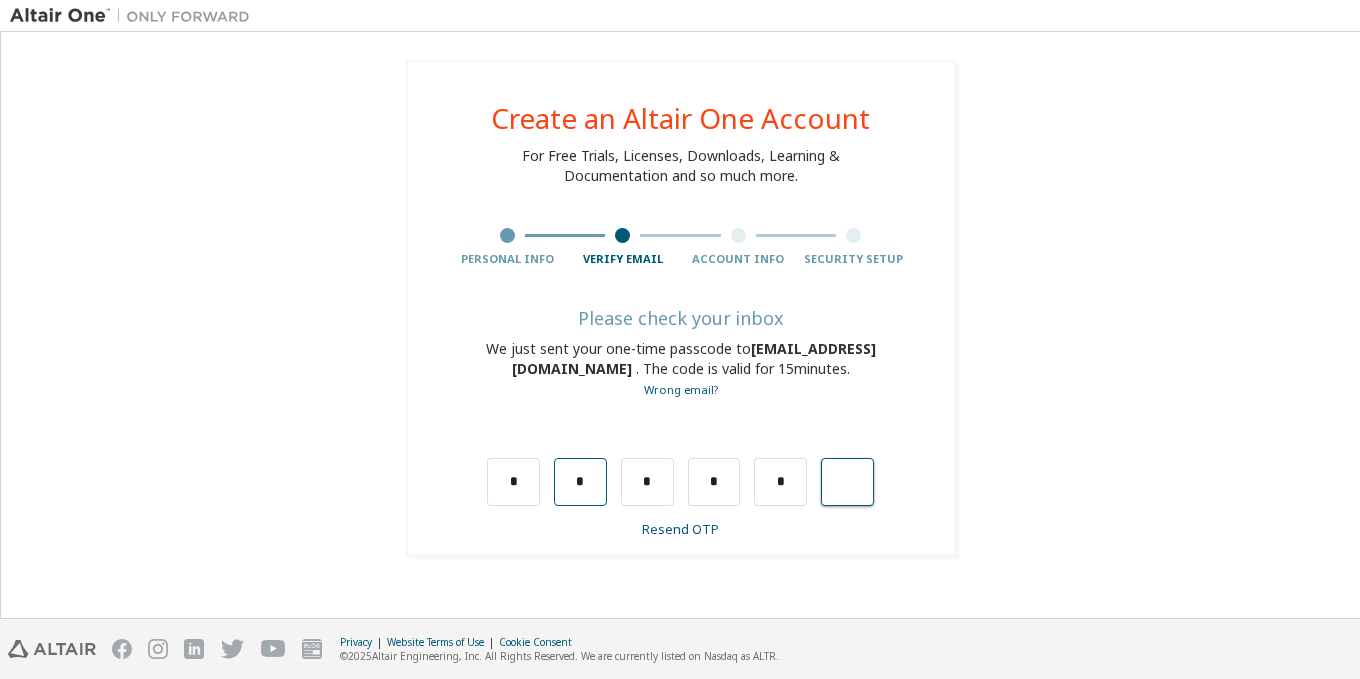 type on "*" 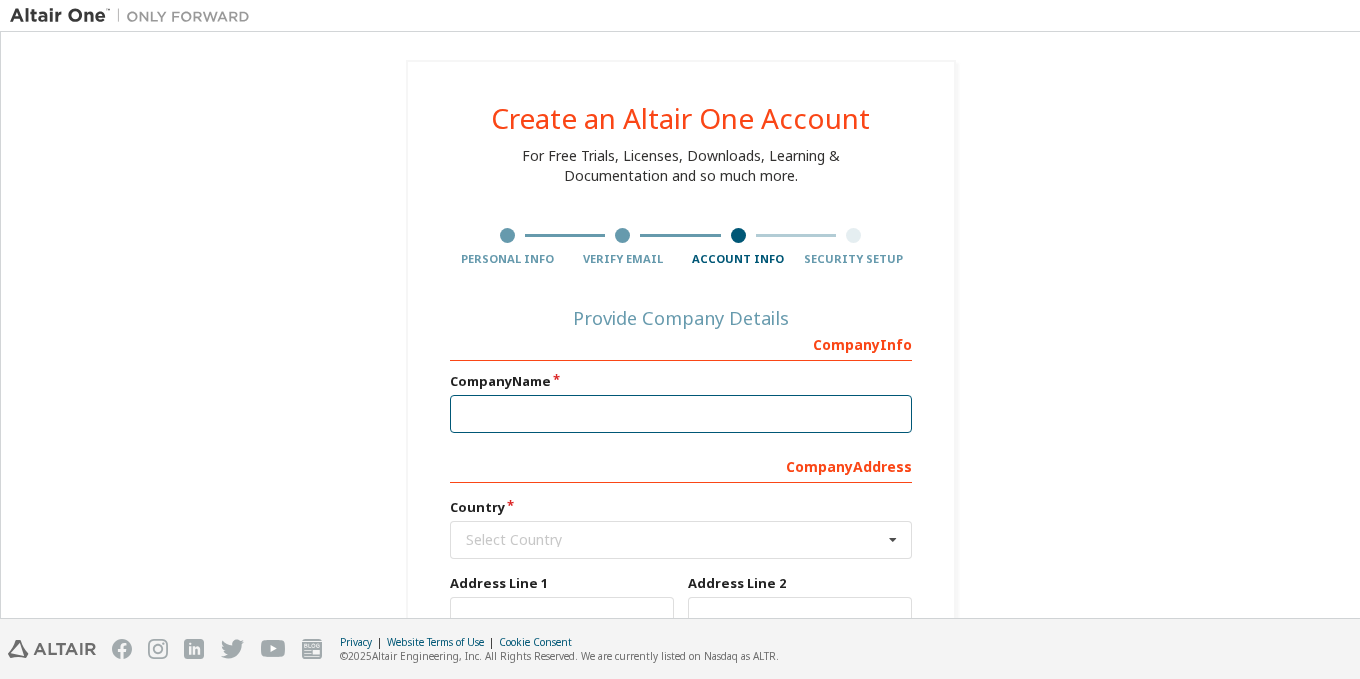 click at bounding box center [681, 414] 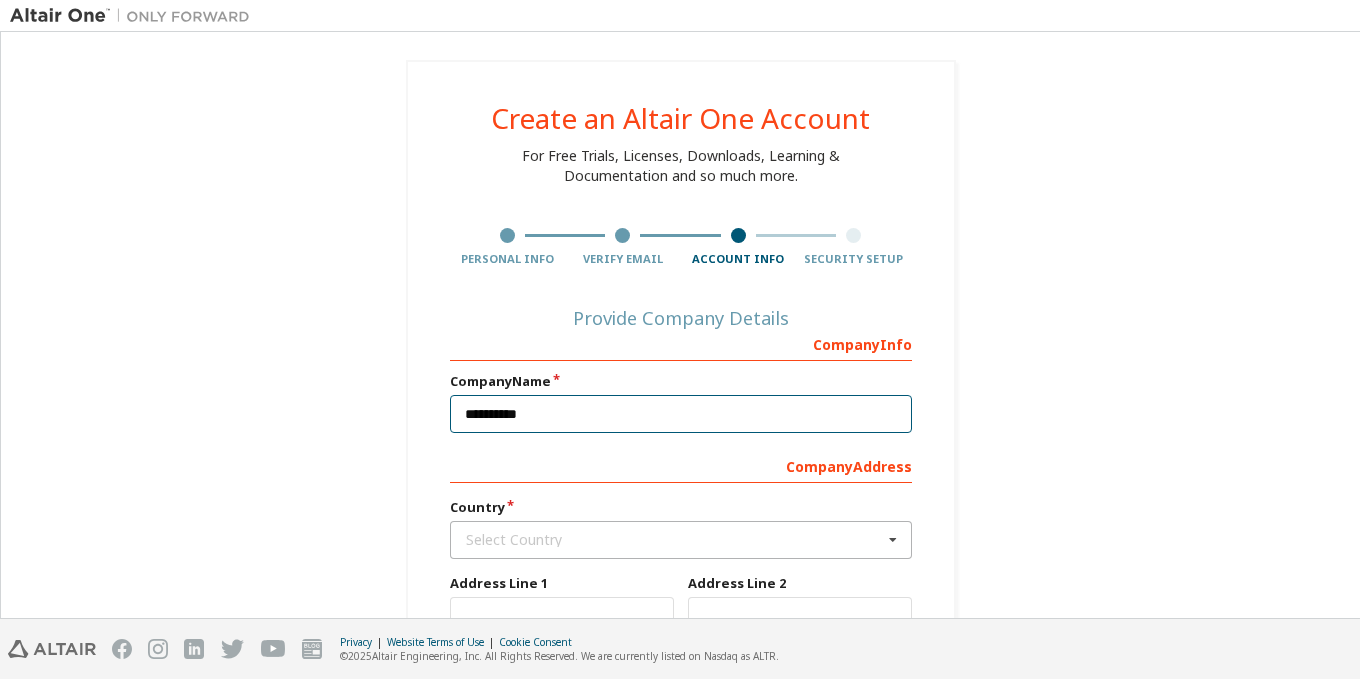 scroll, scrollTop: 200, scrollLeft: 0, axis: vertical 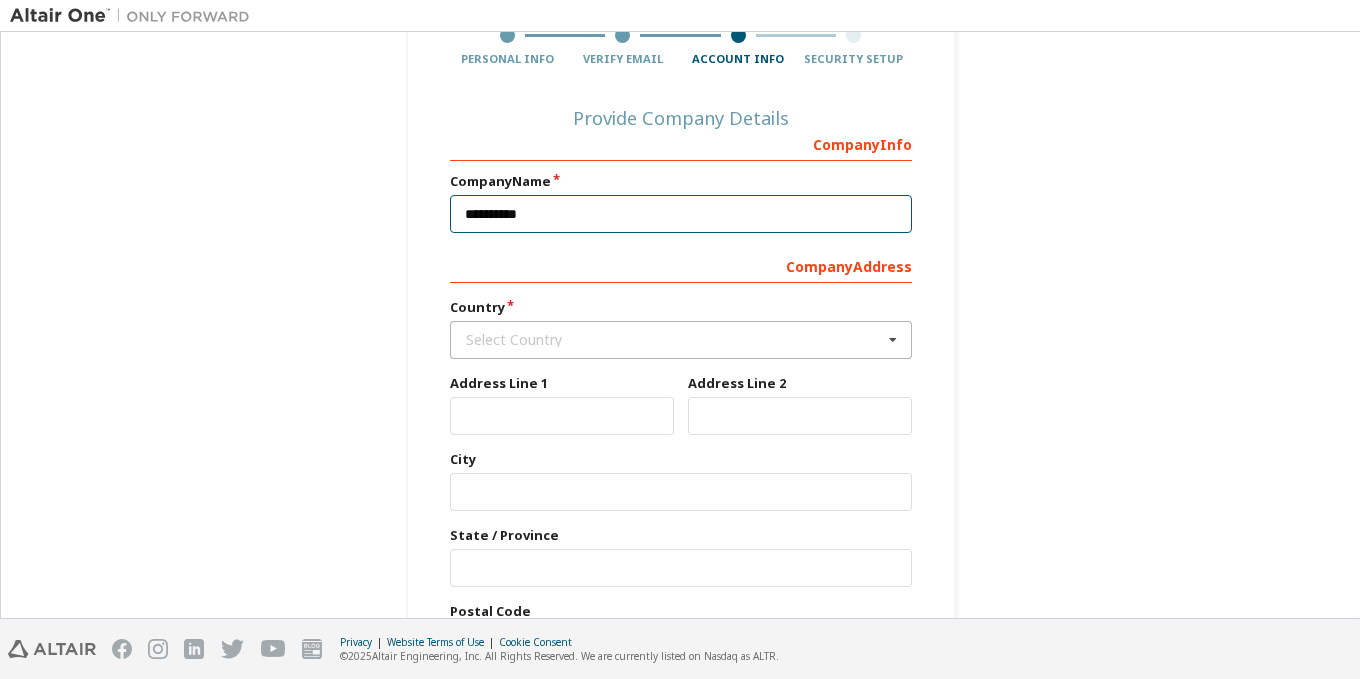 type on "**********" 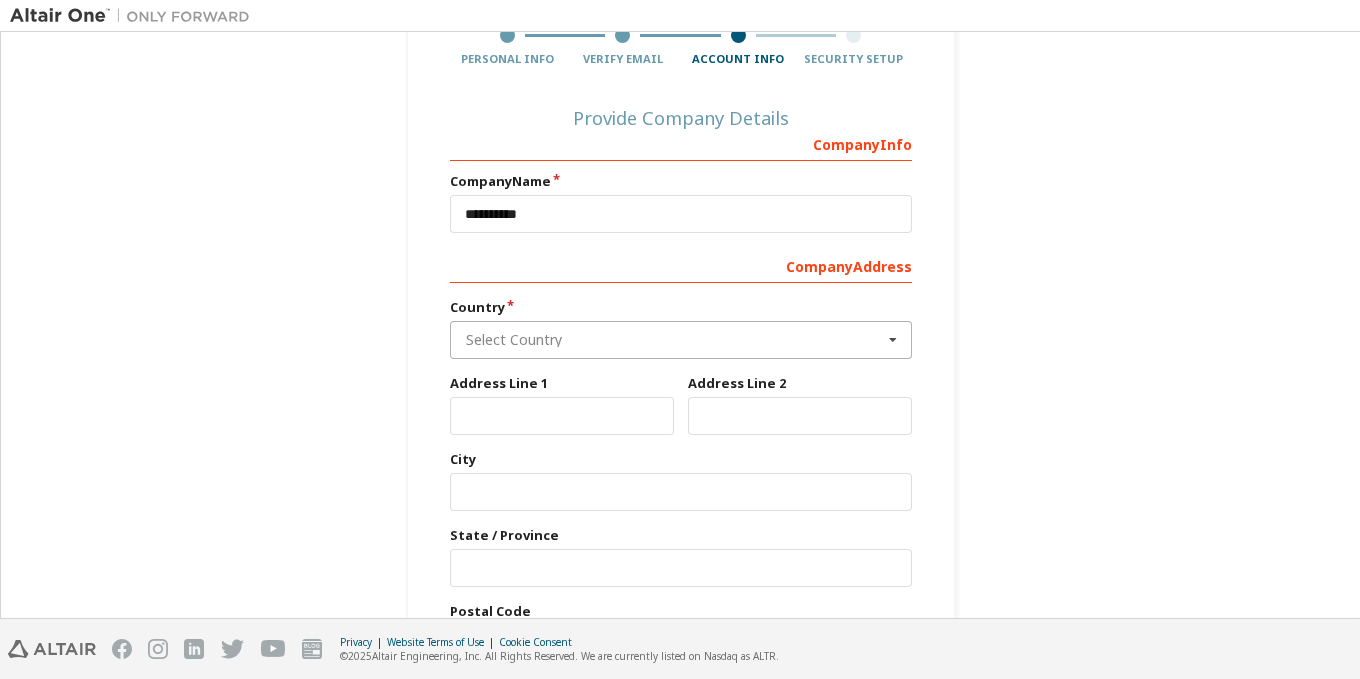 click at bounding box center [682, 340] 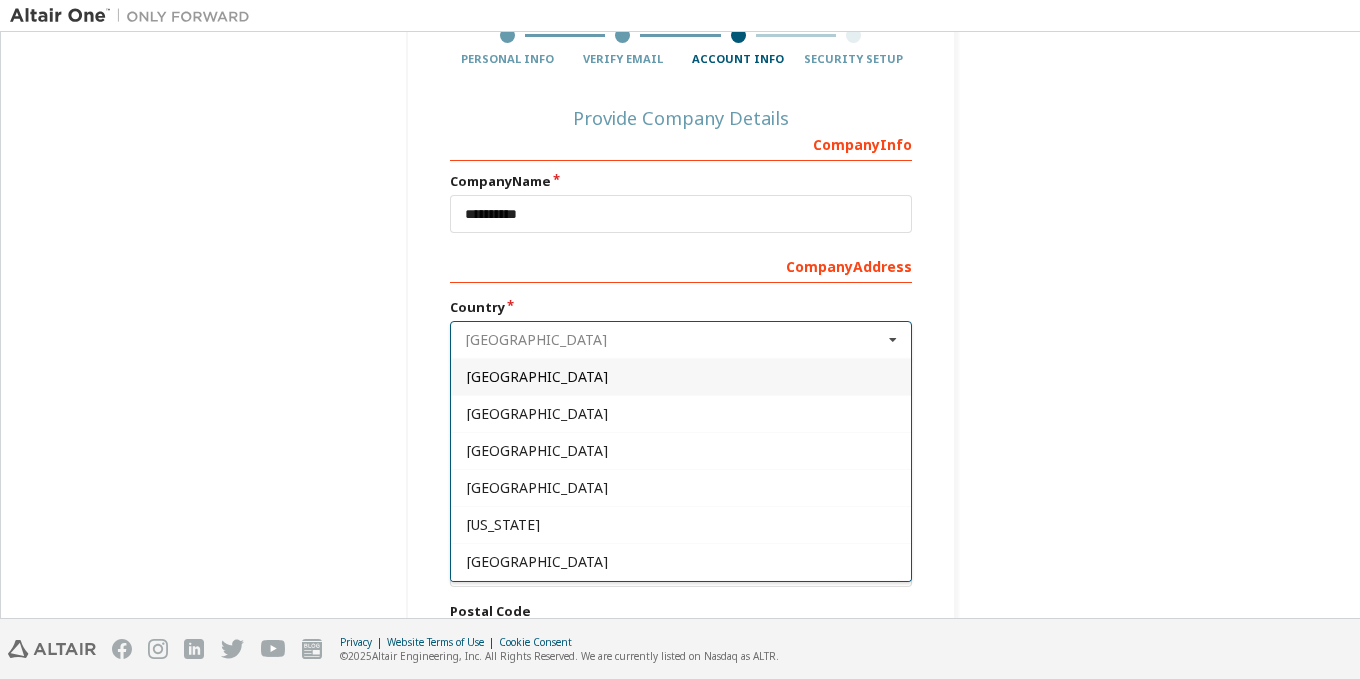 type on "*********" 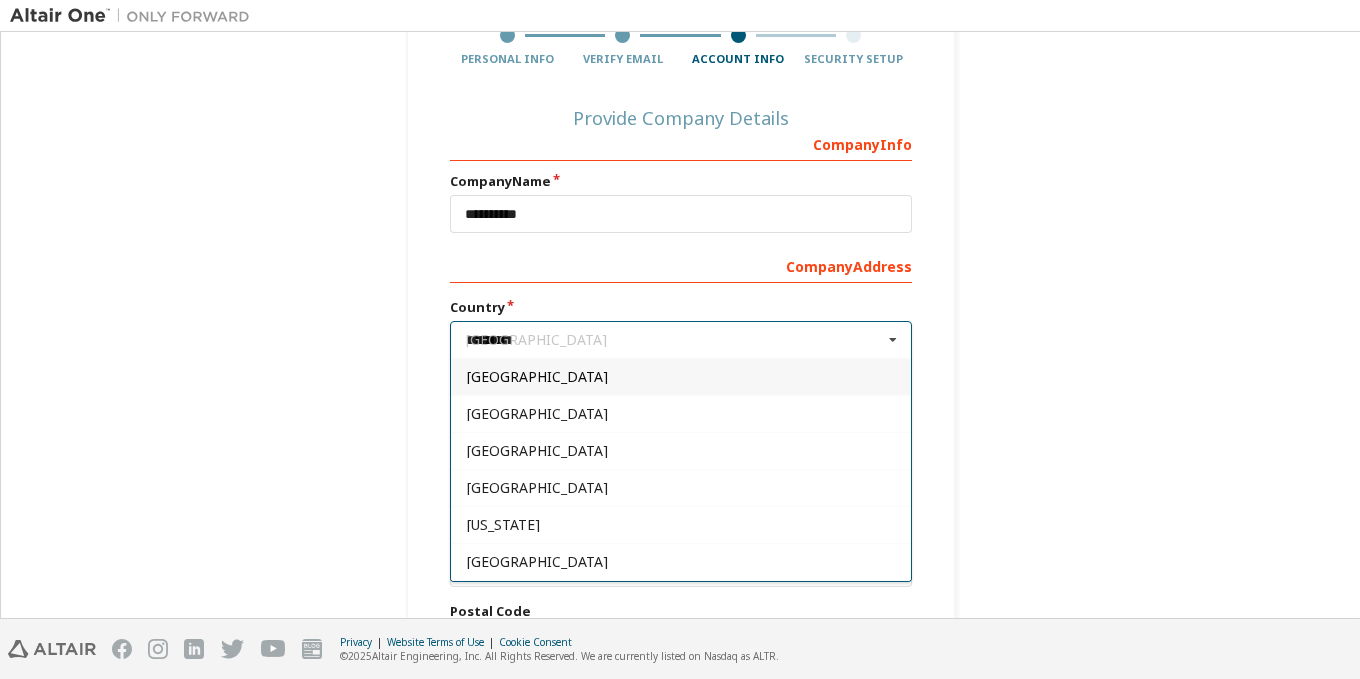 type 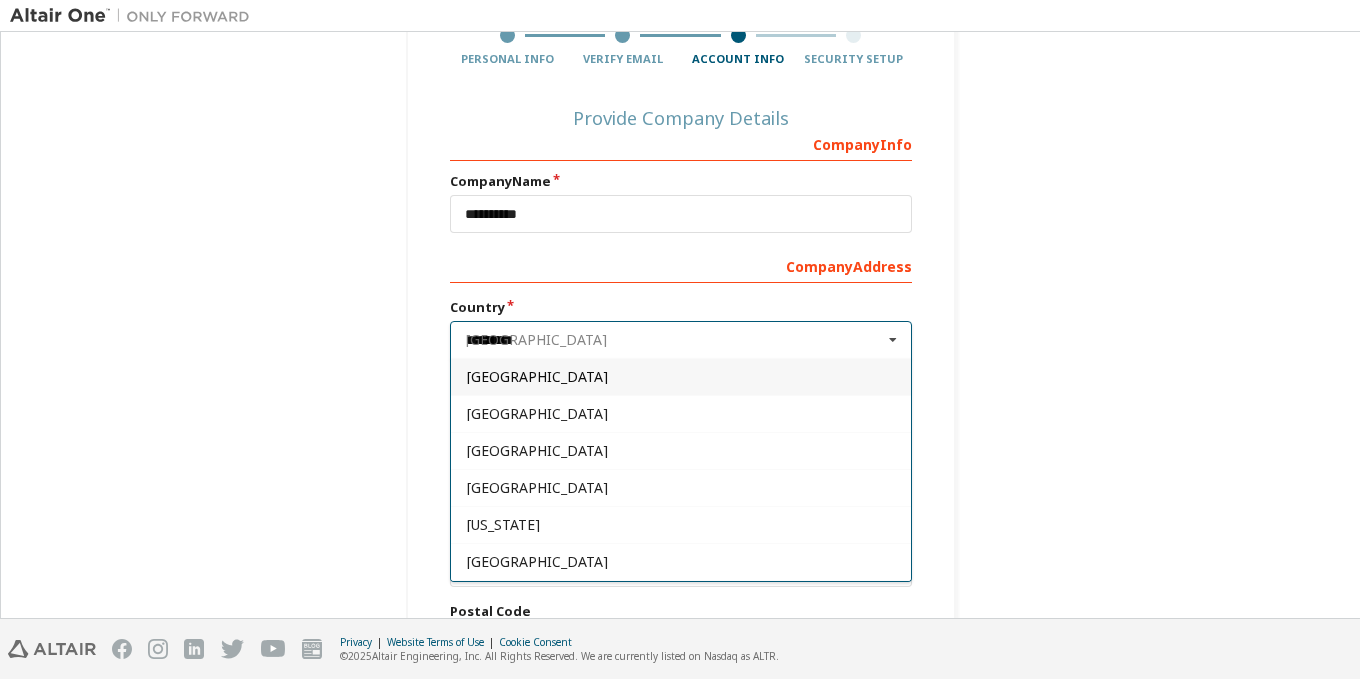 type 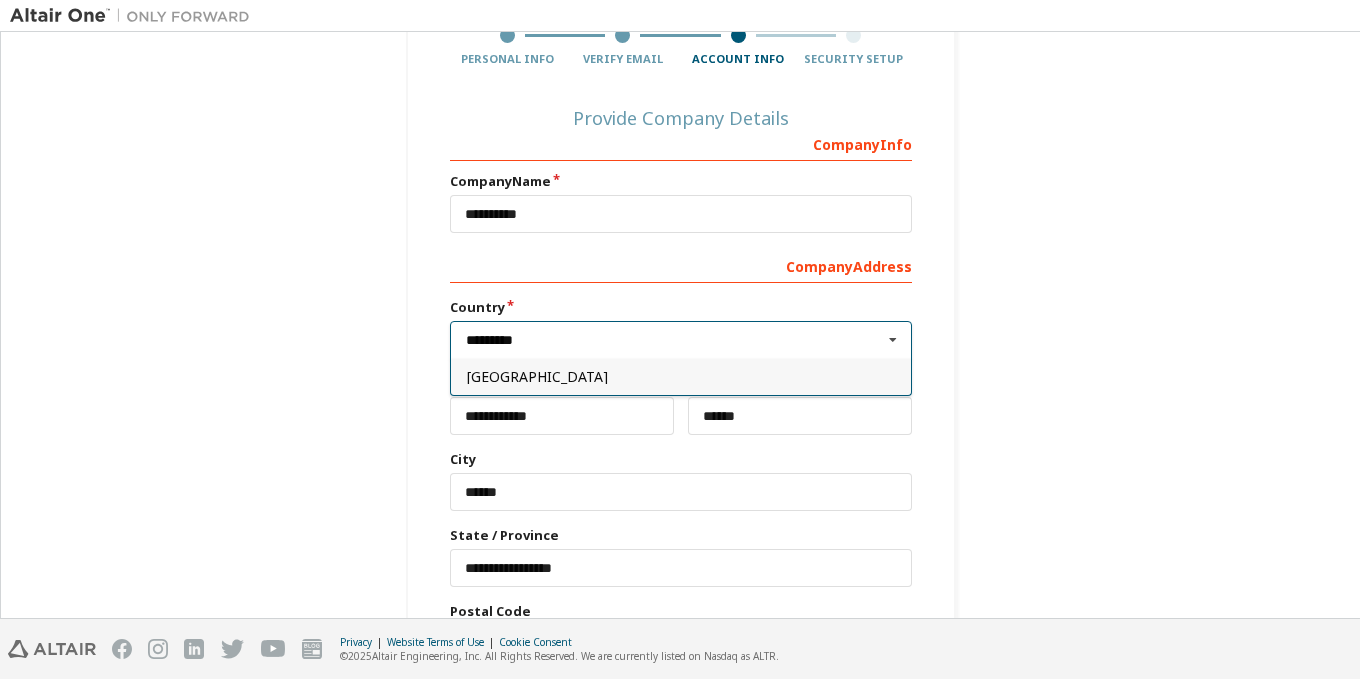 scroll, scrollTop: 349, scrollLeft: 0, axis: vertical 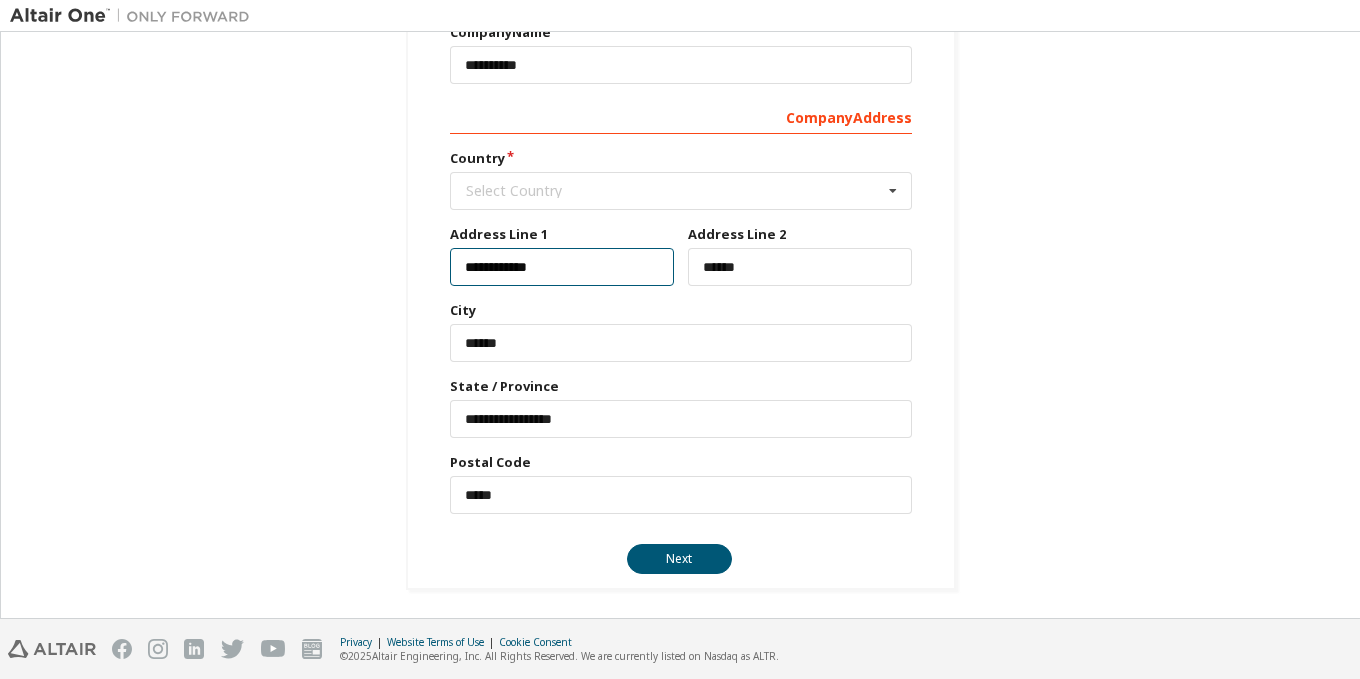 click on "**********" at bounding box center [562, 267] 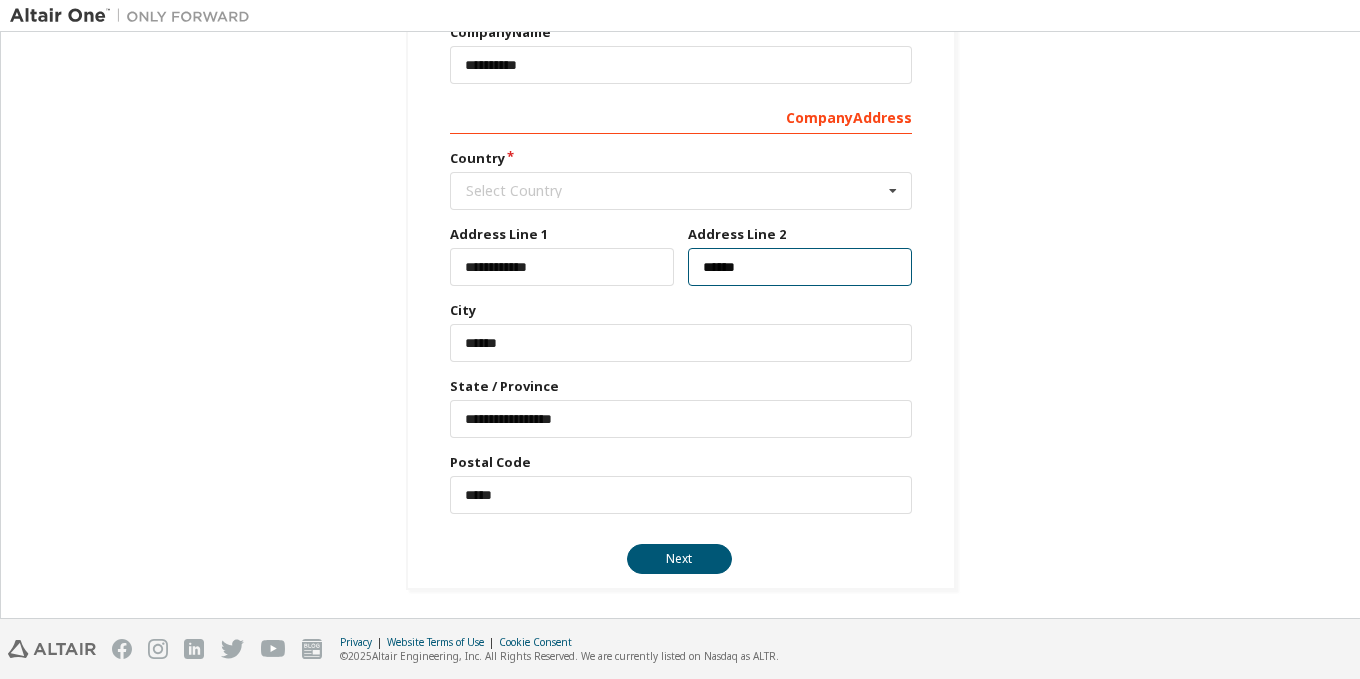 click on "******" at bounding box center [800, 267] 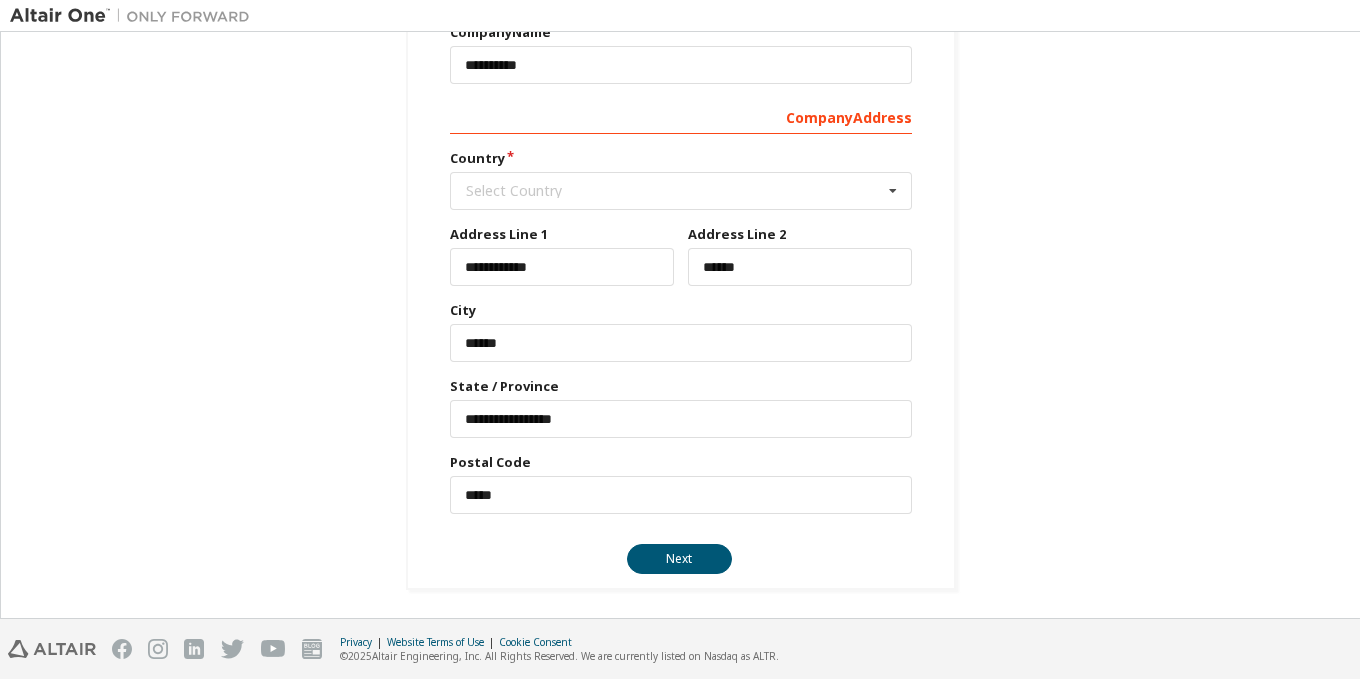 click on "**********" at bounding box center [681, 245] 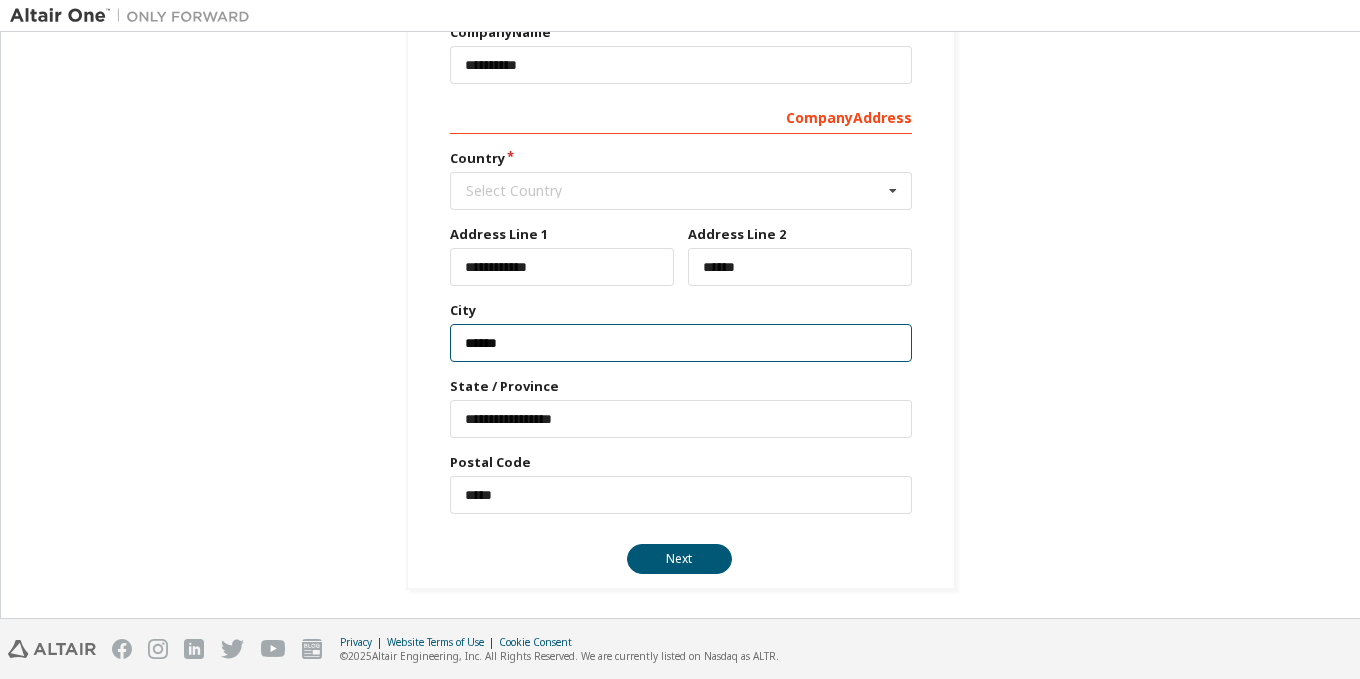 click on "******" at bounding box center (681, 343) 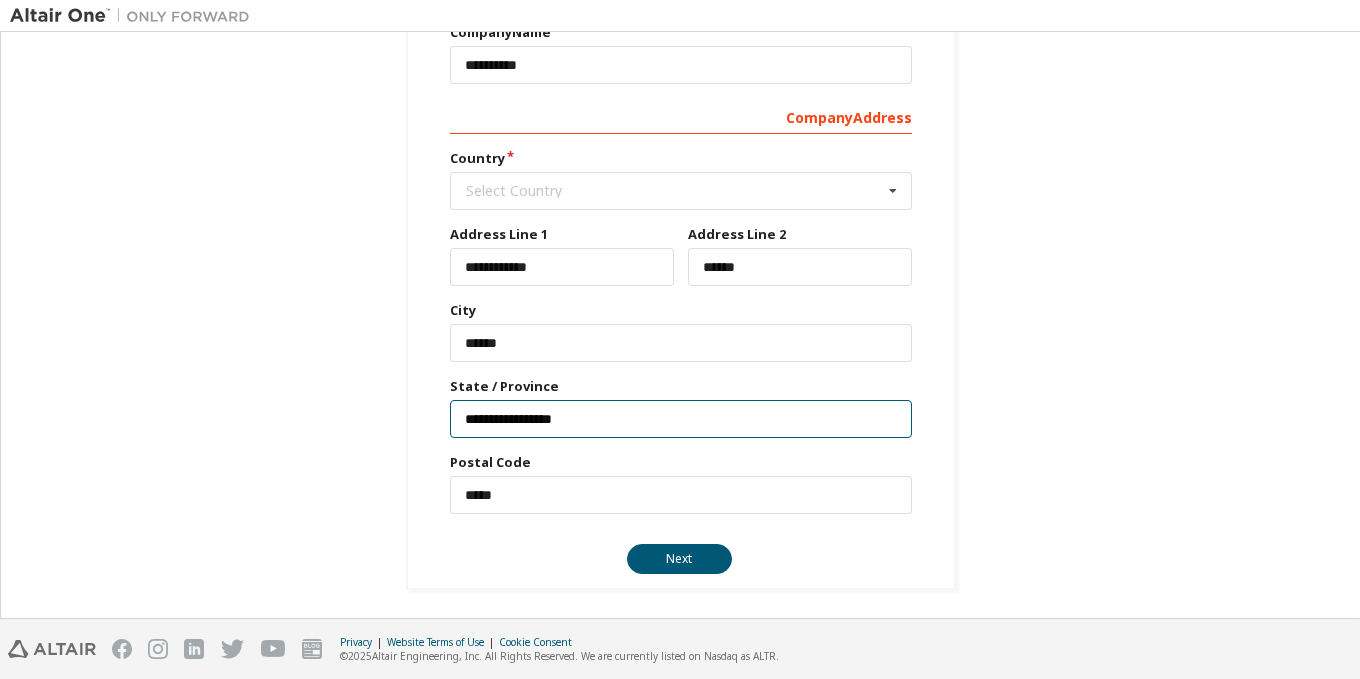 click on "**********" at bounding box center [681, 419] 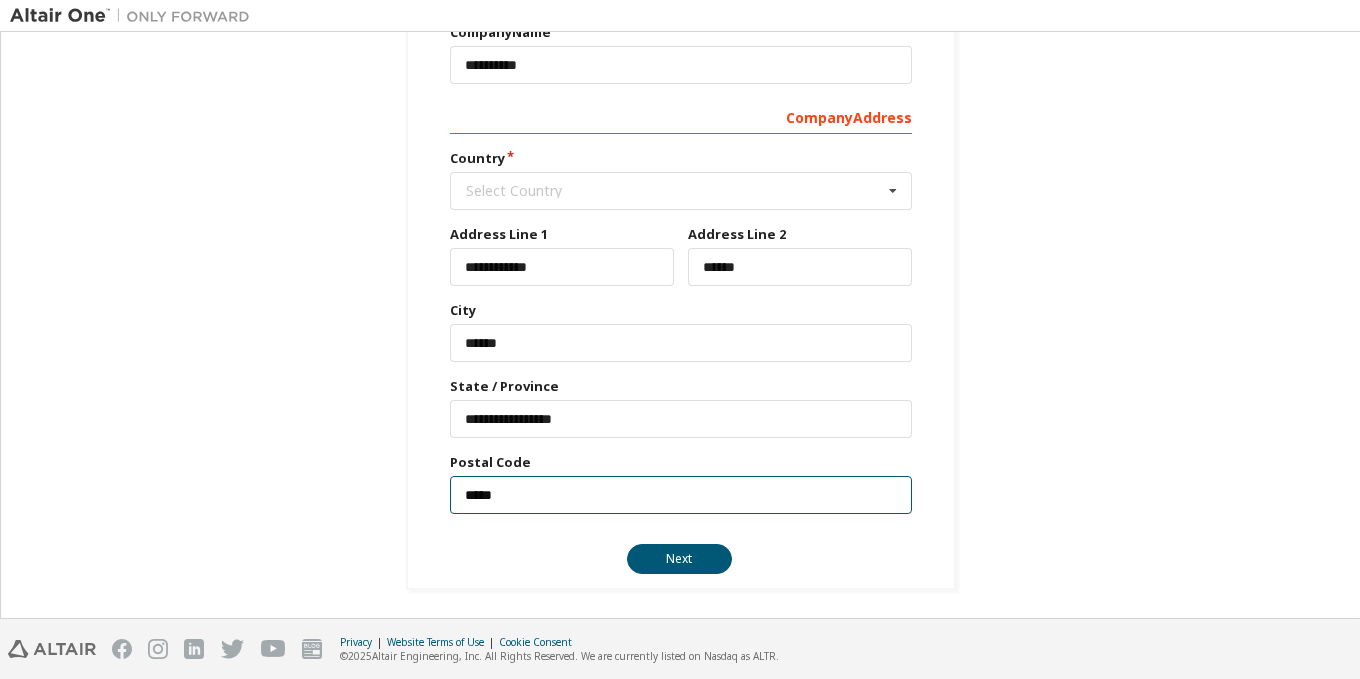 click on "*****" at bounding box center [681, 495] 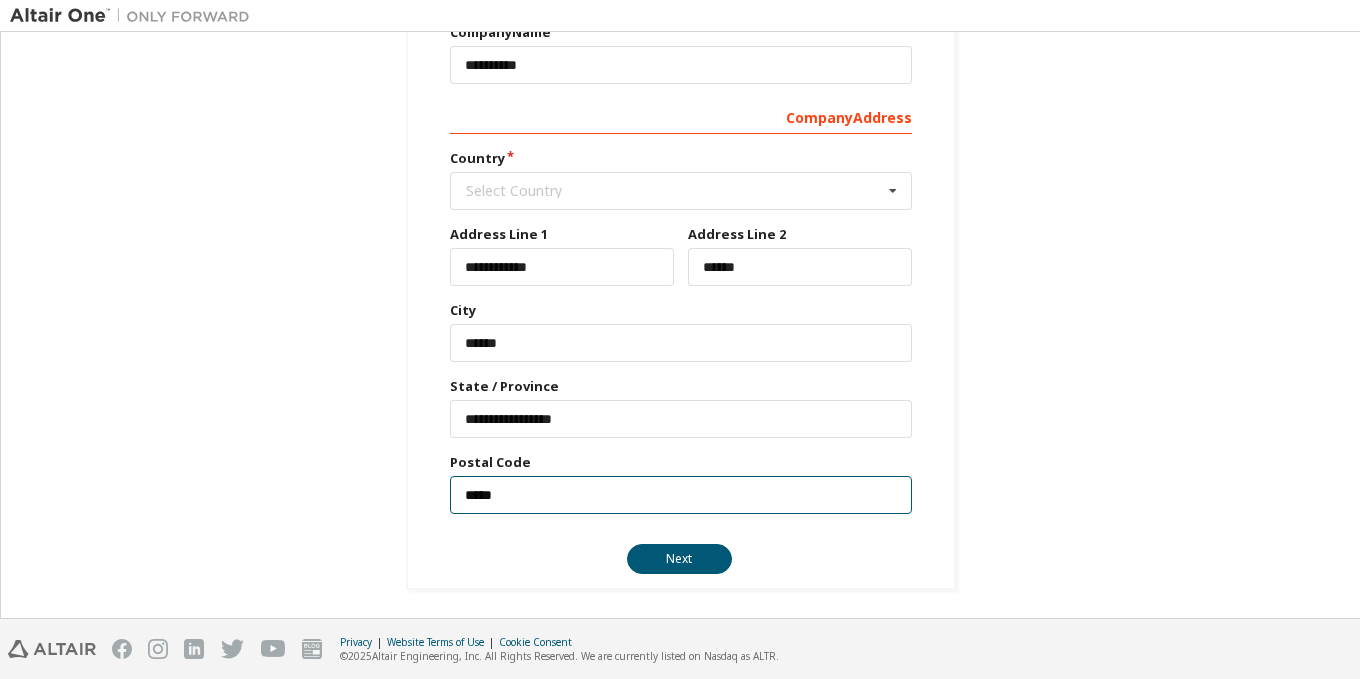 drag, startPoint x: 605, startPoint y: 479, endPoint x: 373, endPoint y: 488, distance: 232.1745 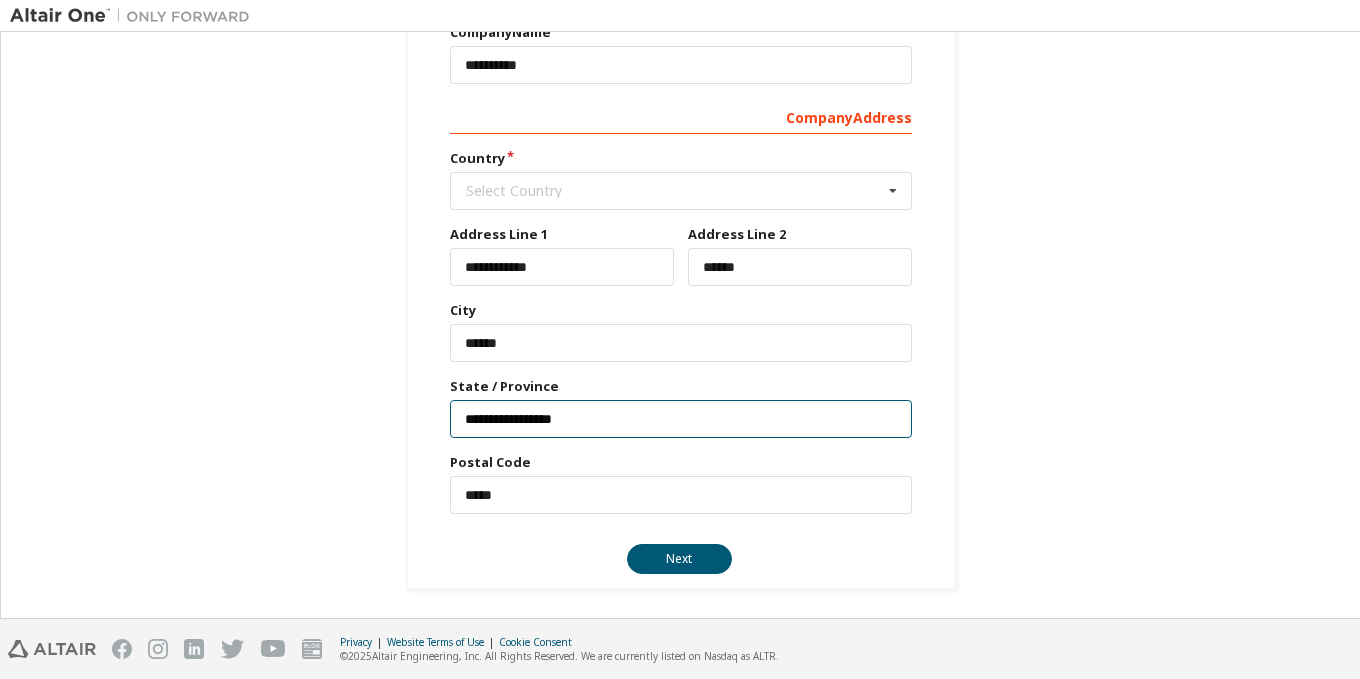 drag, startPoint x: 659, startPoint y: 409, endPoint x: 747, endPoint y: 504, distance: 129.49518 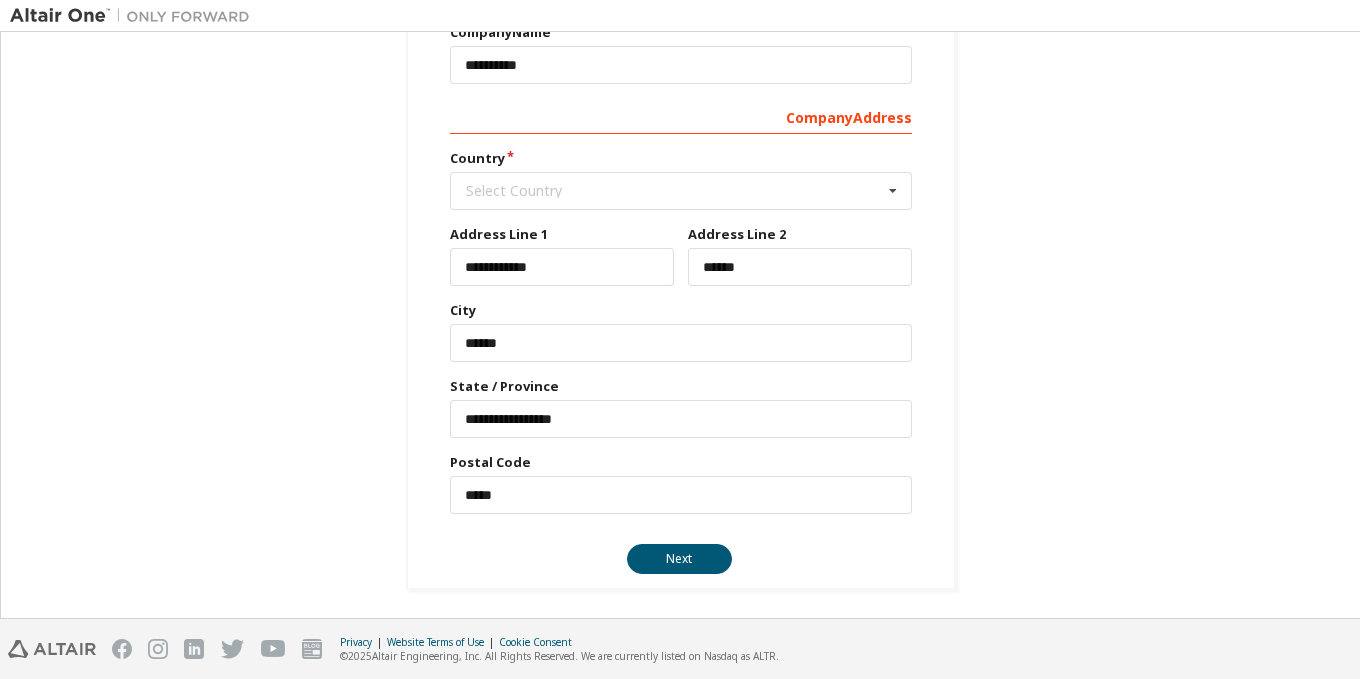 drag, startPoint x: 931, startPoint y: 551, endPoint x: 897, endPoint y: 548, distance: 34.132095 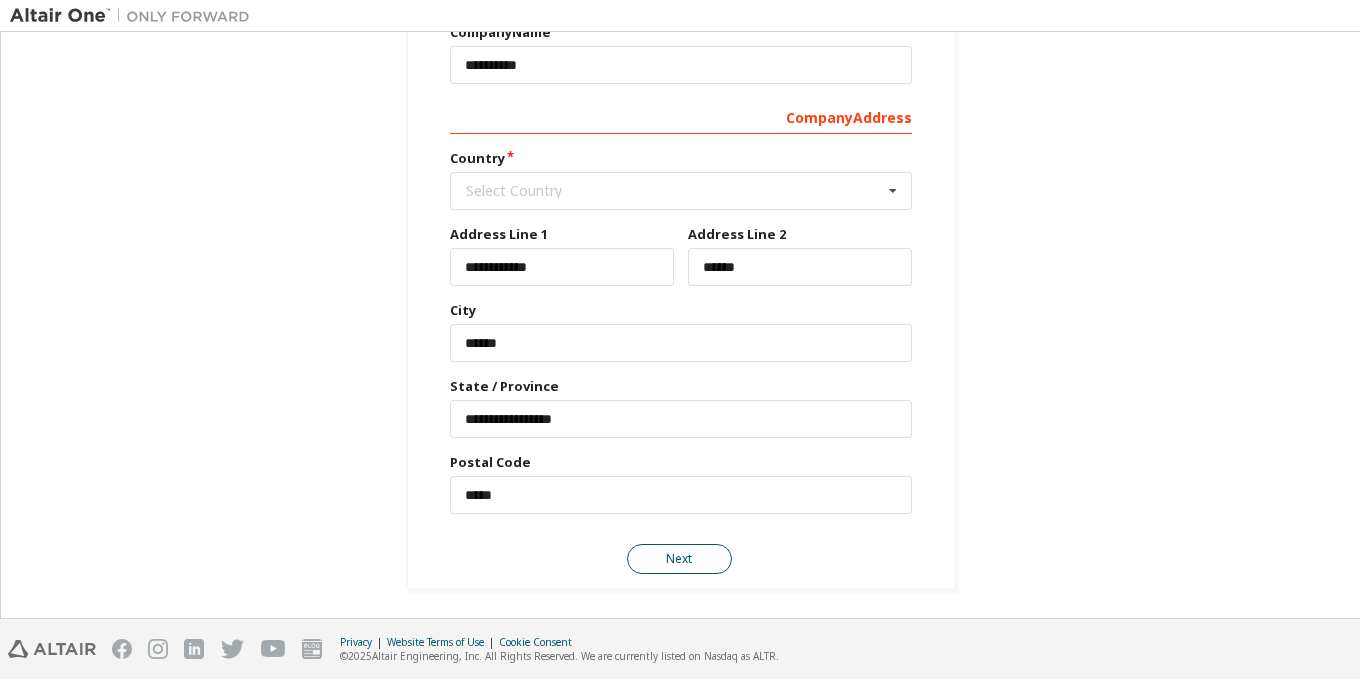 click on "Next" at bounding box center [679, 559] 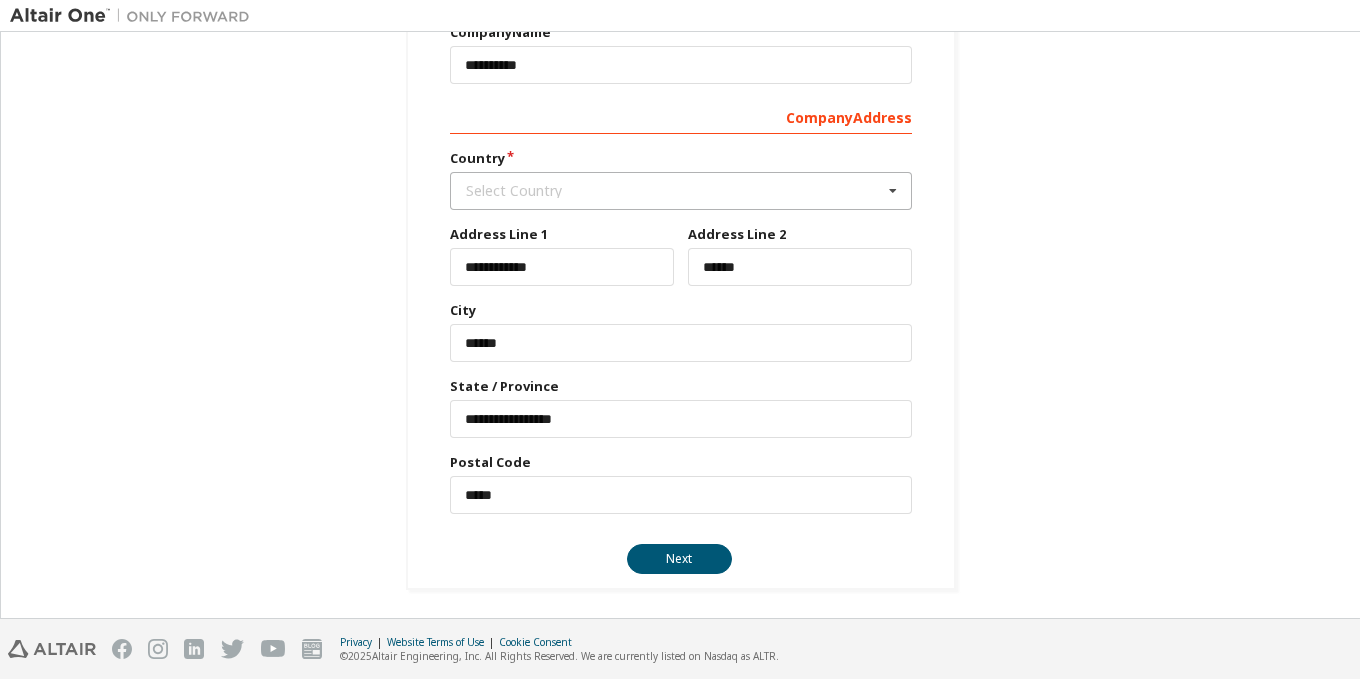 click at bounding box center (893, 191) 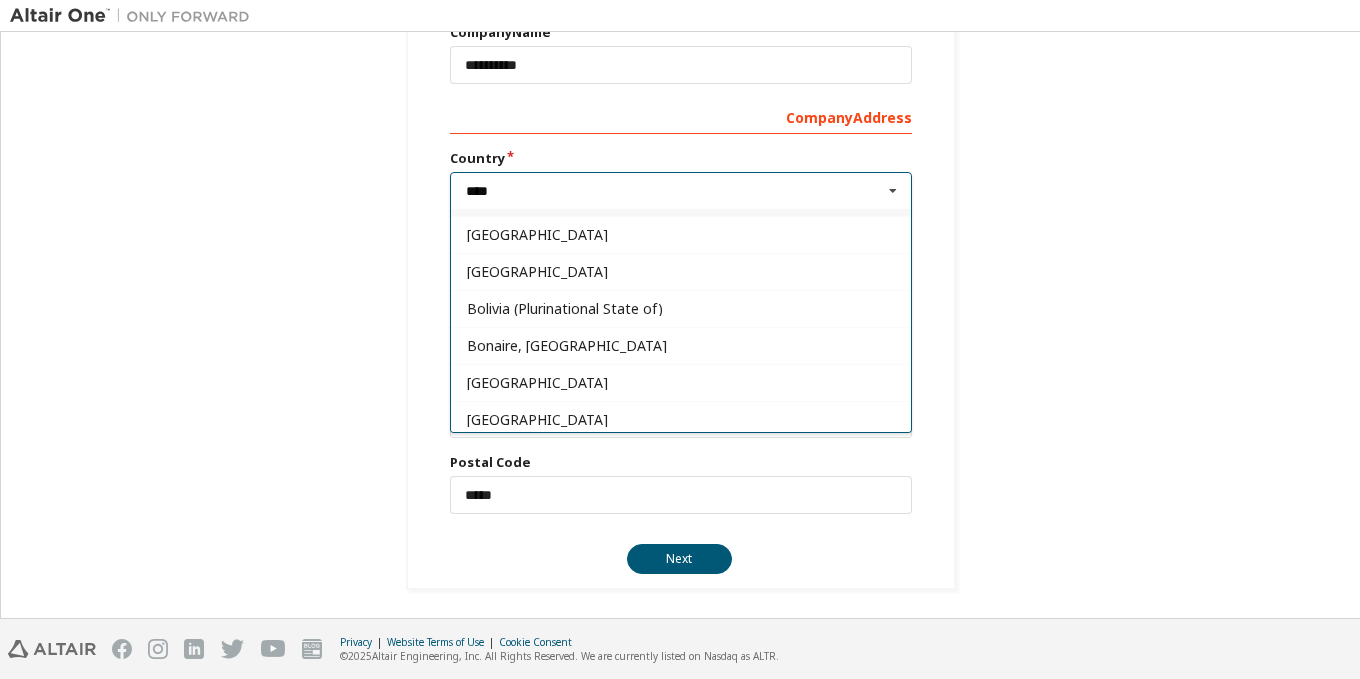 scroll, scrollTop: 0, scrollLeft: 0, axis: both 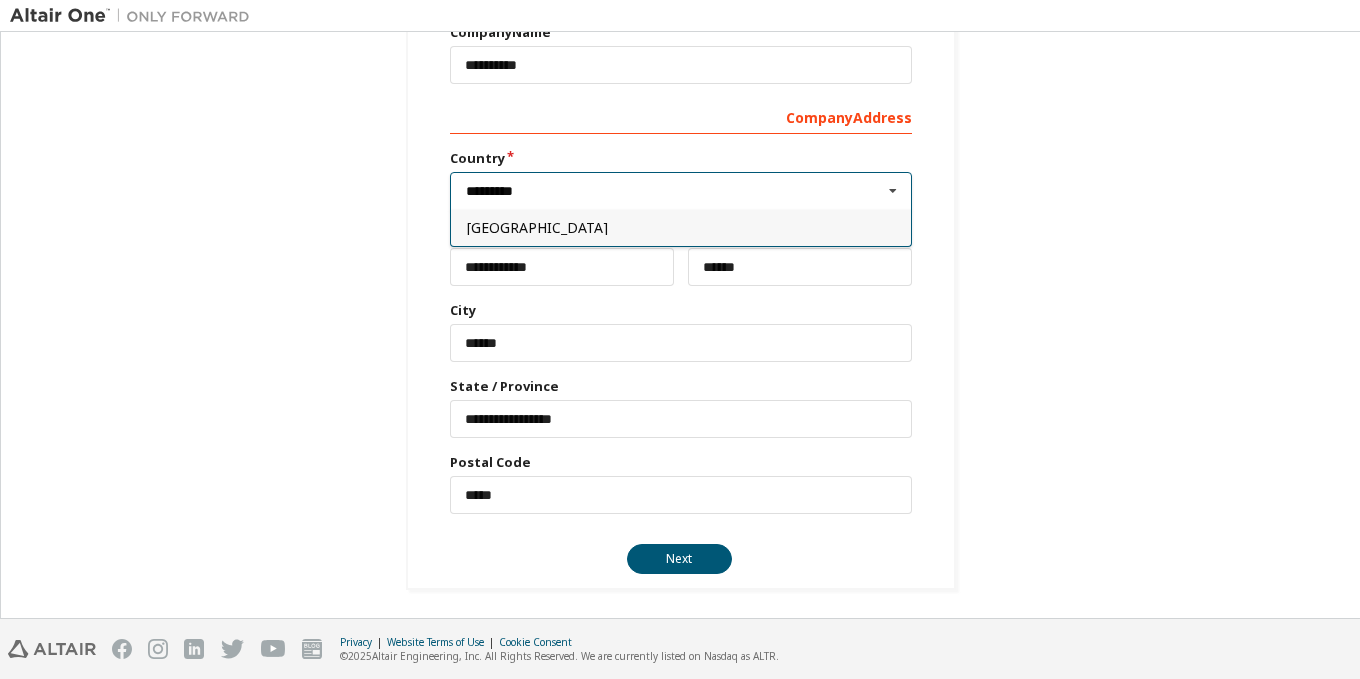 type on "*********" 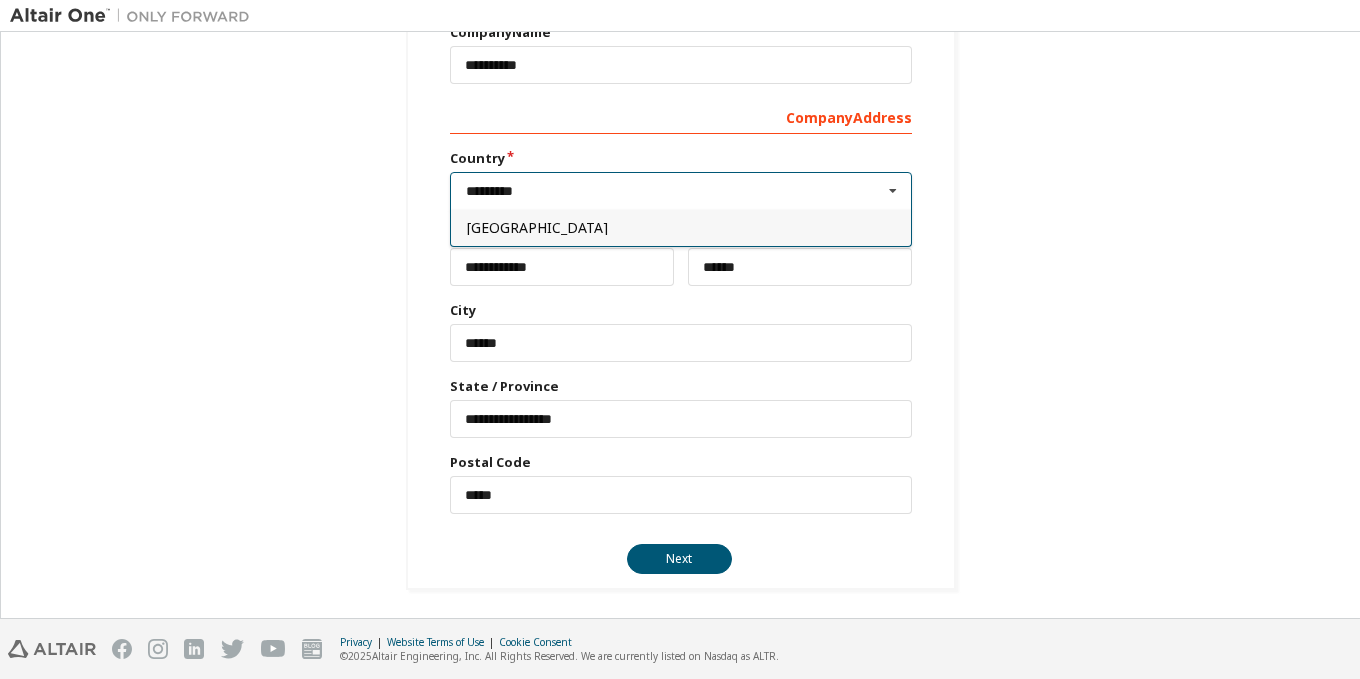 click on "[GEOGRAPHIC_DATA]" at bounding box center [681, 227] 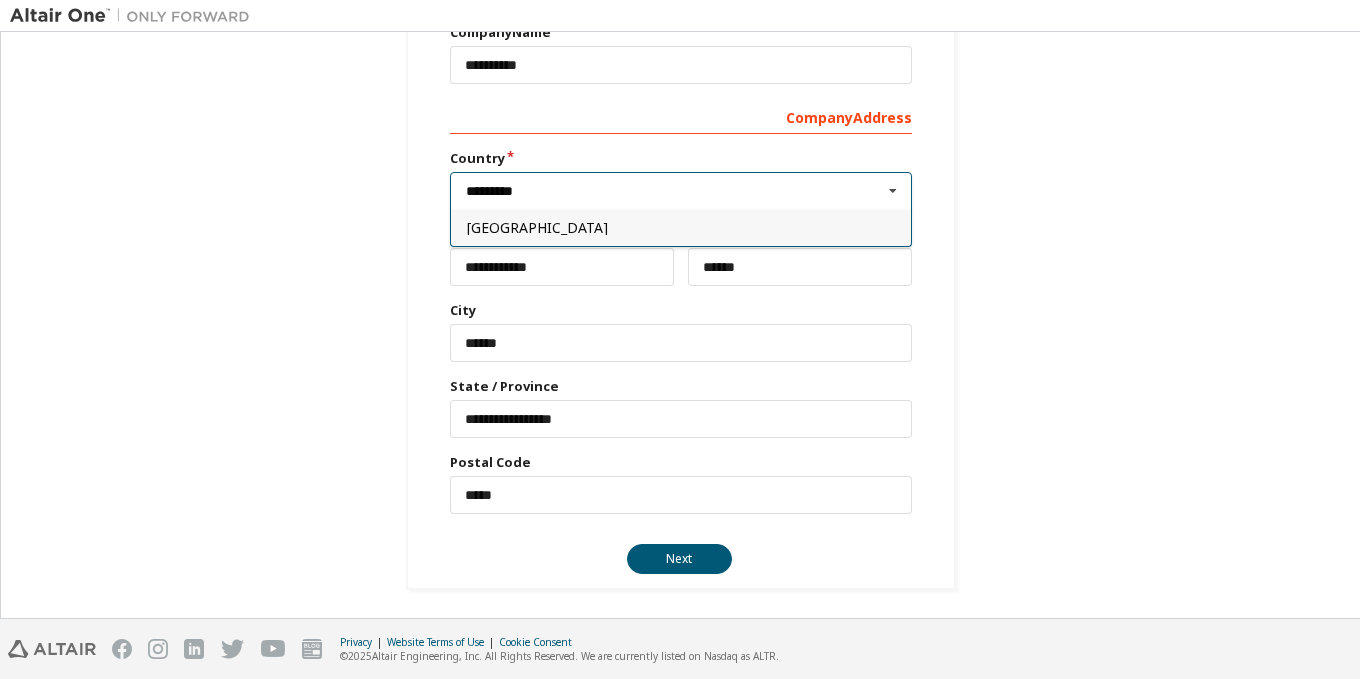 type on "***" 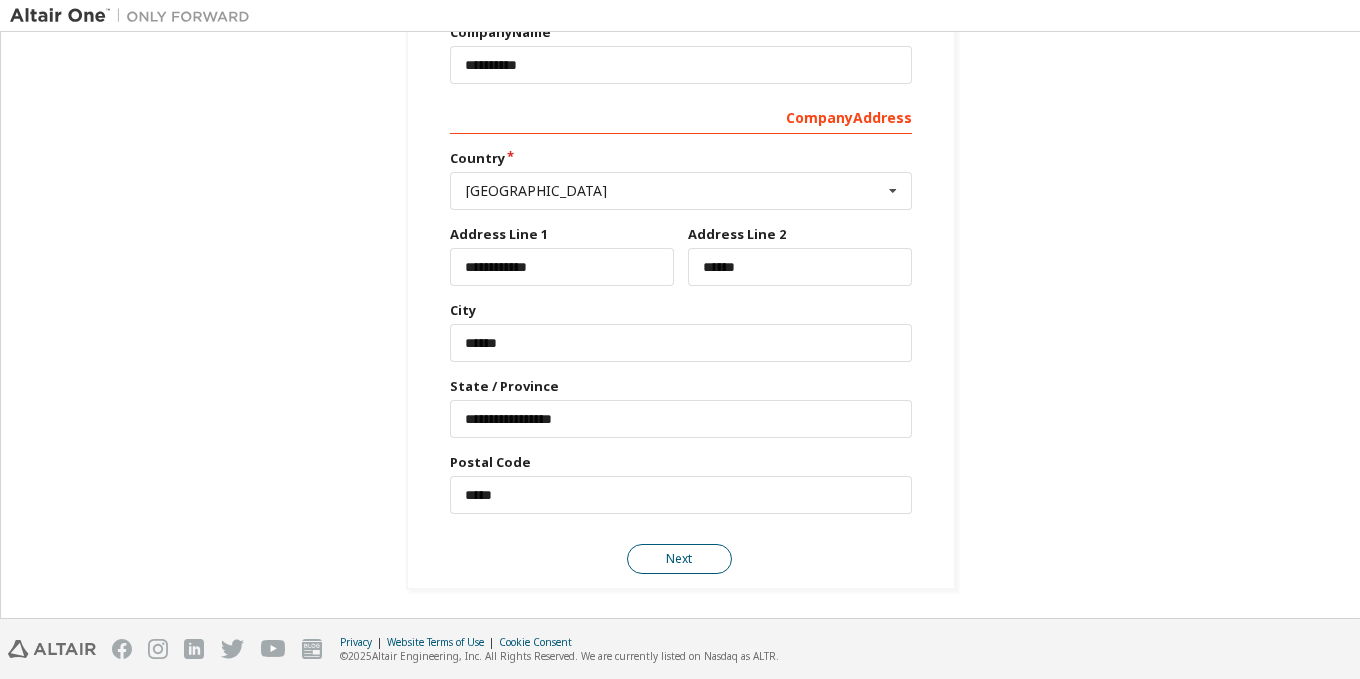 click on "Next" at bounding box center [679, 559] 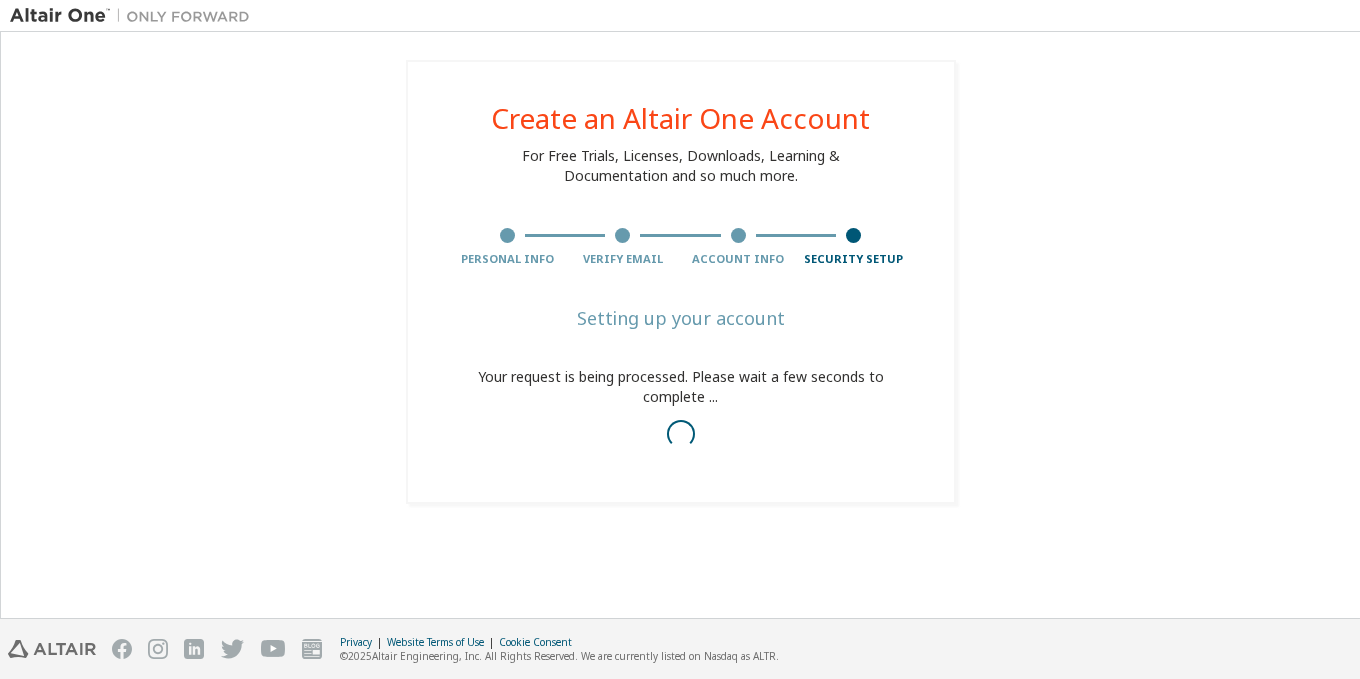 scroll, scrollTop: 0, scrollLeft: 0, axis: both 